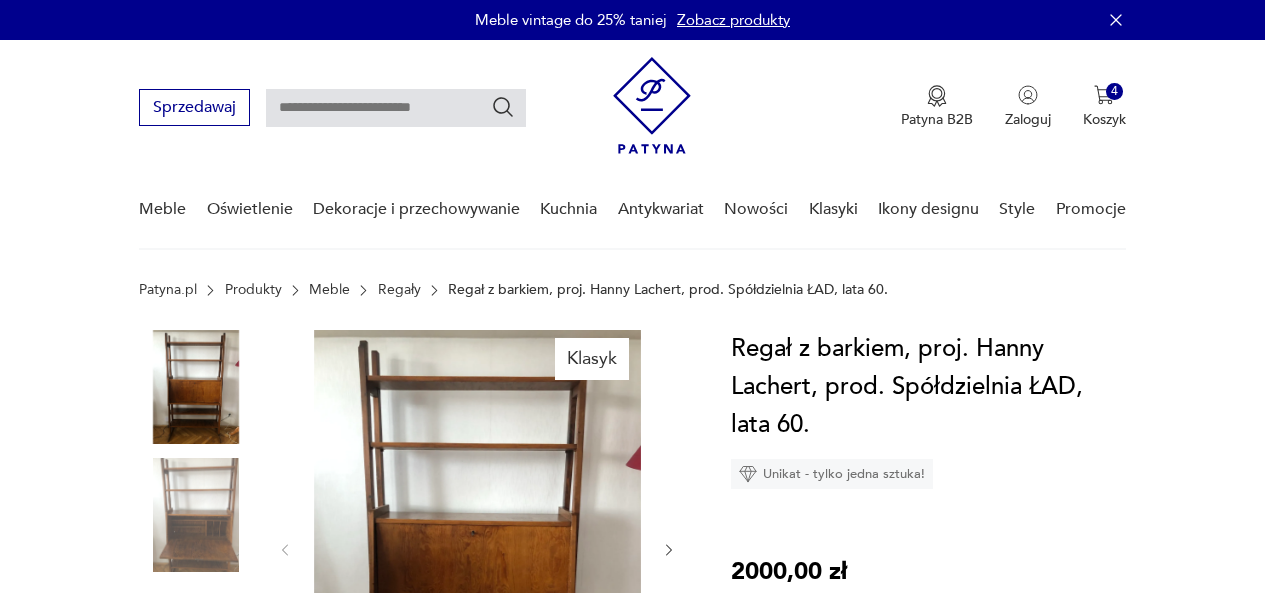scroll, scrollTop: 0, scrollLeft: 0, axis: both 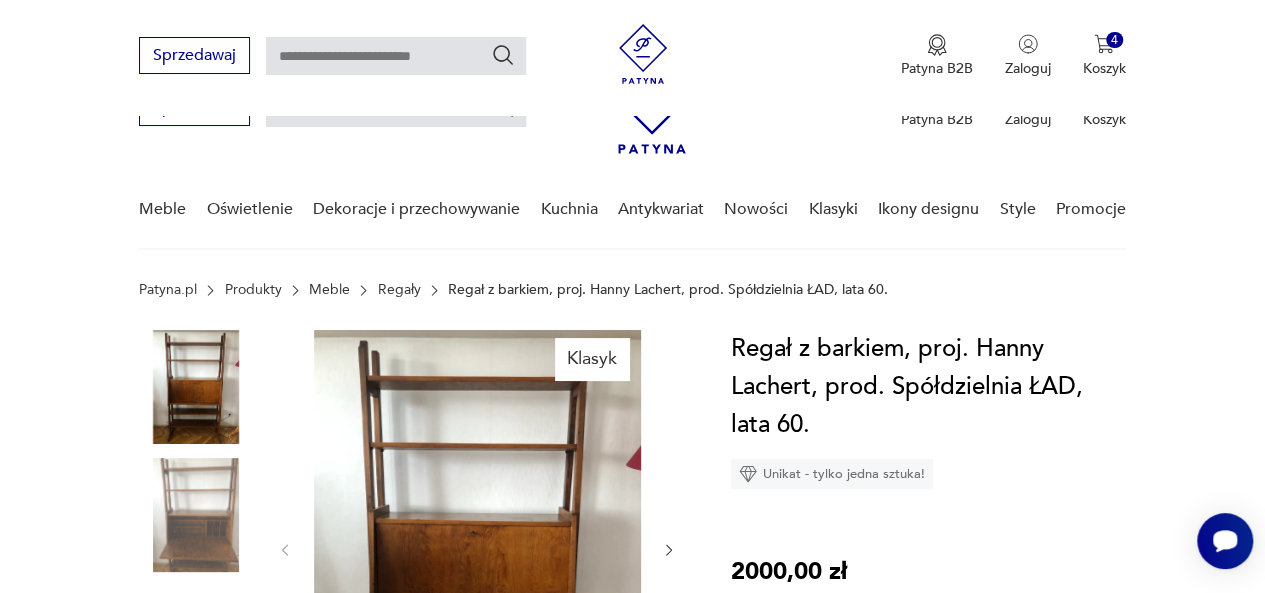 drag, startPoint x: 1277, startPoint y: 81, endPoint x: 1194, endPoint y: -87, distance: 187.38463 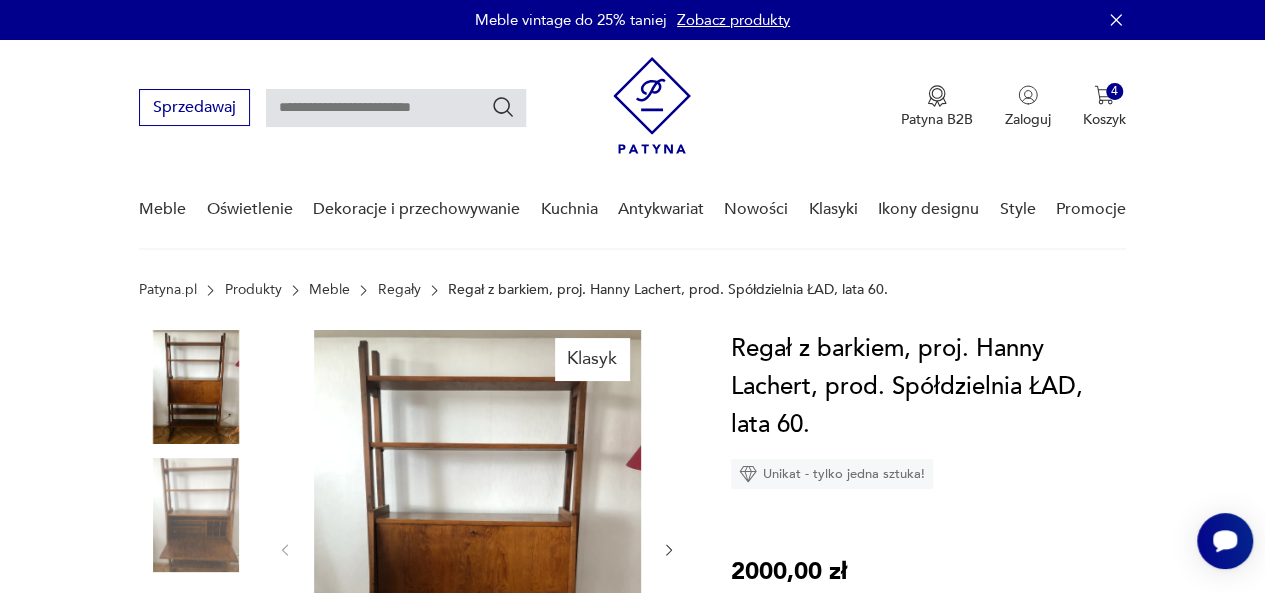 click at bounding box center (396, 108) 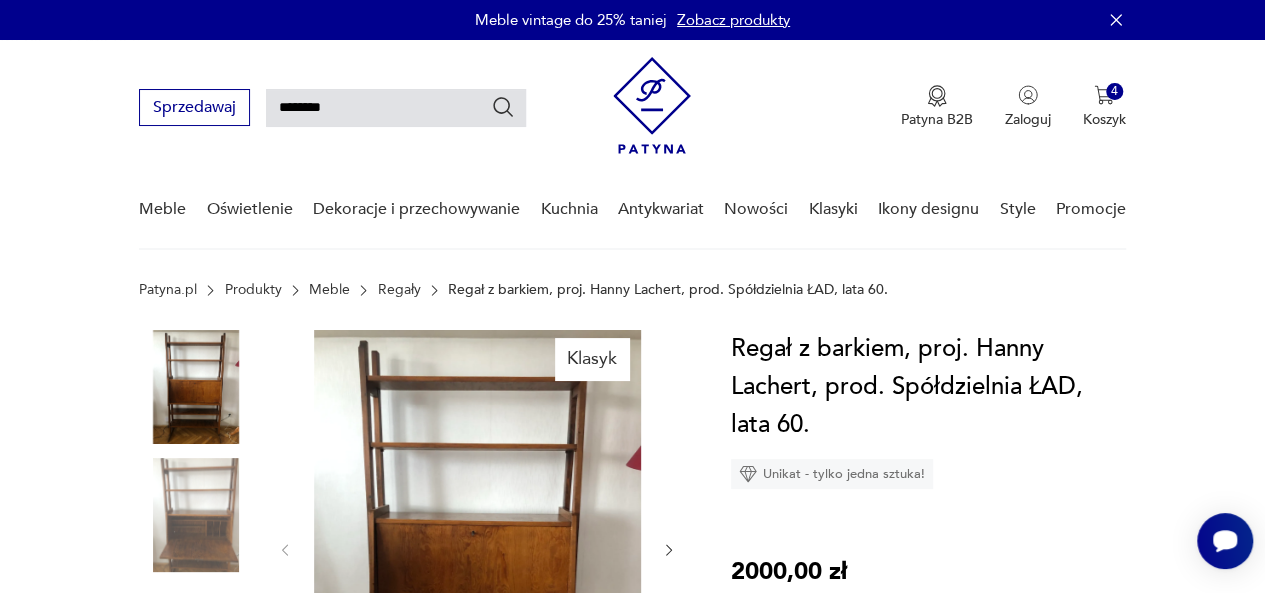 type on "********" 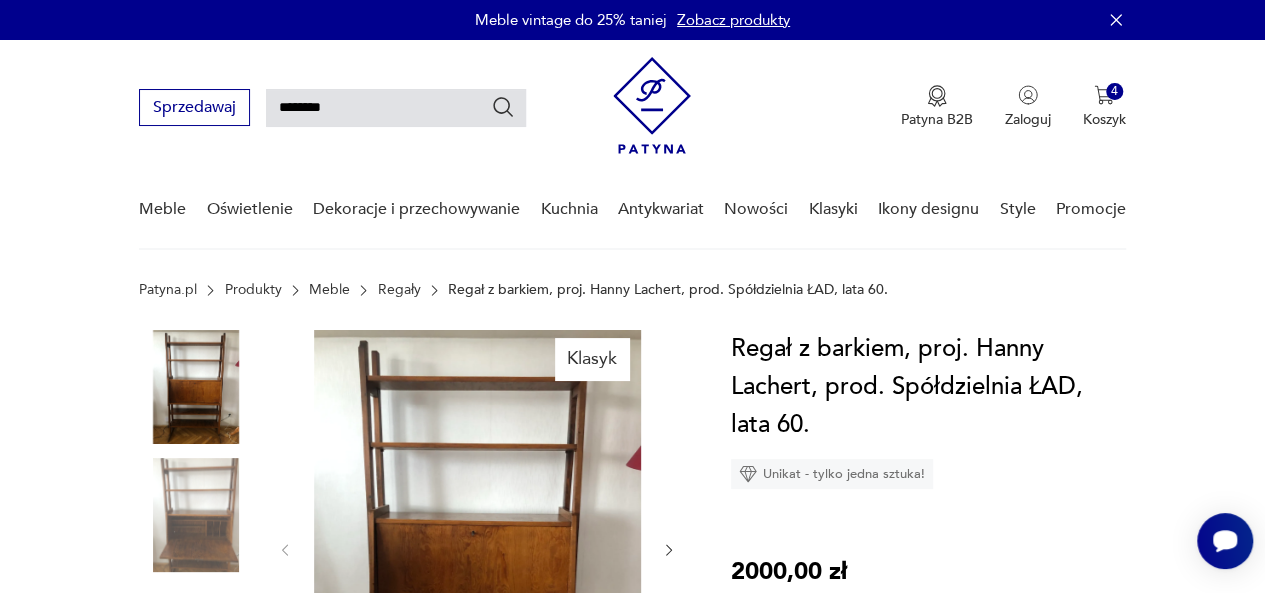 type on "********" 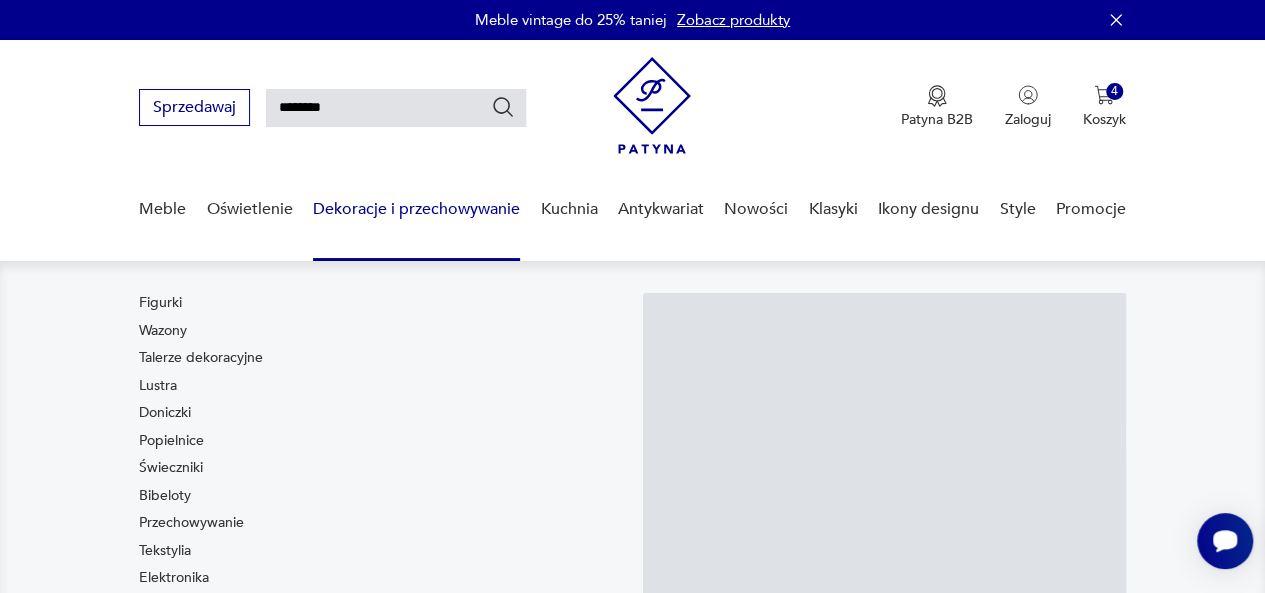 scroll, scrollTop: 72, scrollLeft: 0, axis: vertical 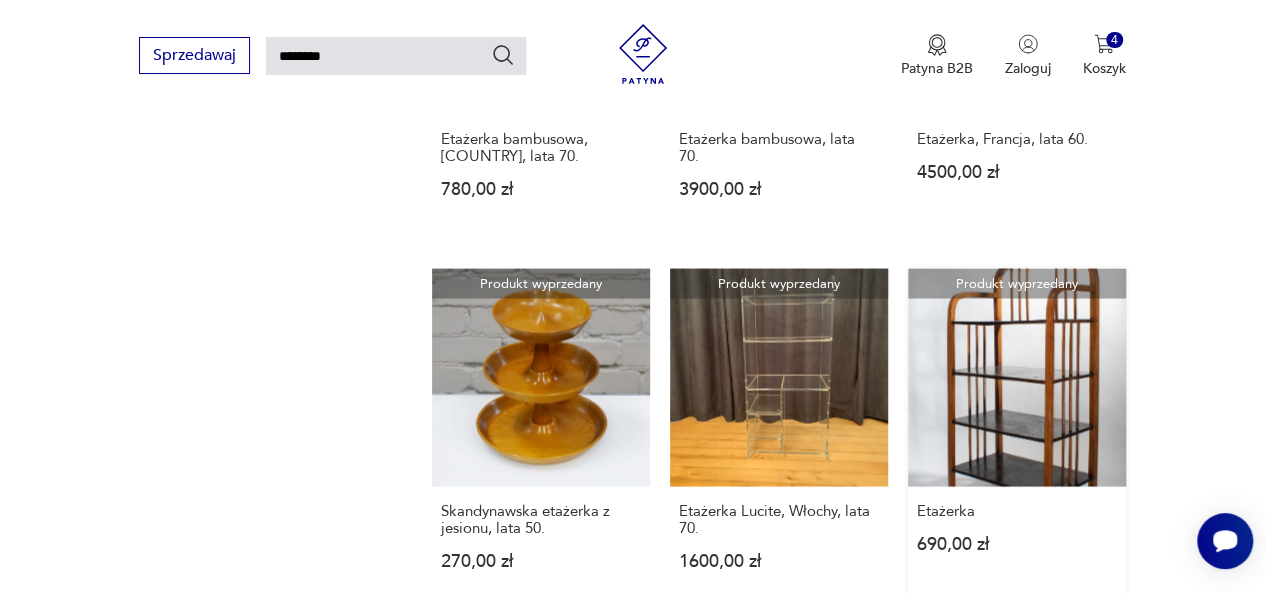 click on "Produkt wyprzedany Etażerka 690,00 zł" at bounding box center (1017, 438) 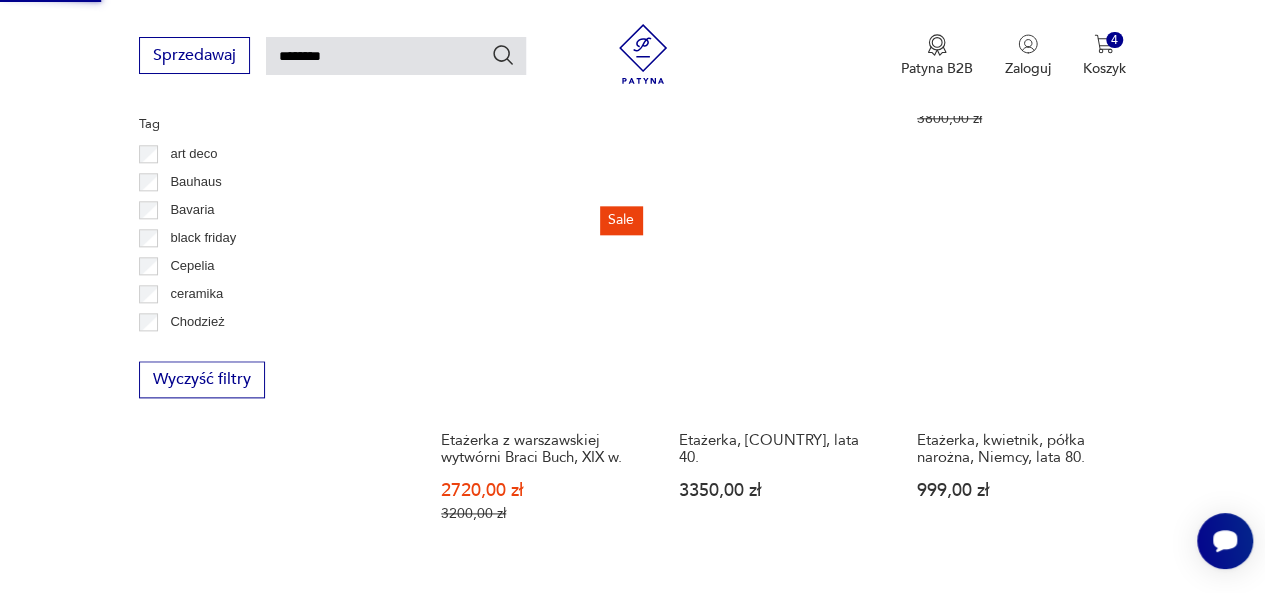 type 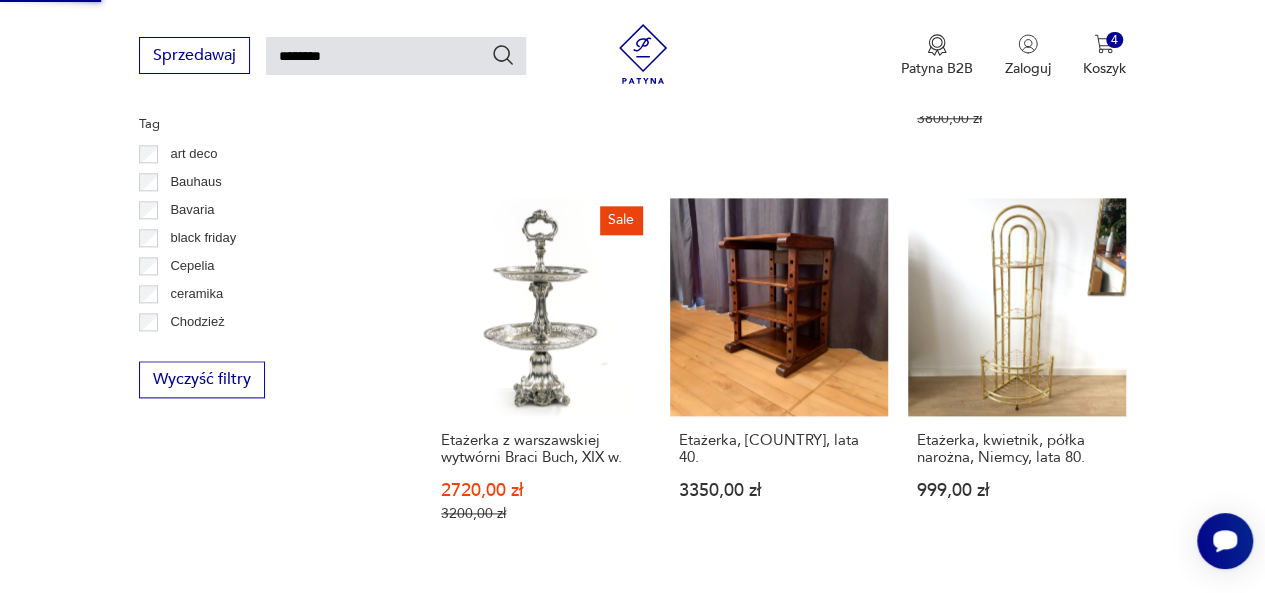 type 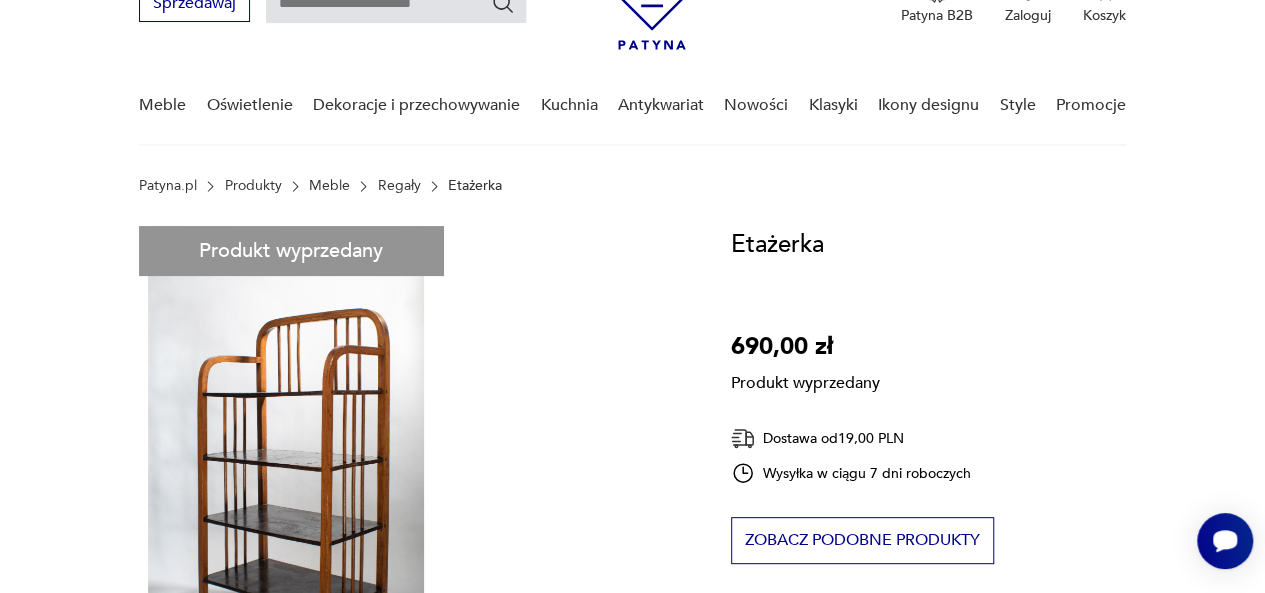 scroll, scrollTop: 0, scrollLeft: 0, axis: both 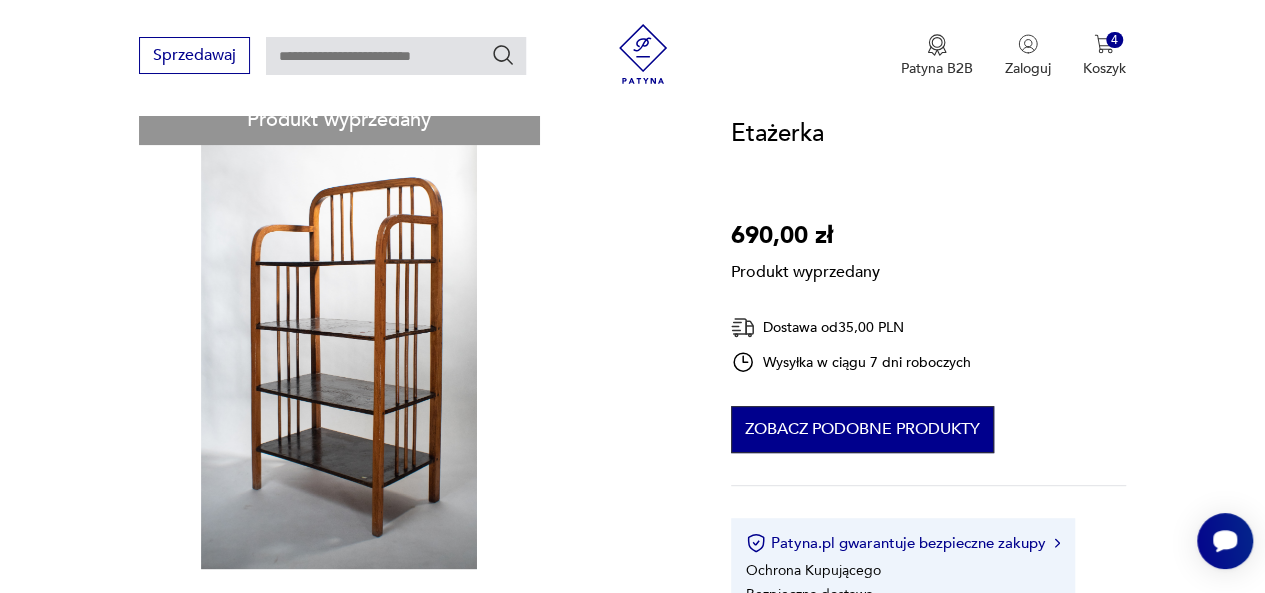 click on "Zobacz podobne produkty" at bounding box center (862, 429) 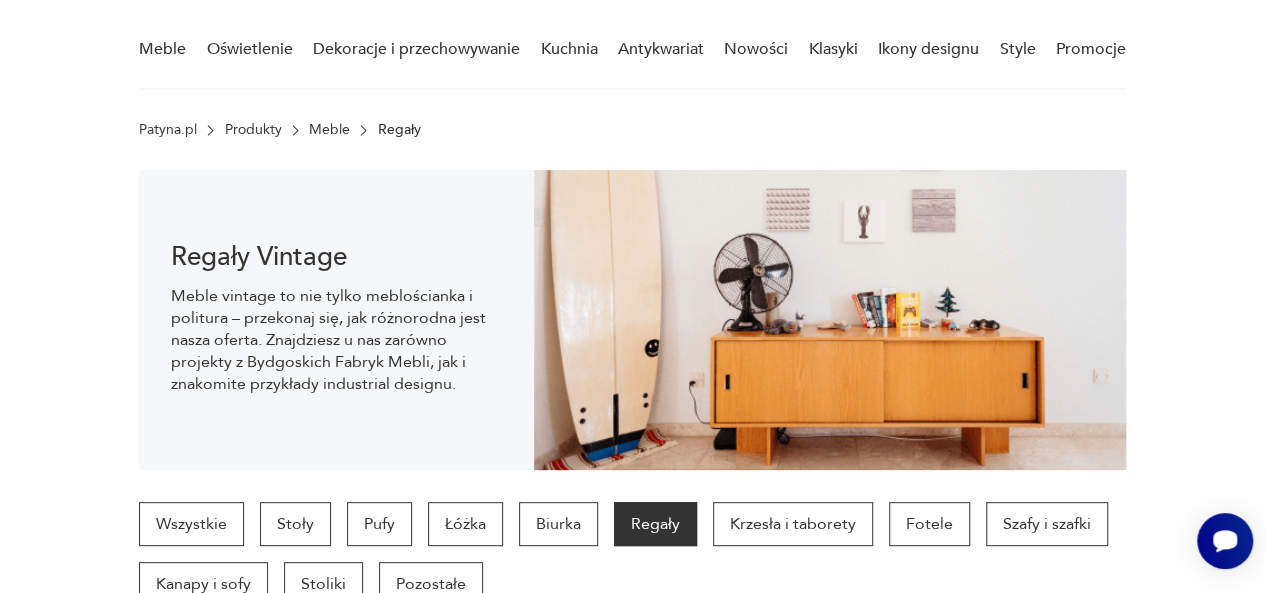 scroll, scrollTop: 139, scrollLeft: 0, axis: vertical 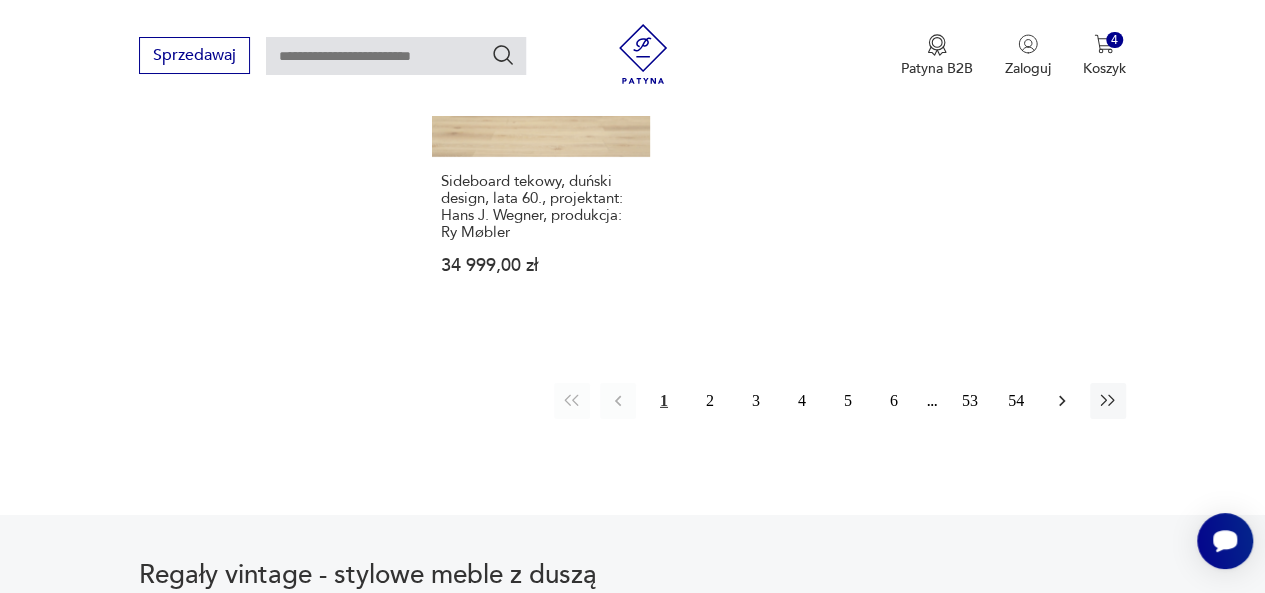 click 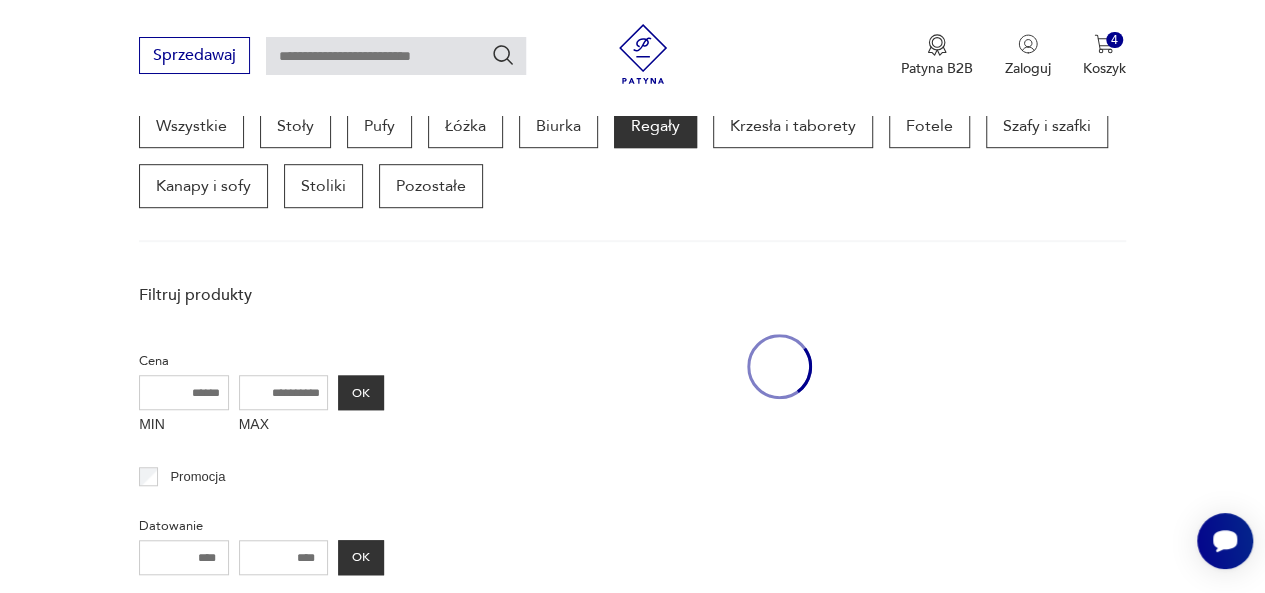 scroll, scrollTop: 530, scrollLeft: 0, axis: vertical 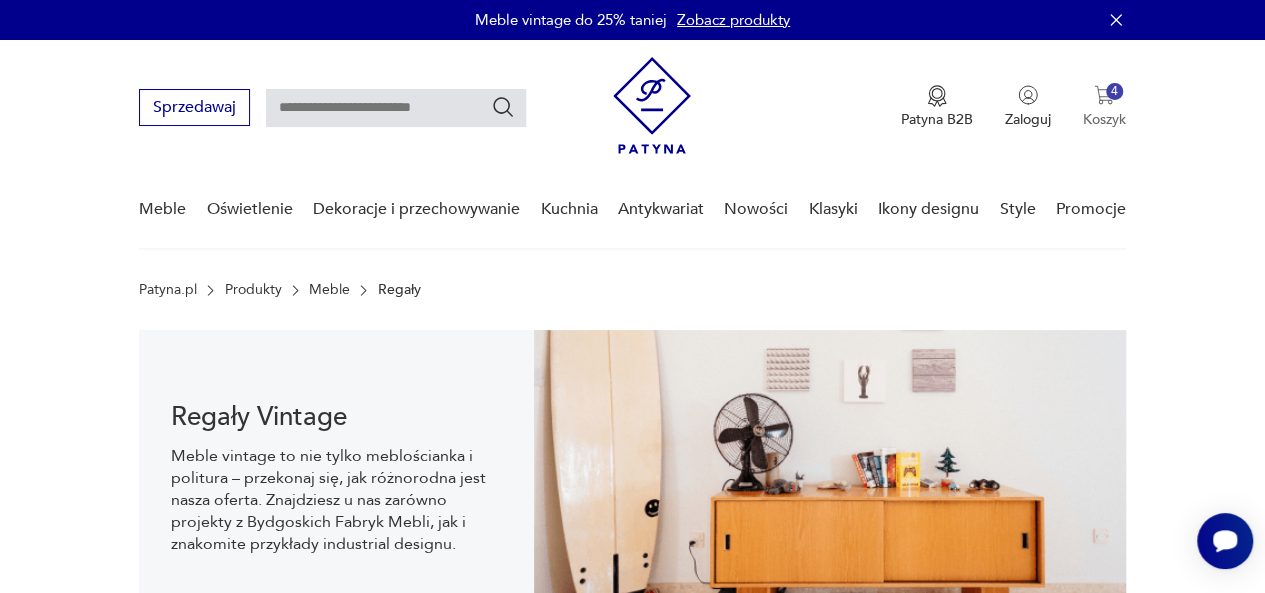 click at bounding box center (1104, 95) 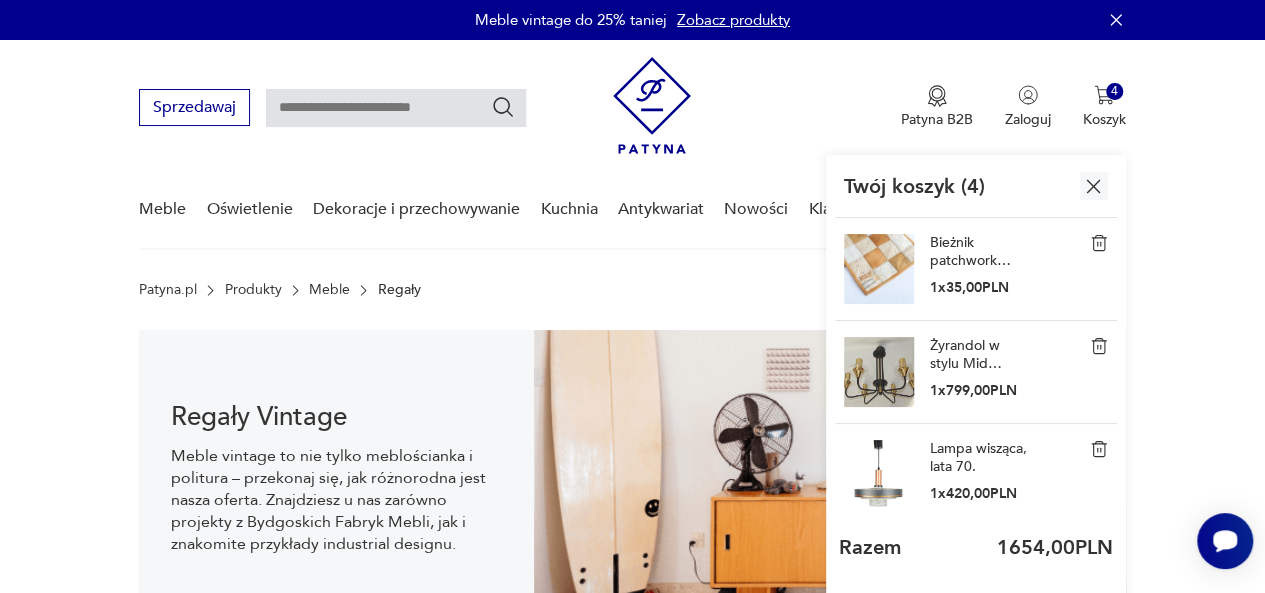 click at bounding box center [879, 475] 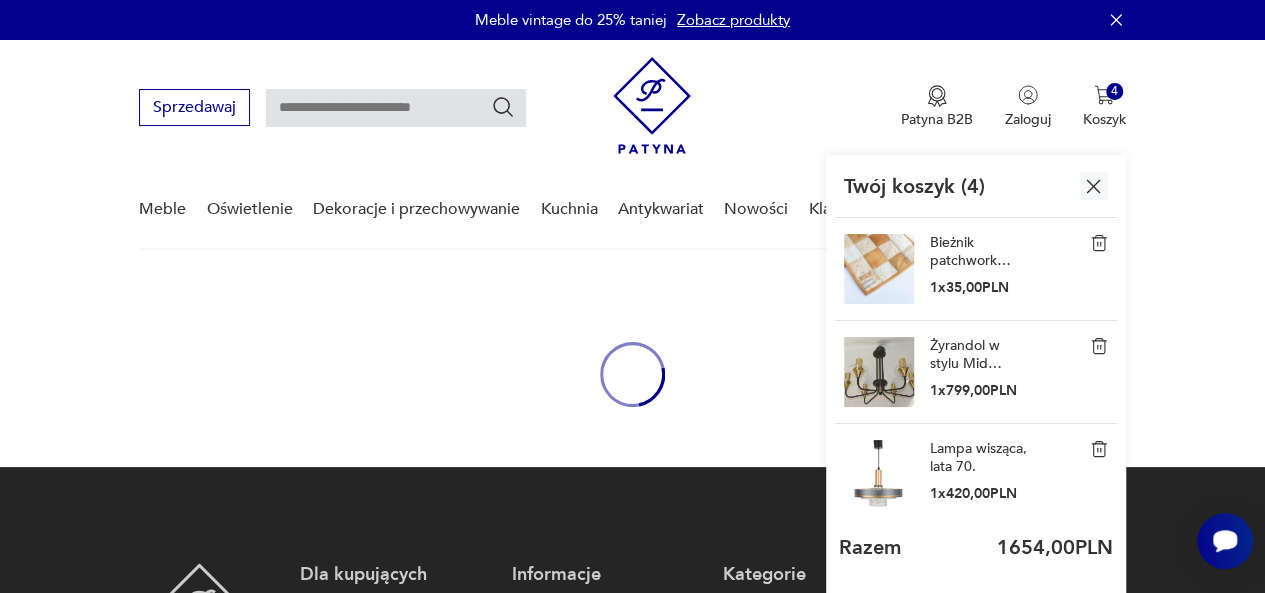 click on "Lampa wisząca, lata 70." at bounding box center (980, 458) 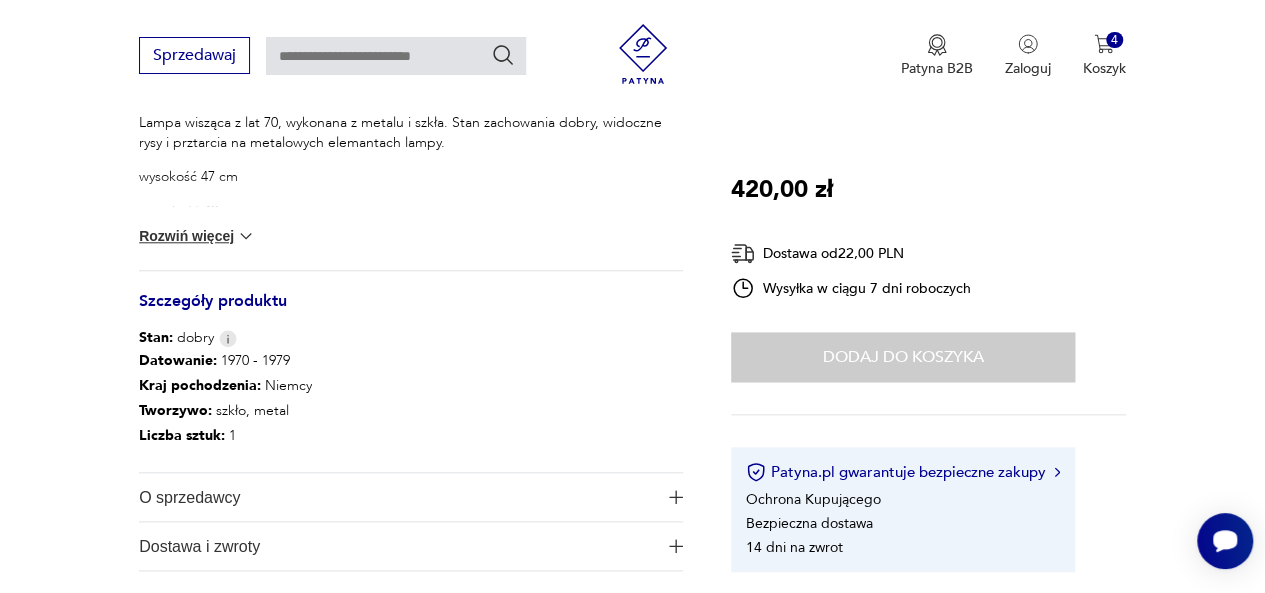 scroll, scrollTop: 272, scrollLeft: 0, axis: vertical 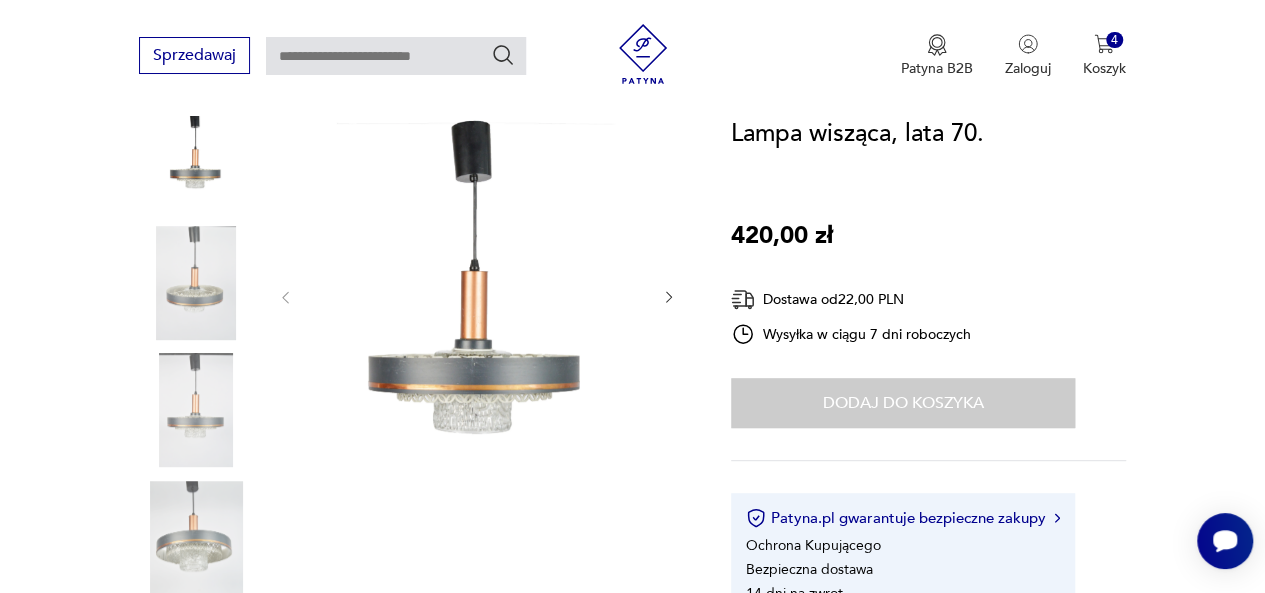 click on "Dodaj do koszyka" at bounding box center (903, 403) 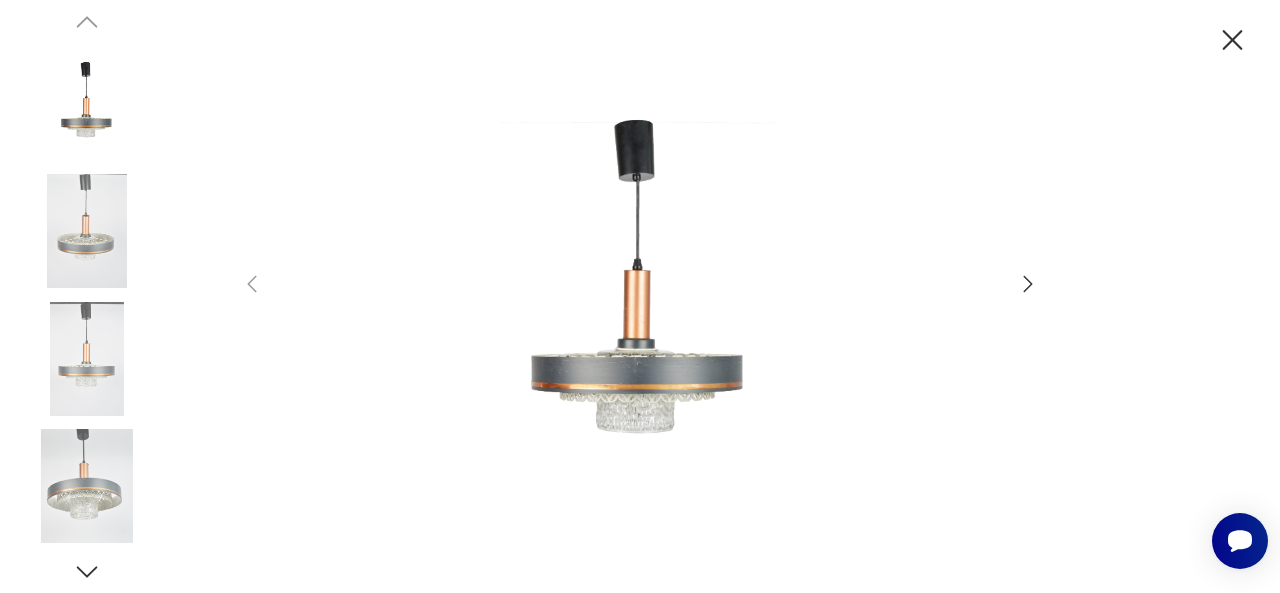 click at bounding box center (87, 486) 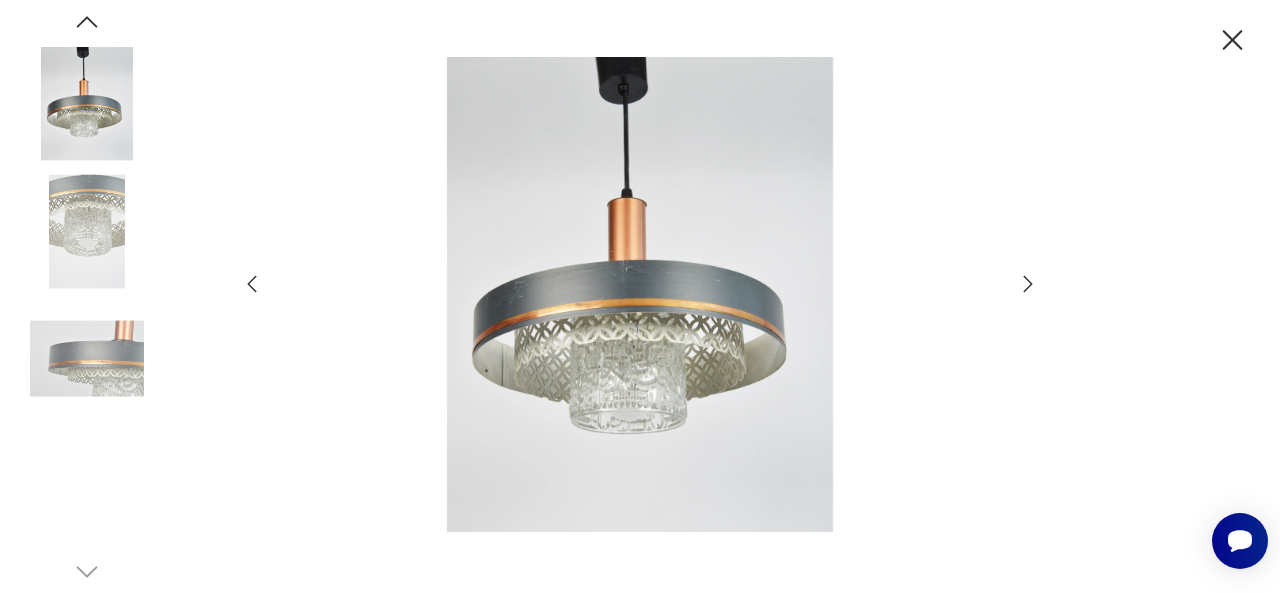 click at bounding box center (87, 231) 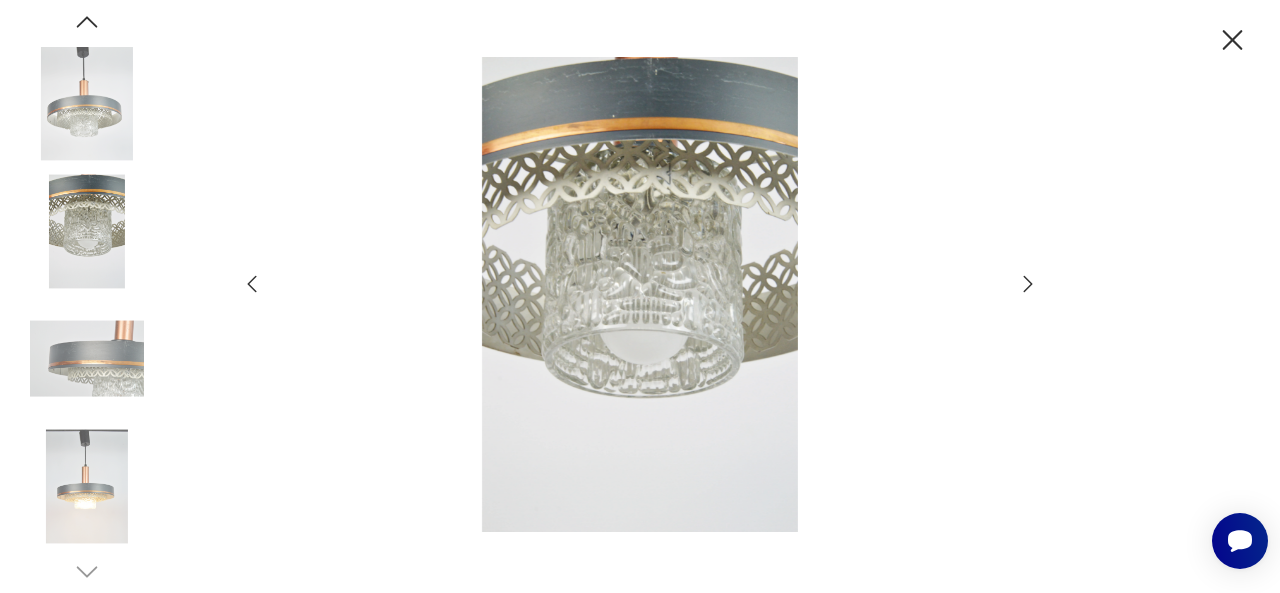 click 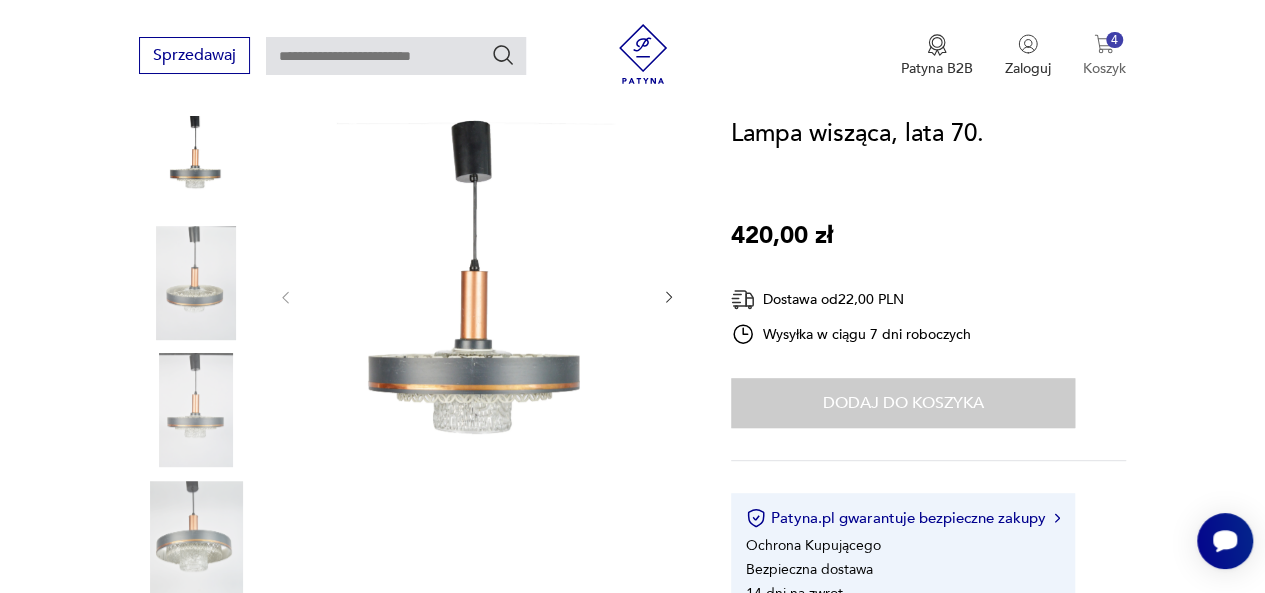 click at bounding box center (1104, 44) 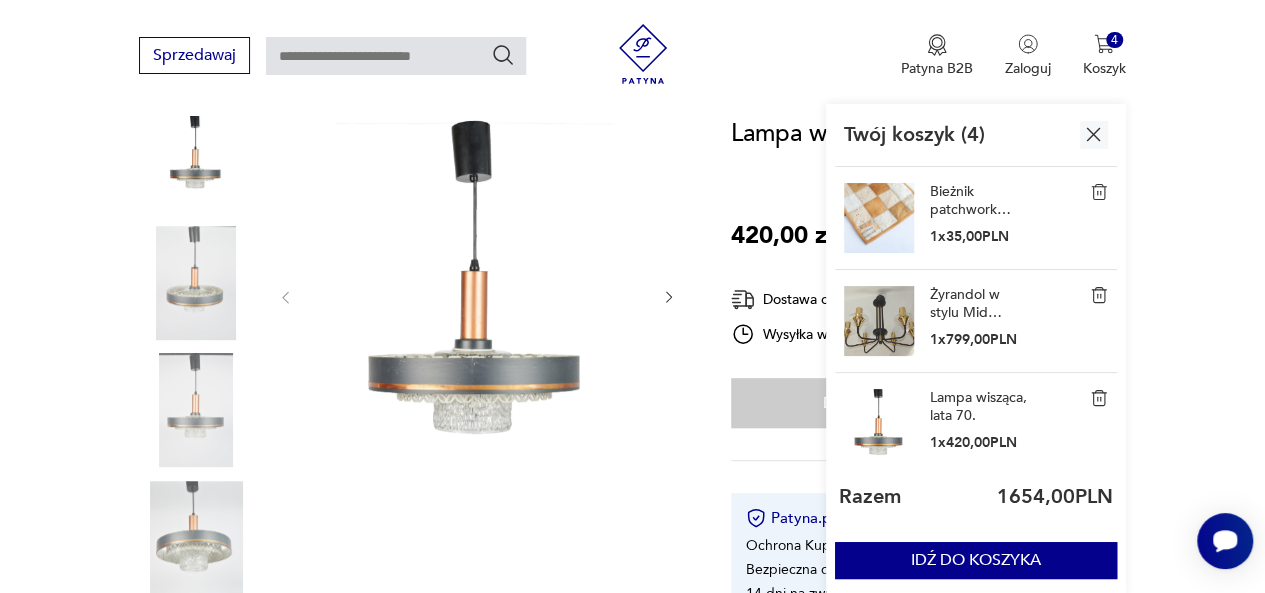 click at bounding box center [879, 218] 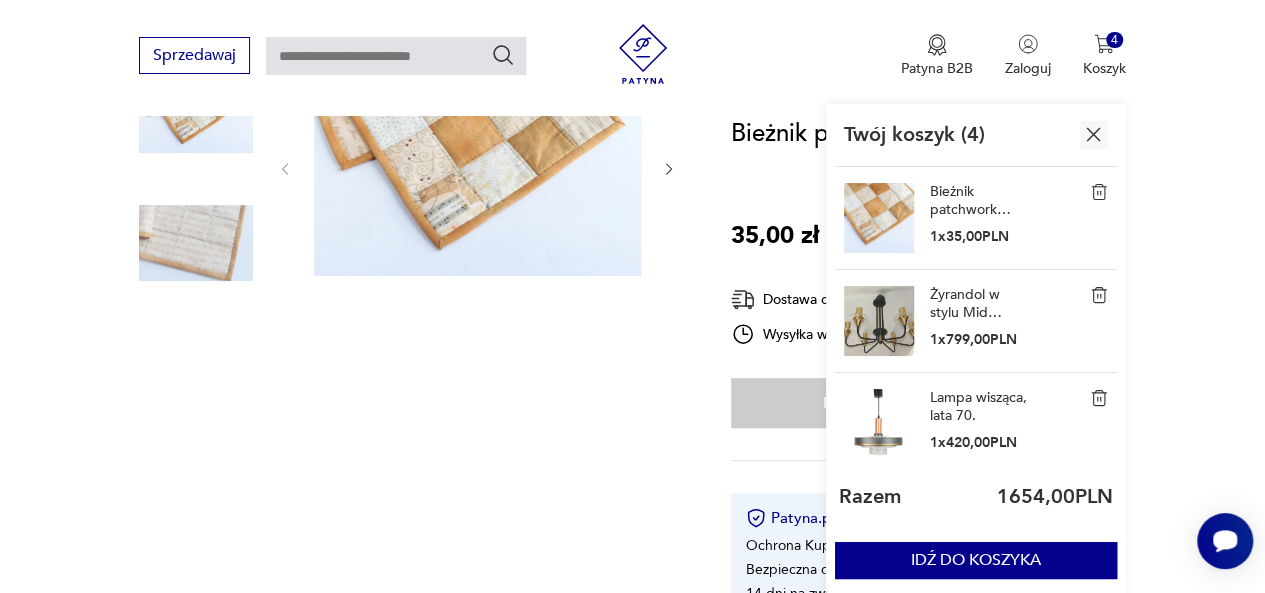 click at bounding box center [196, 370] 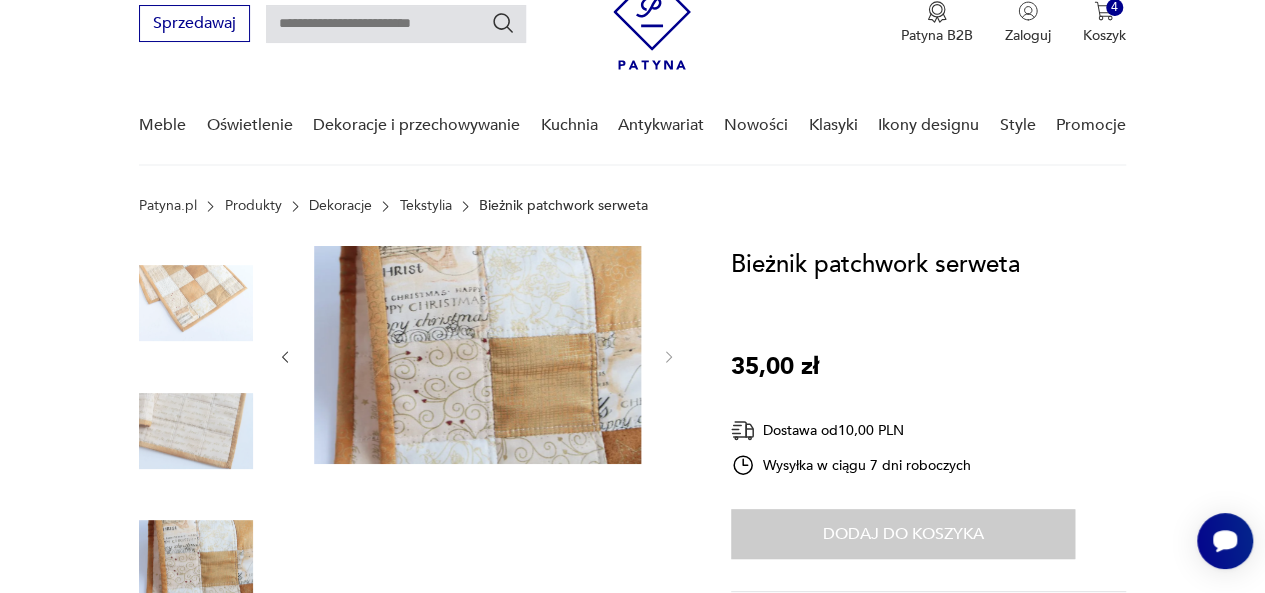 scroll, scrollTop: 42, scrollLeft: 0, axis: vertical 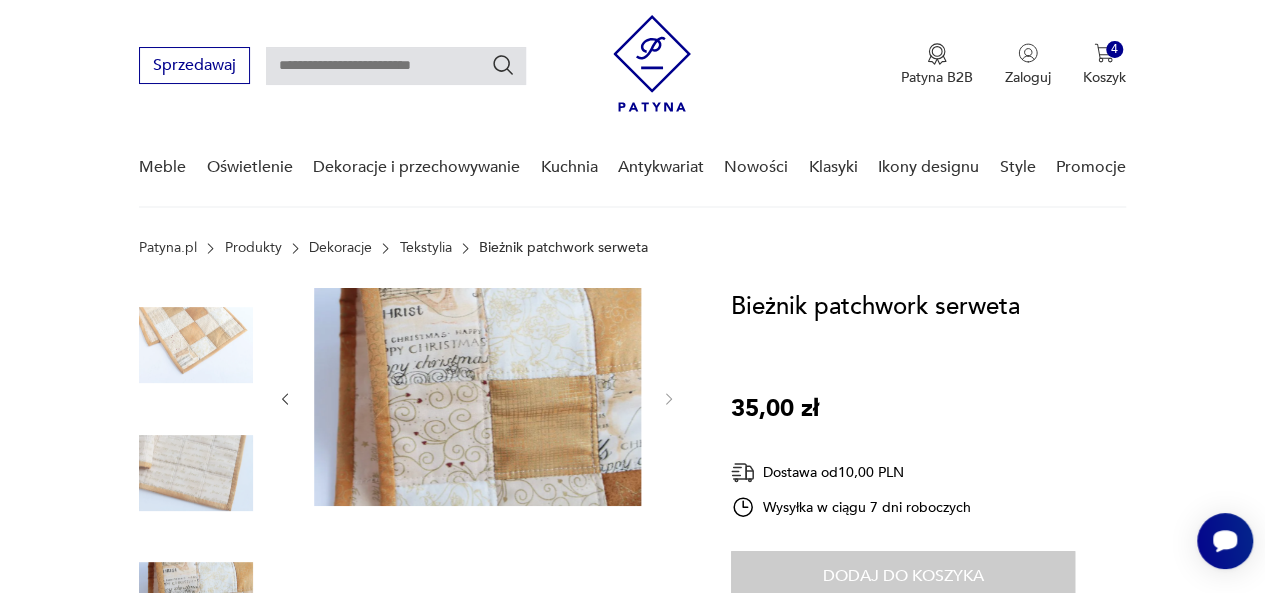 click at bounding box center (196, 345) 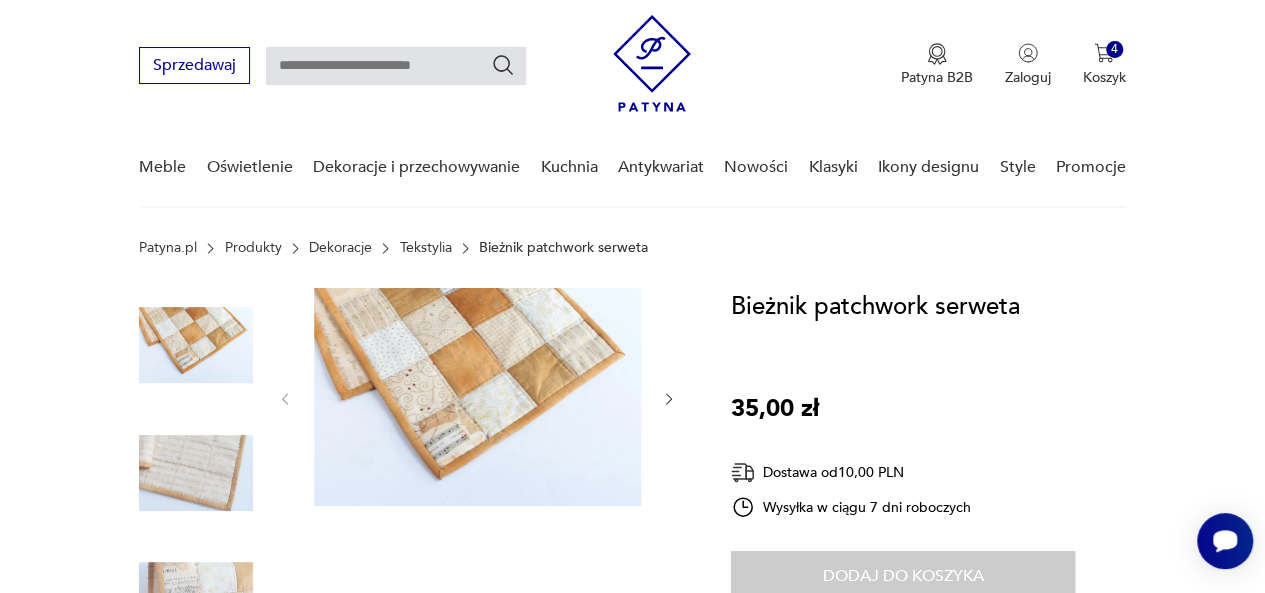 click at bounding box center (477, 397) 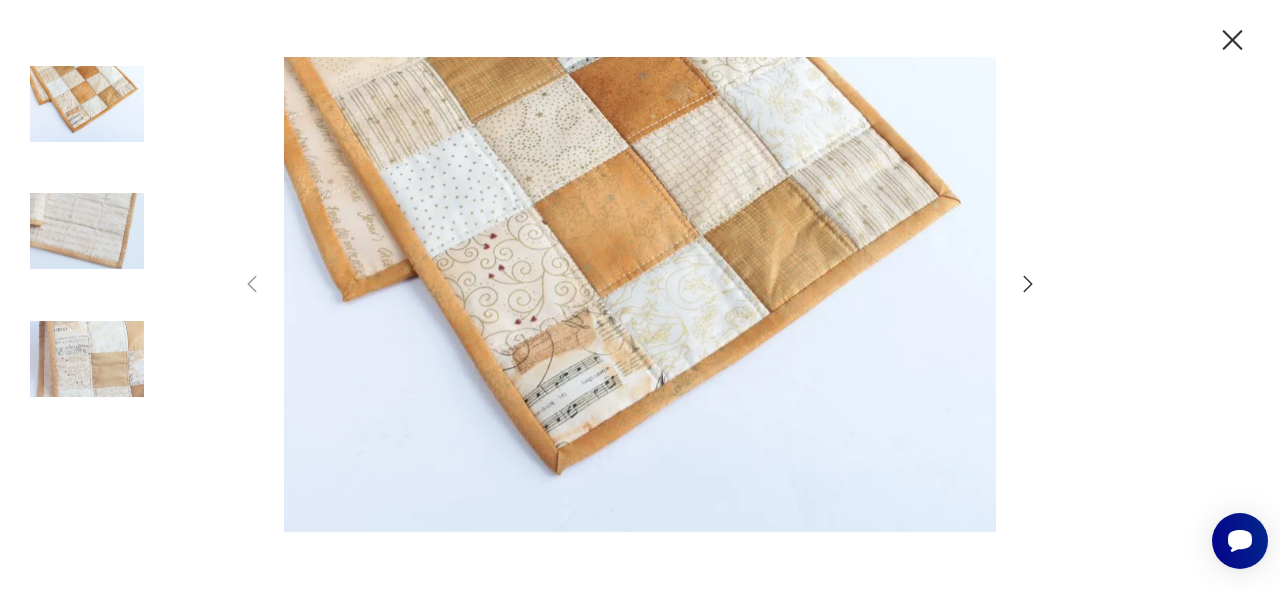 click at bounding box center [640, 294] 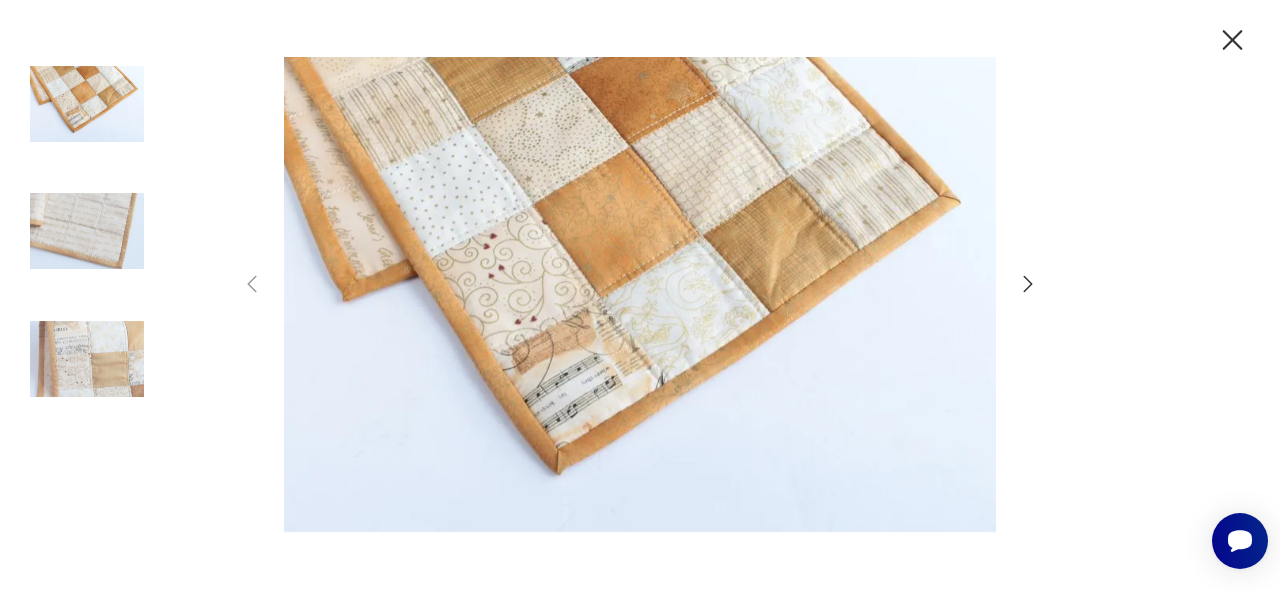 click 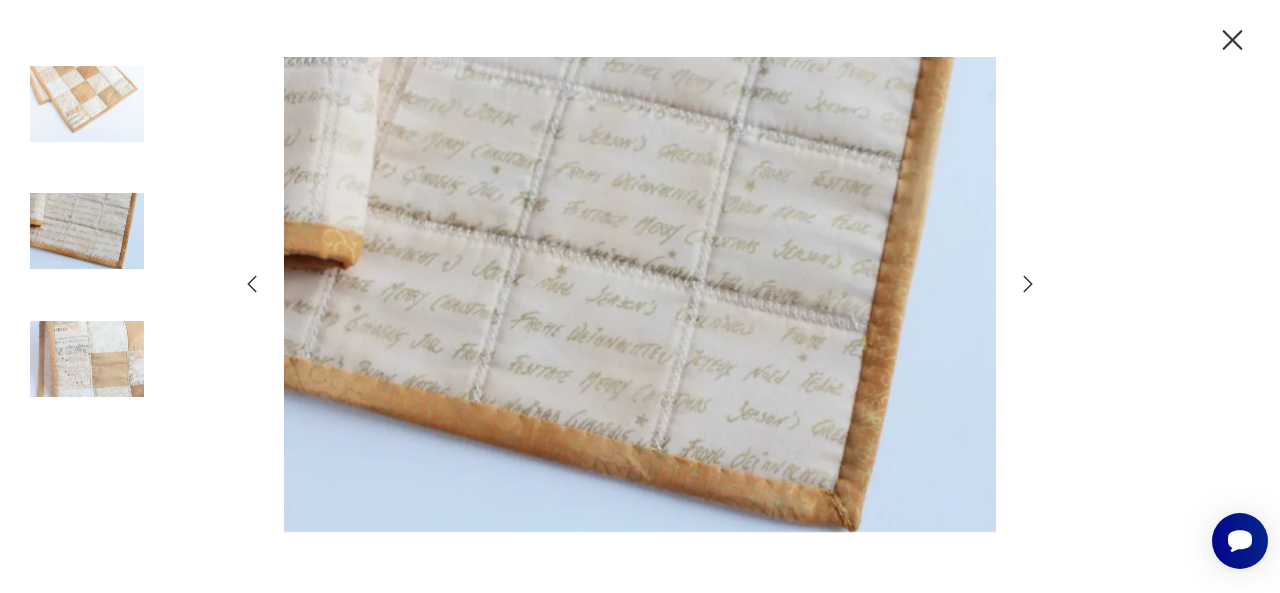 click 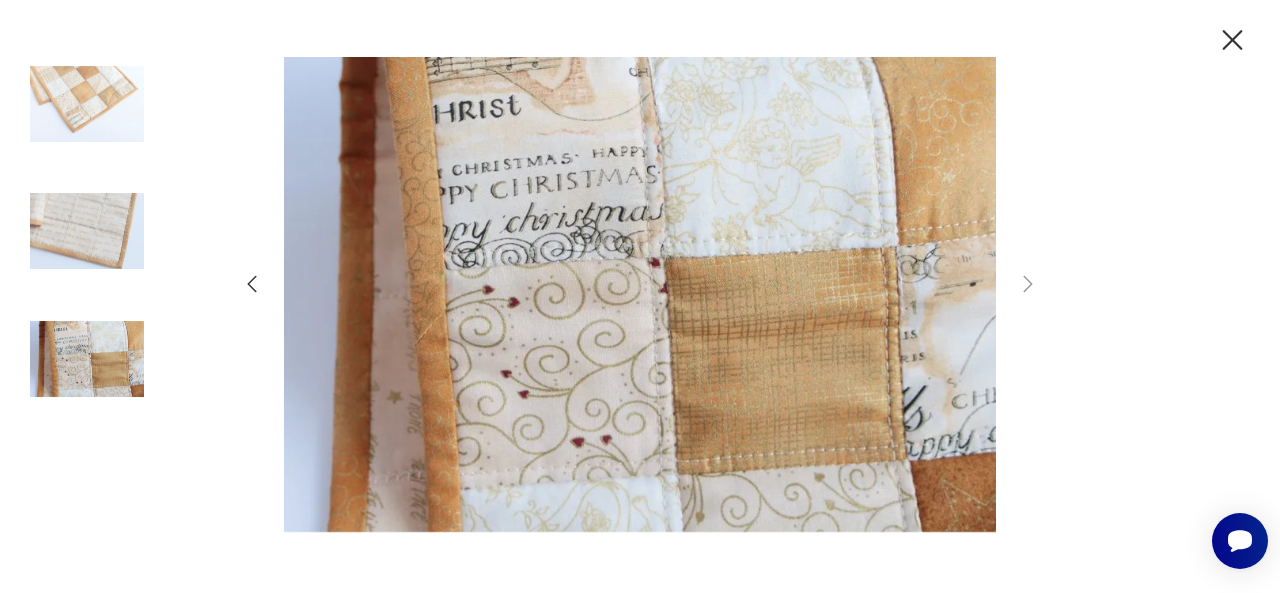 click 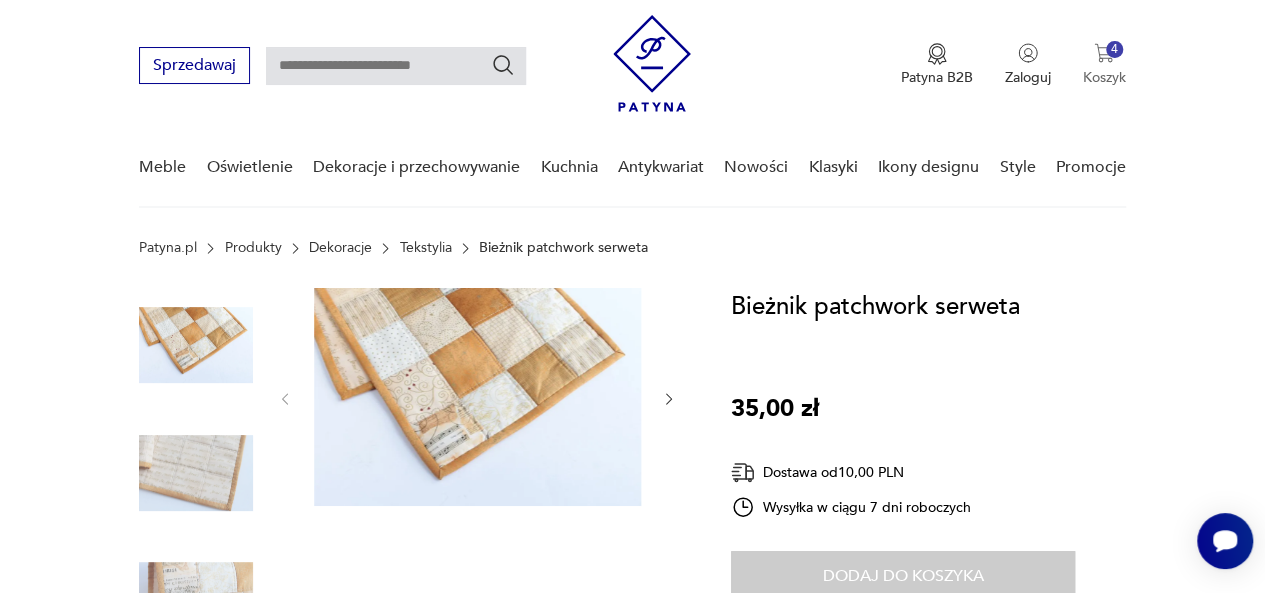 click at bounding box center (1104, 53) 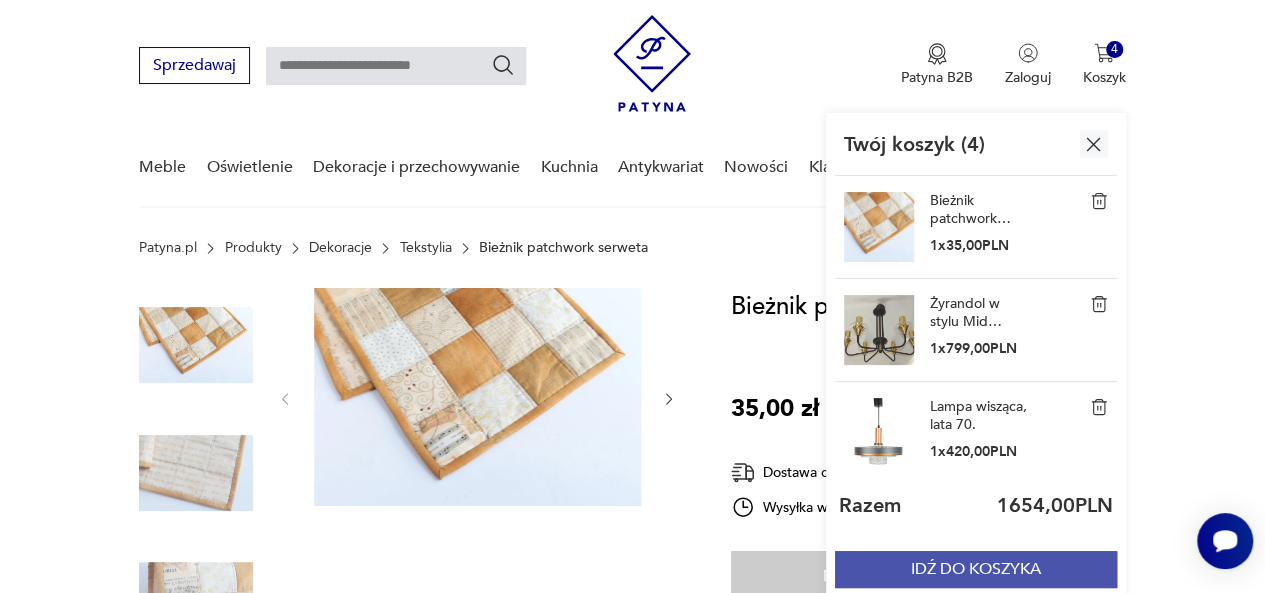 click on "IDŹ DO KOSZYKA" at bounding box center [976, 569] 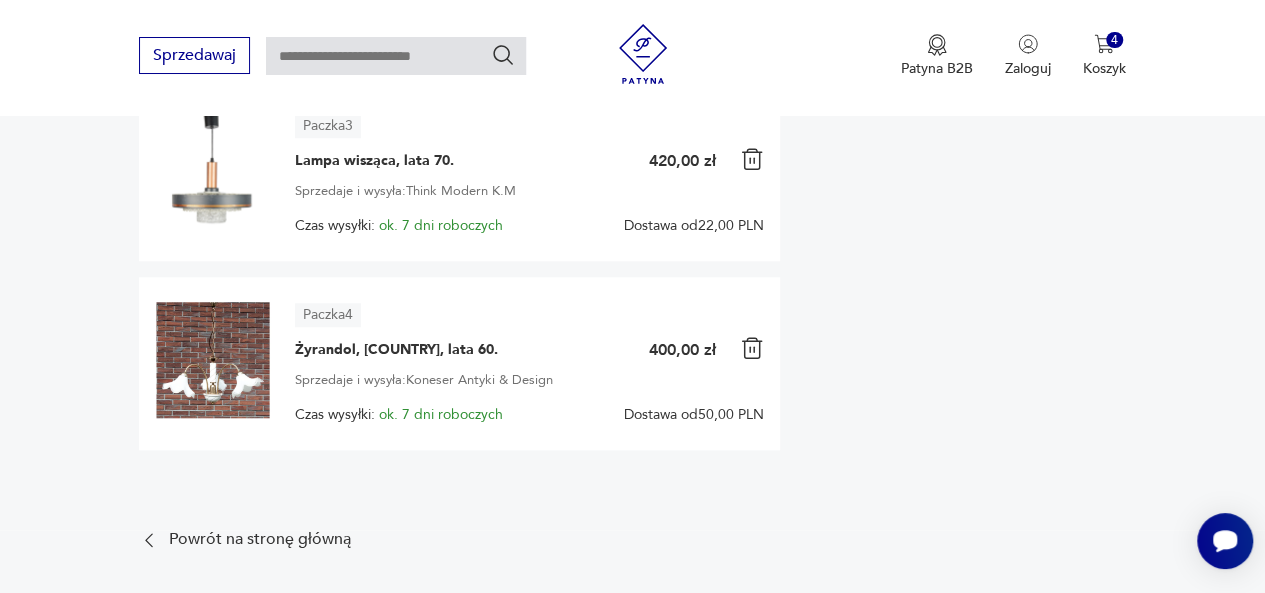 scroll, scrollTop: 765, scrollLeft: 0, axis: vertical 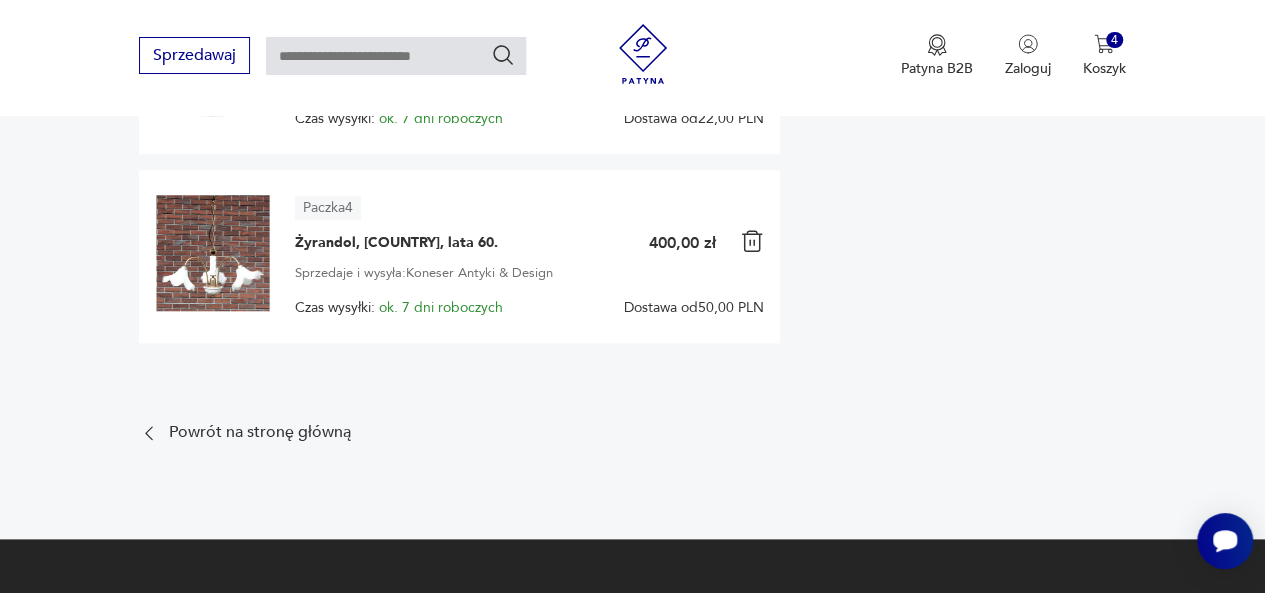 click at bounding box center (213, 253) 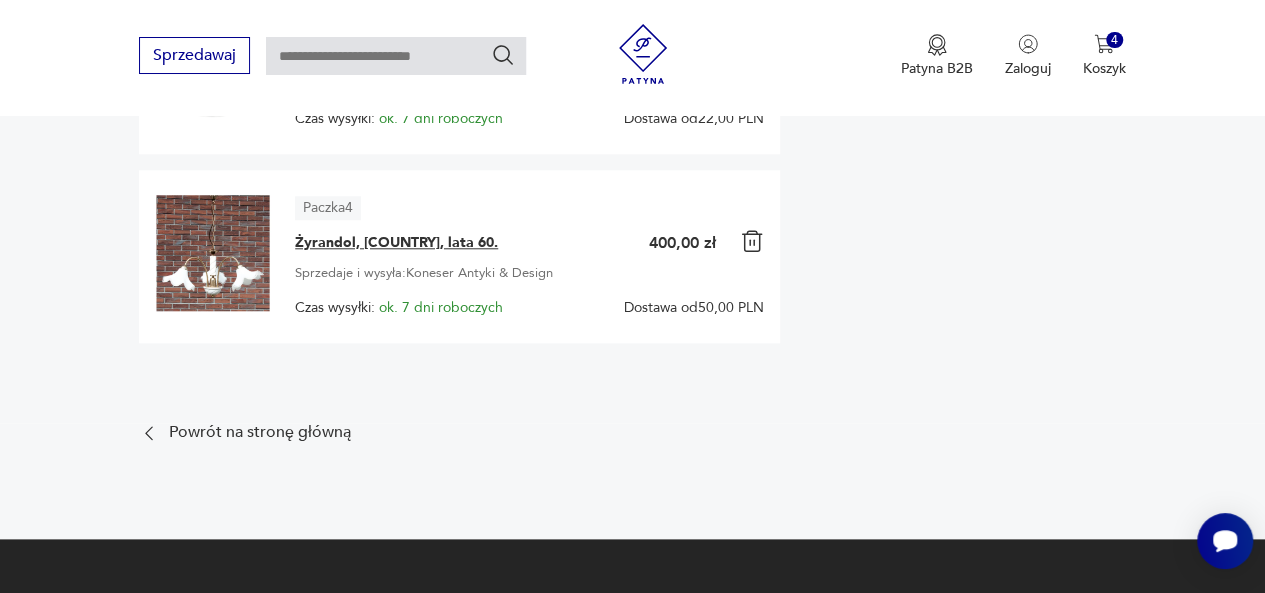 click on "Żyrandol, [COUNTRY], lata 60." at bounding box center (396, 243) 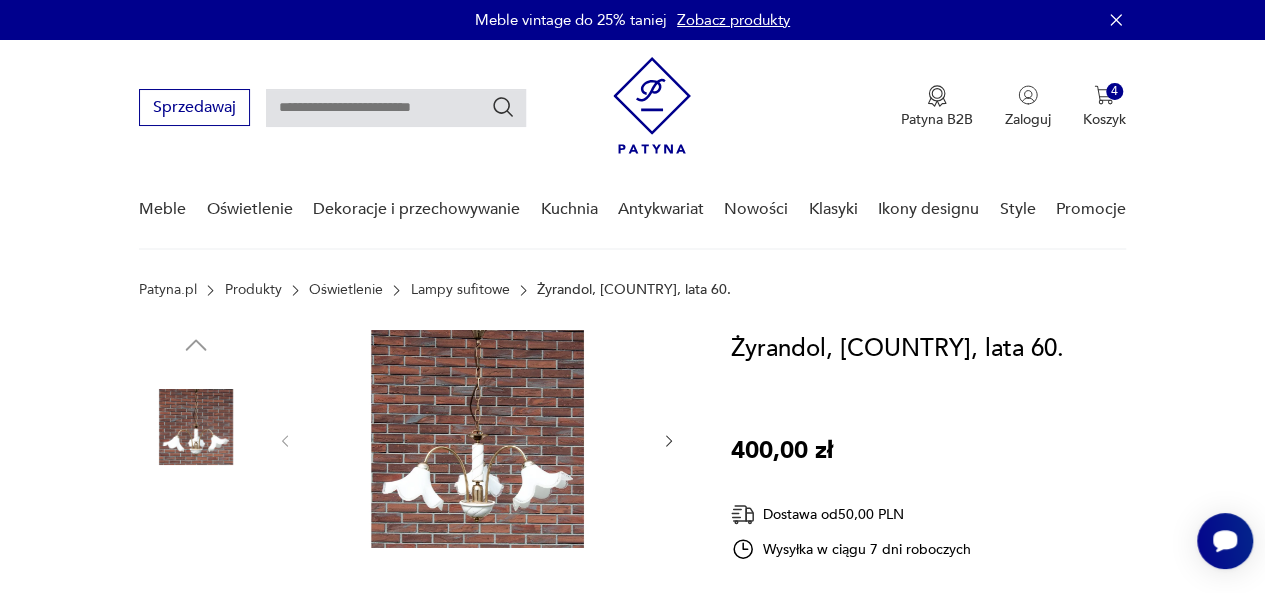 click at bounding box center (196, 555) 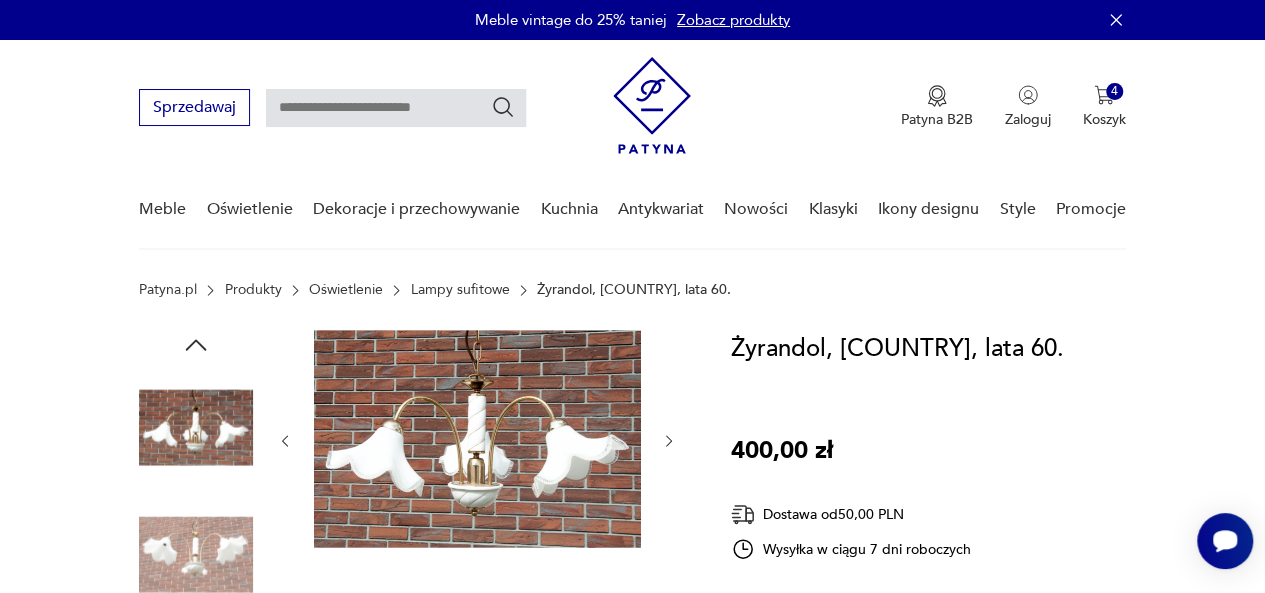 click at bounding box center (396, 108) 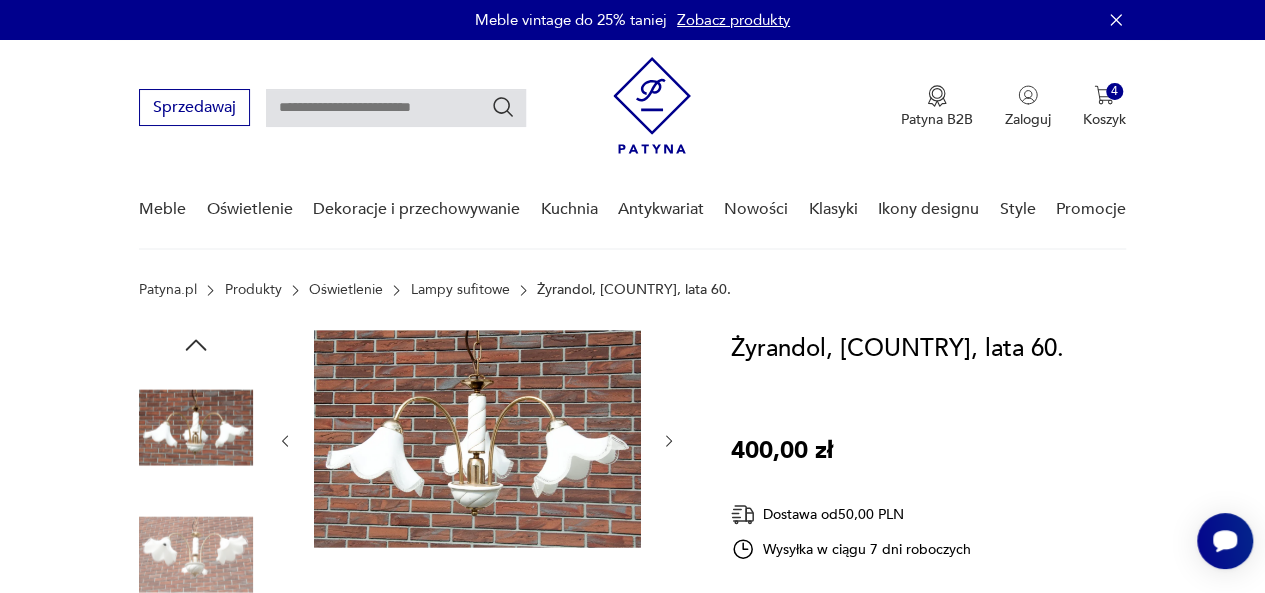 type on "**********" 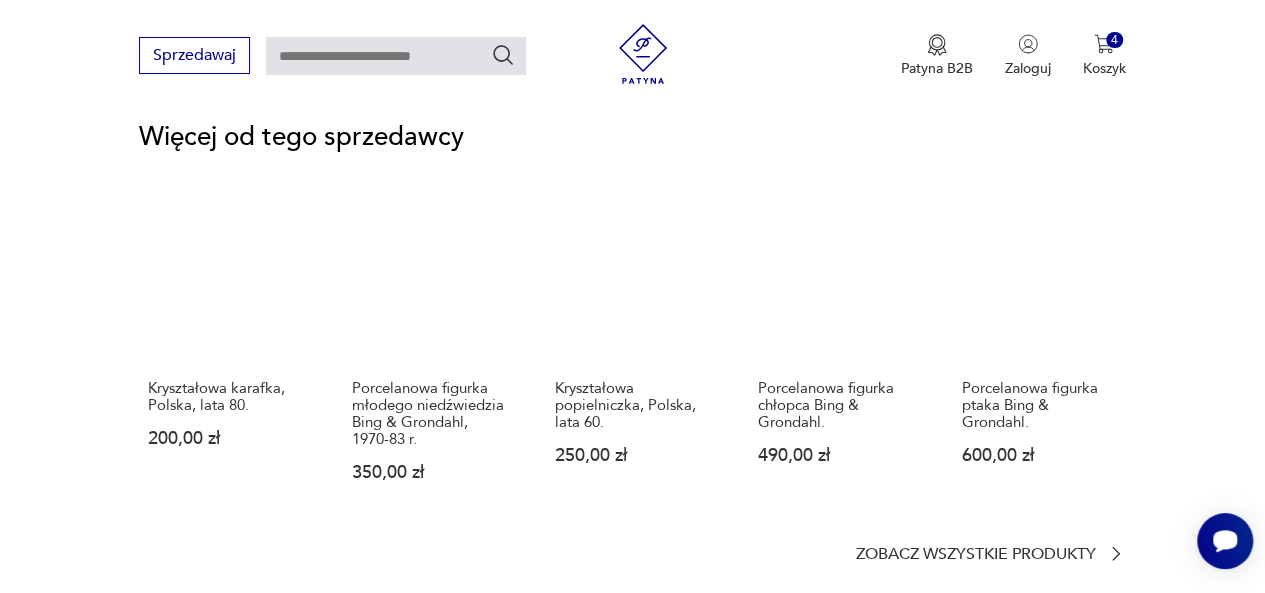 scroll, scrollTop: 2566, scrollLeft: 0, axis: vertical 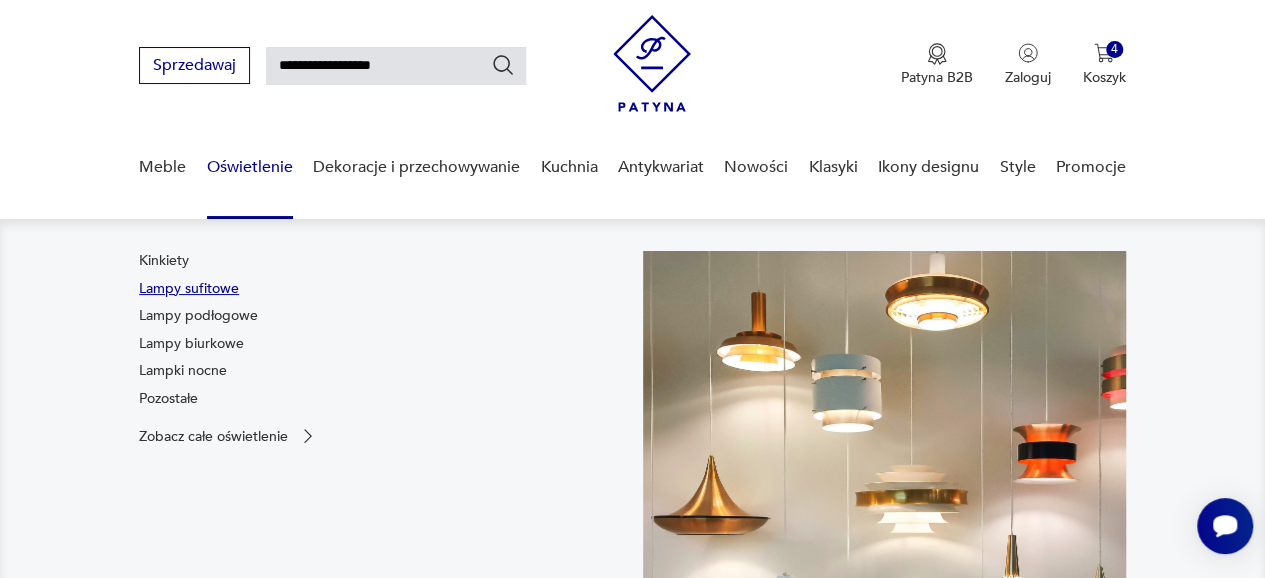 click on "Lampy sufitowe" at bounding box center [189, 289] 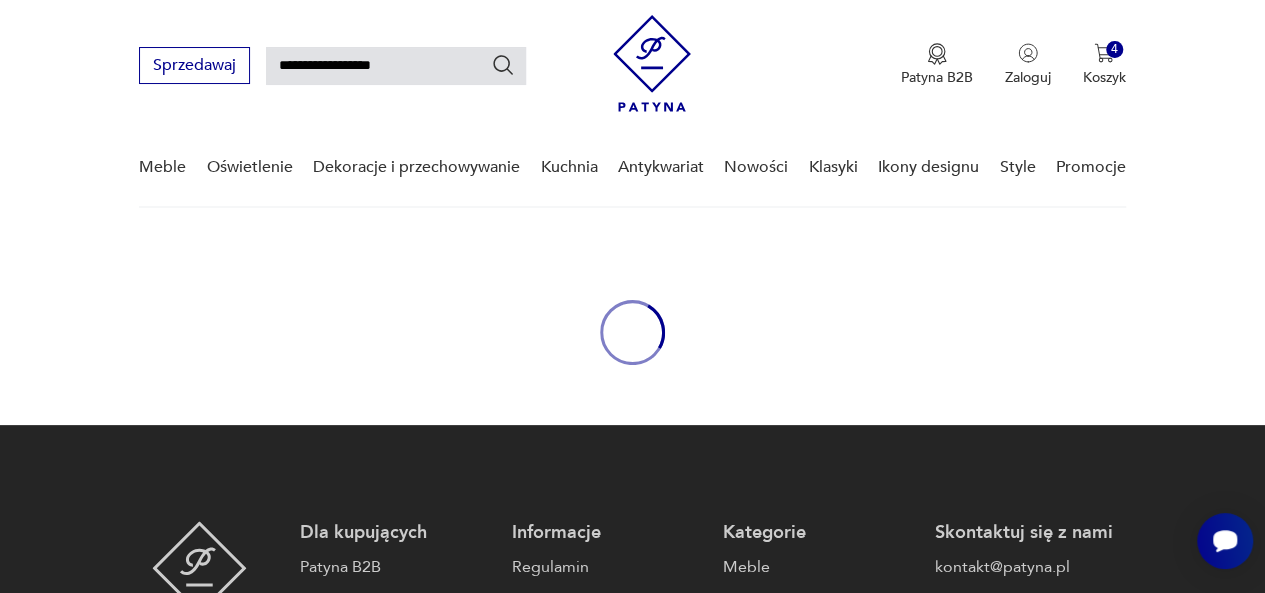 type 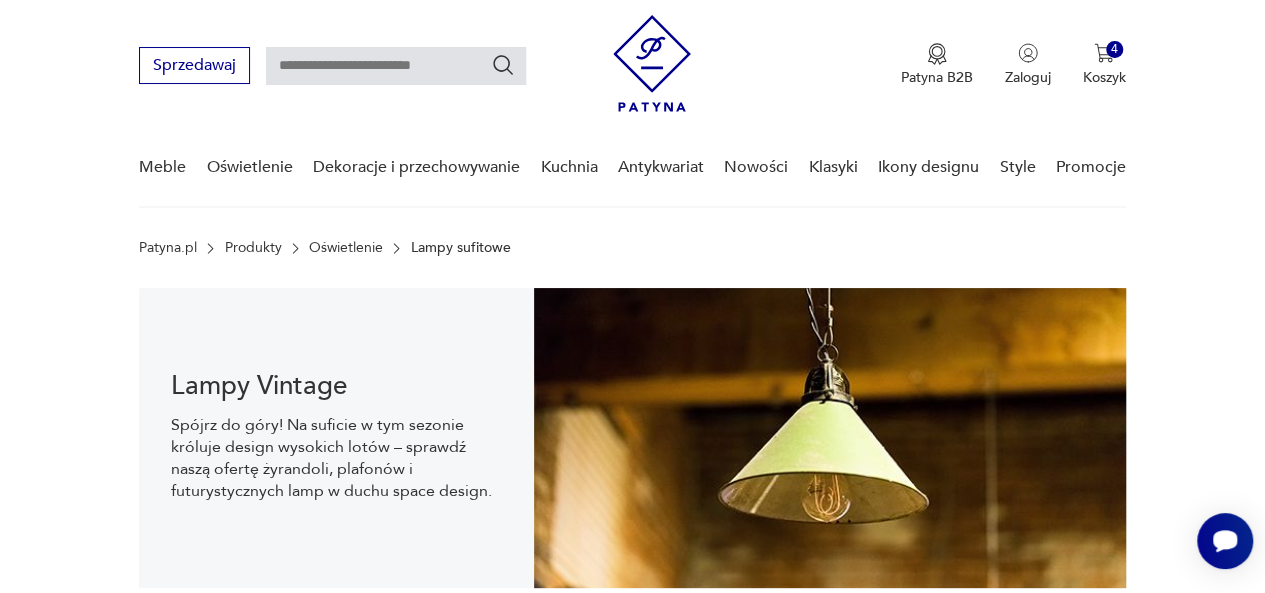 scroll, scrollTop: 198, scrollLeft: 0, axis: vertical 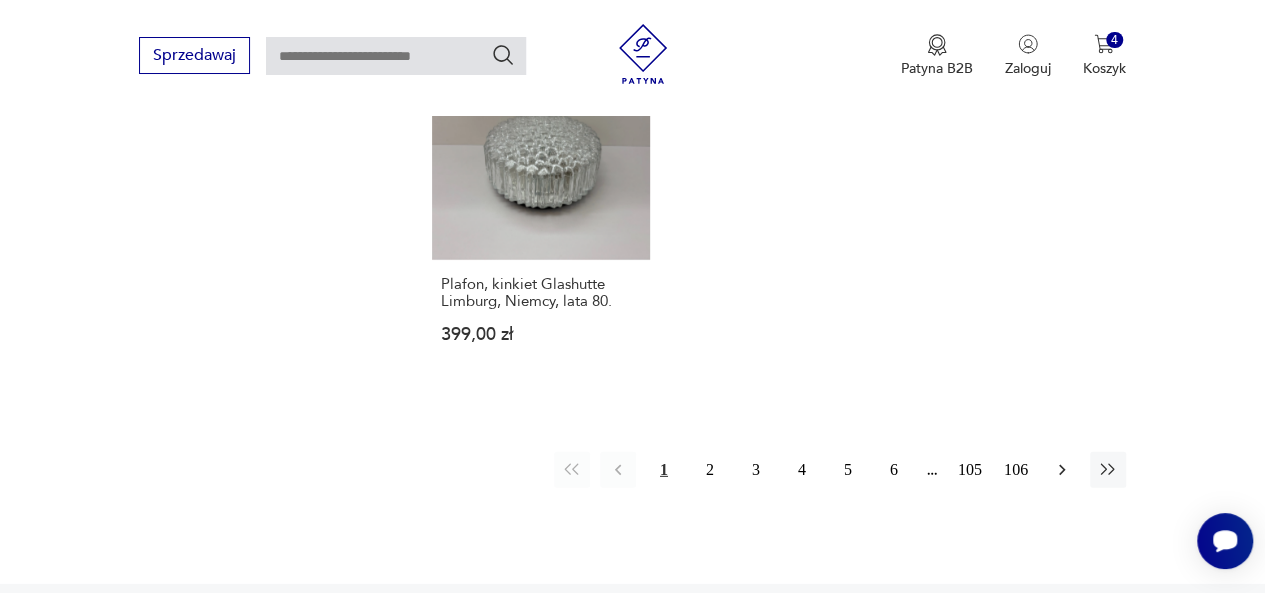 click 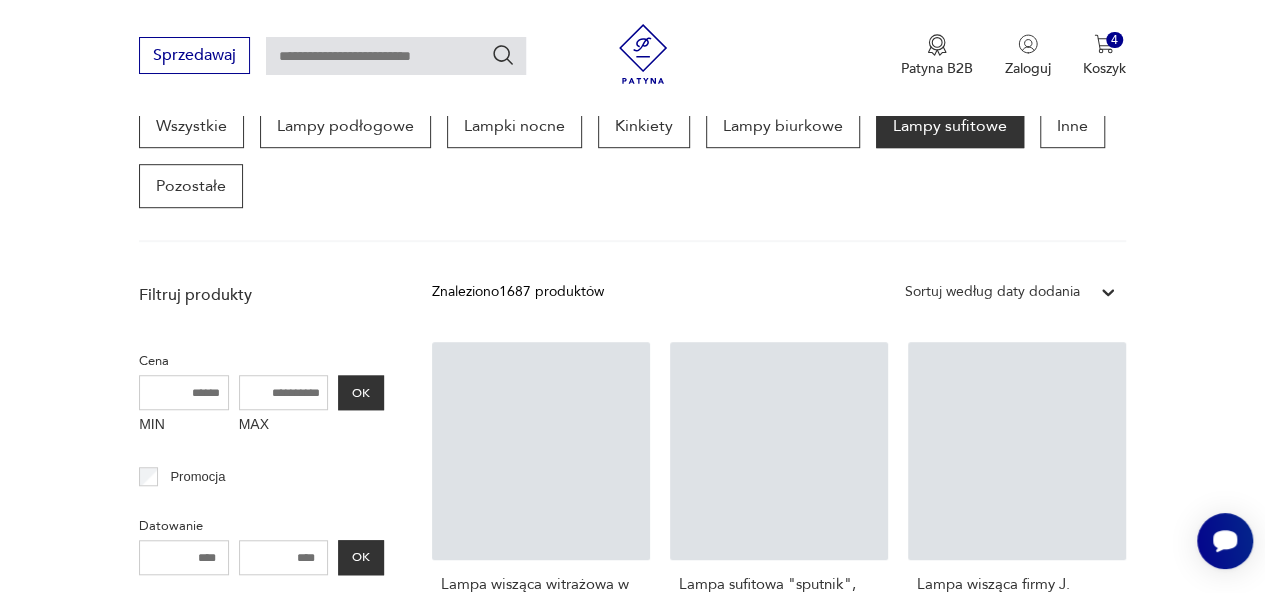 scroll, scrollTop: 530, scrollLeft: 0, axis: vertical 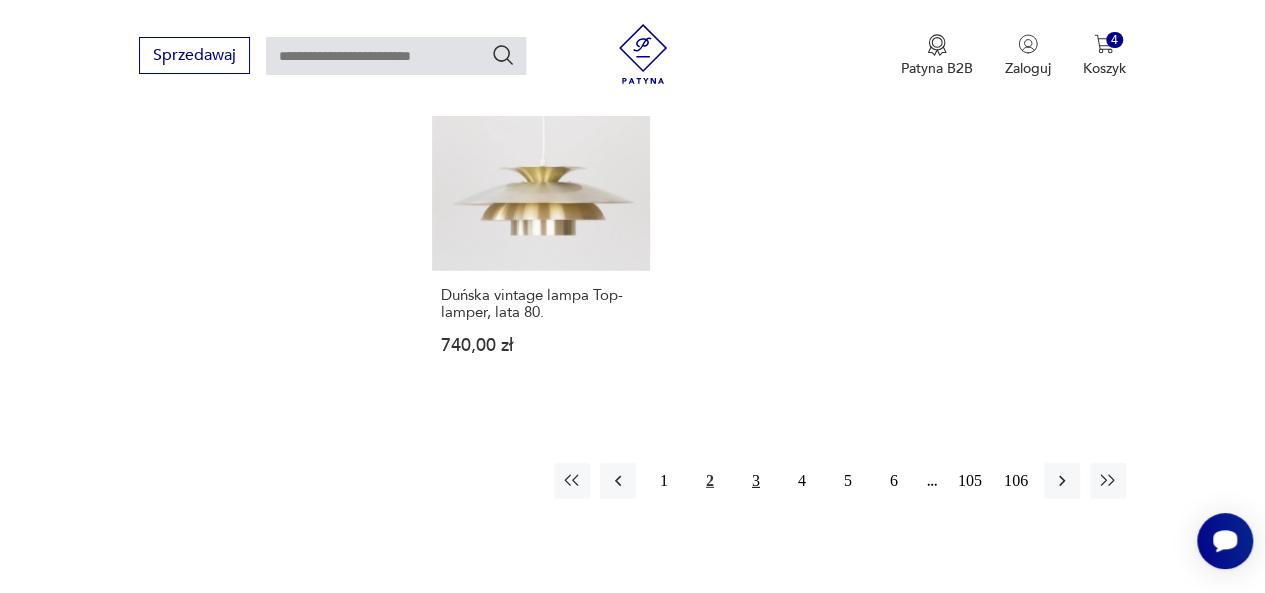 click on "3" at bounding box center (756, 481) 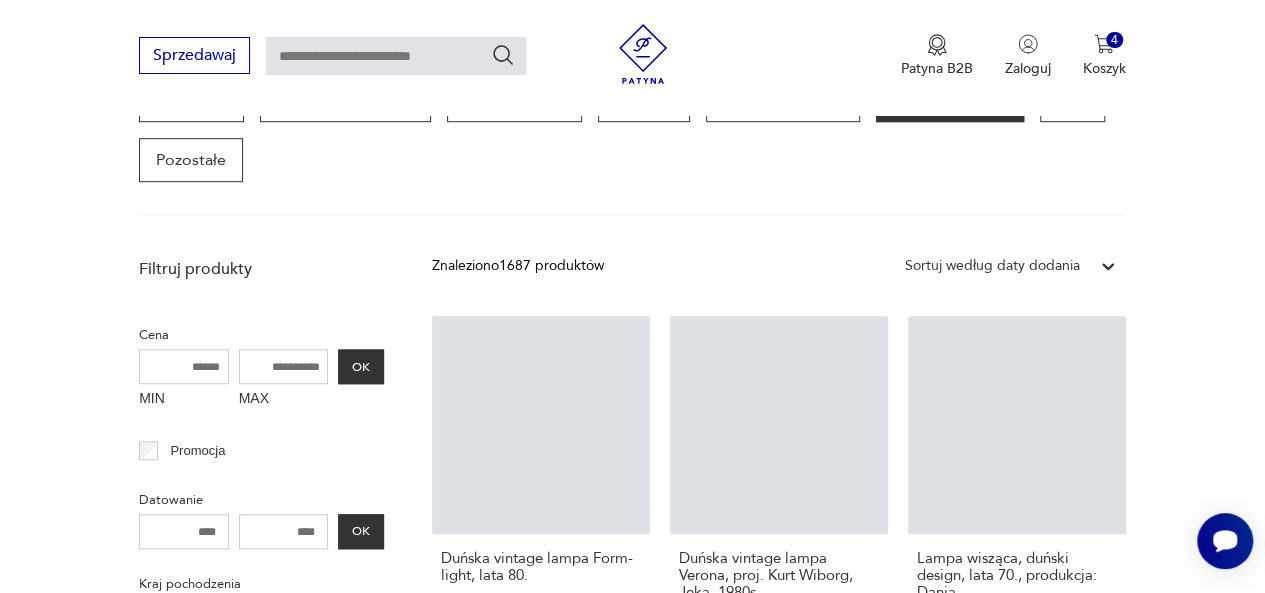 scroll, scrollTop: 530, scrollLeft: 0, axis: vertical 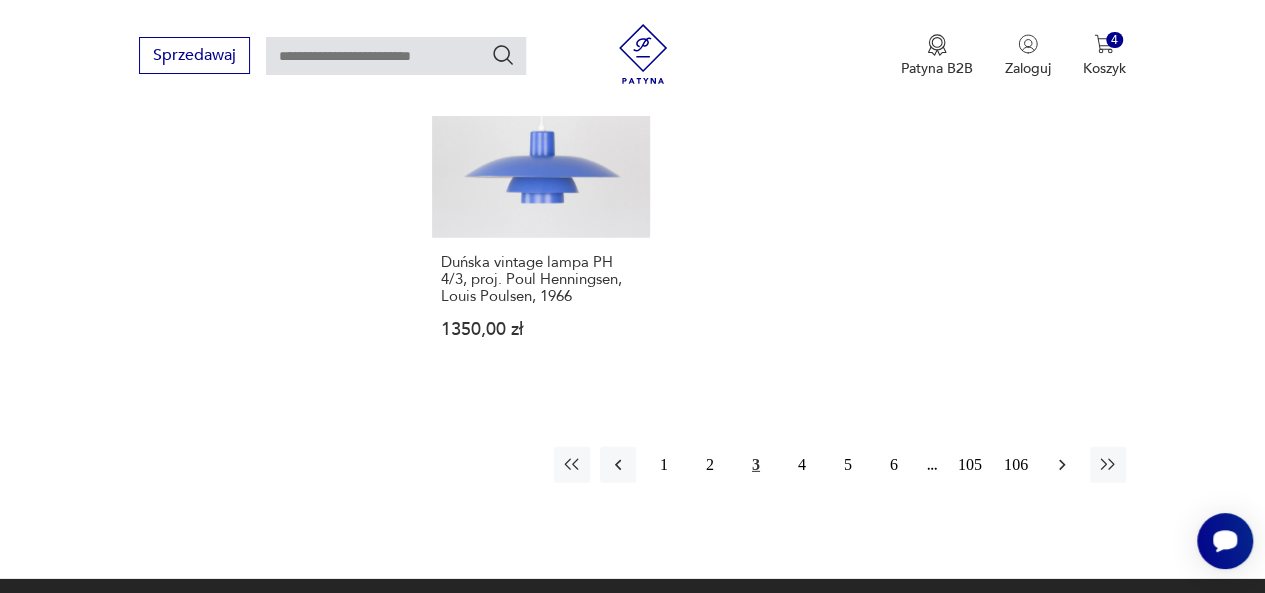 click 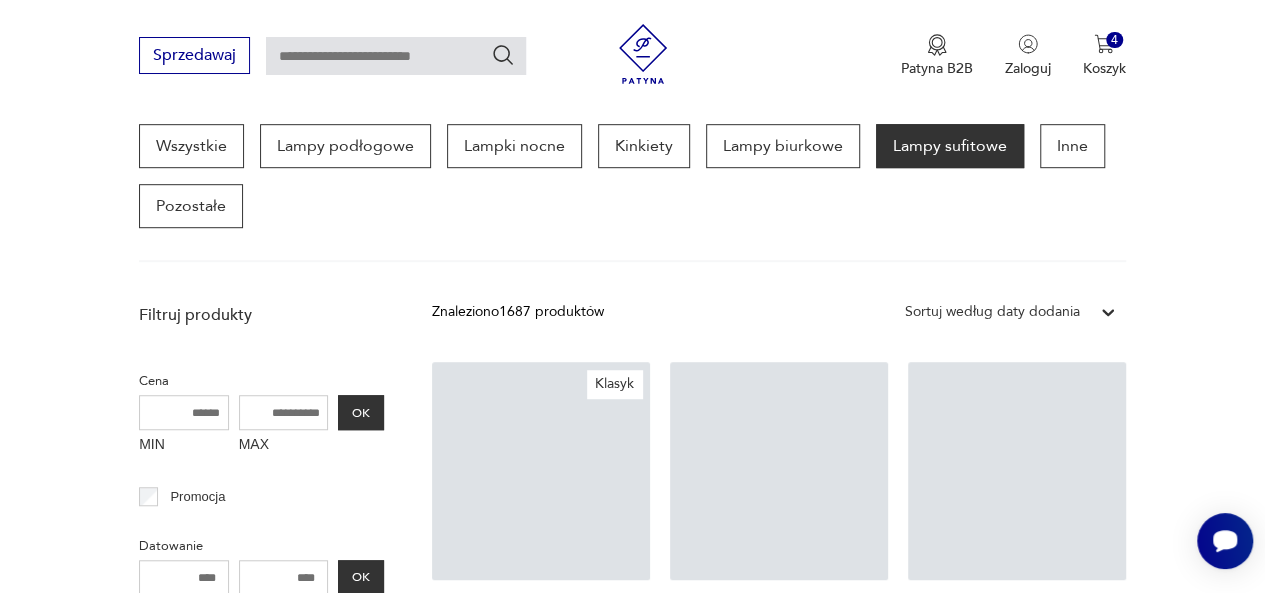 scroll, scrollTop: 530, scrollLeft: 0, axis: vertical 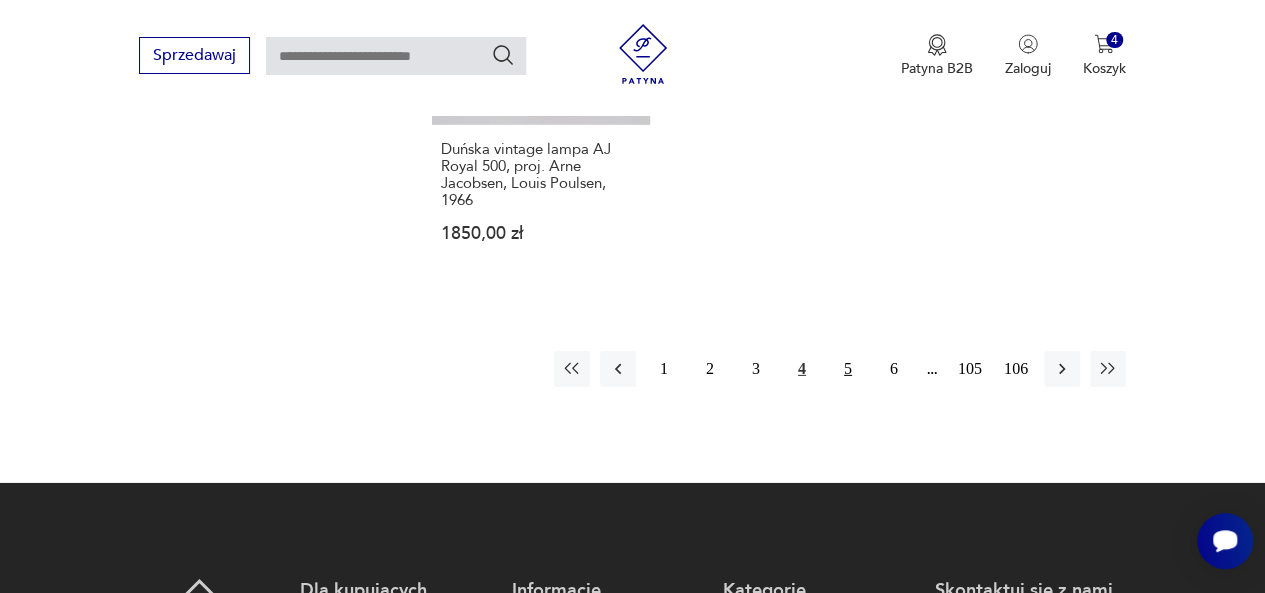 click on "5" at bounding box center [848, 369] 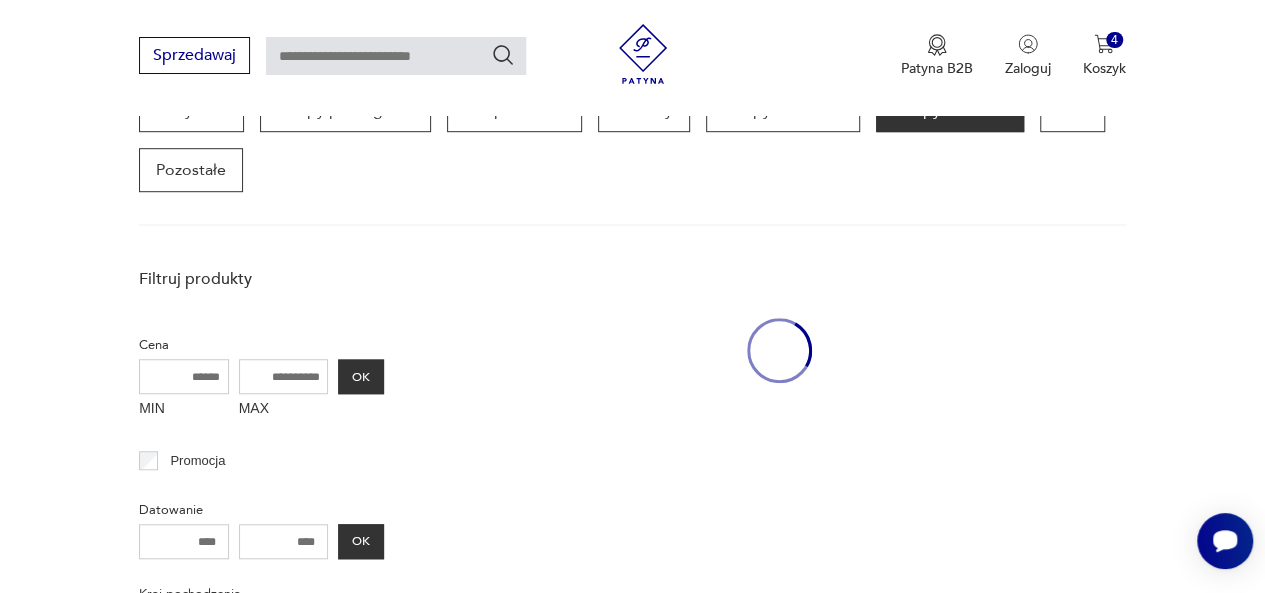 scroll, scrollTop: 530, scrollLeft: 0, axis: vertical 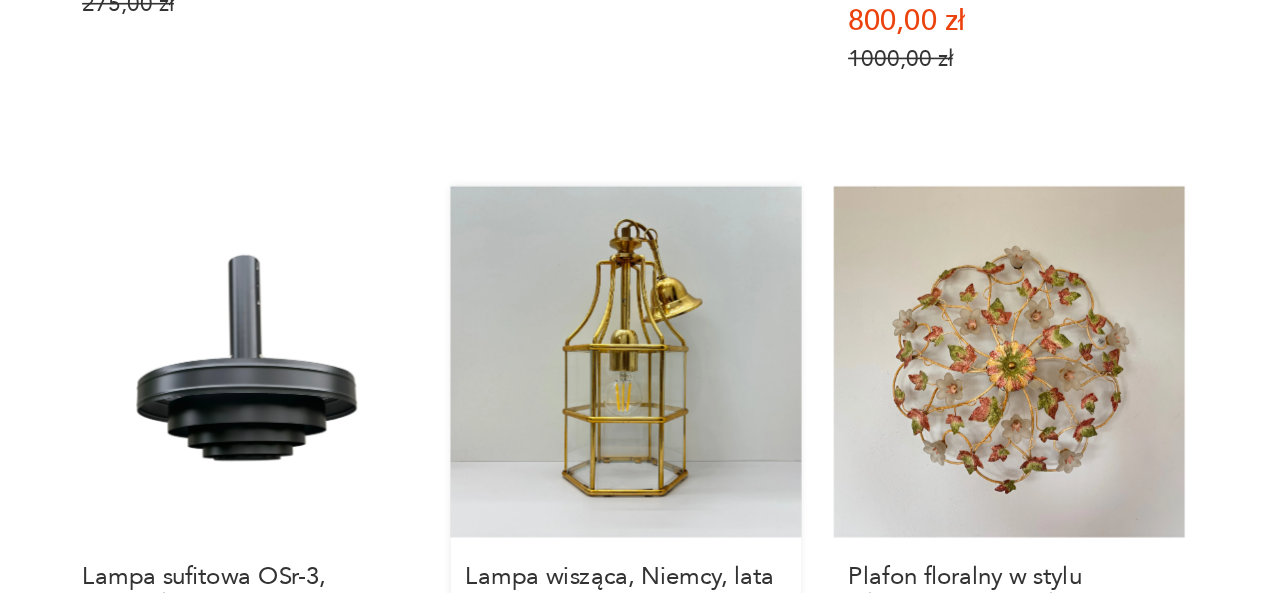 click on "Lampa wisząca, [COUNTRY], lata 70. 599,00 zł" at bounding box center [779, 427] 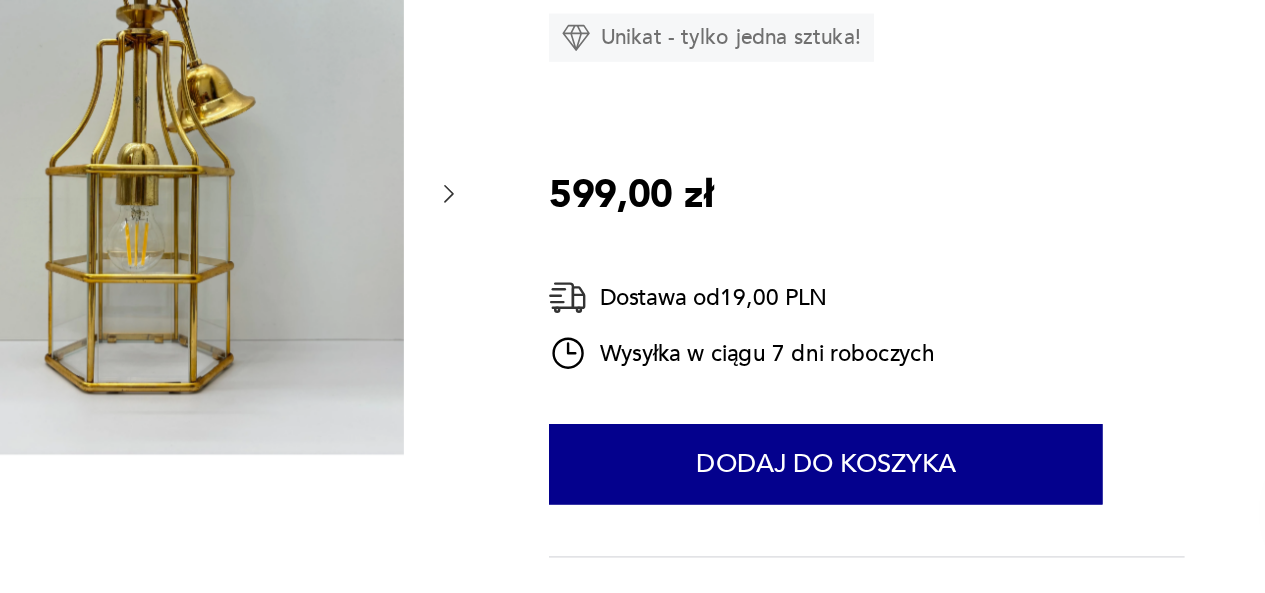 scroll, scrollTop: 0, scrollLeft: 0, axis: both 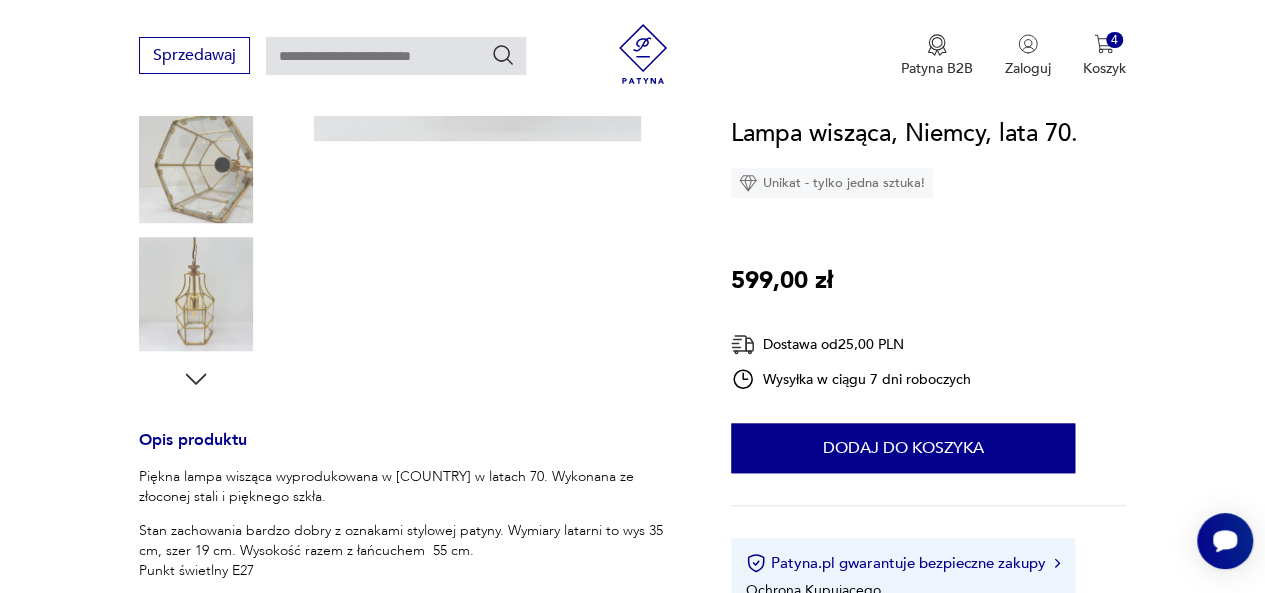 click at bounding box center (196, 166) 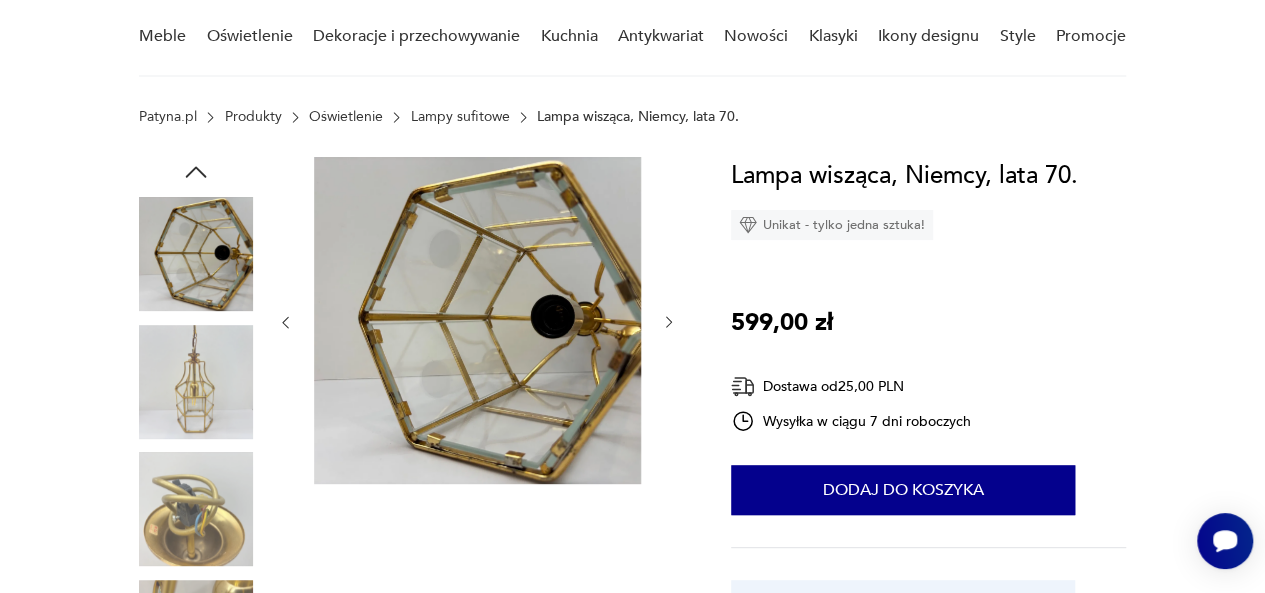 scroll, scrollTop: 168, scrollLeft: 0, axis: vertical 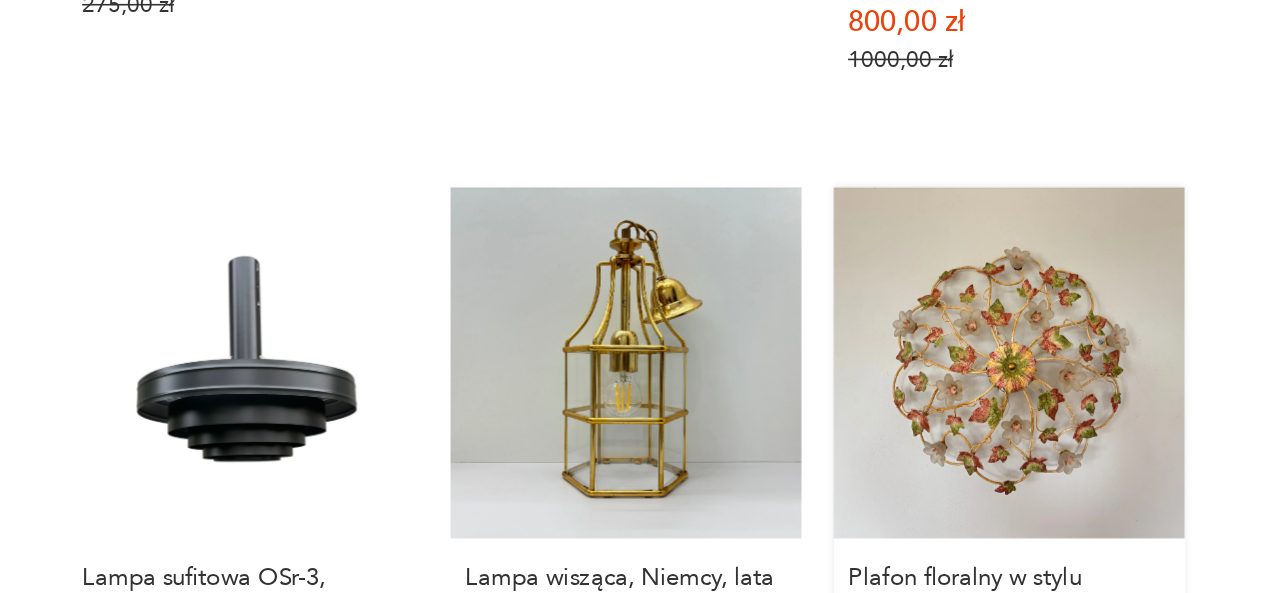click on "Plafon floralny w stylu Glamour, [COUNTRY], lata 80. 499,00 zł" at bounding box center (1017, 428) 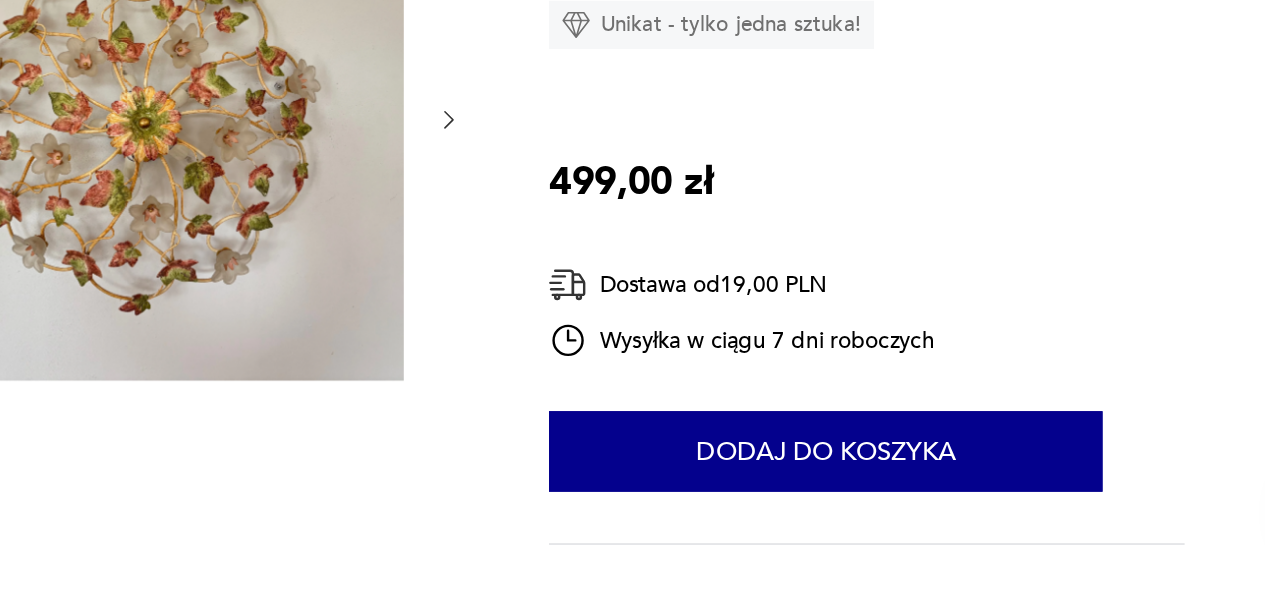 scroll, scrollTop: 0, scrollLeft: 0, axis: both 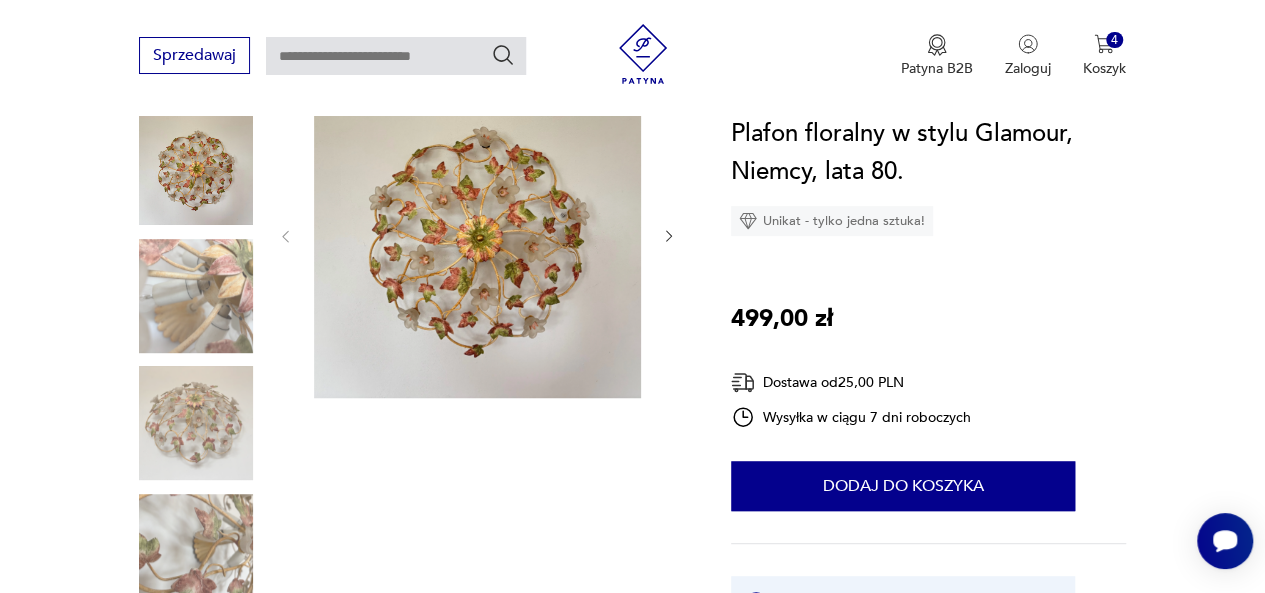 click at bounding box center [196, 296] 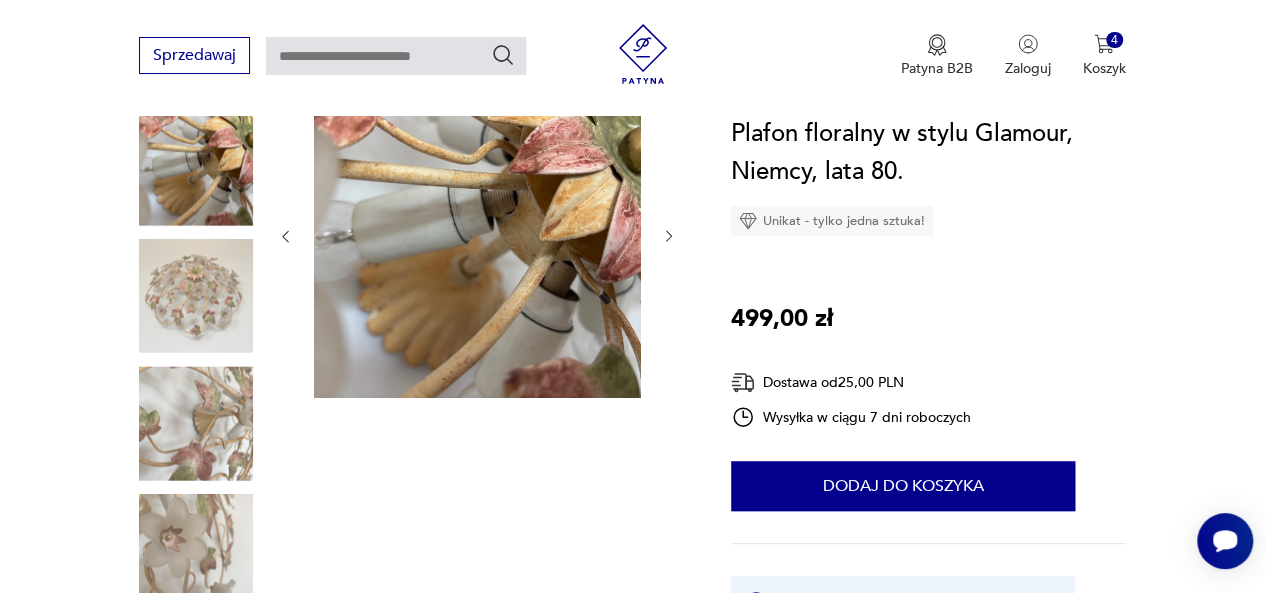 click at bounding box center (196, 296) 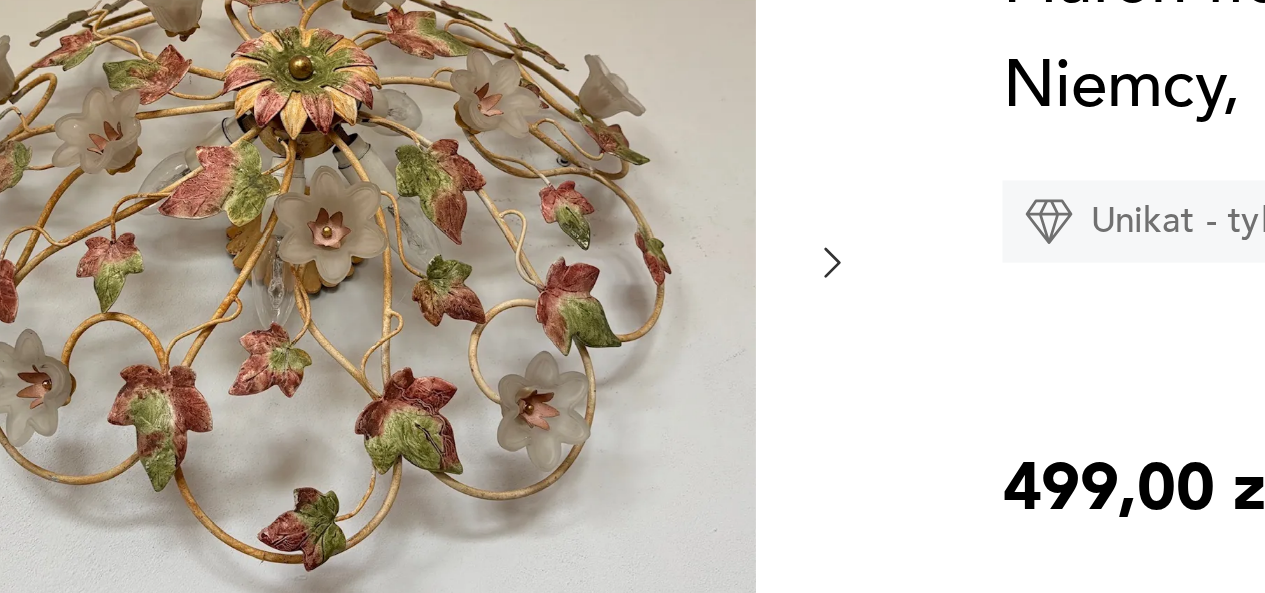 scroll, scrollTop: 259, scrollLeft: 0, axis: vertical 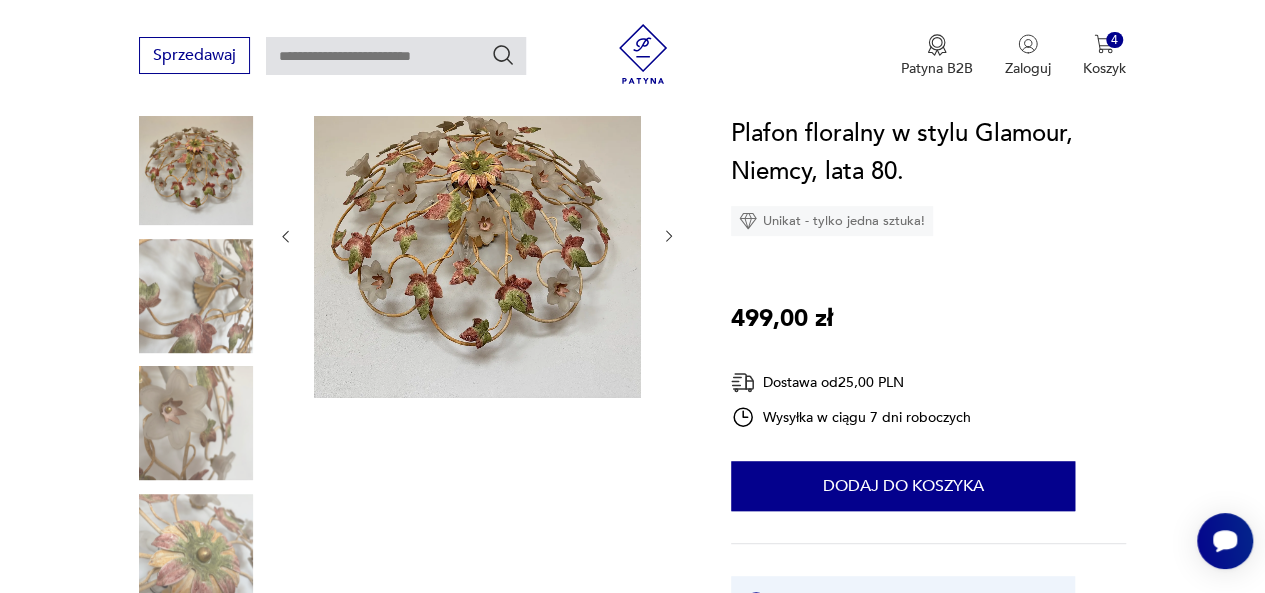 click at bounding box center (196, 551) 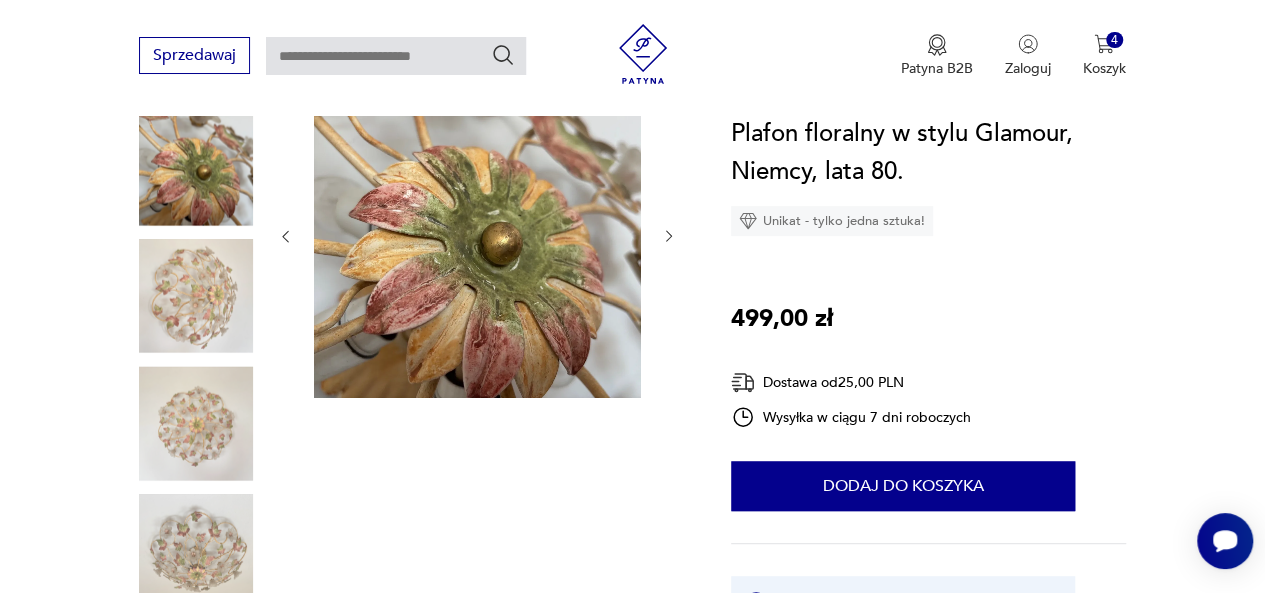 click at bounding box center (196, 423) 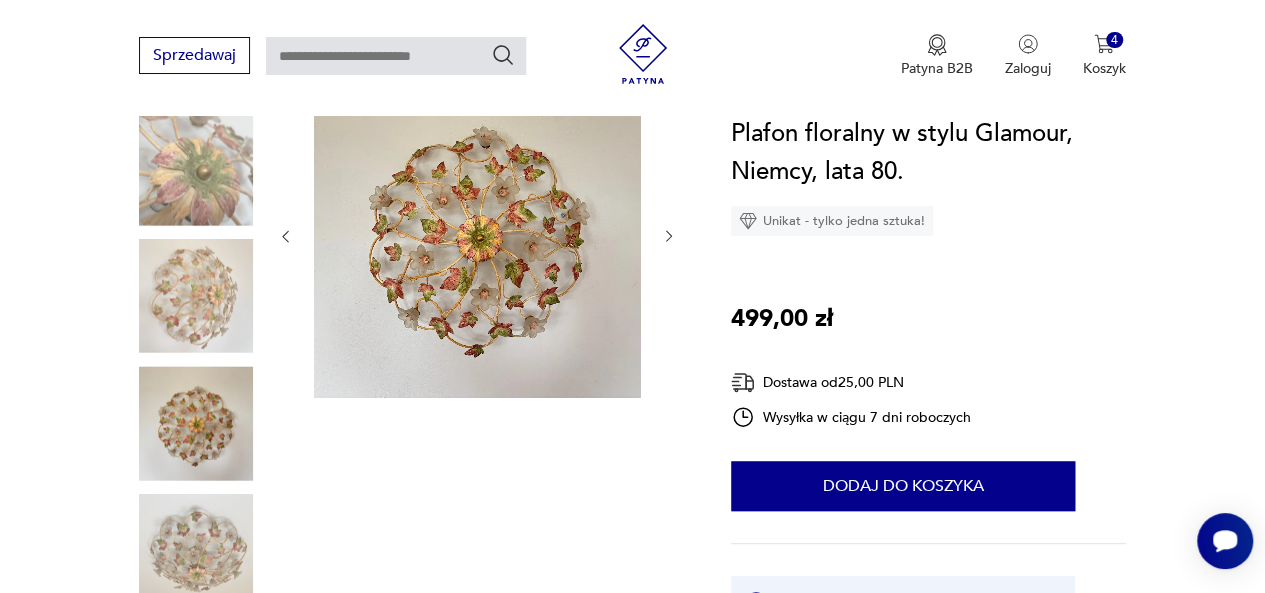 click 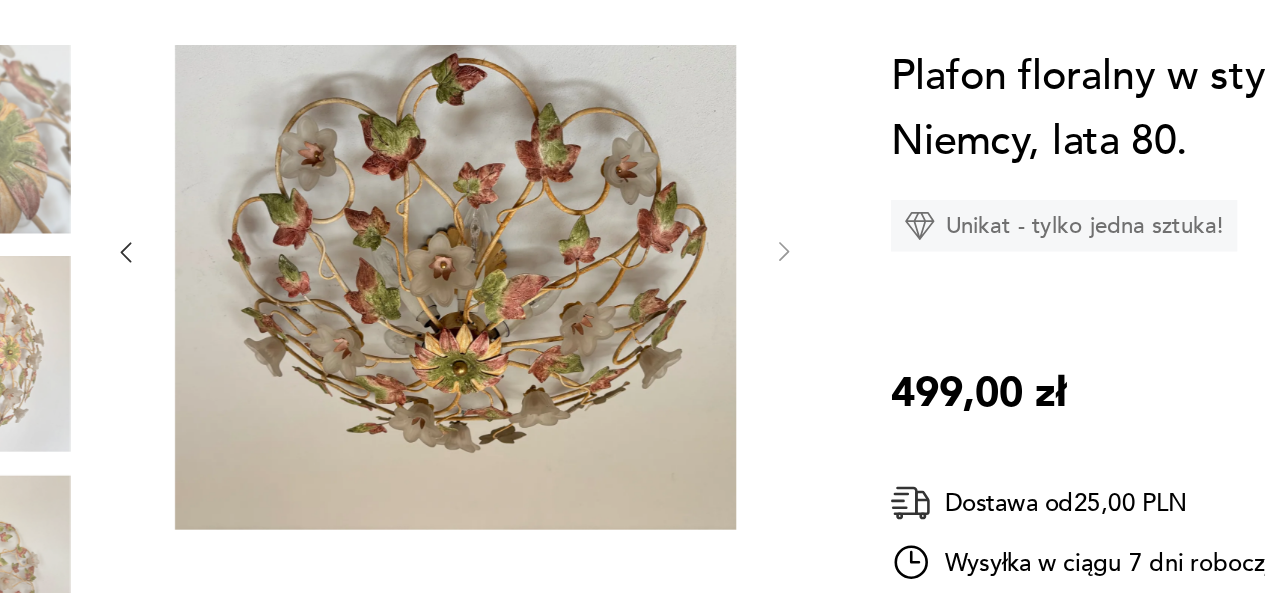 scroll, scrollTop: 259, scrollLeft: 0, axis: vertical 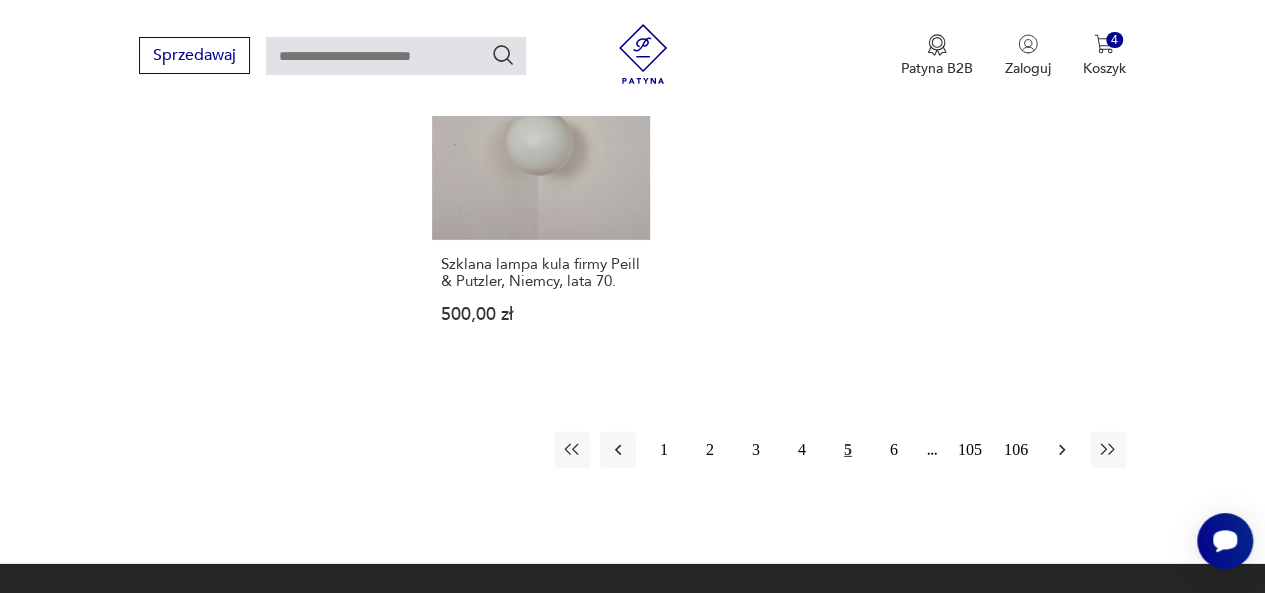 click 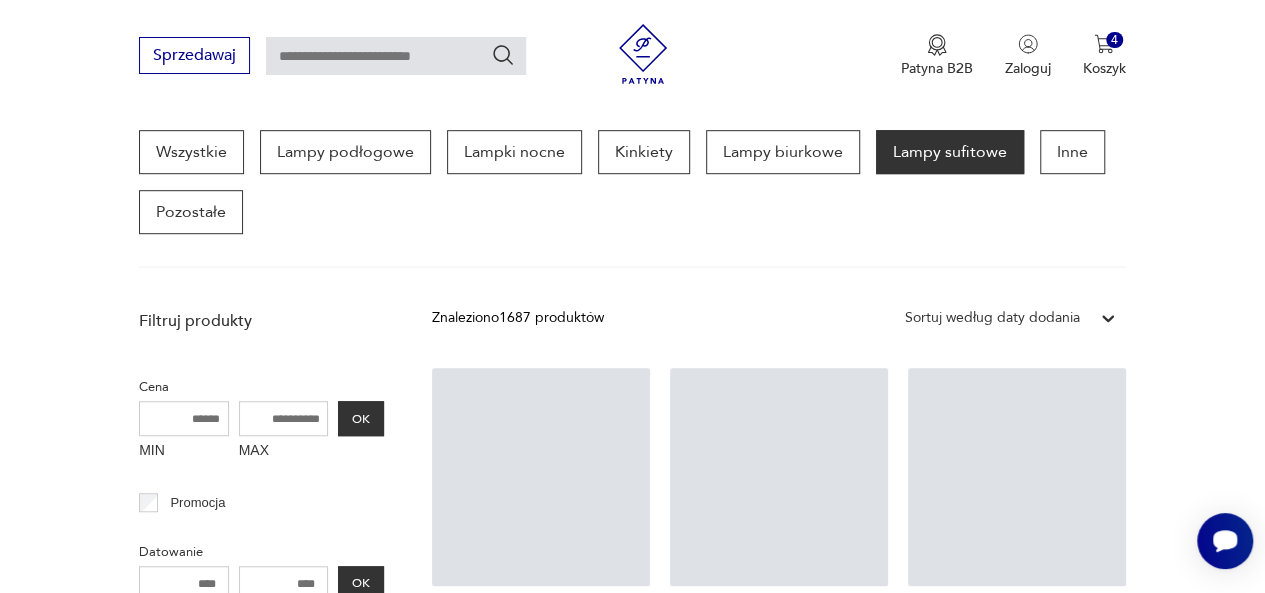scroll, scrollTop: 530, scrollLeft: 0, axis: vertical 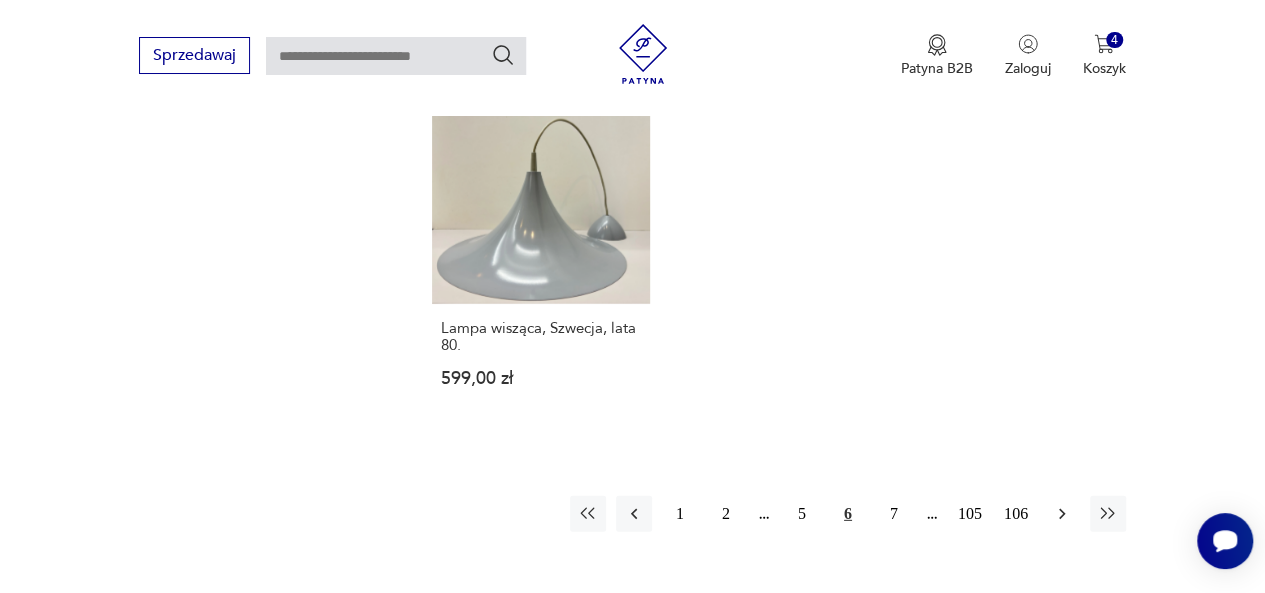 click 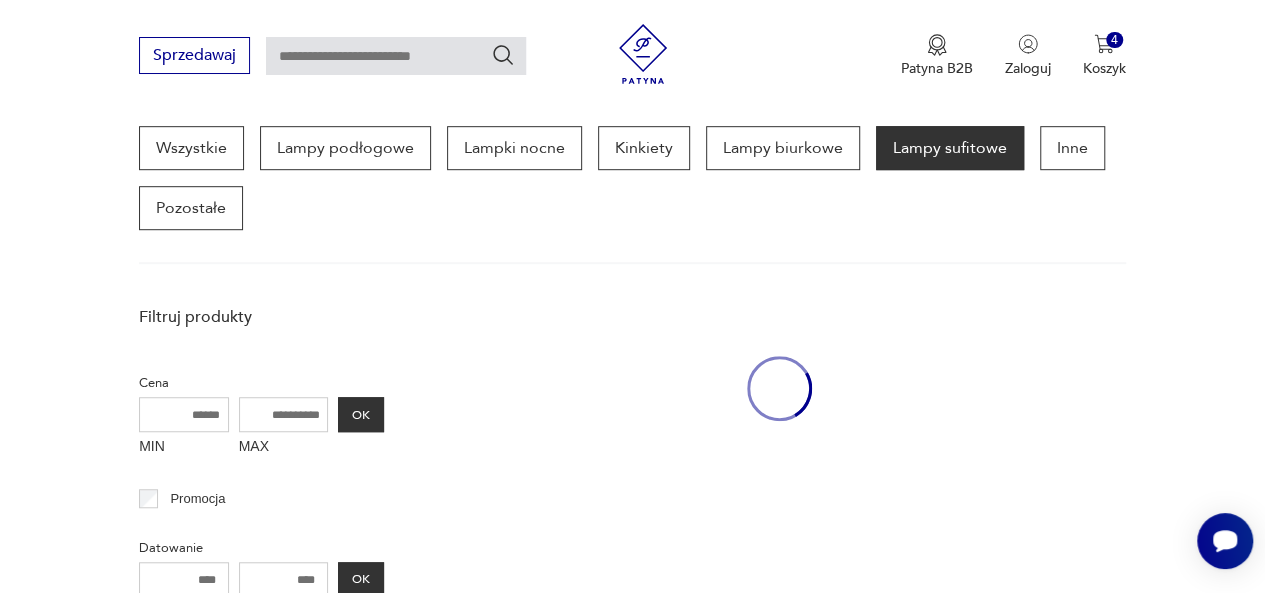 scroll, scrollTop: 530, scrollLeft: 0, axis: vertical 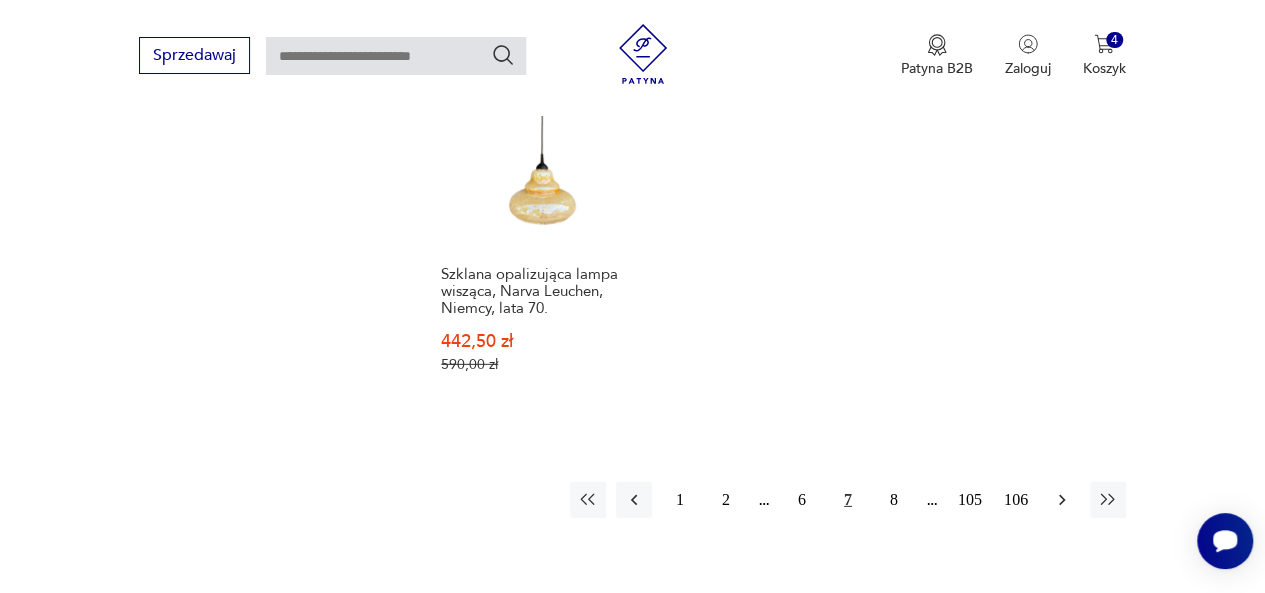 click at bounding box center [1062, 500] 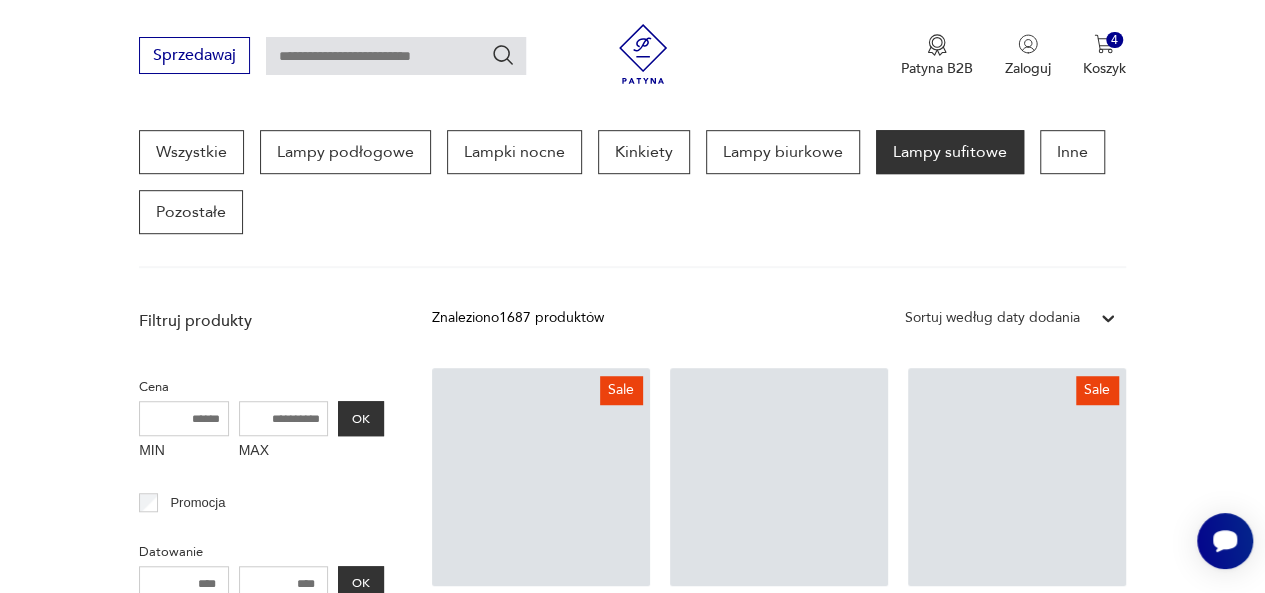 scroll, scrollTop: 530, scrollLeft: 0, axis: vertical 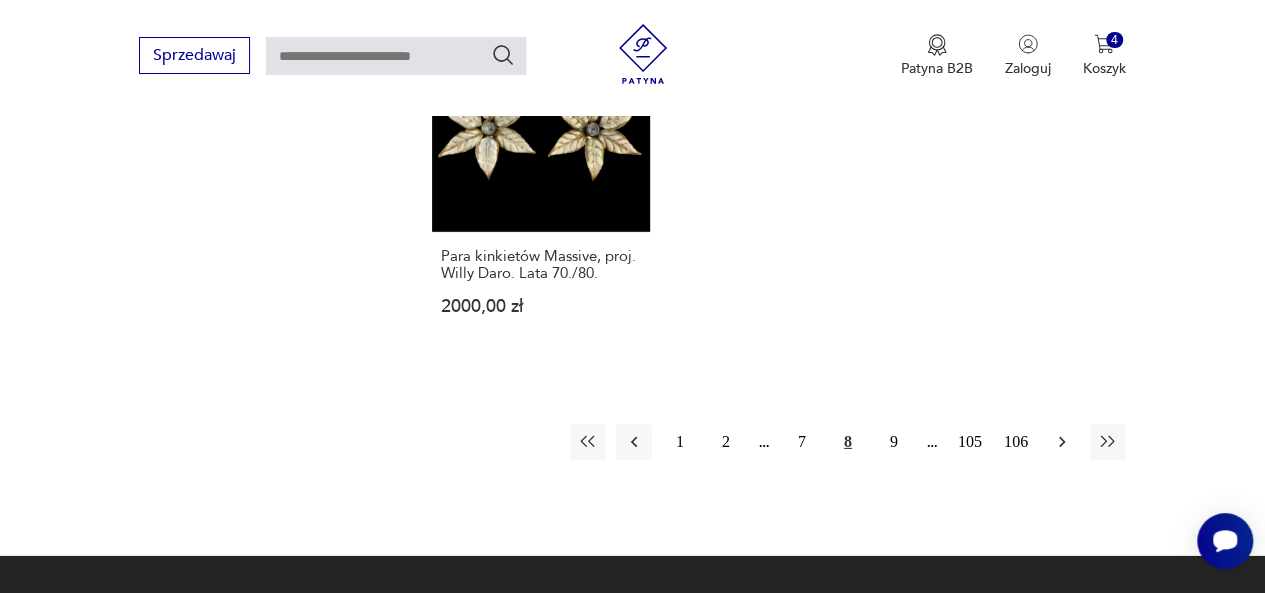 click 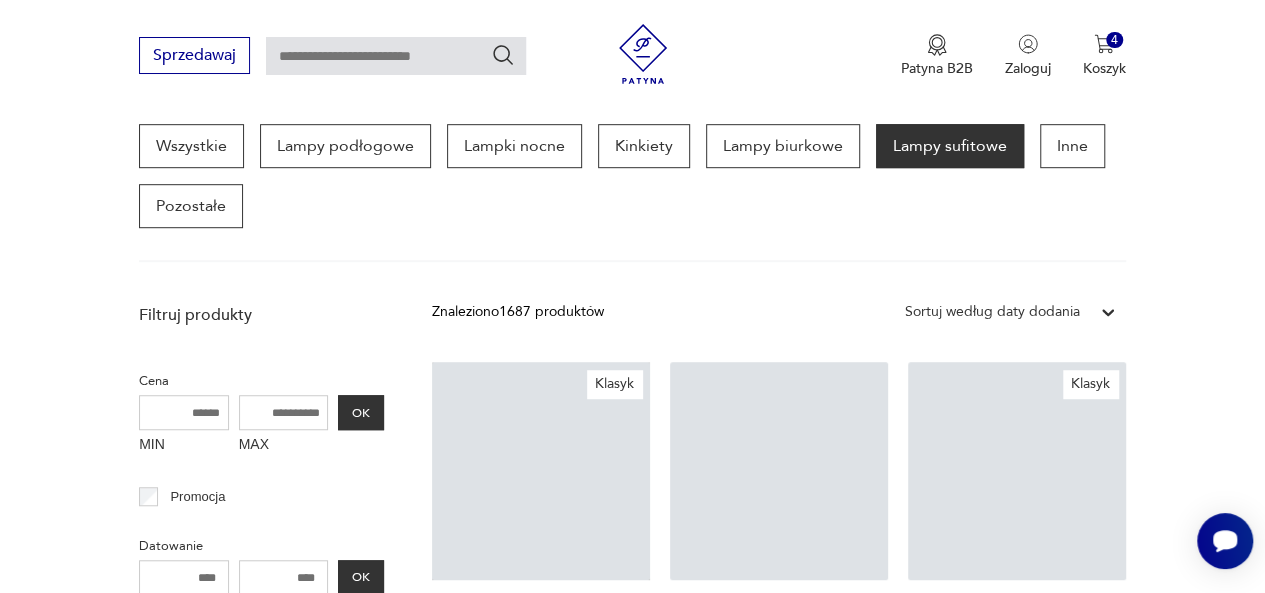 scroll, scrollTop: 530, scrollLeft: 0, axis: vertical 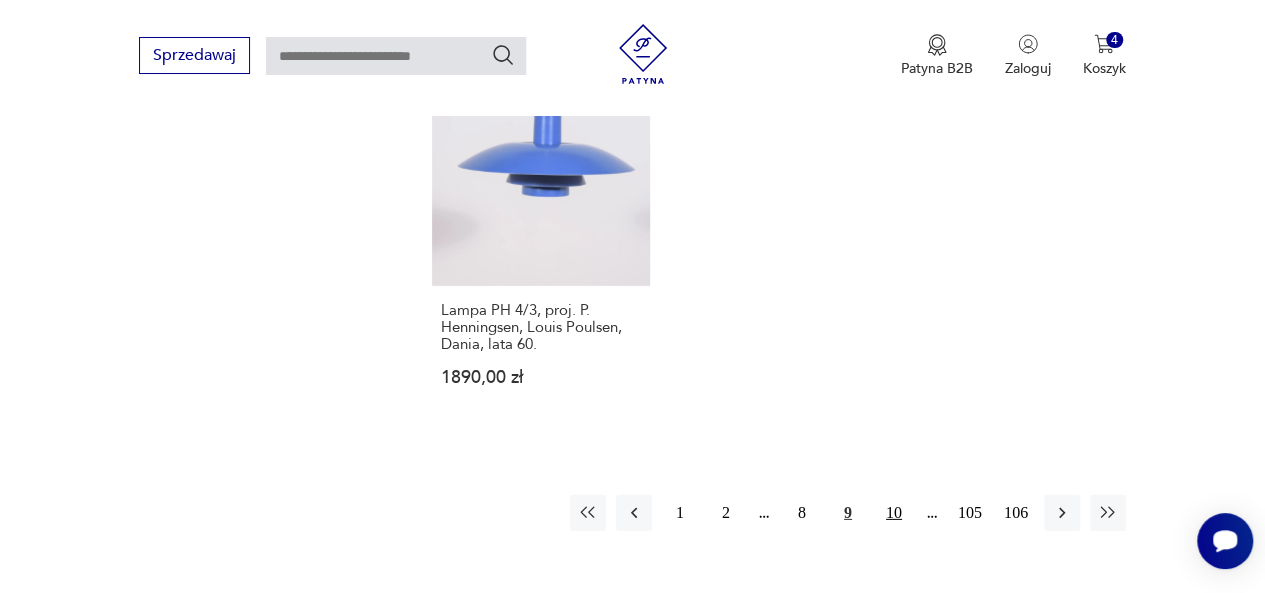 click on "10" at bounding box center (894, 513) 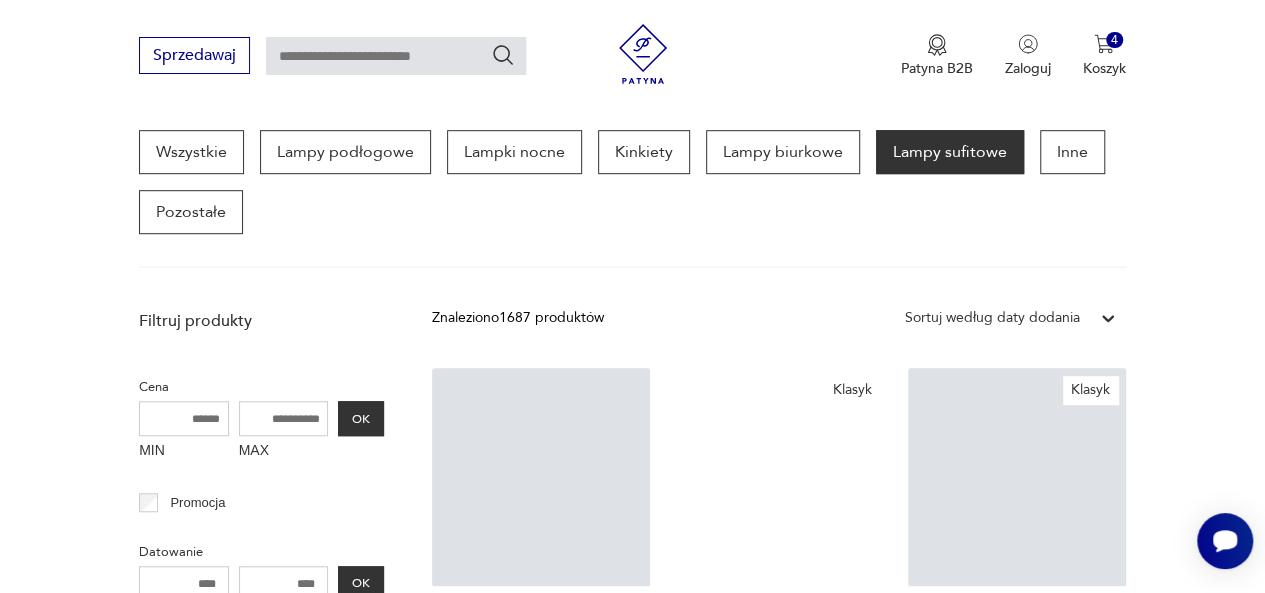 scroll, scrollTop: 530, scrollLeft: 0, axis: vertical 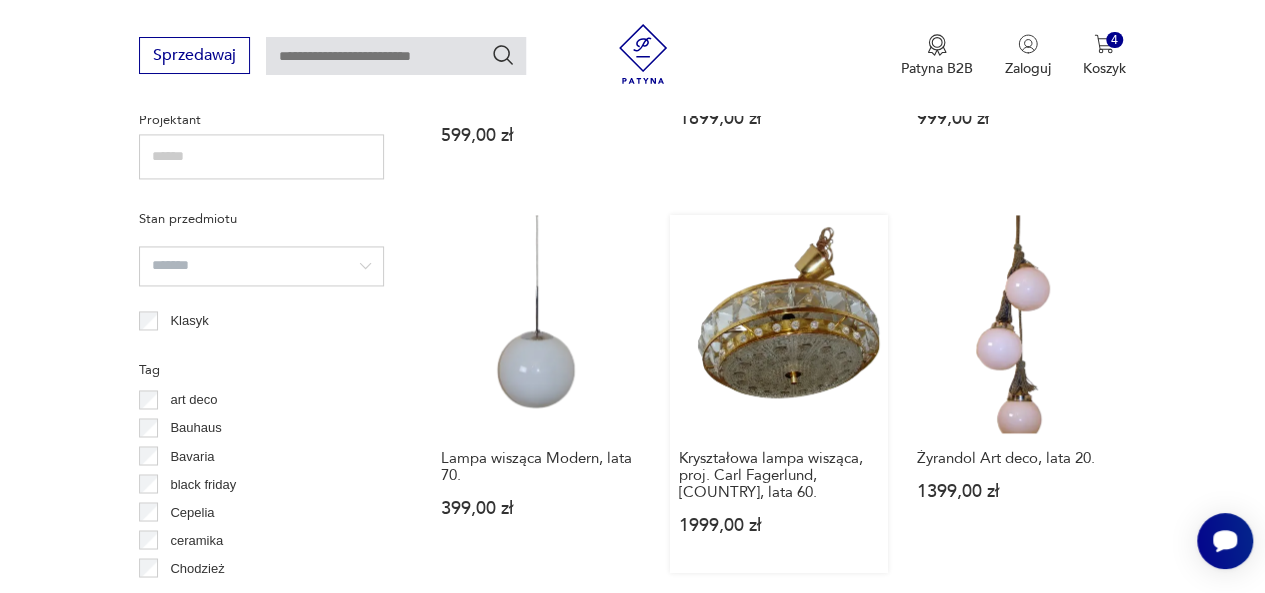 click on "Kryształowa lampa wisząca, proj. Carl Fagerlund, [COUNTRY], lata 60. 1999,00 zł" at bounding box center (779, 393) 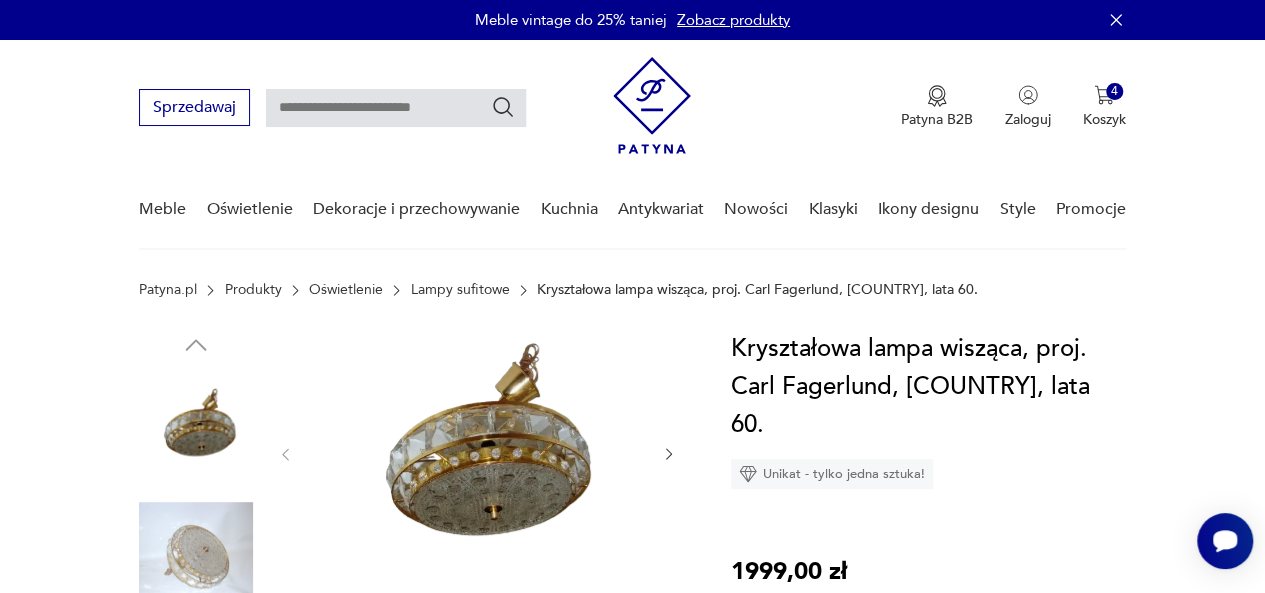 scroll, scrollTop: 0, scrollLeft: 0, axis: both 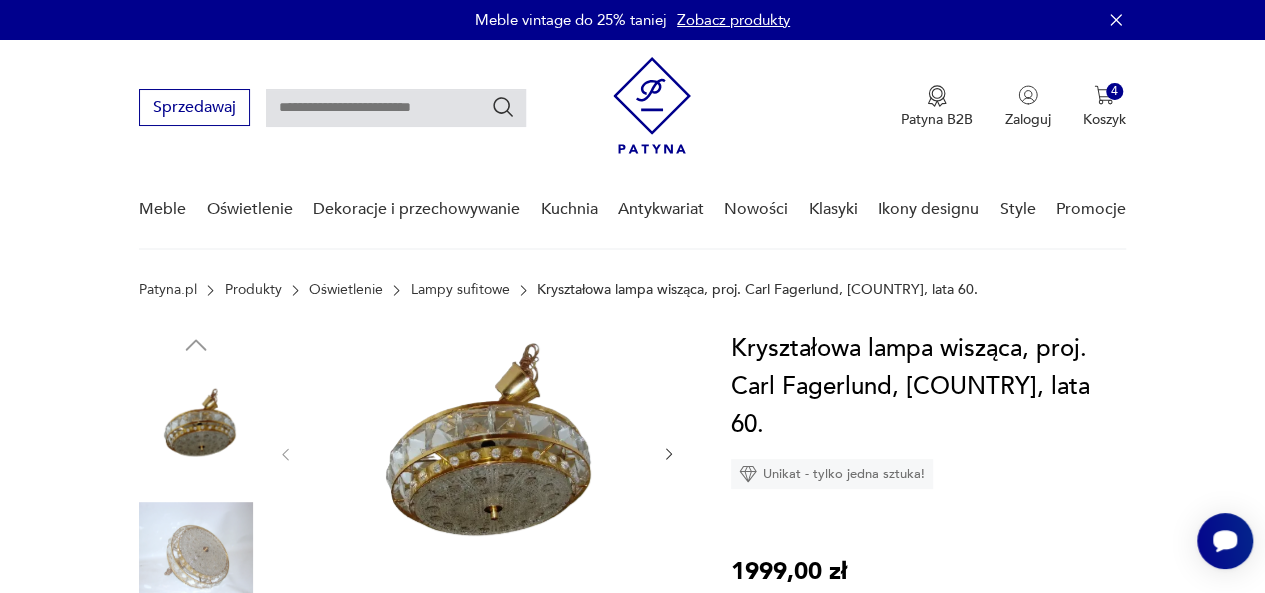 click at bounding box center [477, 452] 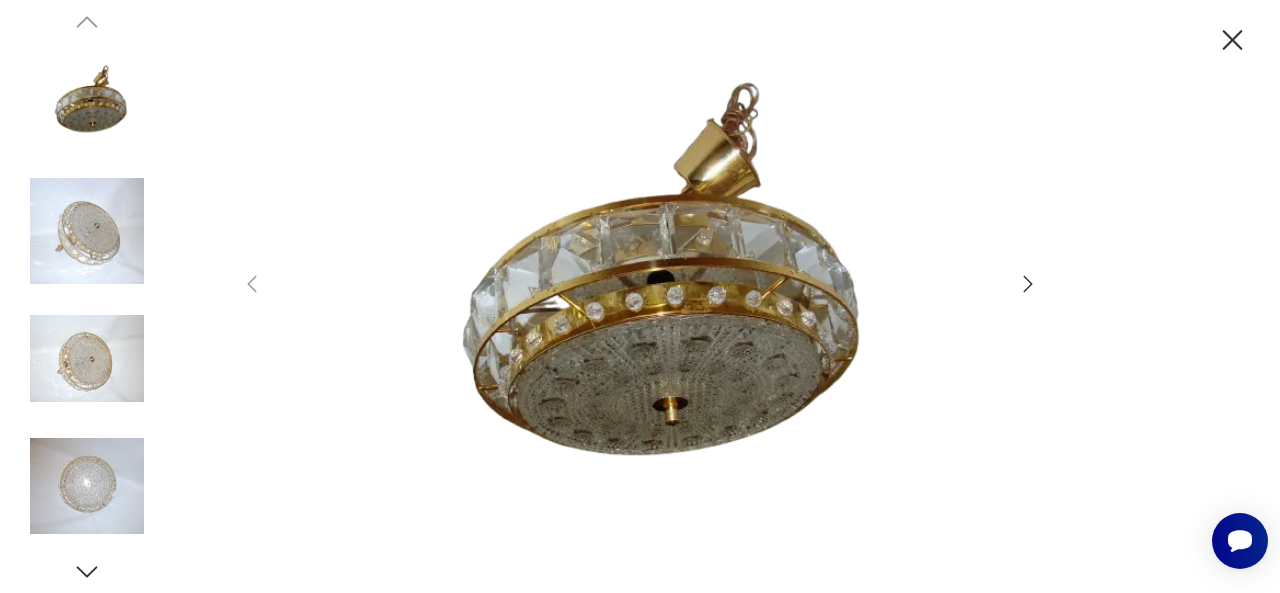 click at bounding box center (87, 359) 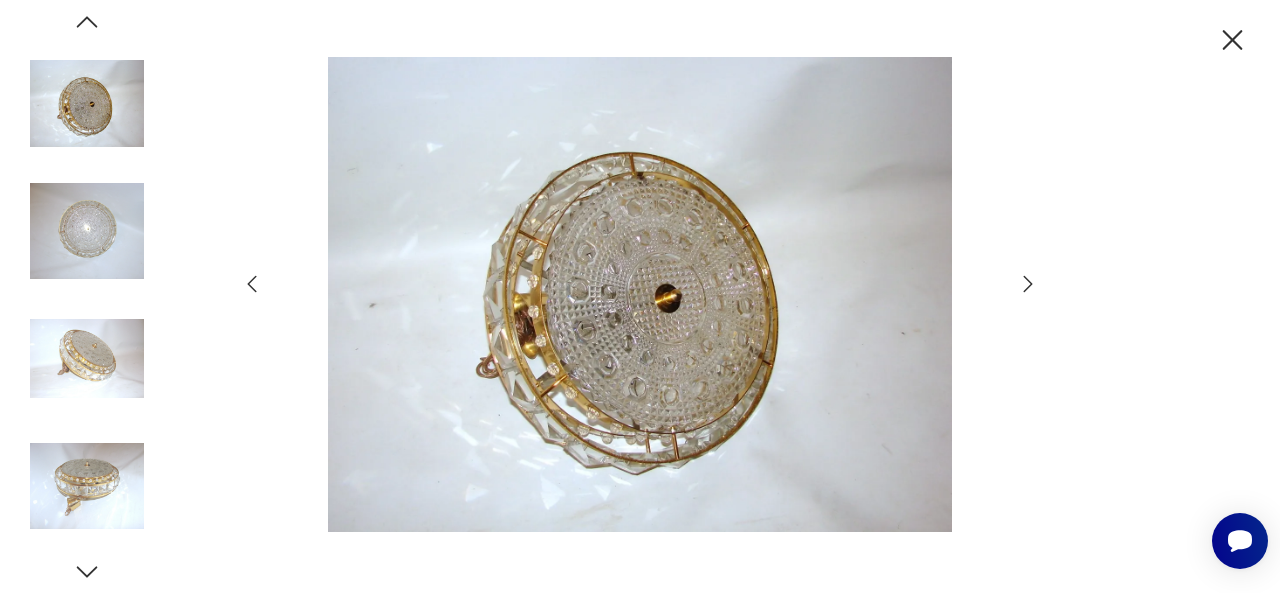 click at bounding box center (640, 296) 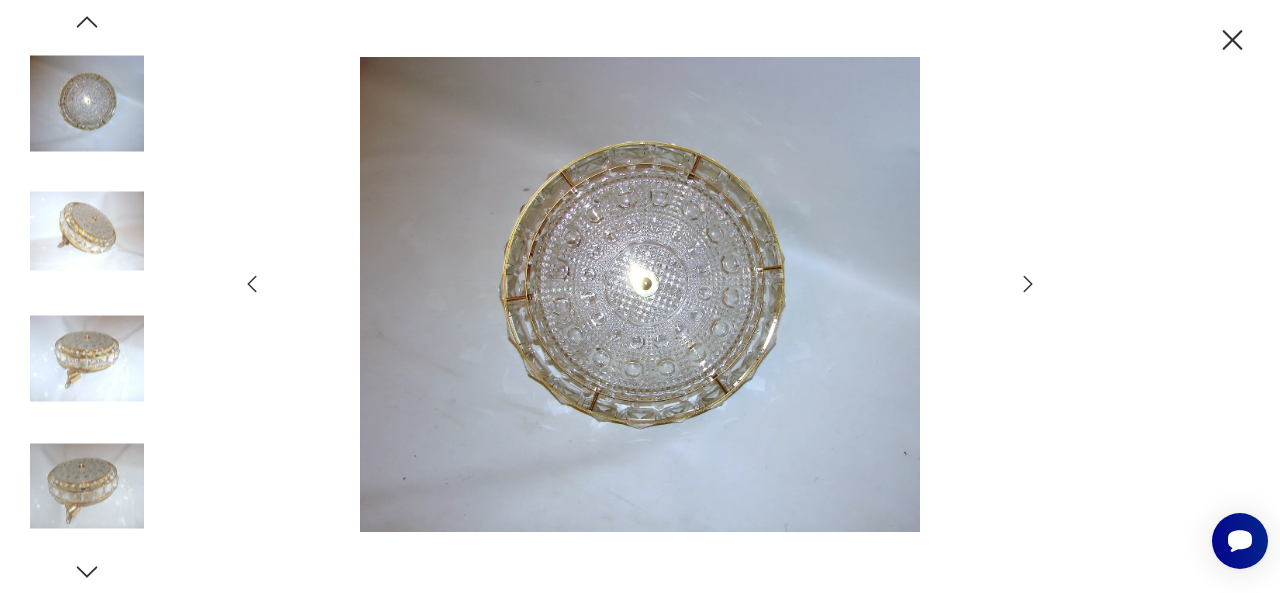 click 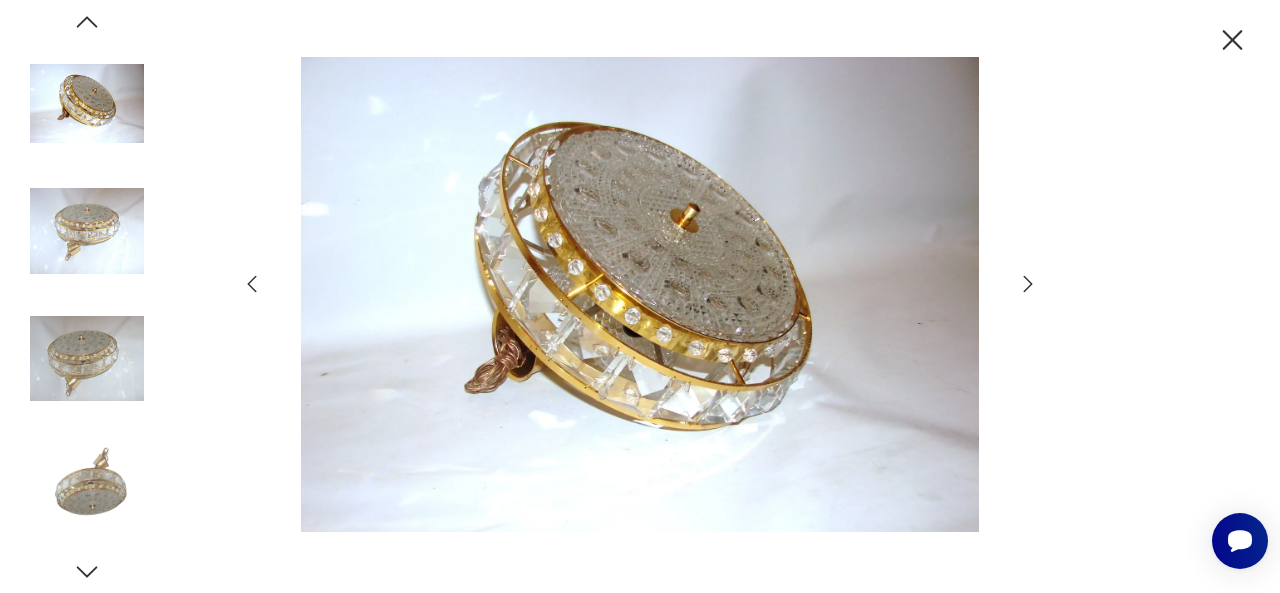 click 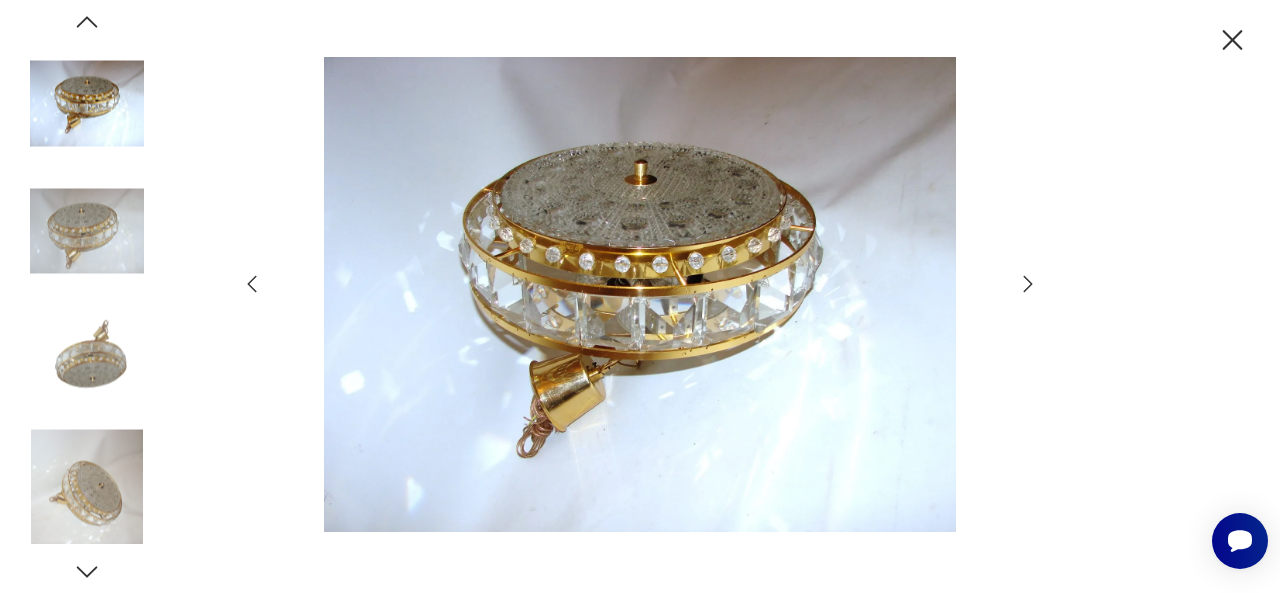 click 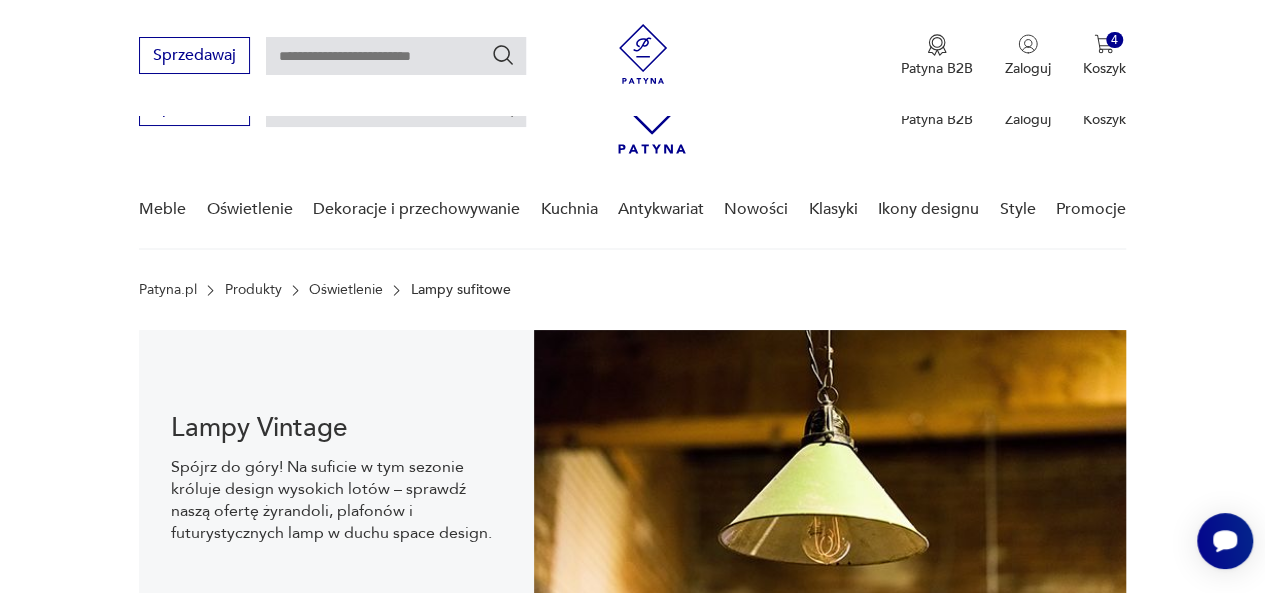 scroll, scrollTop: 1630, scrollLeft: 0, axis: vertical 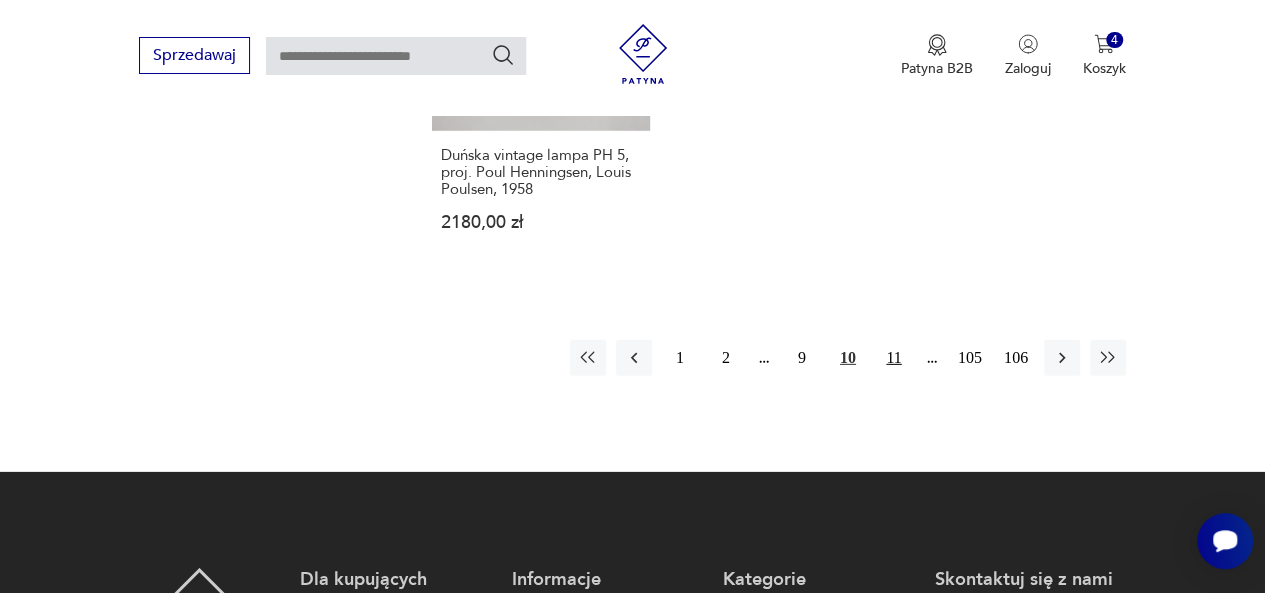 click on "11" at bounding box center (894, 358) 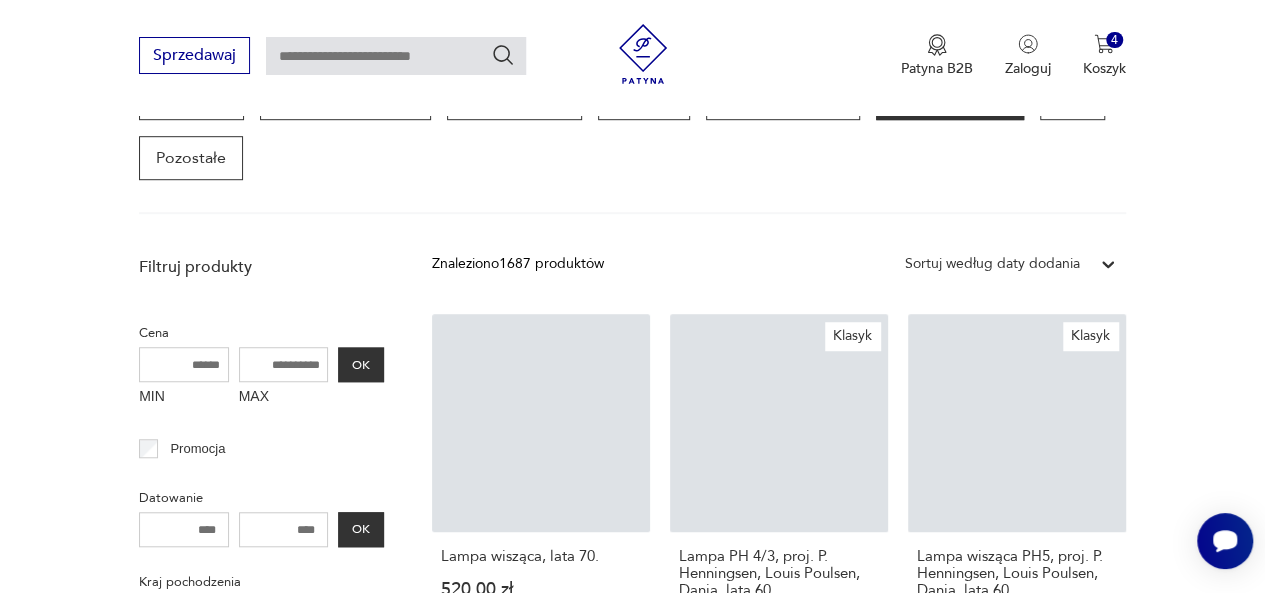 scroll, scrollTop: 530, scrollLeft: 0, axis: vertical 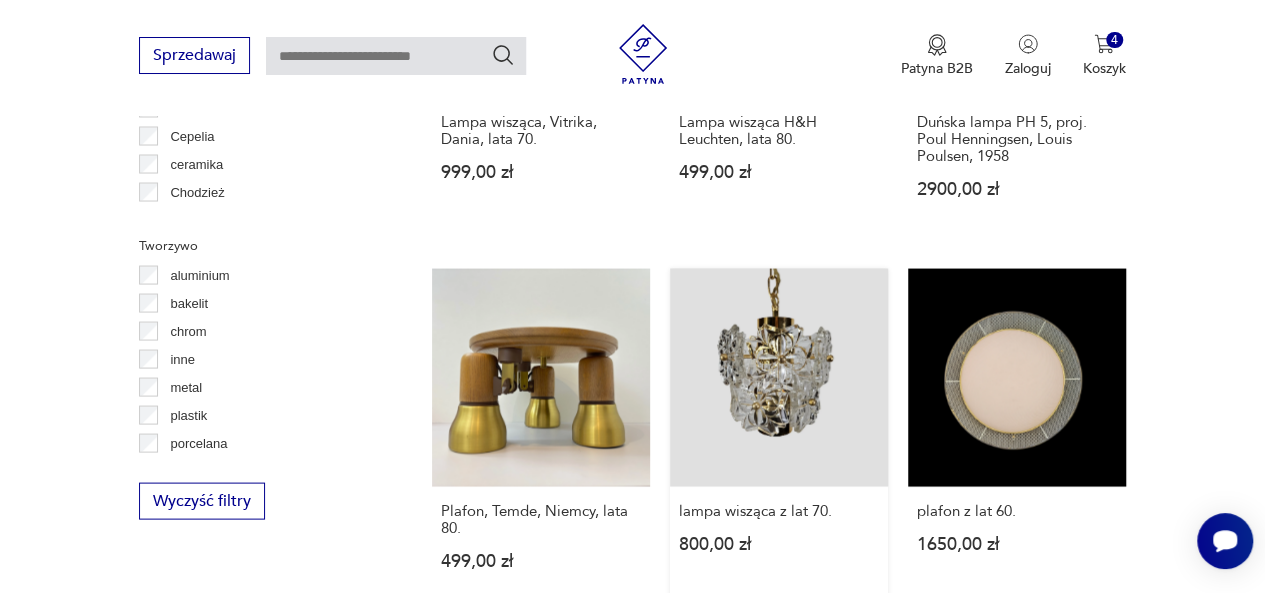 click on "lampa wisząca z lat 70. 800,00 zł" at bounding box center [779, 438] 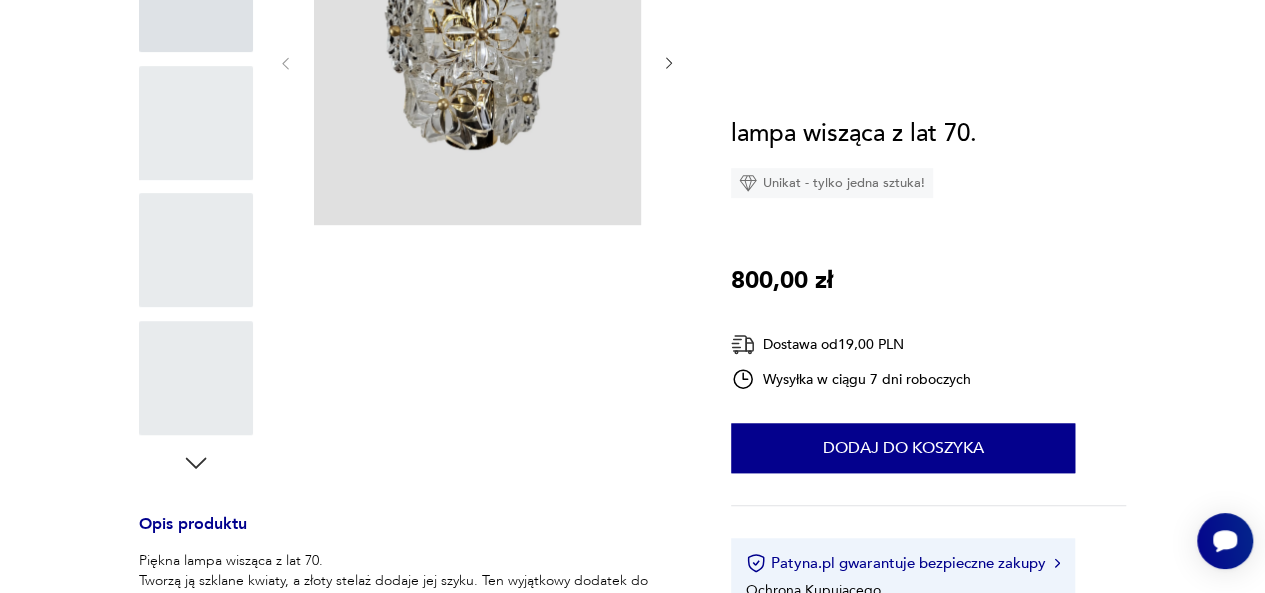scroll, scrollTop: 0, scrollLeft: 0, axis: both 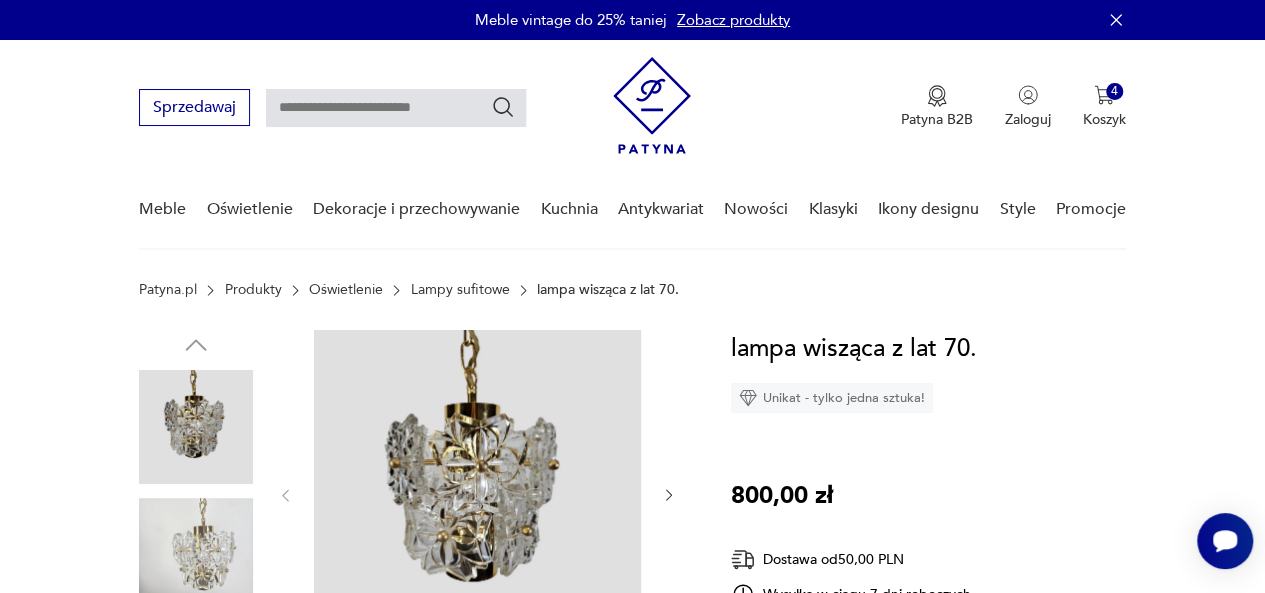 click at bounding box center (196, 555) 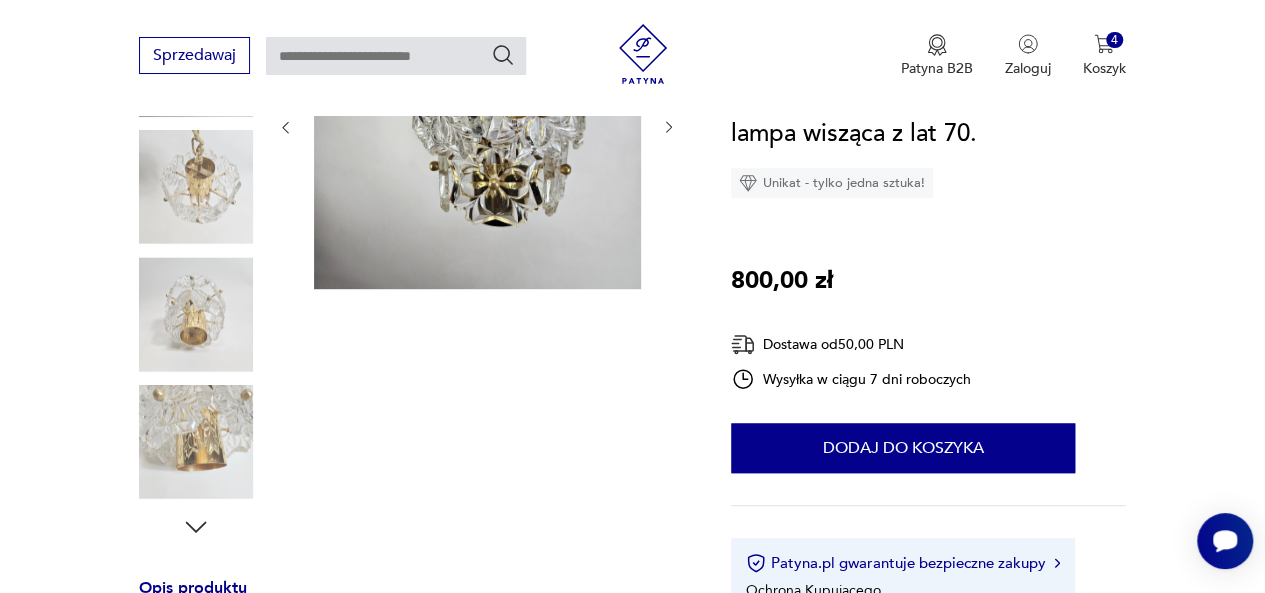 scroll, scrollTop: 329, scrollLeft: 0, axis: vertical 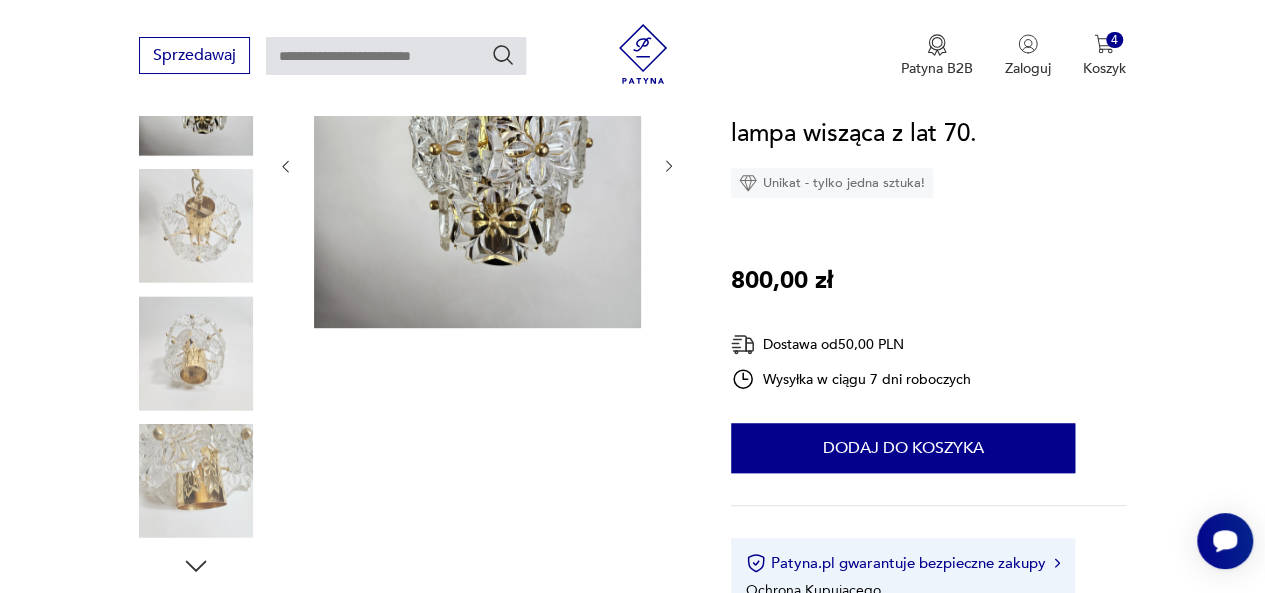 click at bounding box center (196, 353) 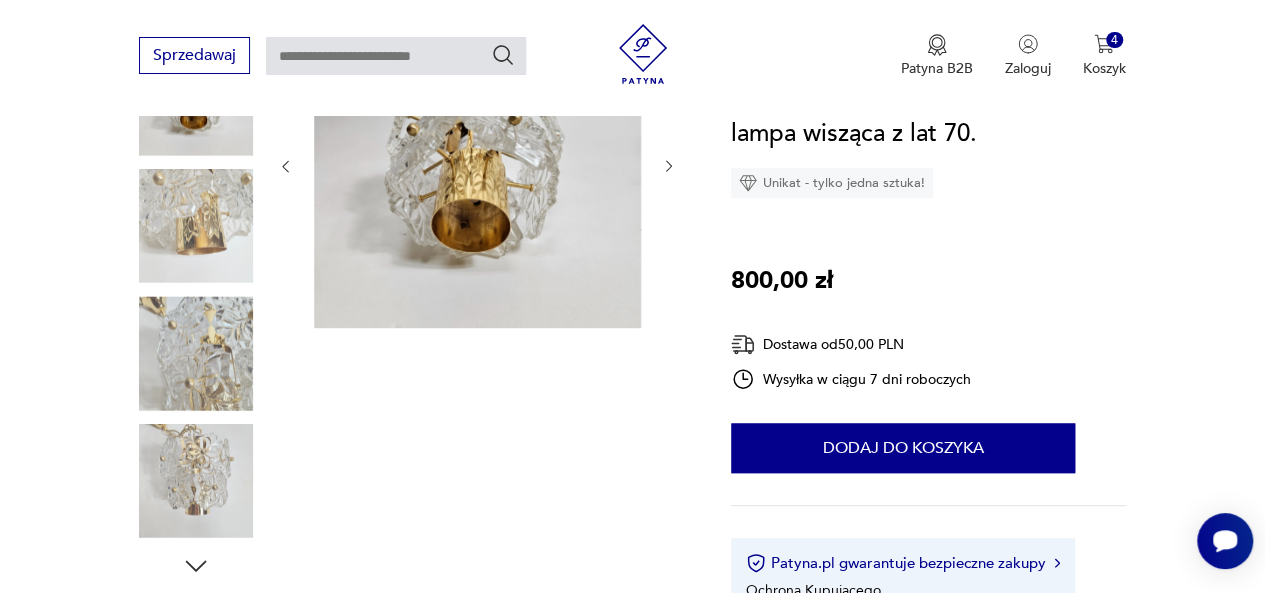 click at bounding box center [196, 481] 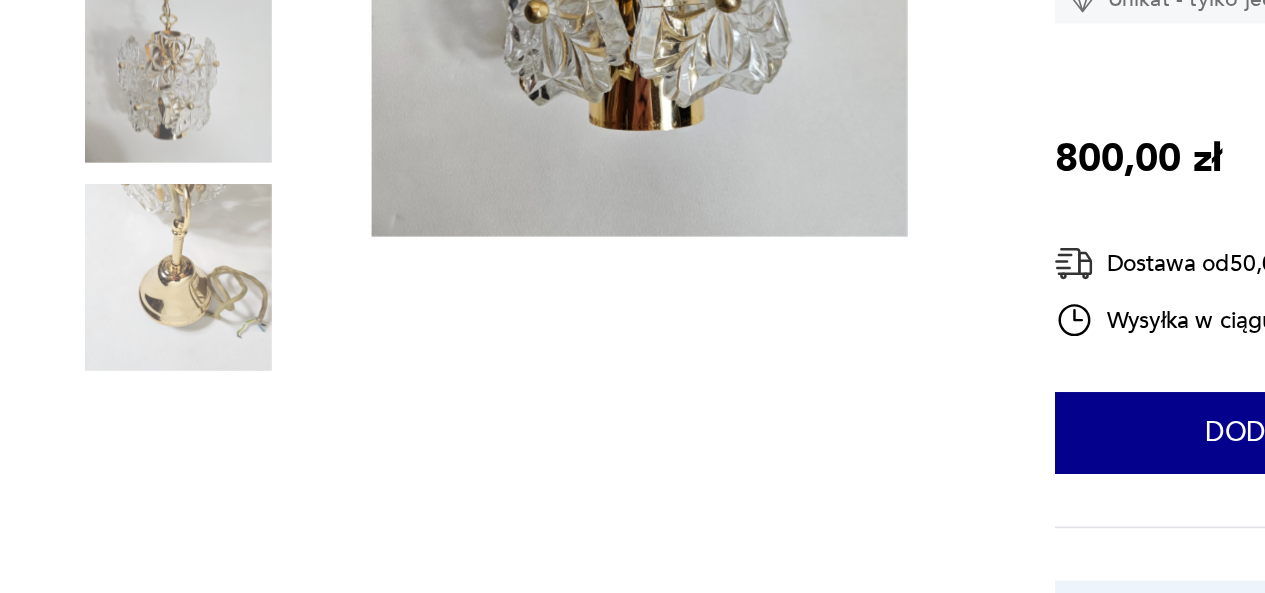 scroll, scrollTop: 329, scrollLeft: 0, axis: vertical 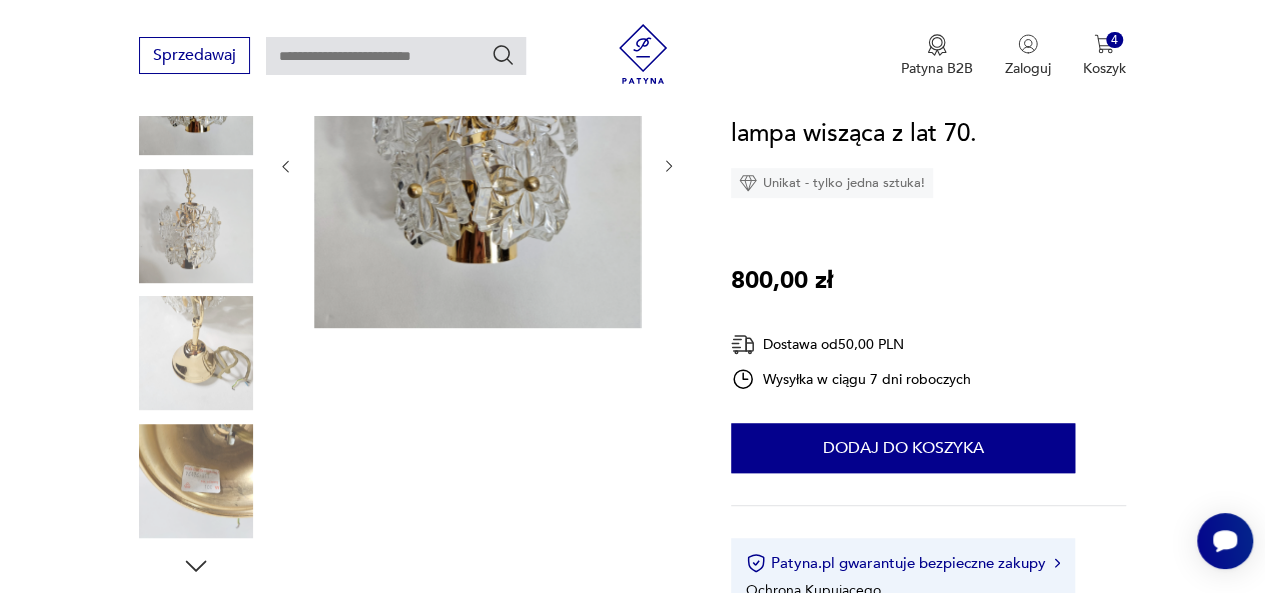 click at bounding box center (196, 226) 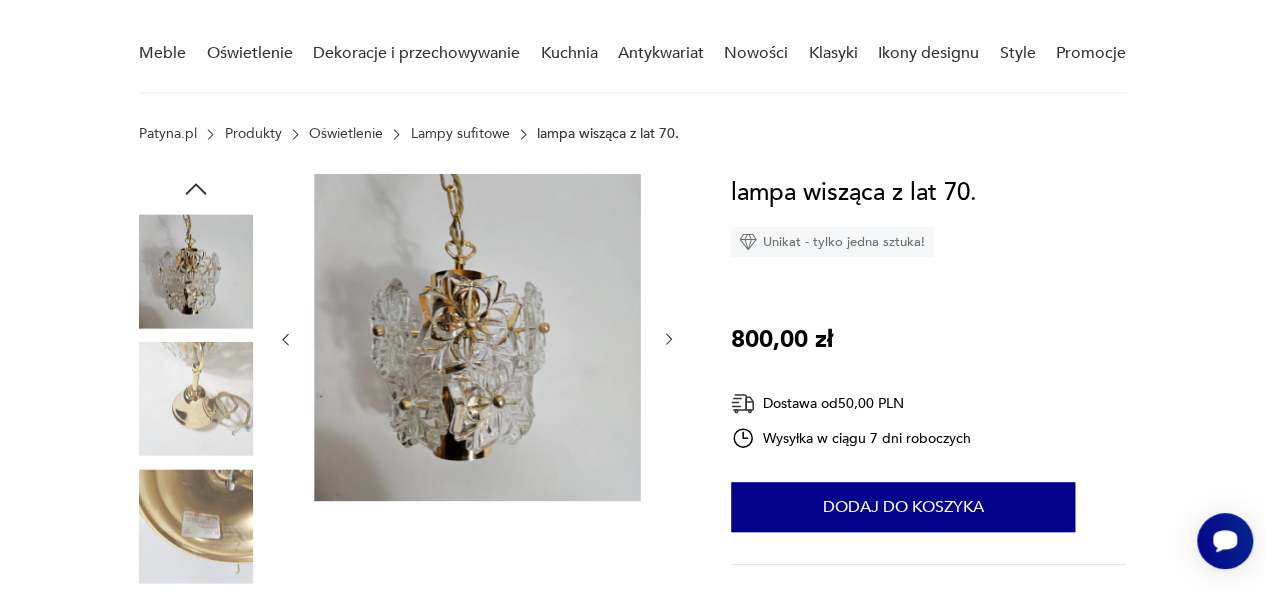 scroll, scrollTop: 141, scrollLeft: 0, axis: vertical 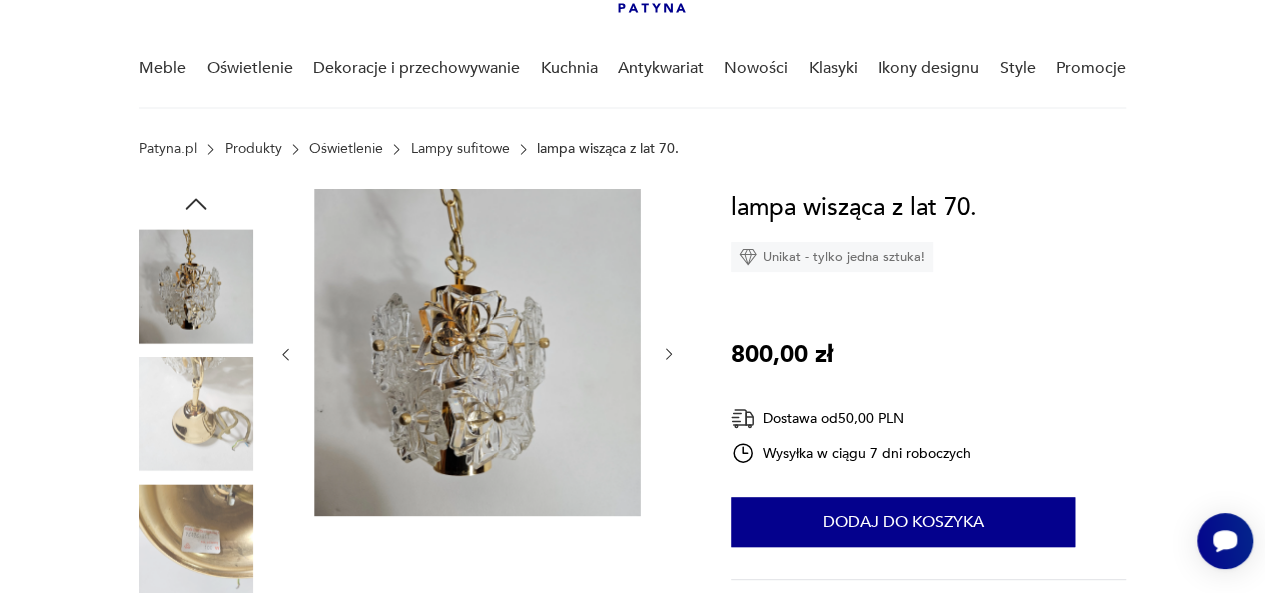 click at bounding box center (477, 352) 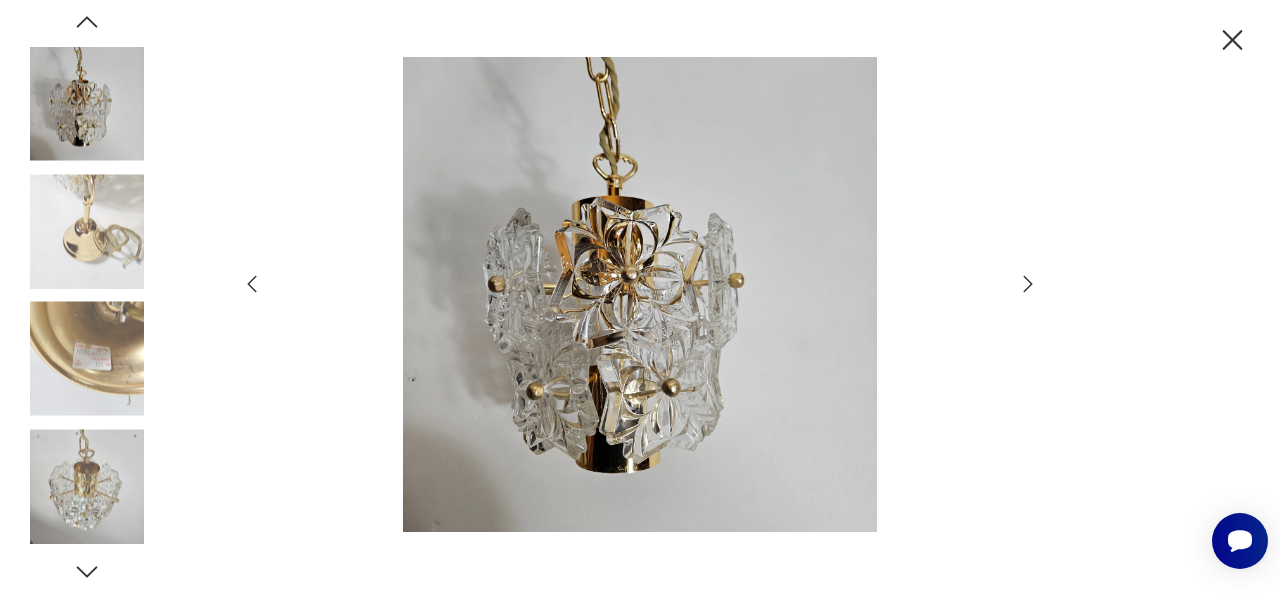 click at bounding box center (87, 486) 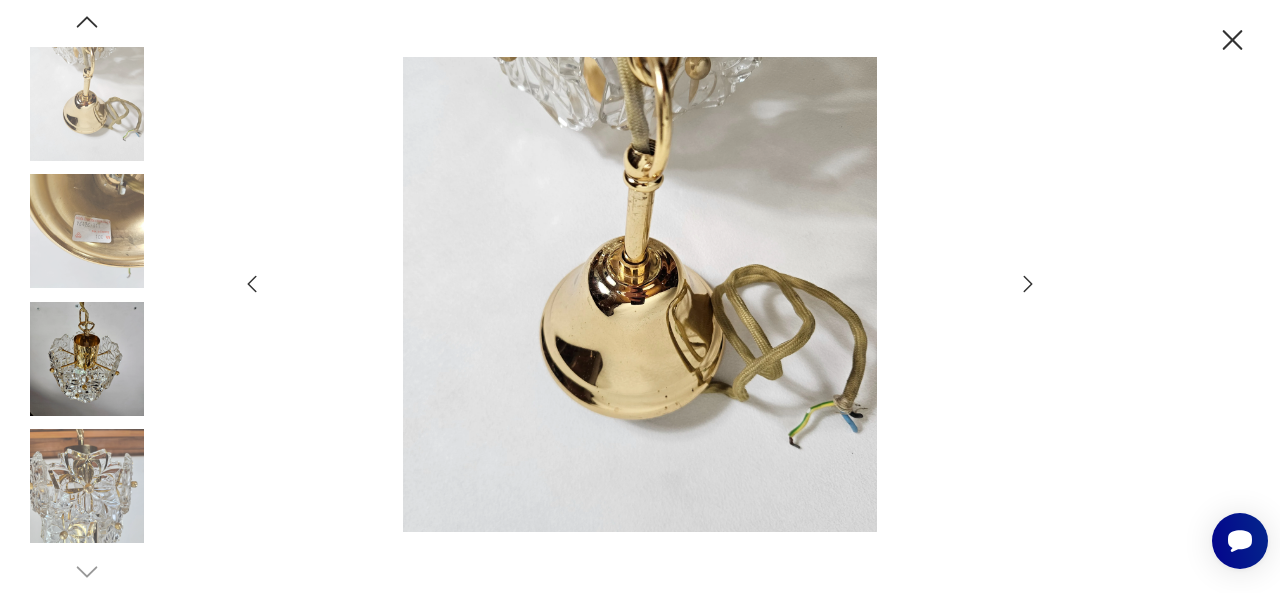 click 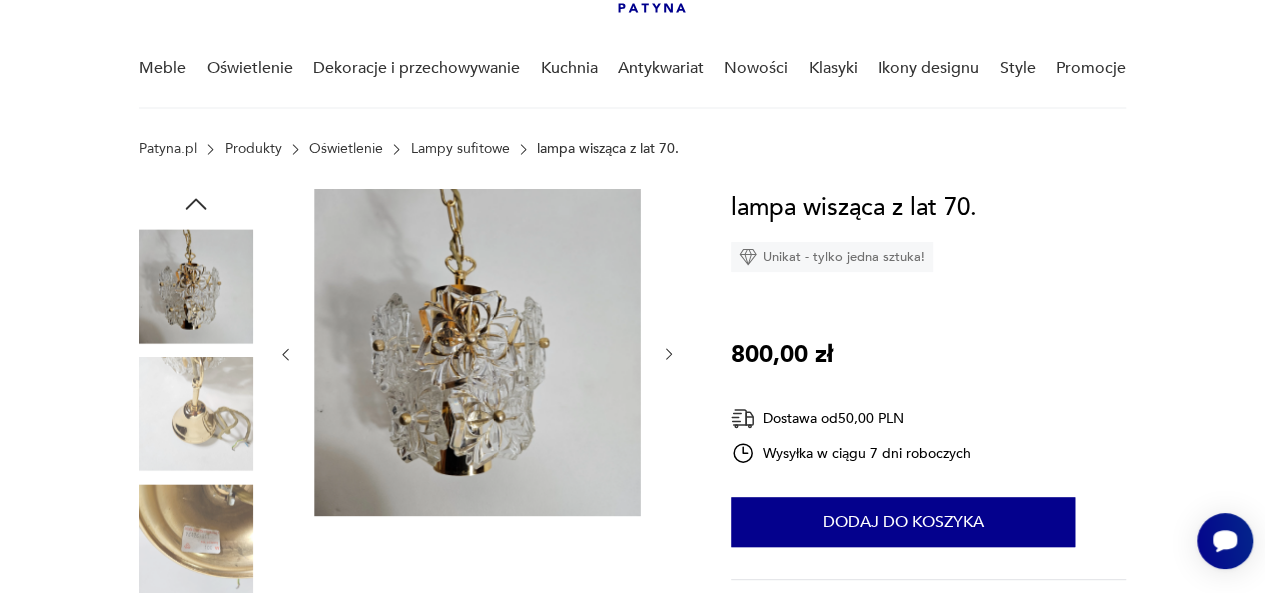 click at bounding box center (196, 286) 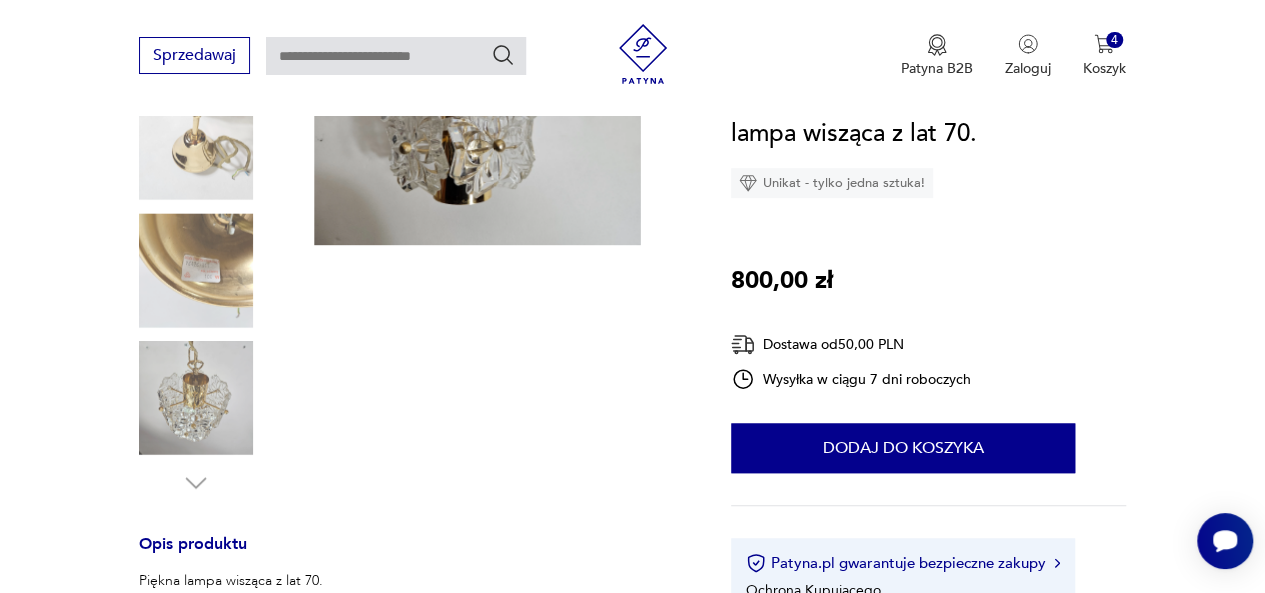 scroll, scrollTop: 422, scrollLeft: 0, axis: vertical 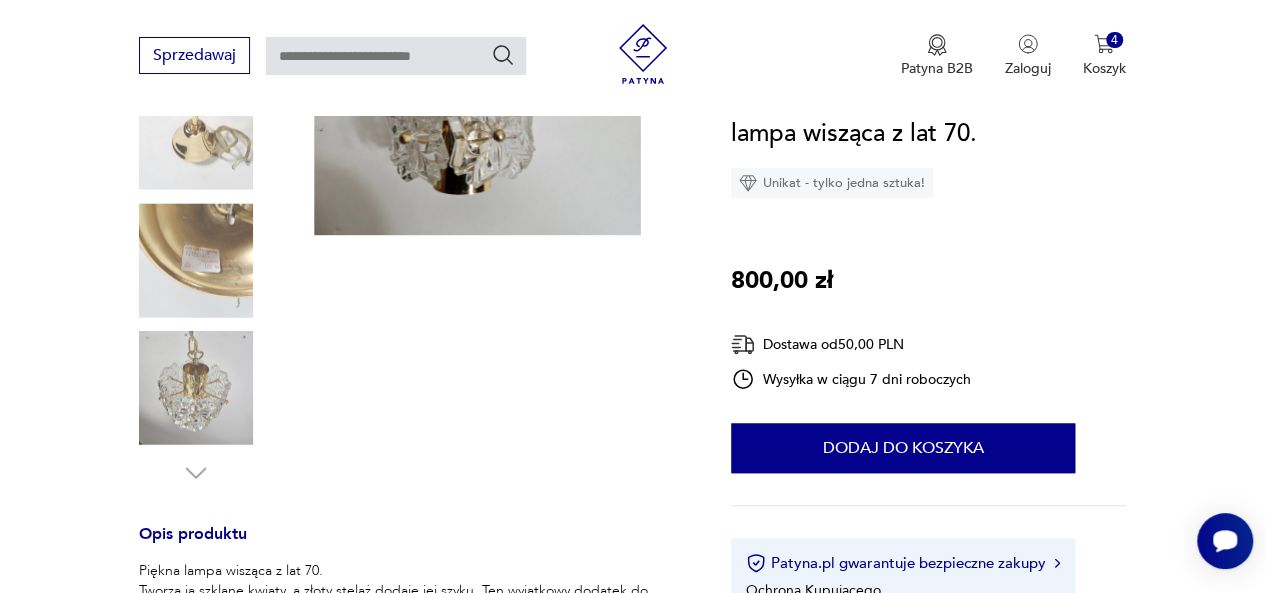 click at bounding box center (196, 388) 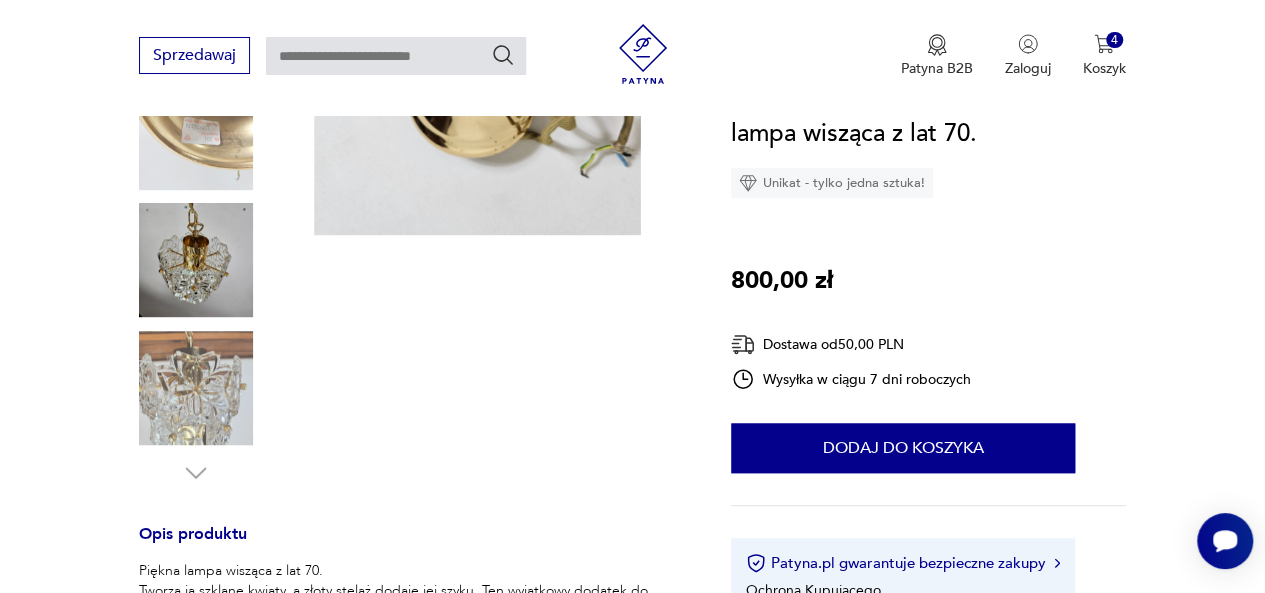 click on "Opis produktu Piękna lampa wisząca z lat 70.
Tworzą ją szklane kwiaty, a złoty stelaż dodaje jej szyku. Ten wyjątkowy dodatek do wnętrza przyciąga wzrok i znakomicie prezentuje się w każdym pomieszczeniu, zapewniając cudowną grę światła. Zachowana jest w dobrym stanie z drobnymi zębem czasu na elementach metalowych. Posiada oryginalną elektrykę.
Wysokość 23cm
Szerokość 22cm
Długość kabla 75cm Rozwiń więcej Szczegóły produktu Datowanie :   1970 - 1979 Tworzywo :   metal, szkło Liczba sztuk:   1 Tagi:   vintage O sprzedawcy Vintage Garaż Zweryfikowany sprzedawca Od 5 lat z Patyną Dostawa i zwroty Dostępne formy dostawy: Kurier   50,00 PLN Zwroty: Jeśli z jakiegokolwiek powodu chcesz zwrócić zamówiony przedmiot, masz na to   14 dni od momentu otrzymania przesyłki. lampa wisząca z lat 70. Unikat - tylko jedna sztuka! 800,00 zł Dostawa od  50,00 PLN Wysyłka w ciągu 7 dni roboczych 1 Dodaj do koszyka Patyna.pl gwarantuje bezpieczne zakupy Ochrona Kupującego Datowanie :" at bounding box center (632, 505) 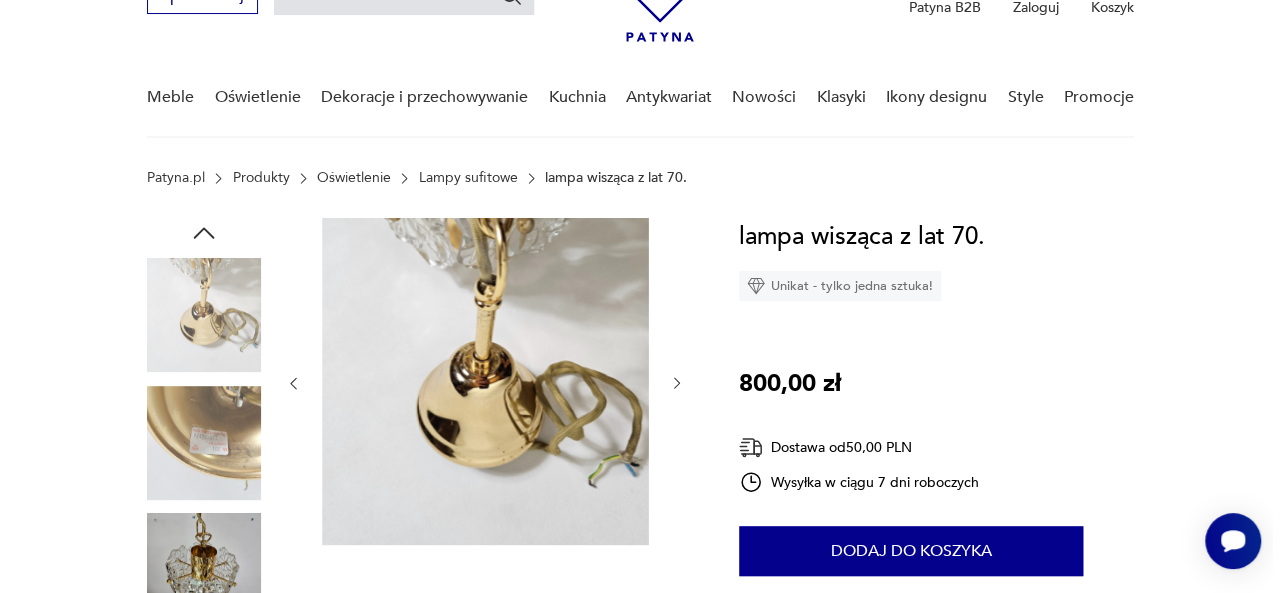 scroll, scrollTop: 136, scrollLeft: 0, axis: vertical 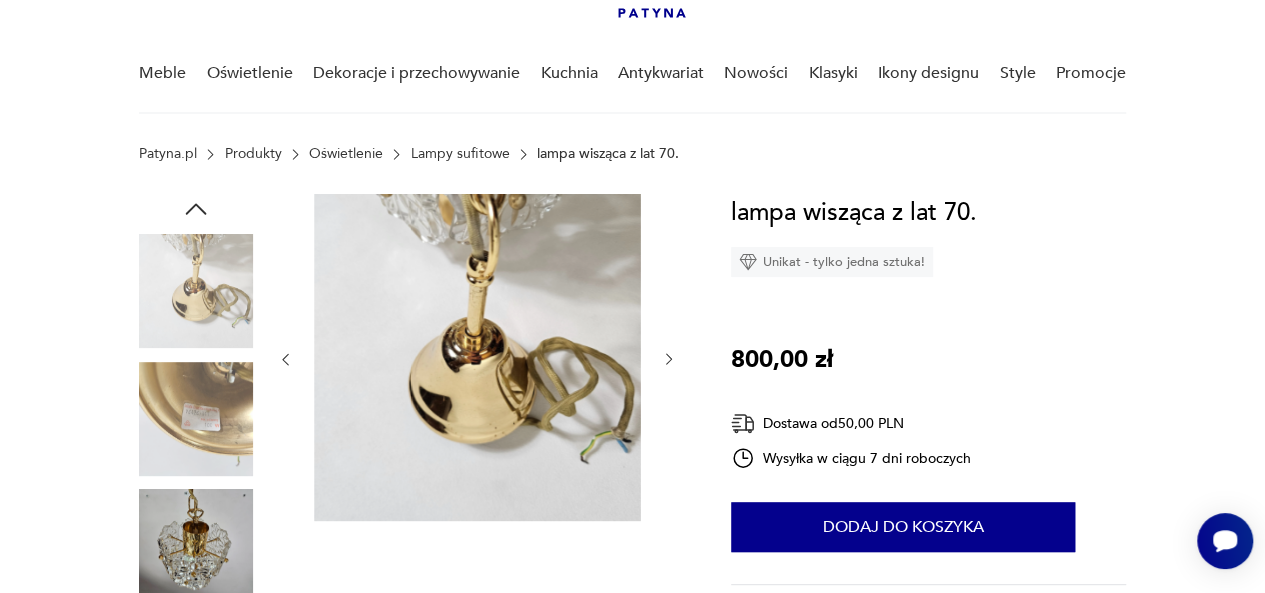 click at bounding box center [477, 357] 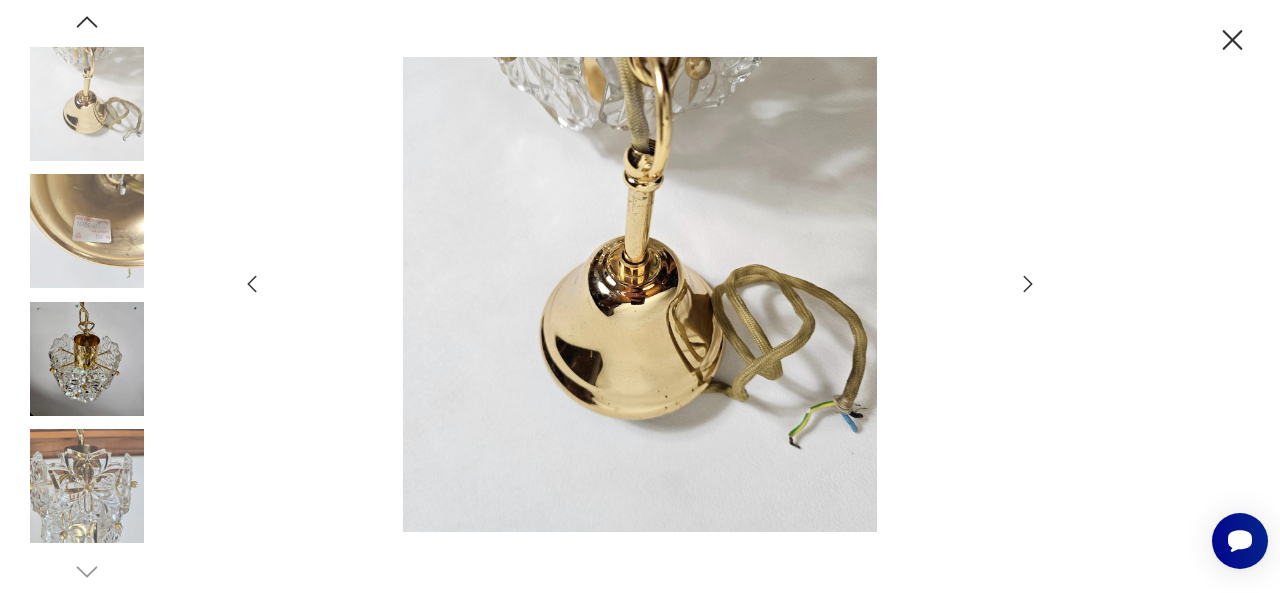 click at bounding box center [87, 359] 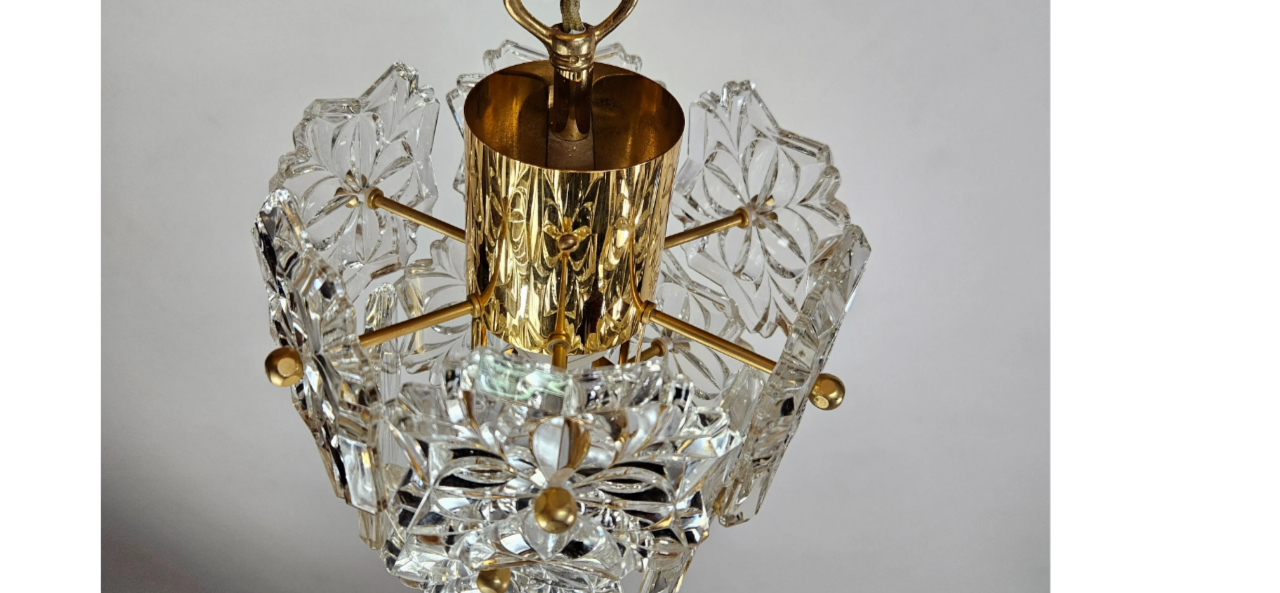scroll, scrollTop: 136, scrollLeft: 0, axis: vertical 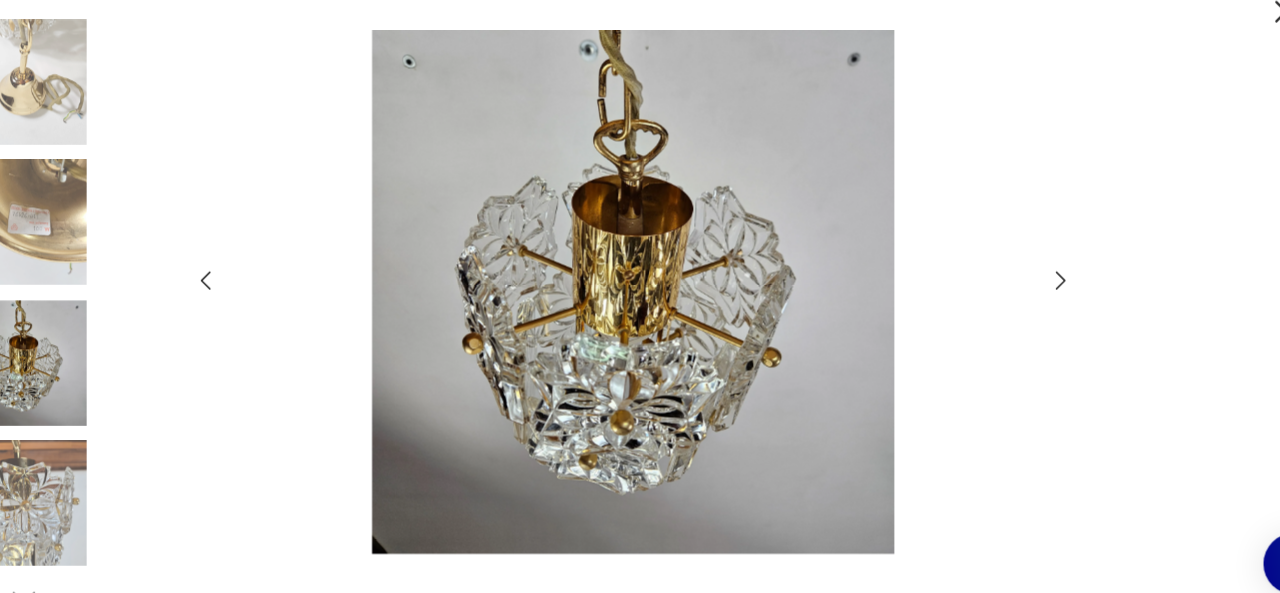 click 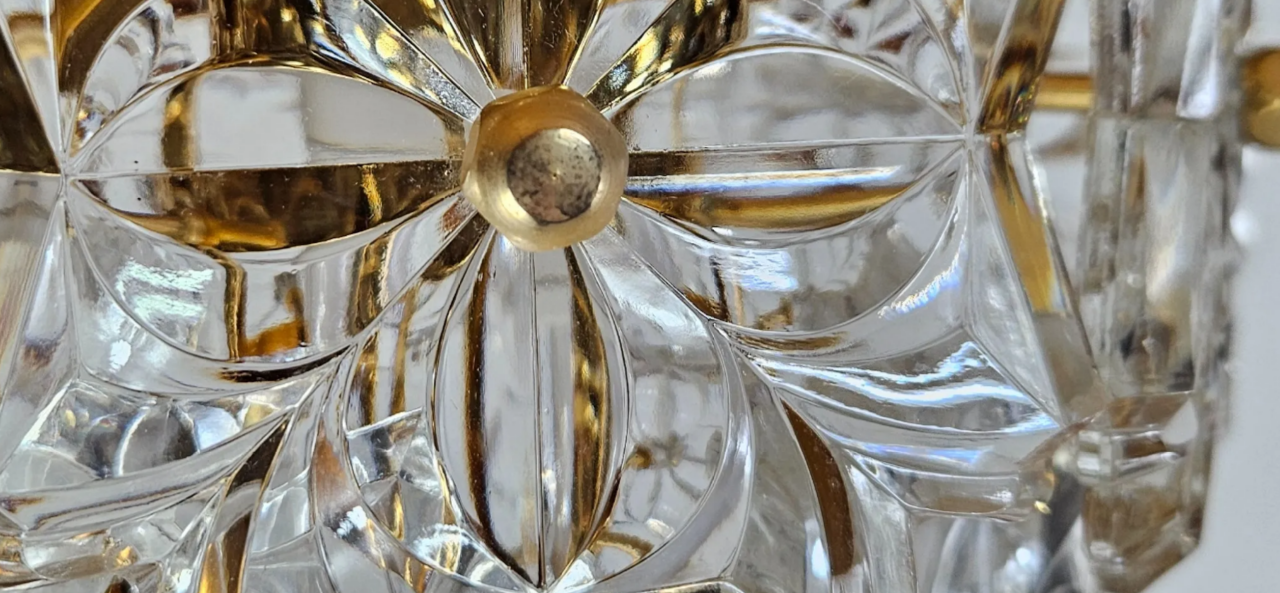 scroll, scrollTop: 136, scrollLeft: 0, axis: vertical 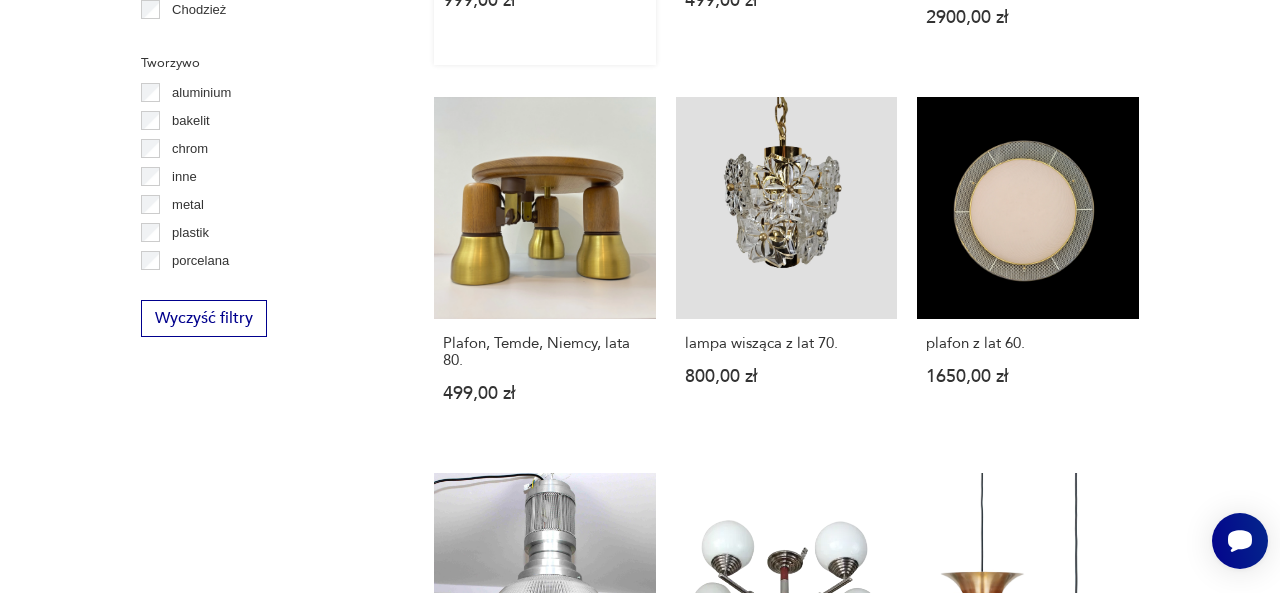 click on "Klasyk Lampa wisząca, Vitrika, [COUNTRY], lata 70. 999,00 zł" at bounding box center [545, -115] 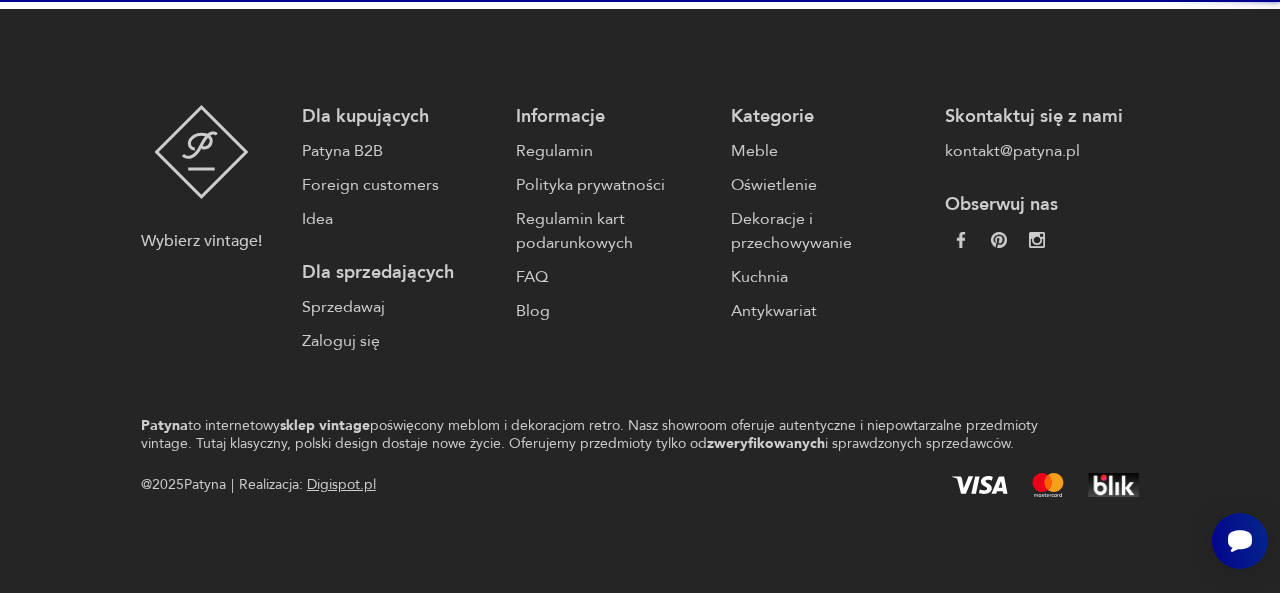 scroll, scrollTop: 458, scrollLeft: 0, axis: vertical 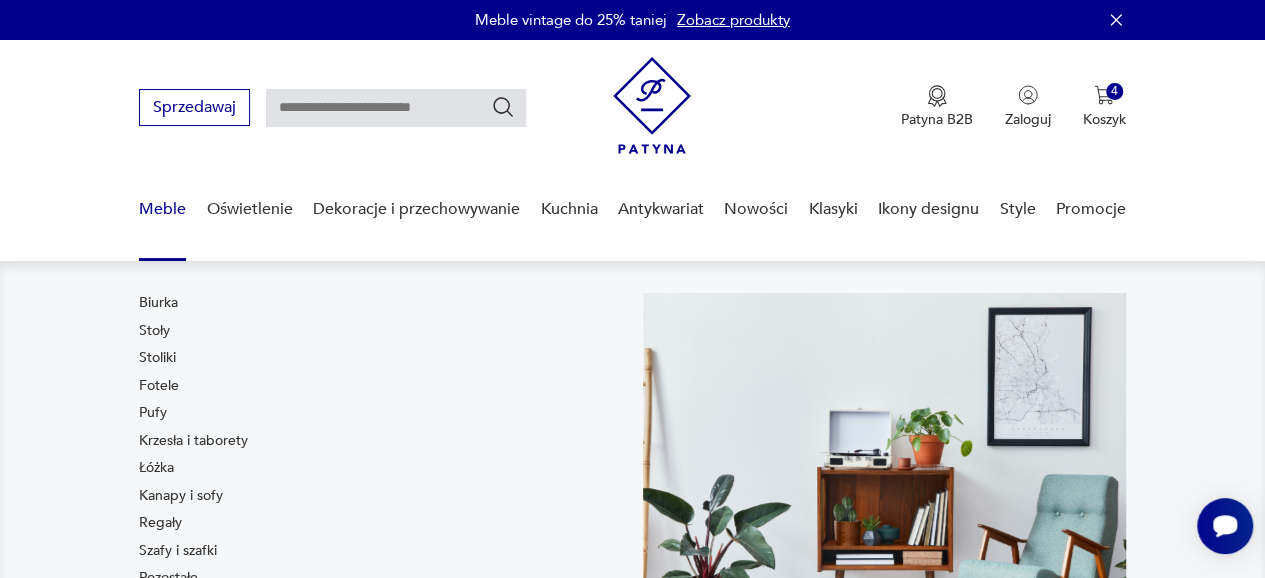 click on "Meble" at bounding box center (162, 209) 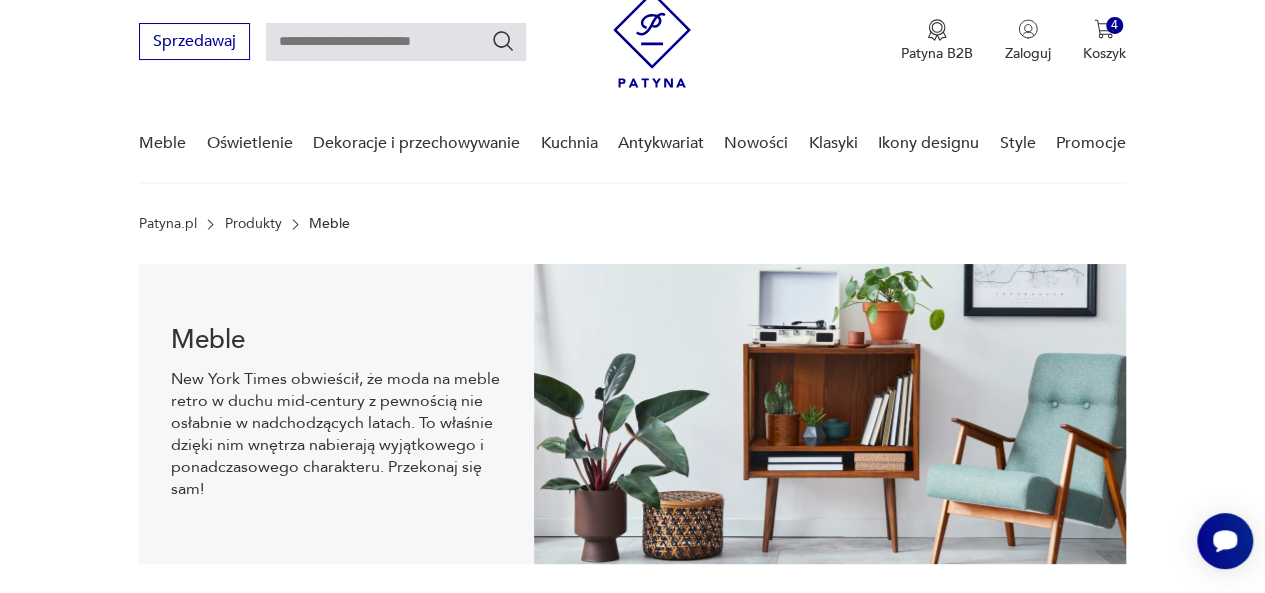 scroll, scrollTop: 198, scrollLeft: 0, axis: vertical 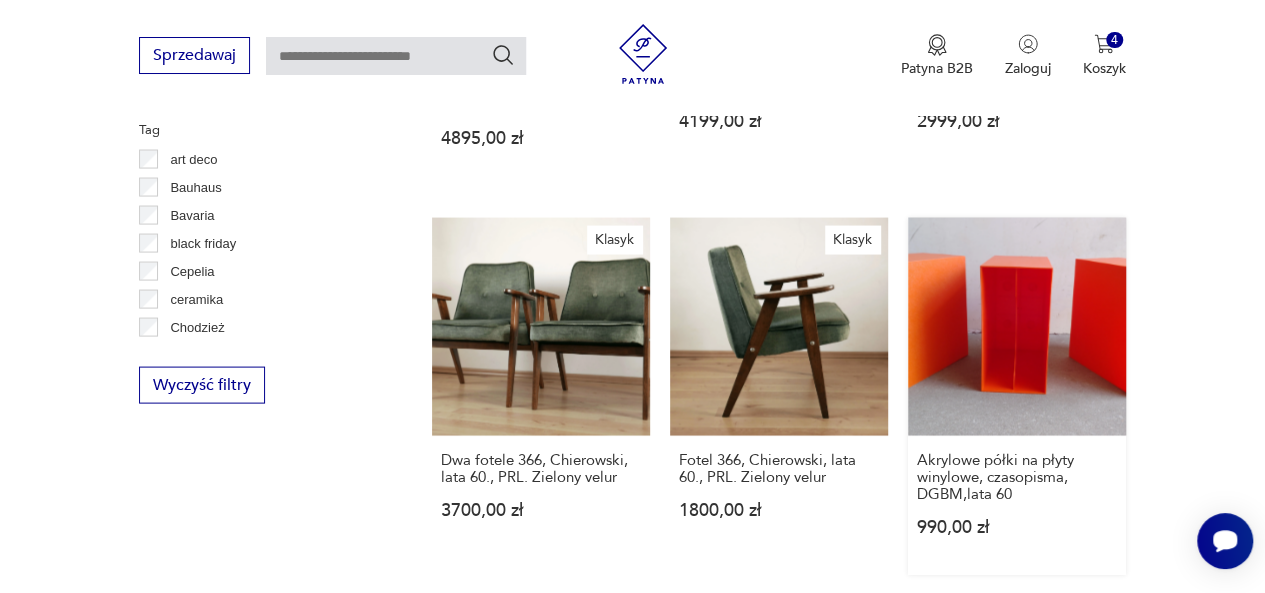 click on "Akrylowe półki na płyty winylowe, czasopisma, DGBM,lata 60 990,00 zł" at bounding box center (1017, 396) 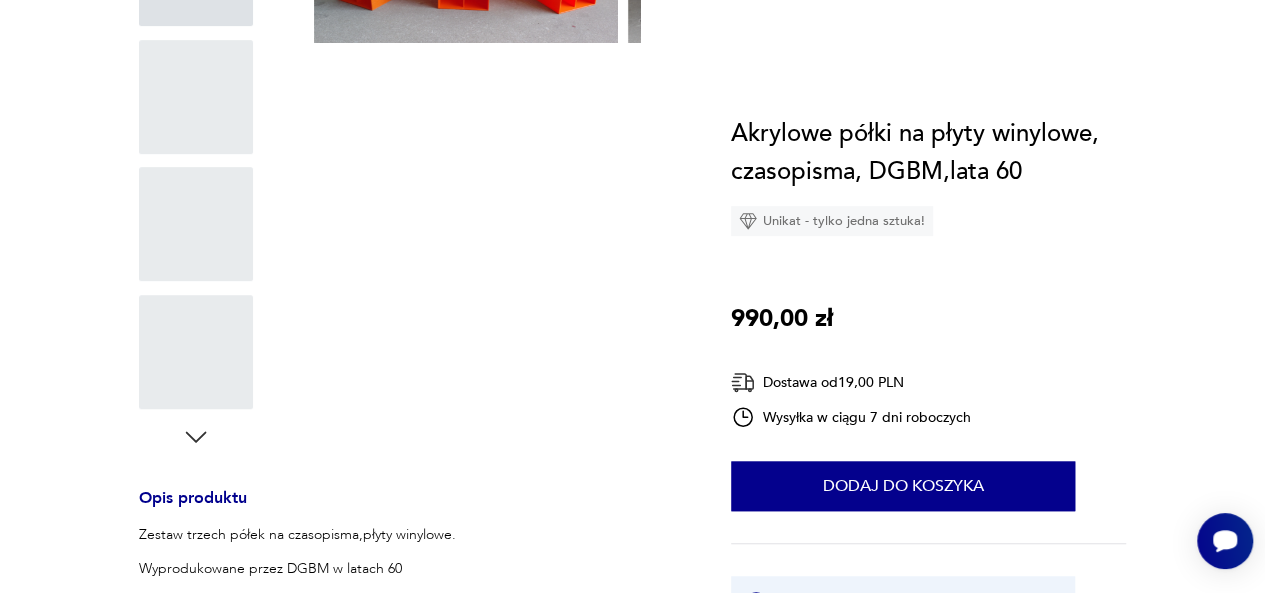 scroll, scrollTop: 0, scrollLeft: 0, axis: both 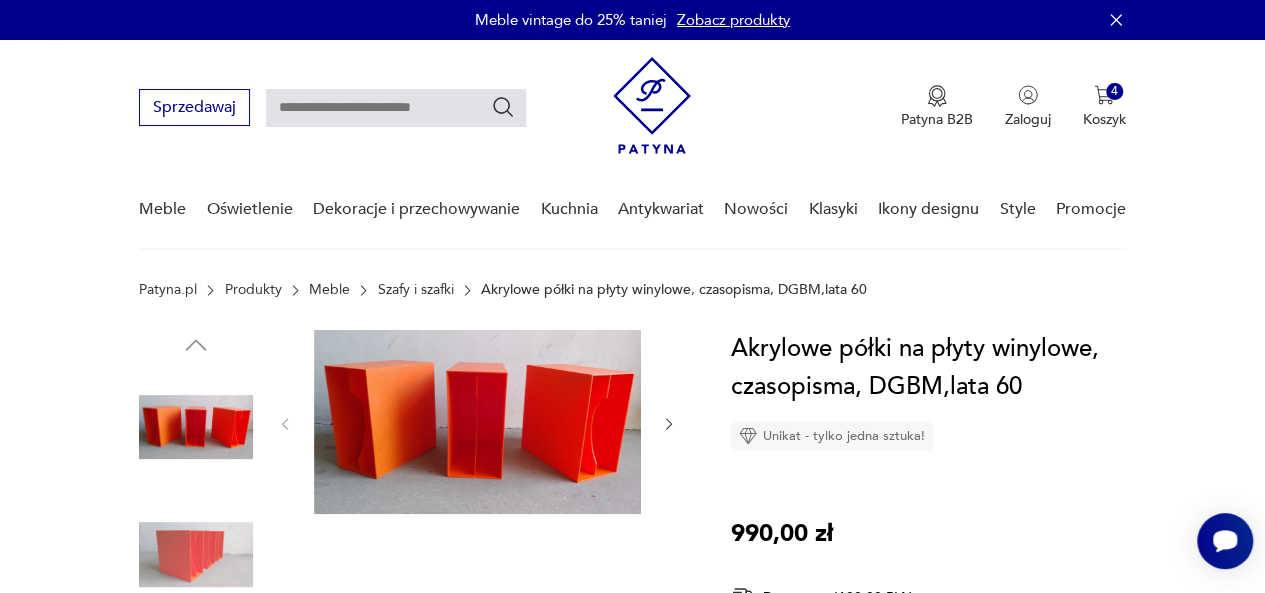 click at bounding box center (196, 555) 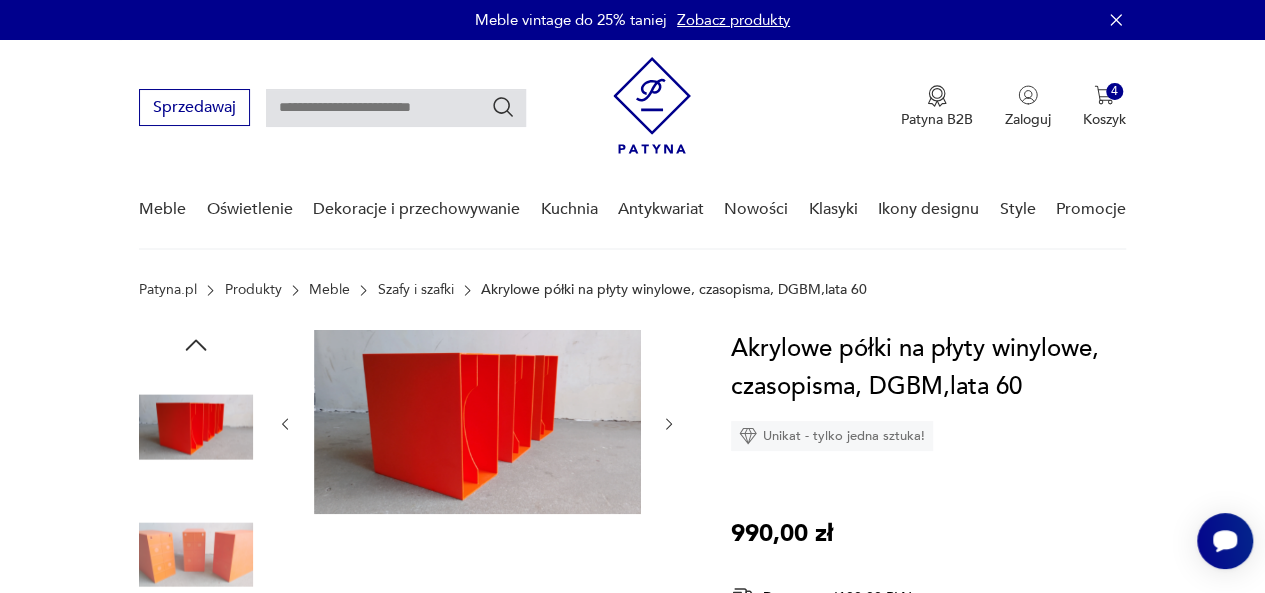 click at bounding box center (196, 427) 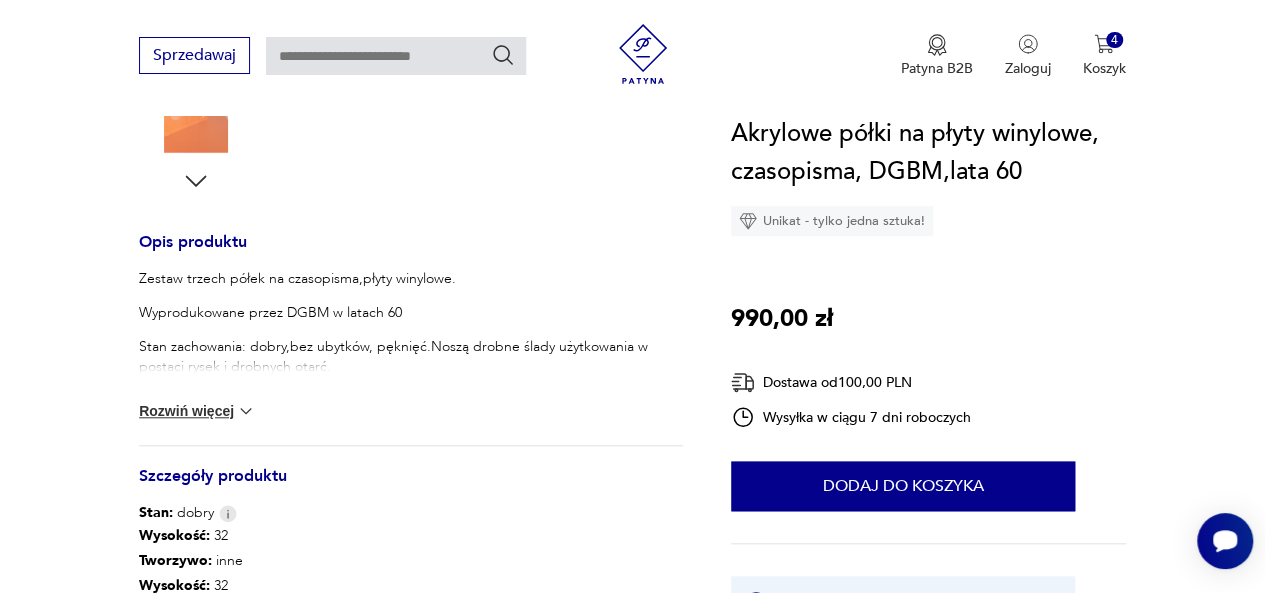 scroll, scrollTop: 0, scrollLeft: 0, axis: both 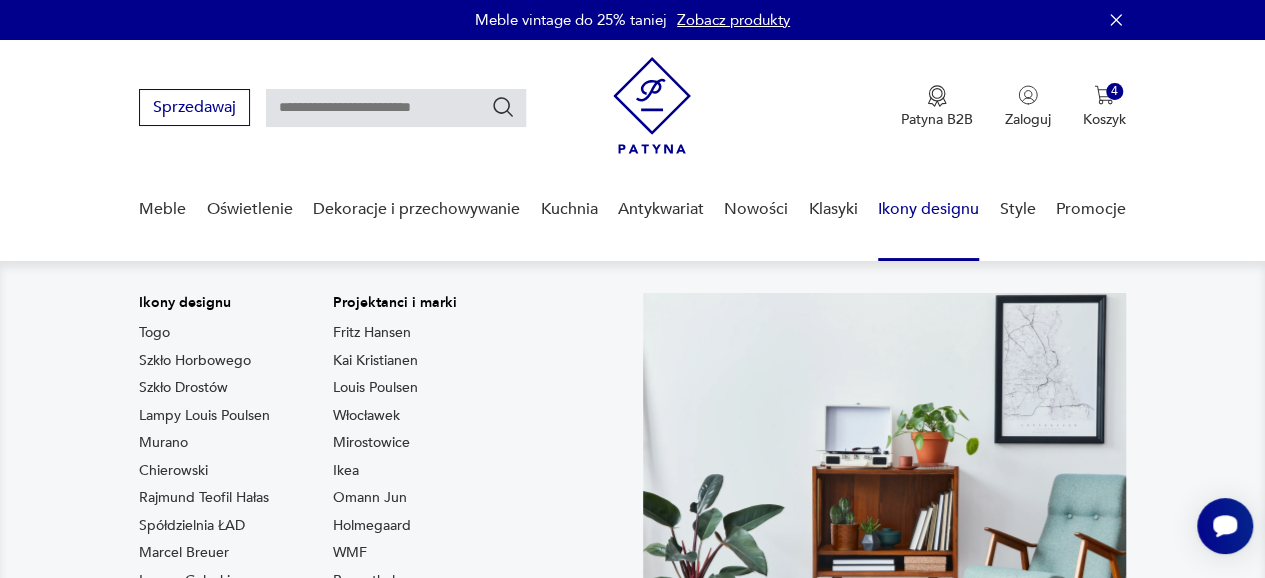 click on "Ikony designu" at bounding box center (928, 209) 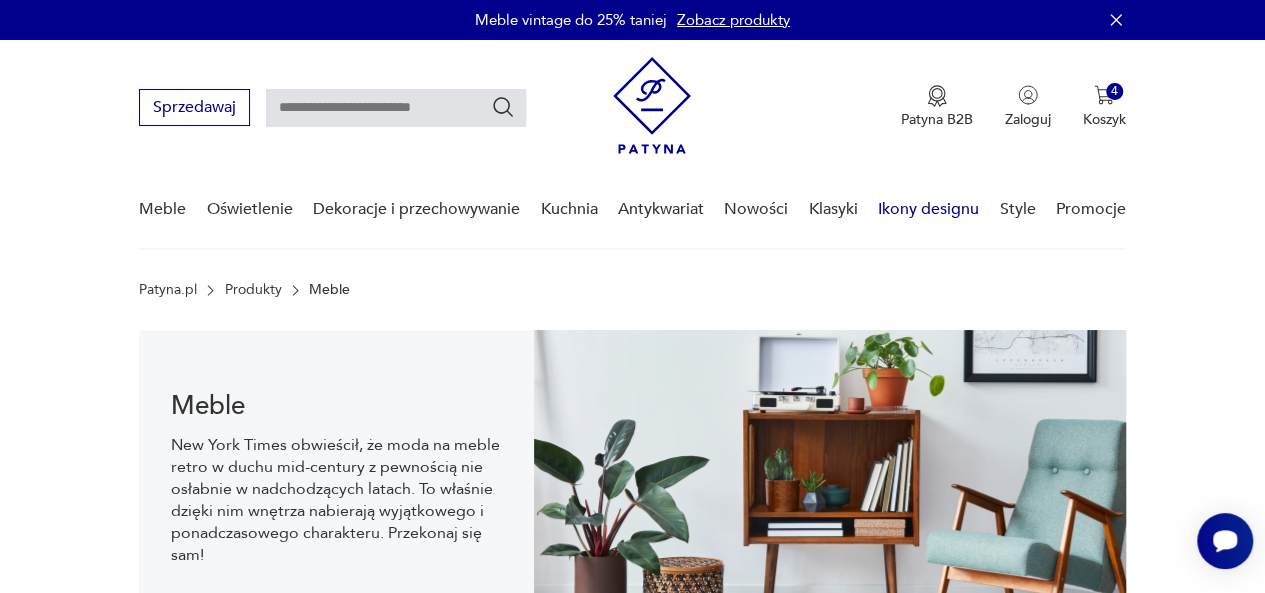 click on "Ikony designu" at bounding box center (928, 209) 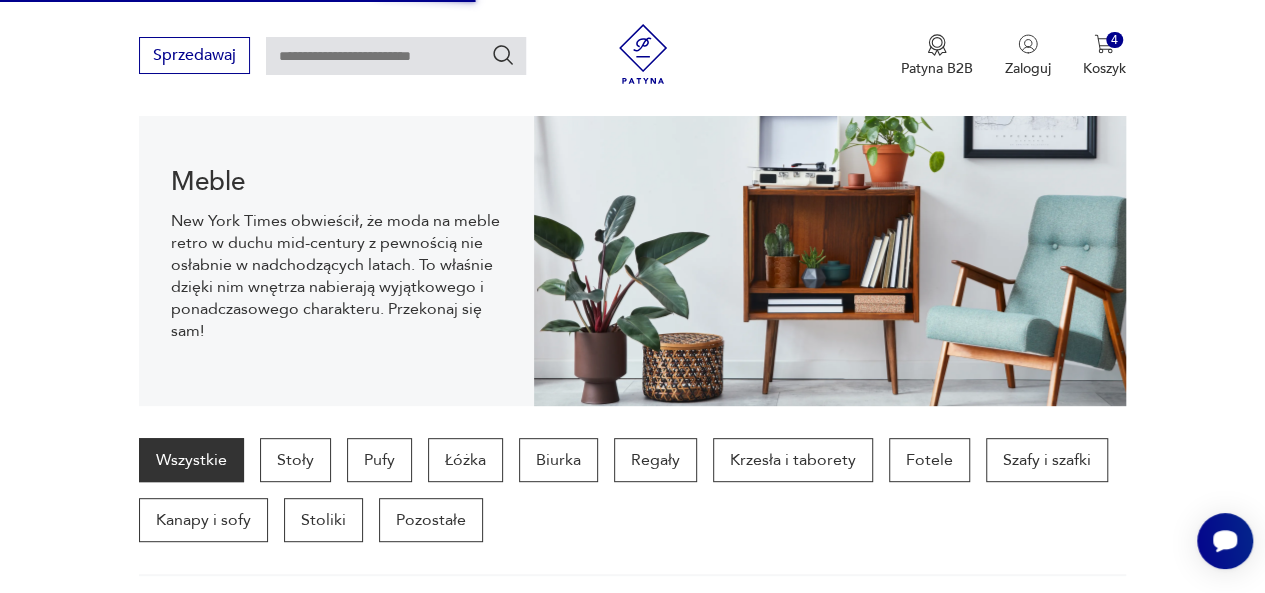 scroll, scrollTop: 278, scrollLeft: 0, axis: vertical 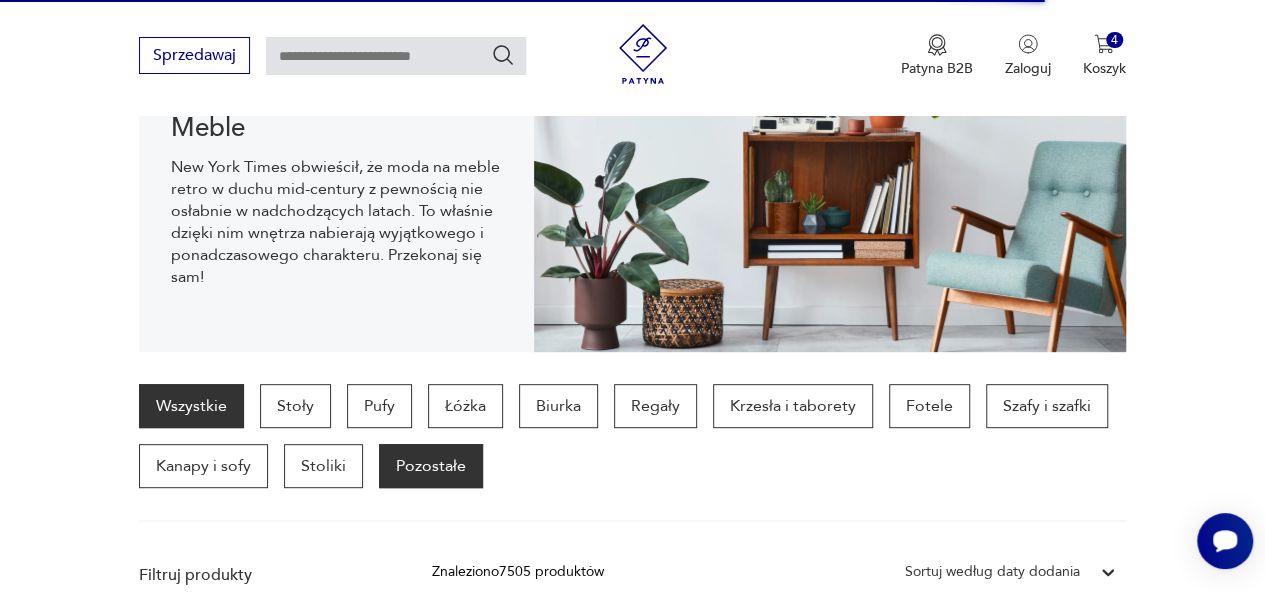 click on "Pozostałe" at bounding box center (431, 466) 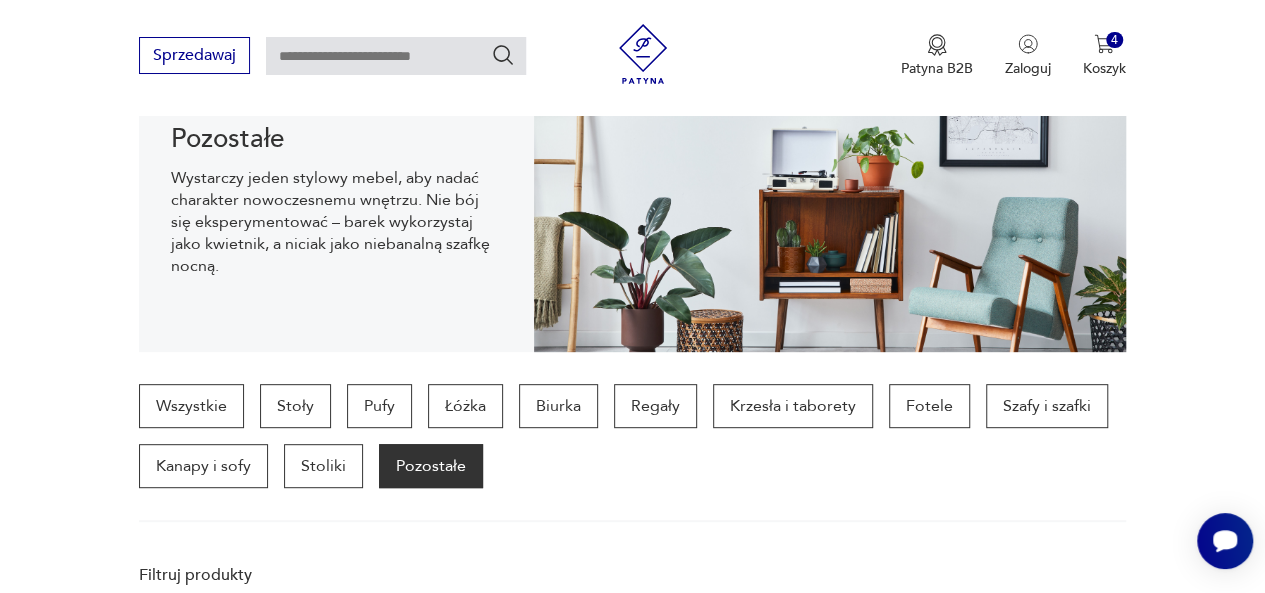 scroll, scrollTop: 530, scrollLeft: 0, axis: vertical 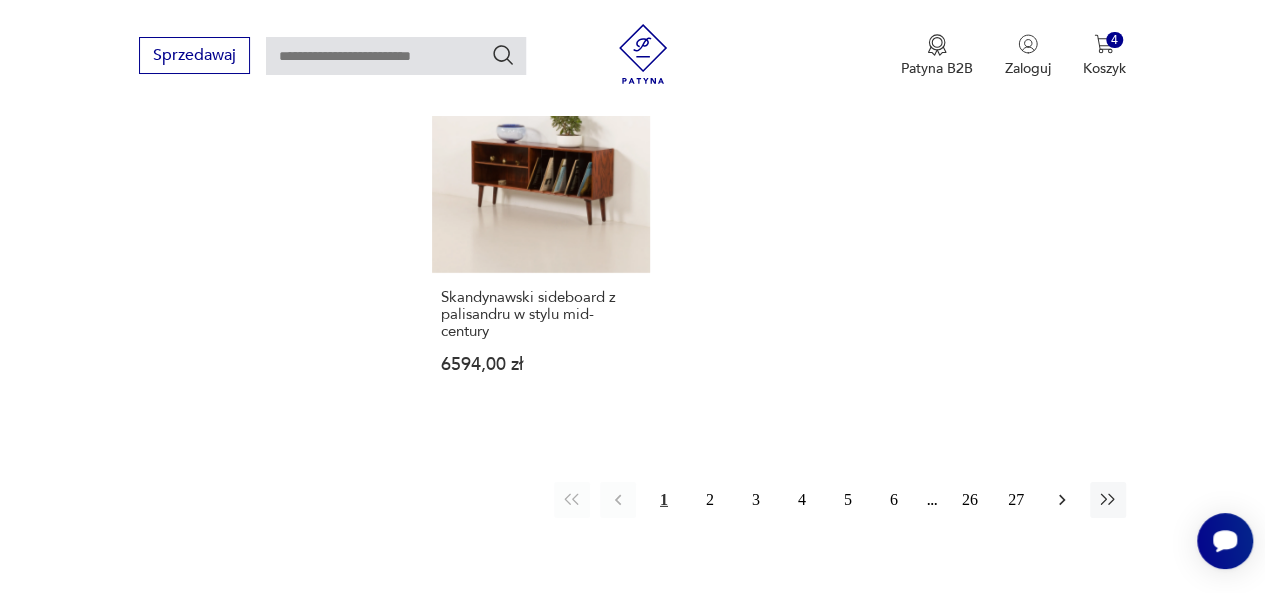 click 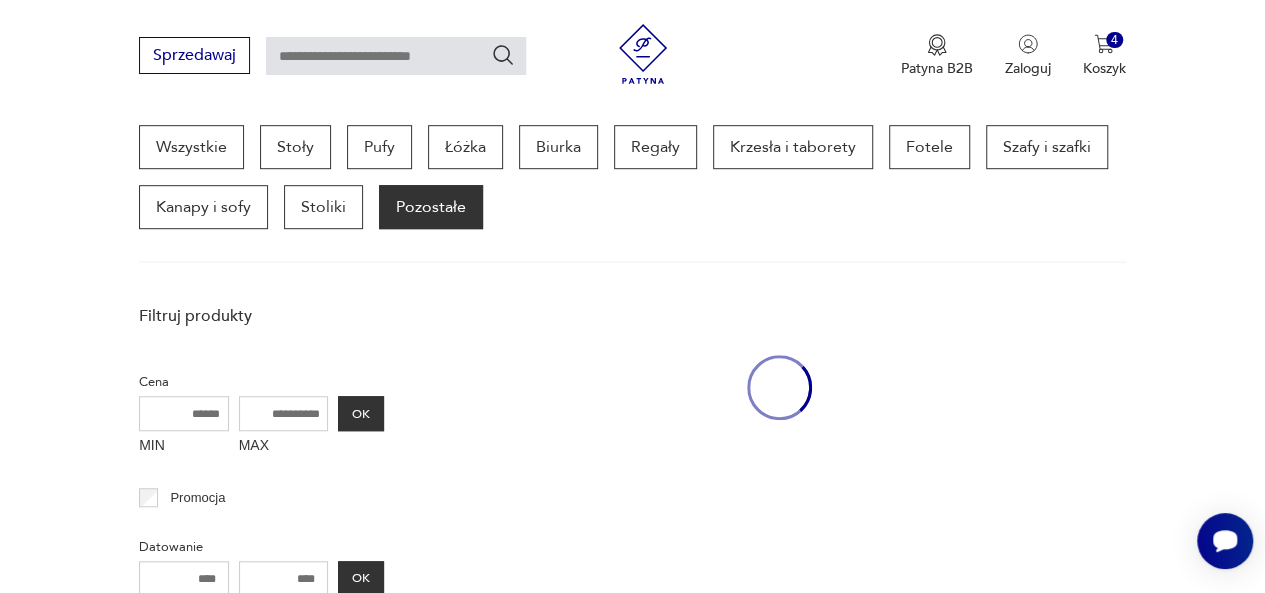 scroll, scrollTop: 530, scrollLeft: 0, axis: vertical 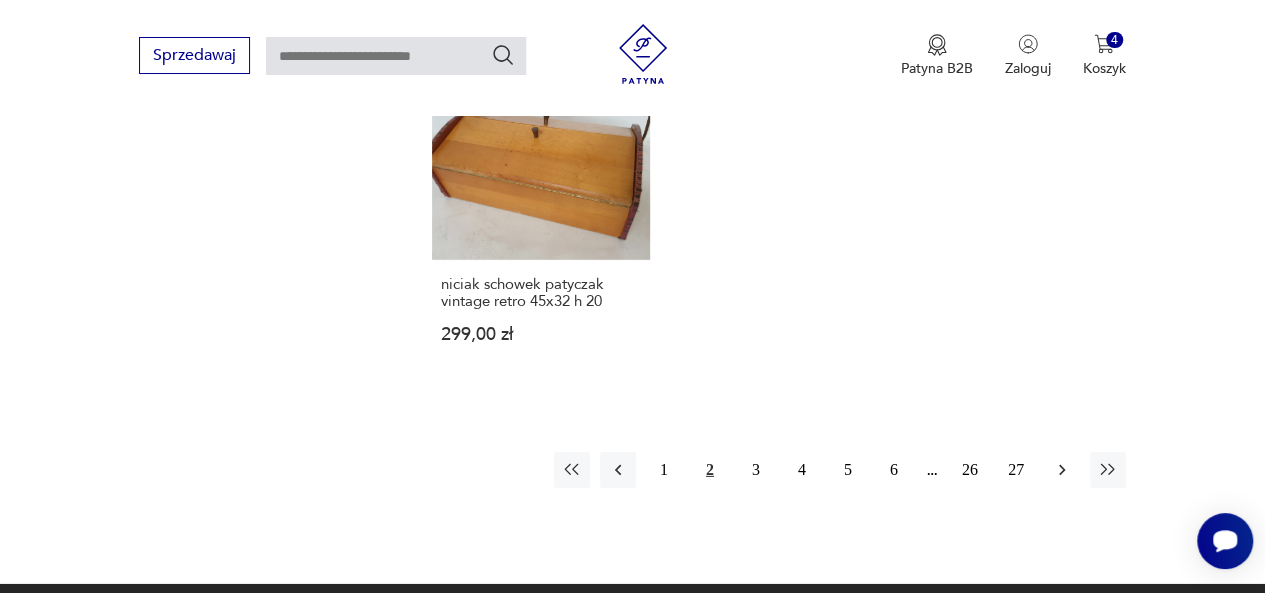 click 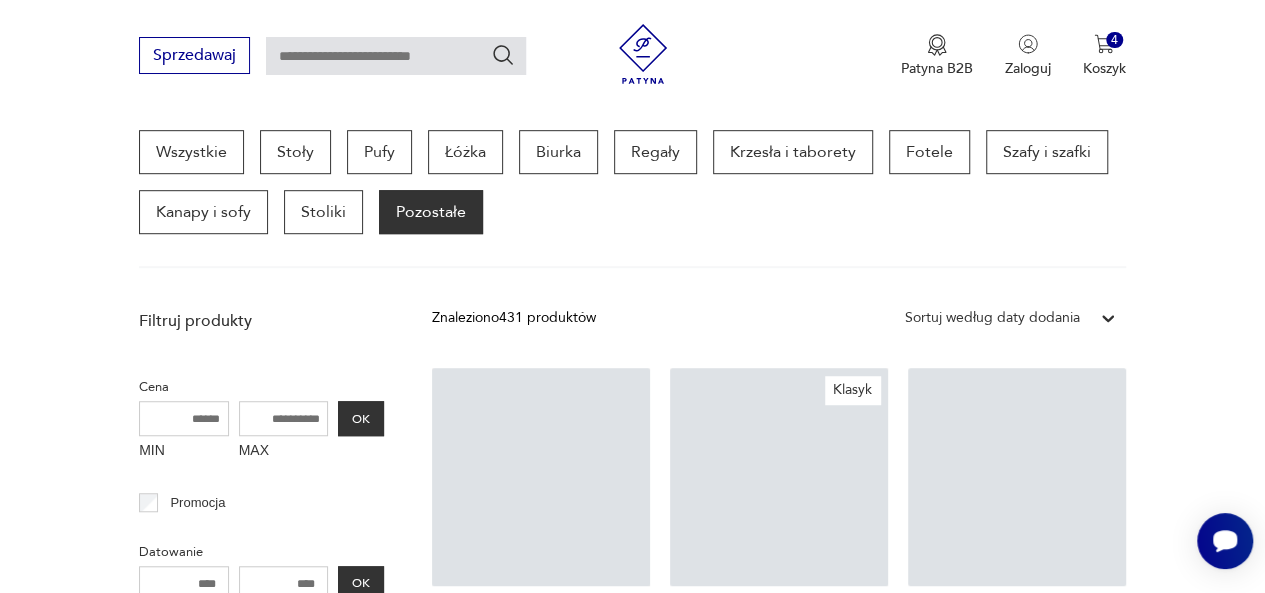 scroll, scrollTop: 530, scrollLeft: 0, axis: vertical 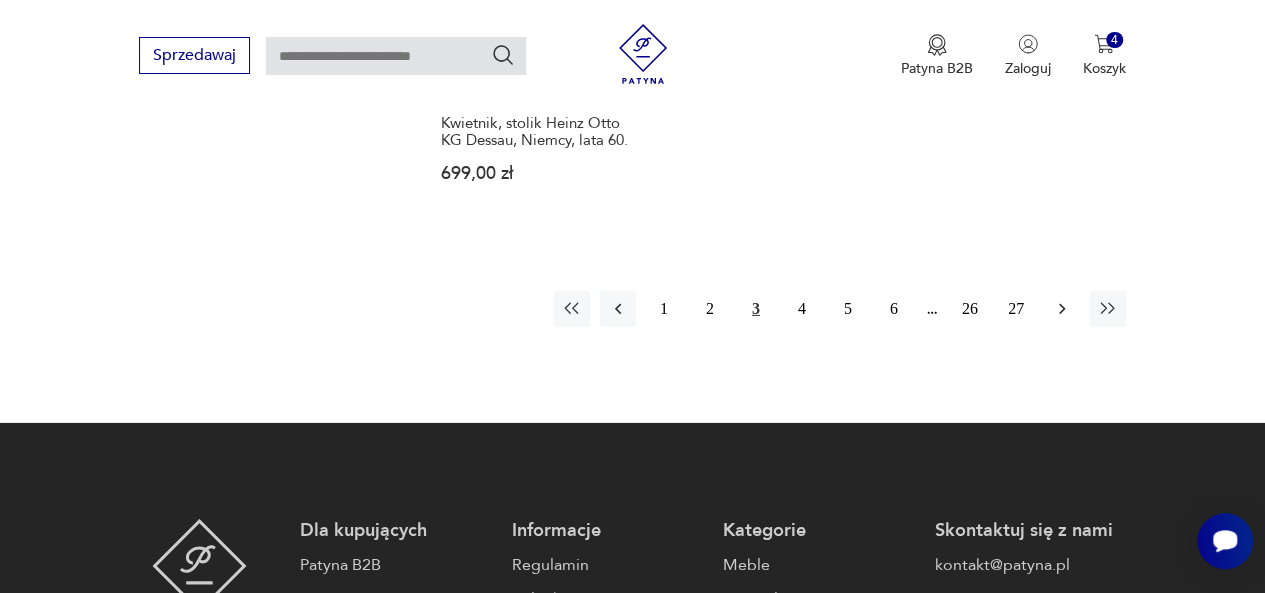 click 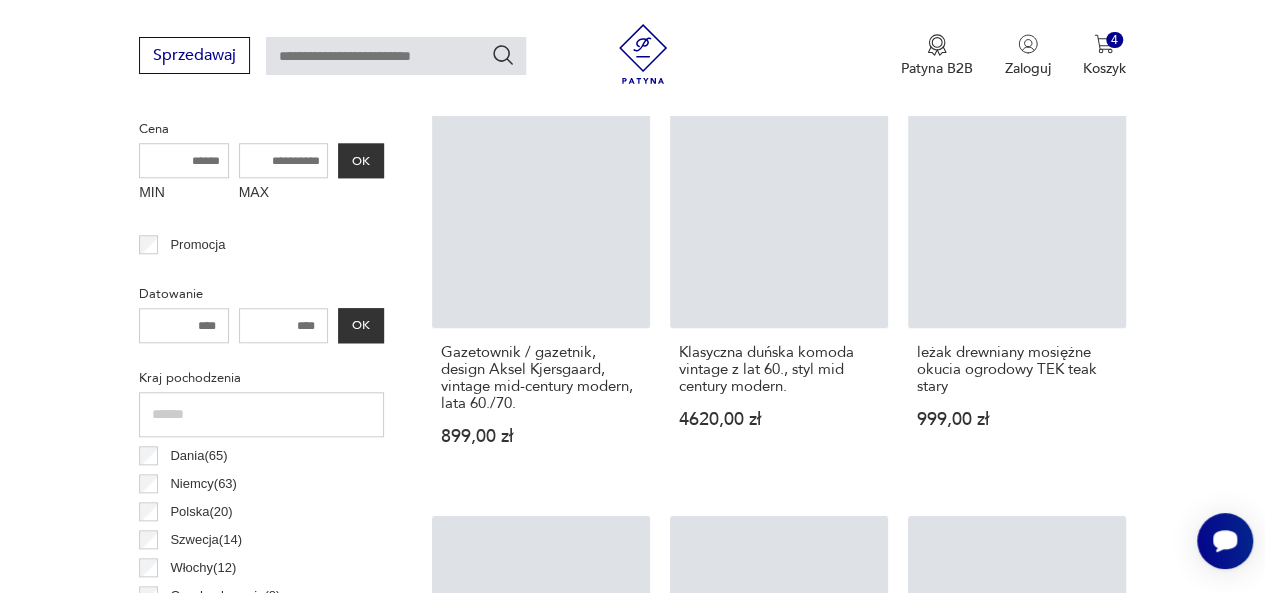 scroll, scrollTop: 530, scrollLeft: 0, axis: vertical 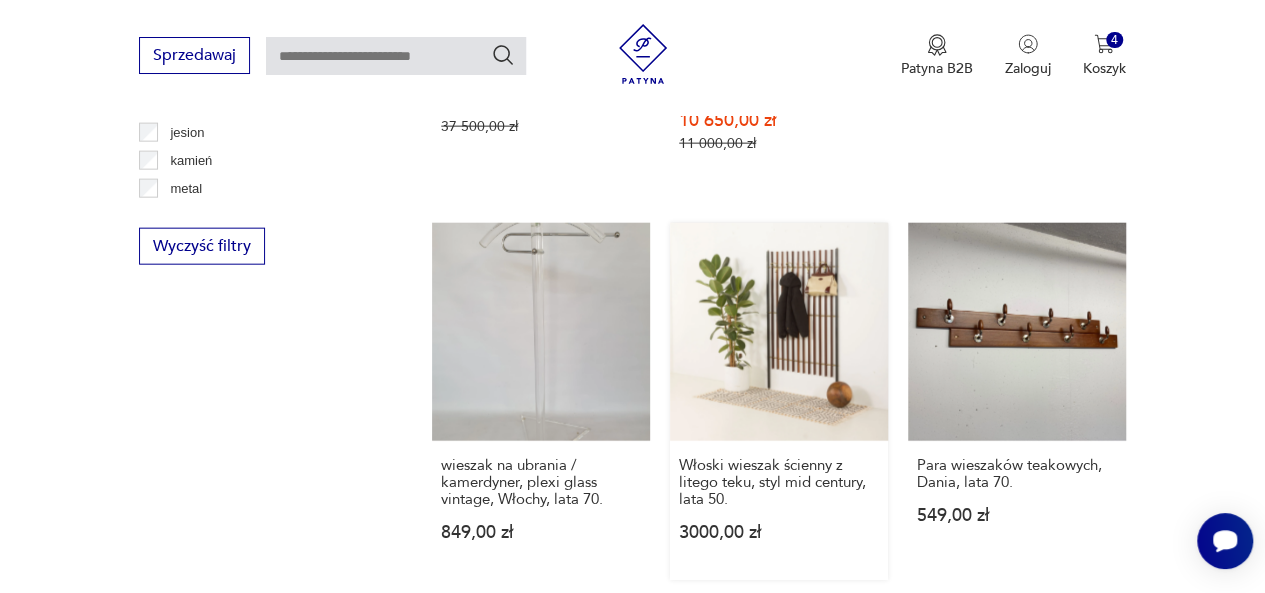 click on "Włoski wieszak ścienny z litego teku, styl mid century, lata 50. 3000,00 zł" at bounding box center [779, 401] 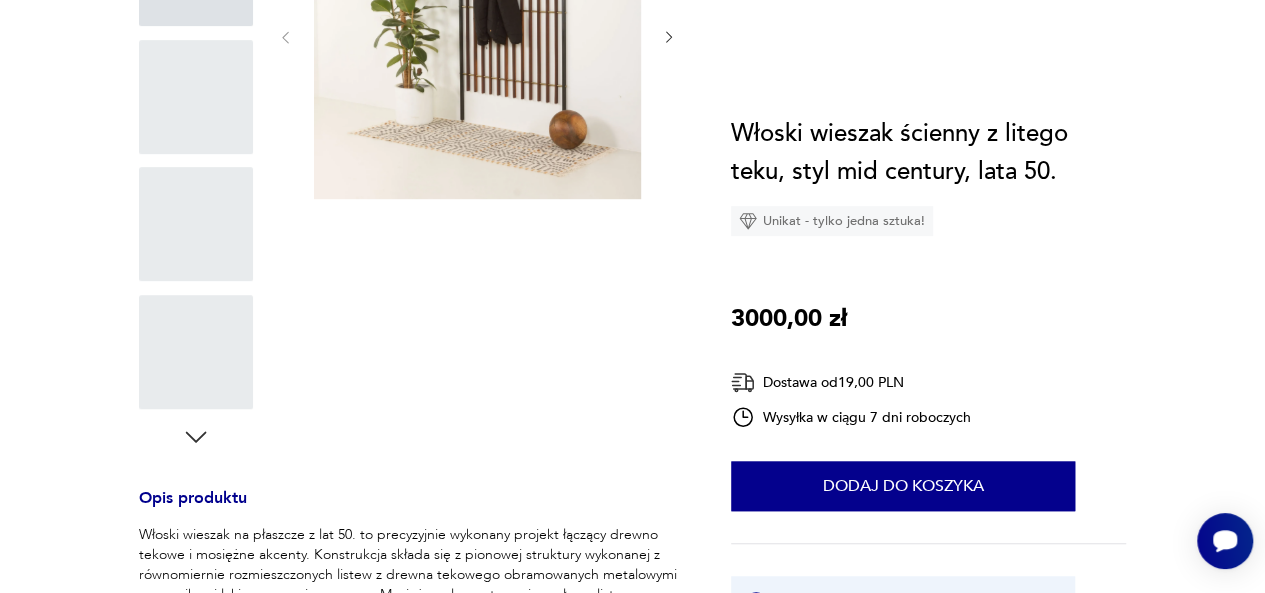 scroll, scrollTop: 0, scrollLeft: 0, axis: both 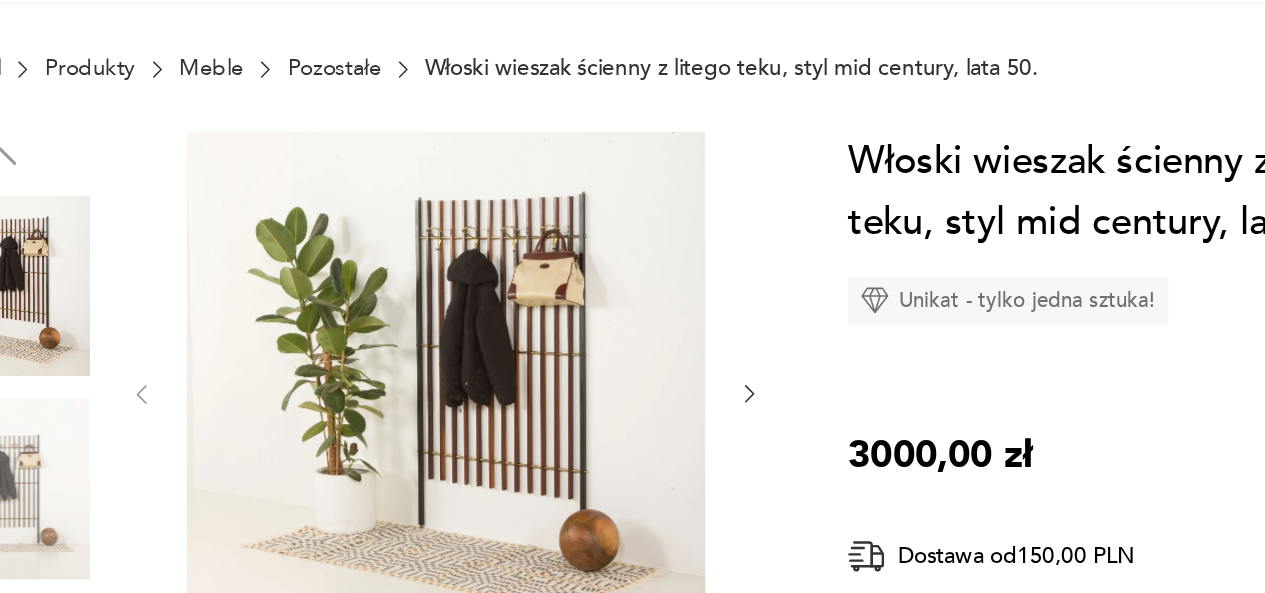 click 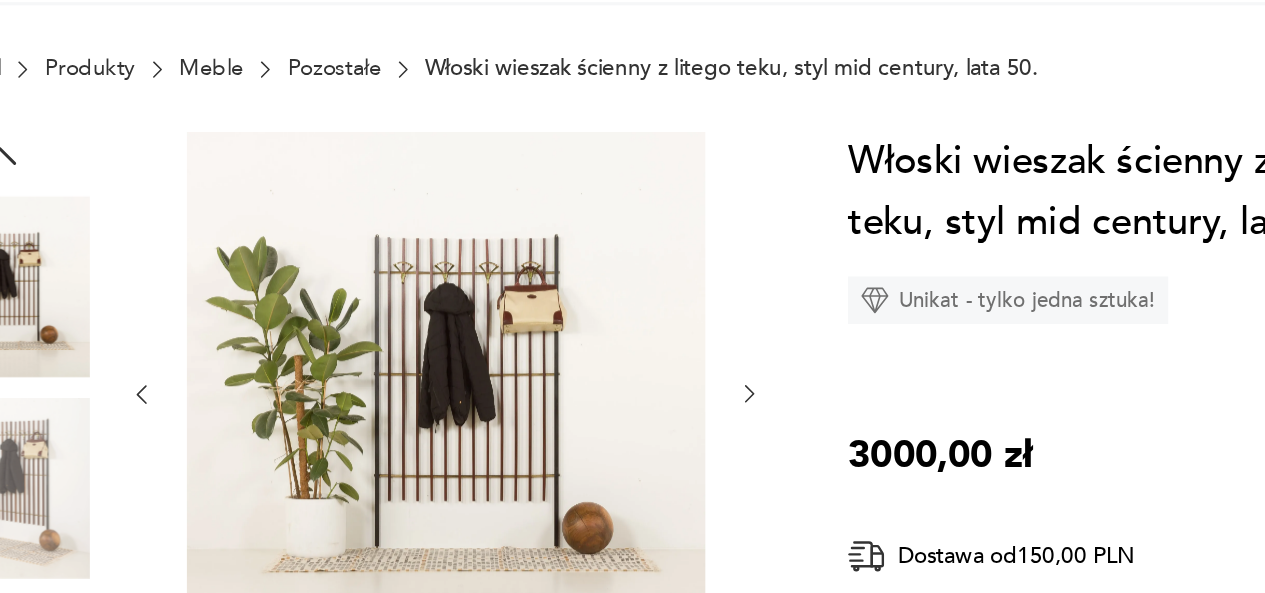 click 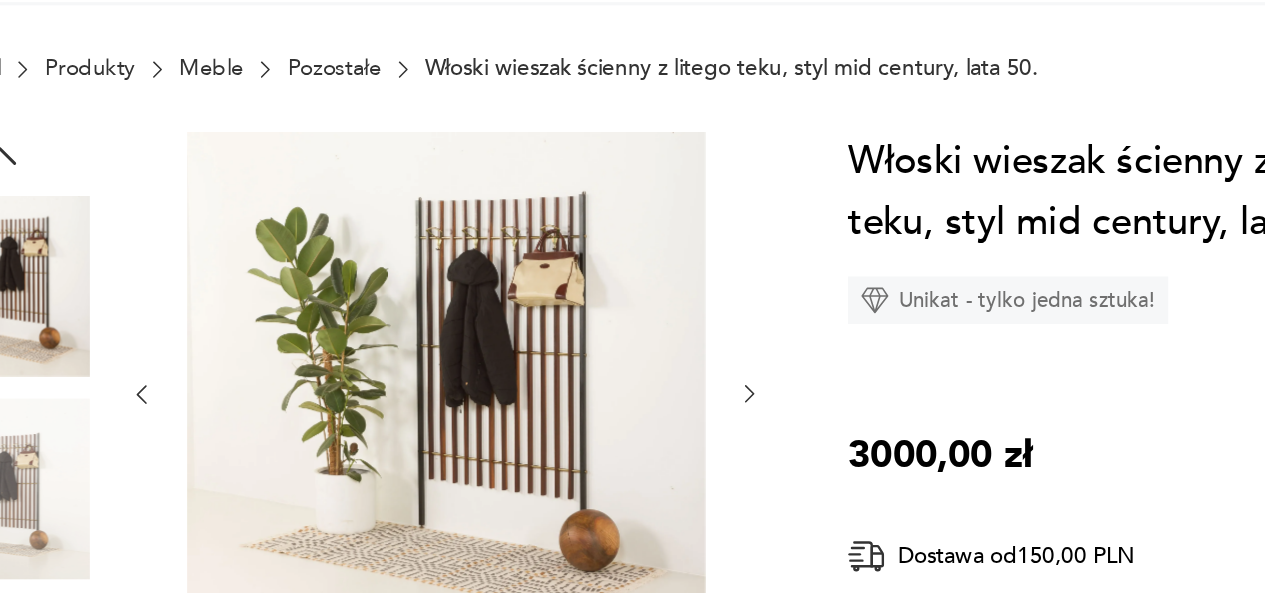 click 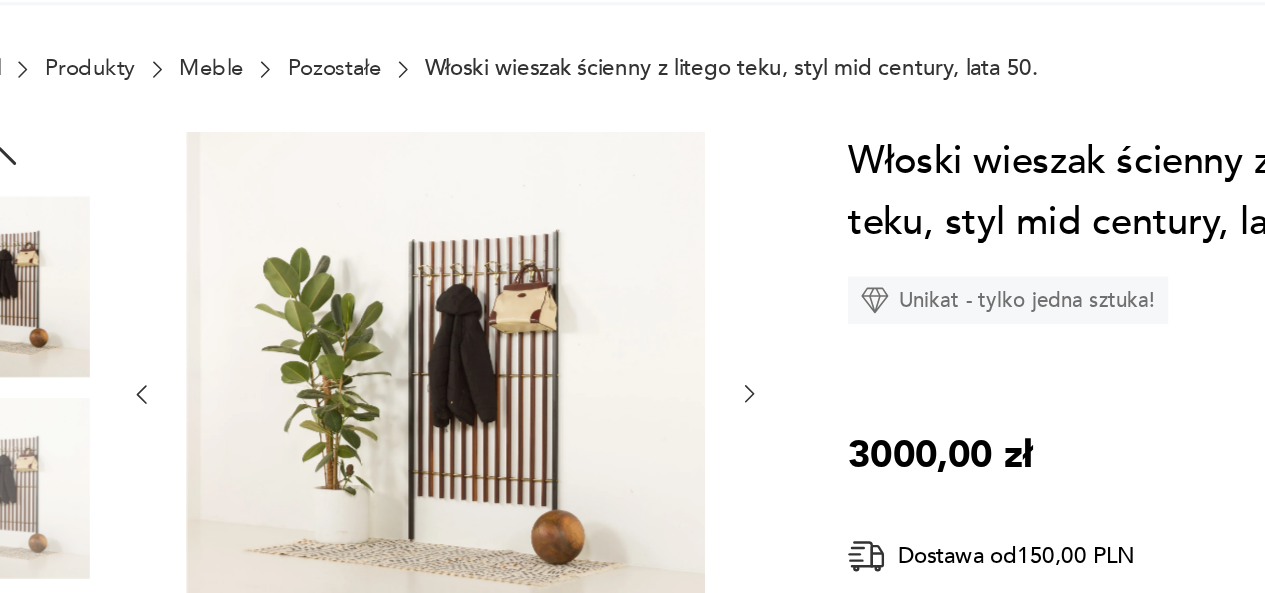 click 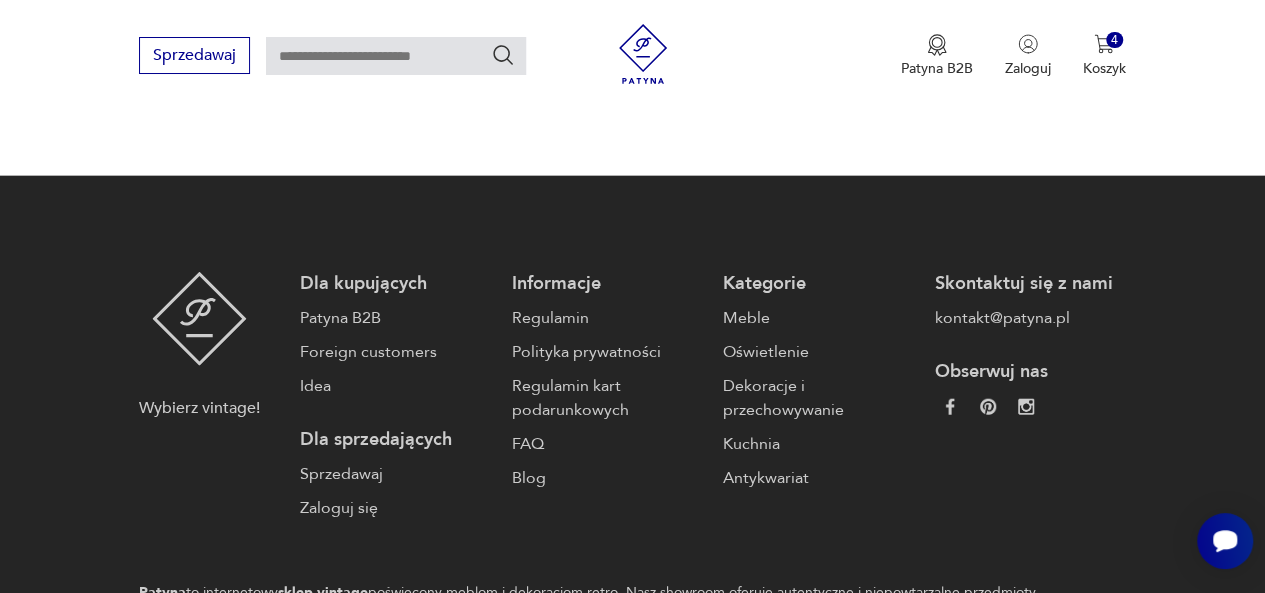 scroll, scrollTop: 2474, scrollLeft: 0, axis: vertical 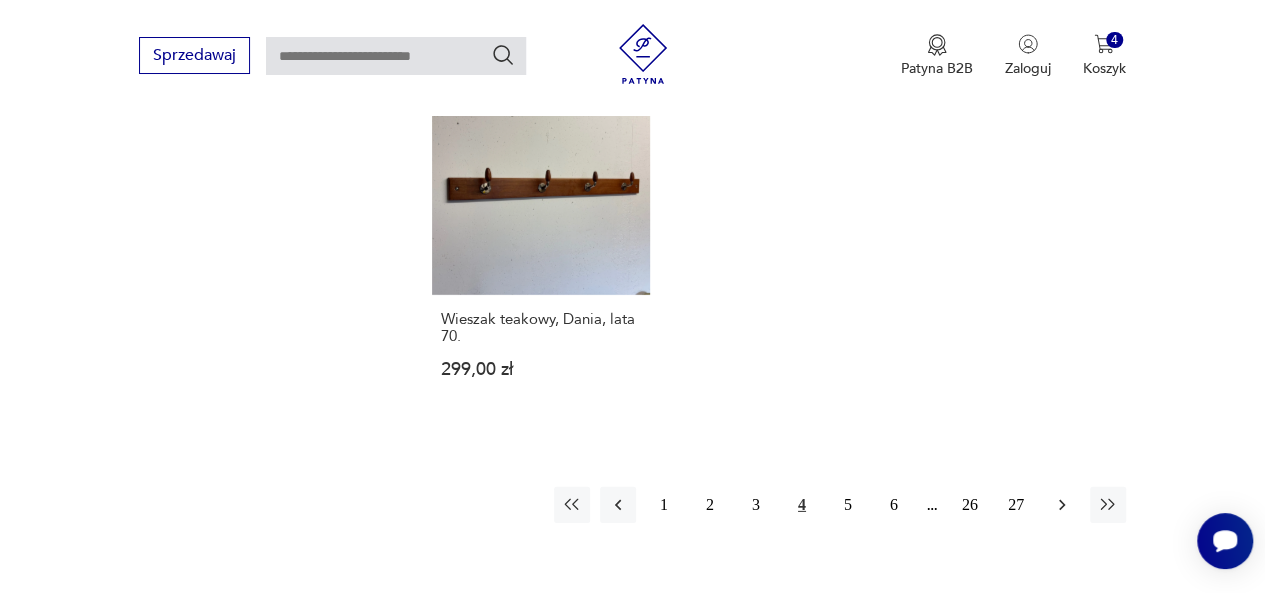 click 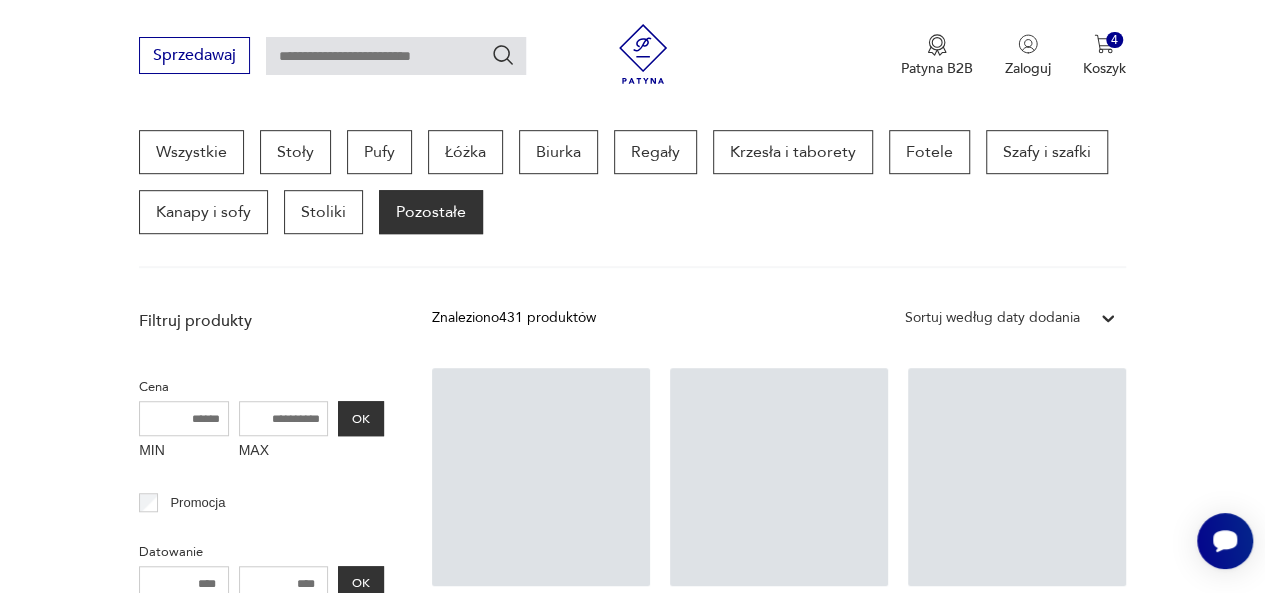 scroll, scrollTop: 530, scrollLeft: 0, axis: vertical 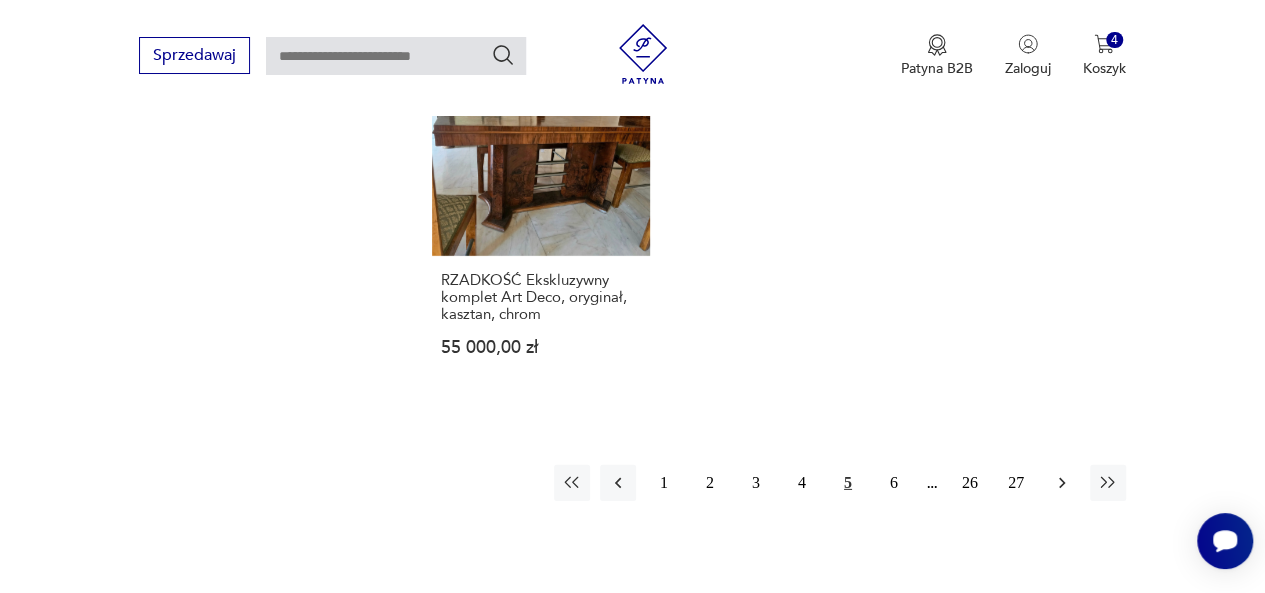 click 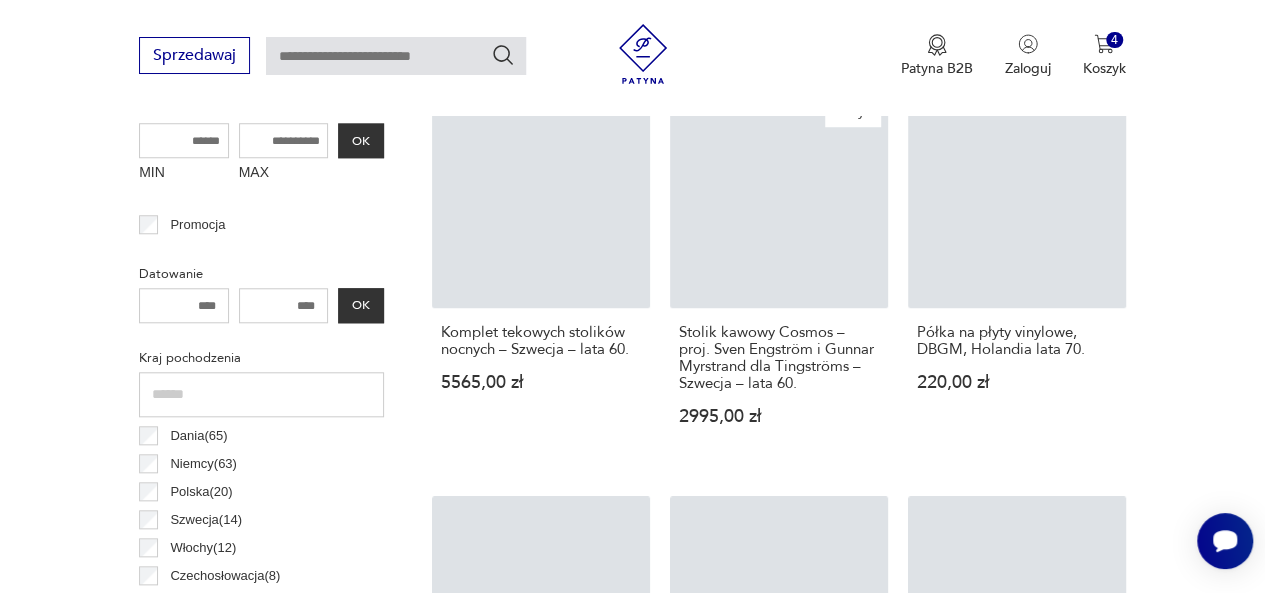 scroll, scrollTop: 530, scrollLeft: 0, axis: vertical 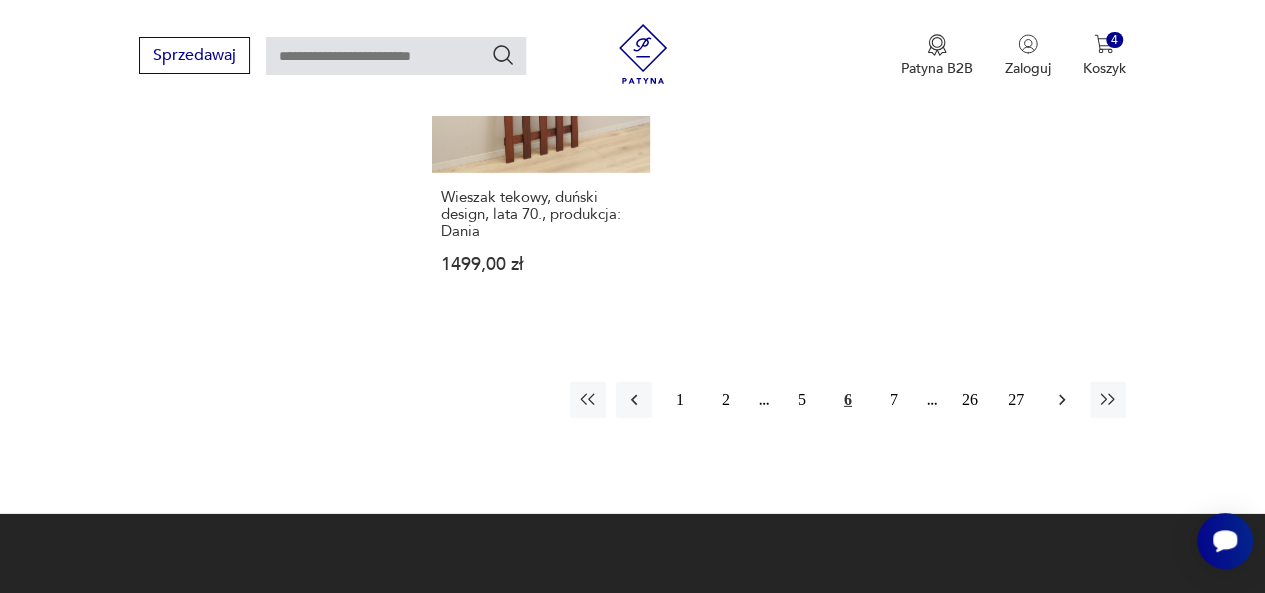 click 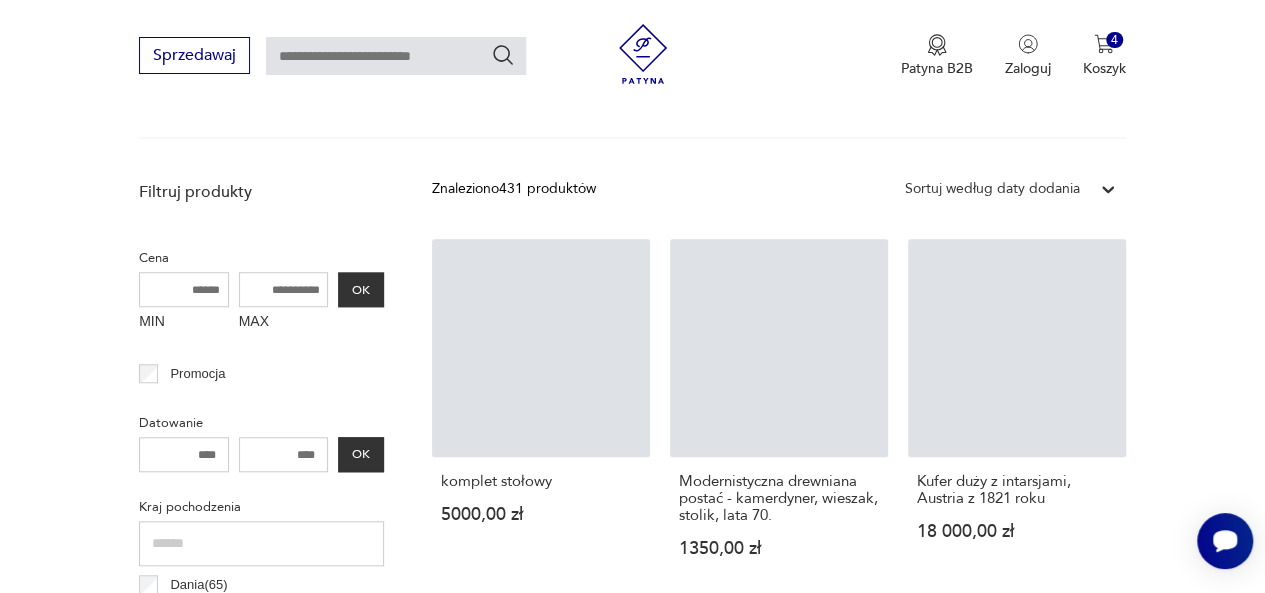scroll, scrollTop: 530, scrollLeft: 0, axis: vertical 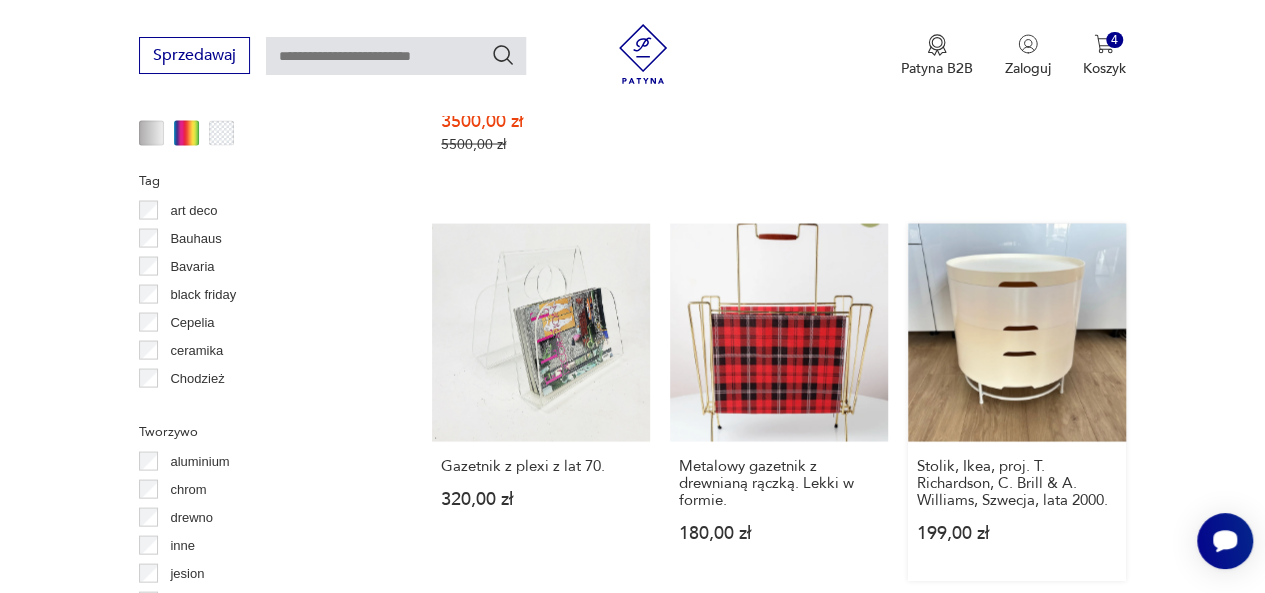 click on "Stolik, Ikea, proj. T. Richardson, C. Brill & A. Williams, [COUNTRY], lata 2000. 199,00 zł" at bounding box center (1017, 401) 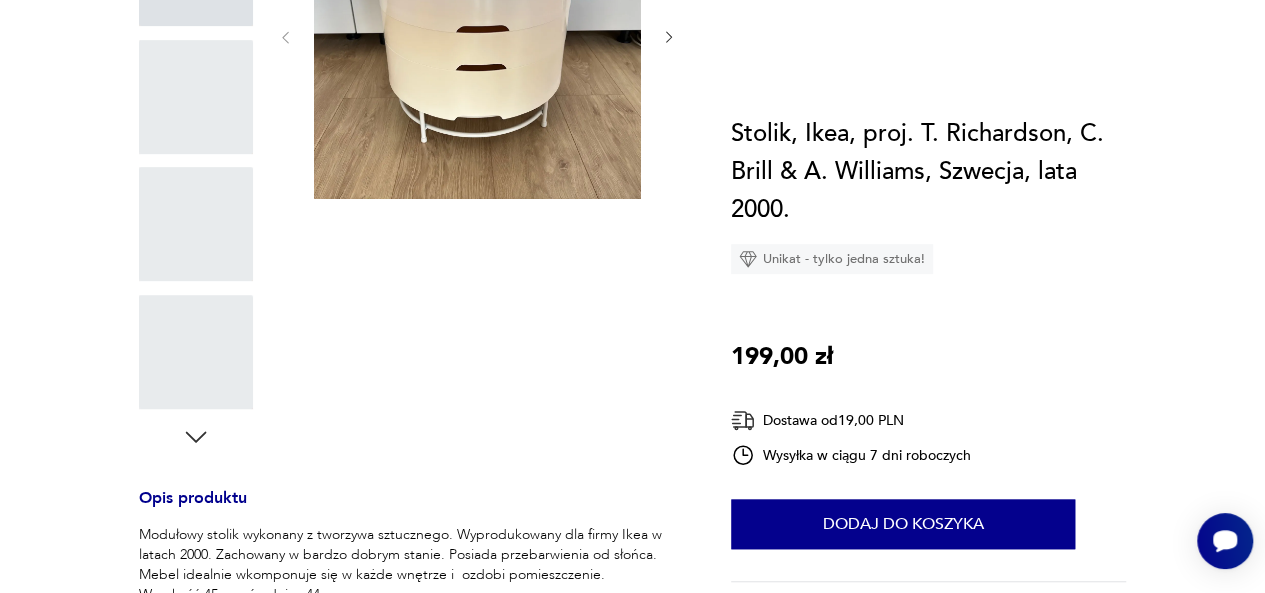scroll, scrollTop: 0, scrollLeft: 0, axis: both 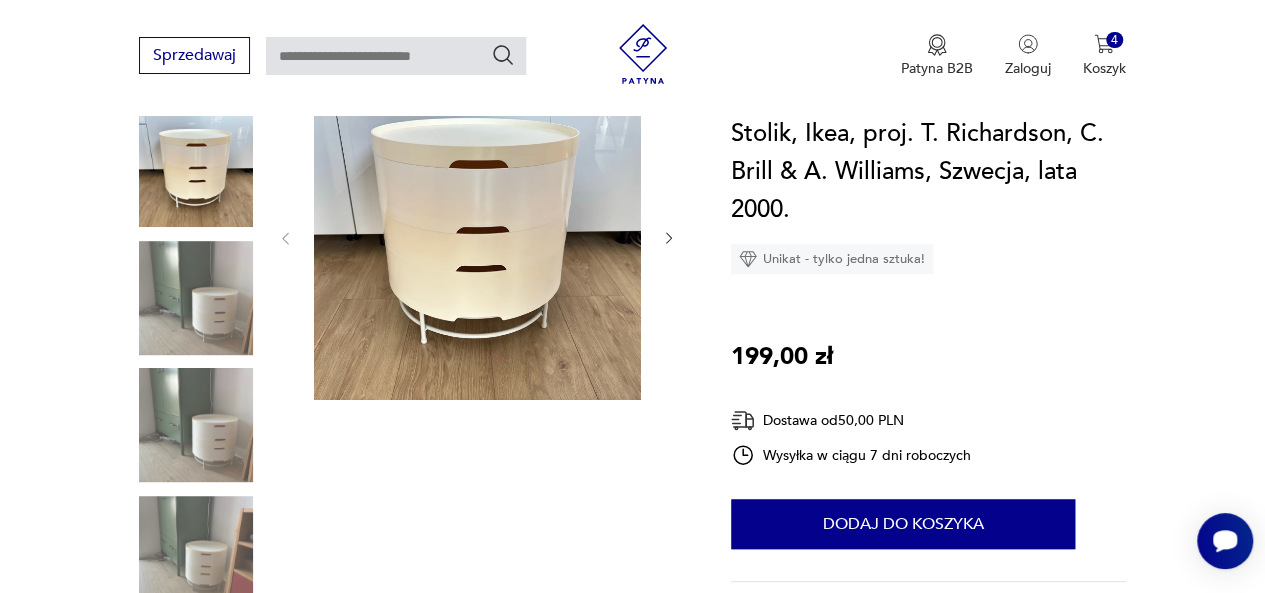 click 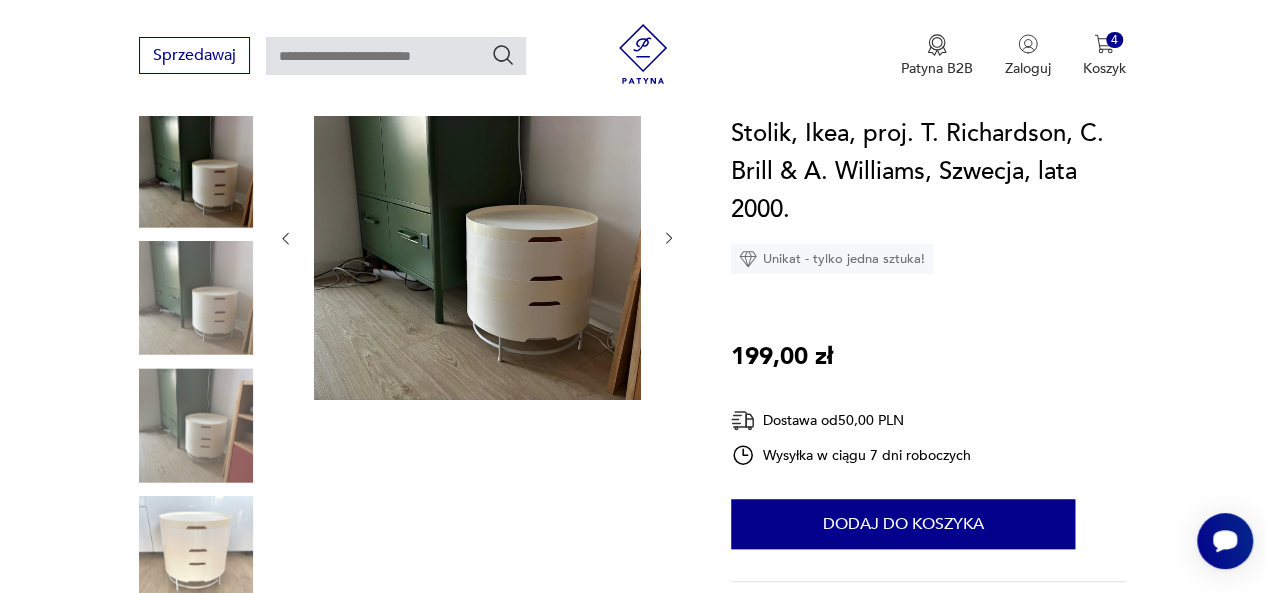 click 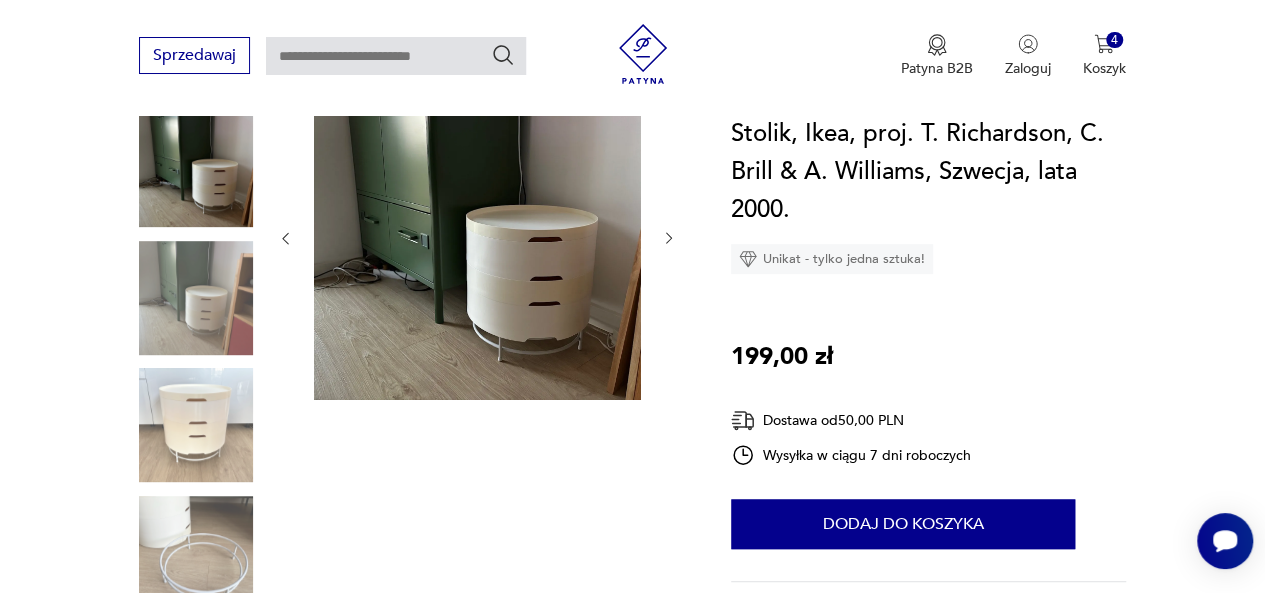 click 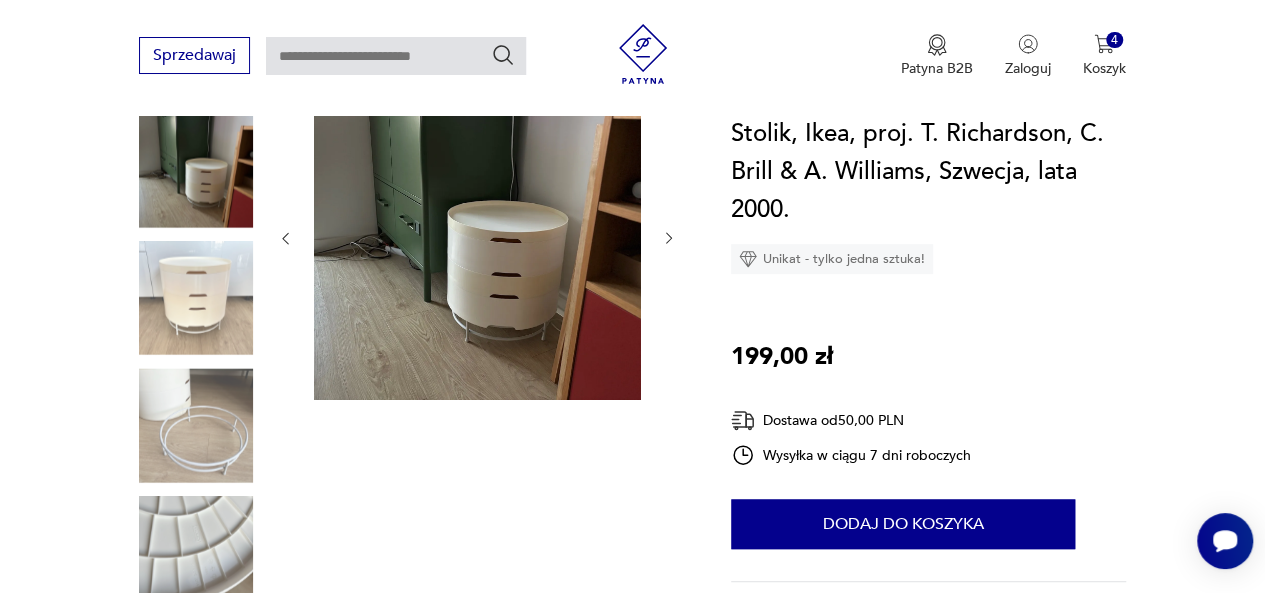 click 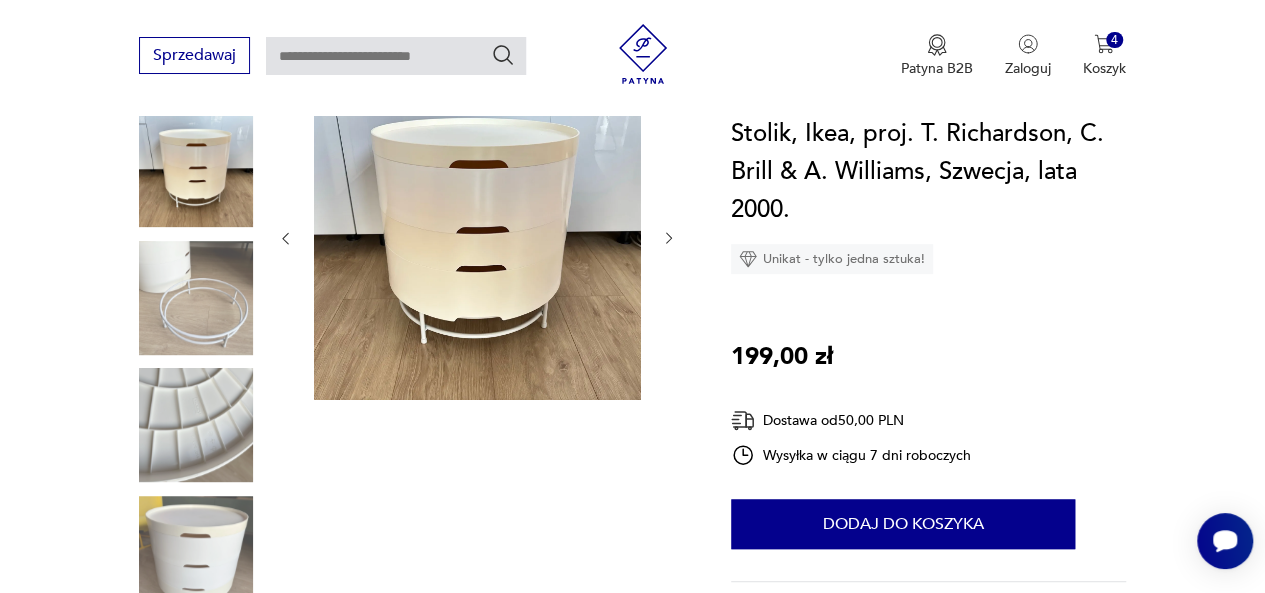 click 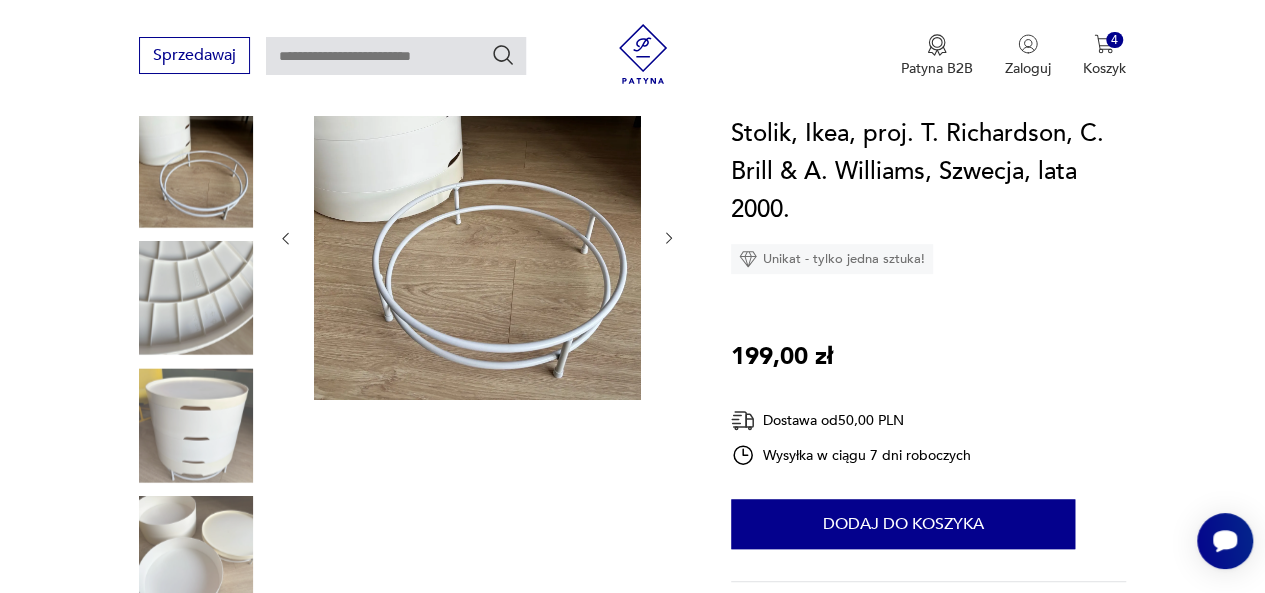 click 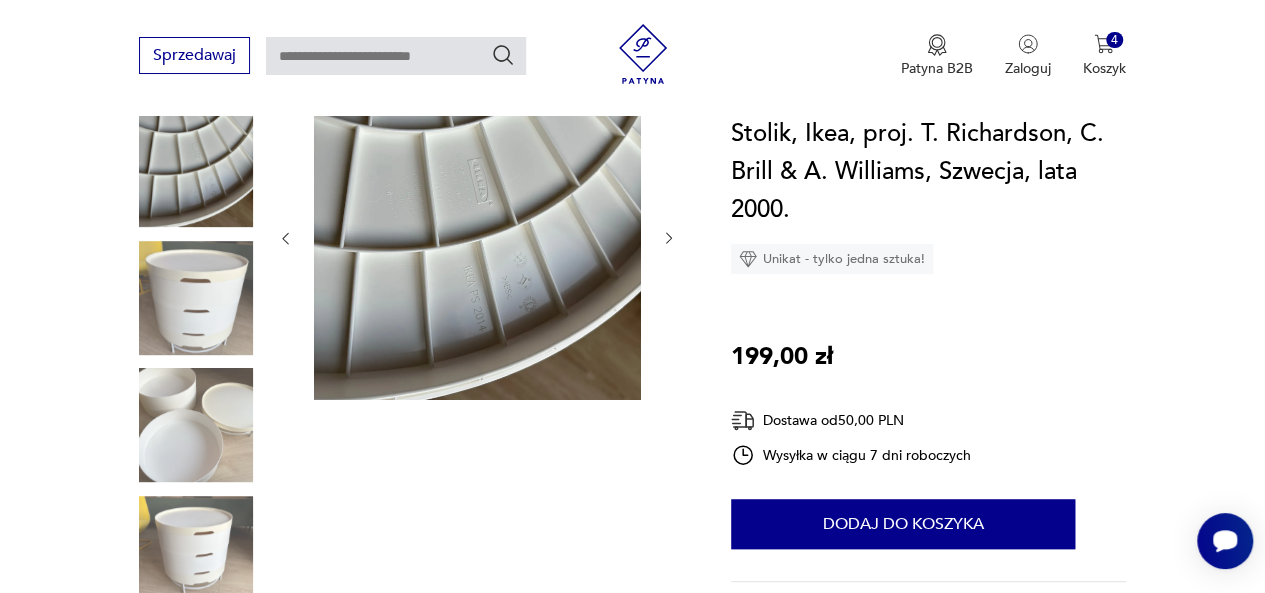 click 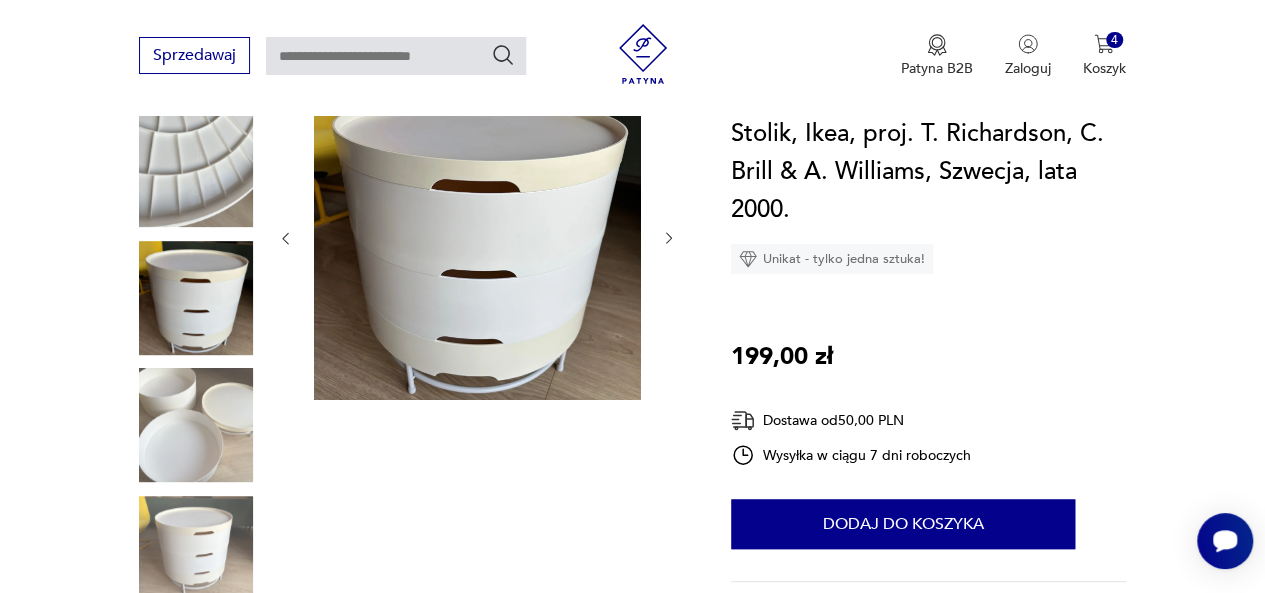 click 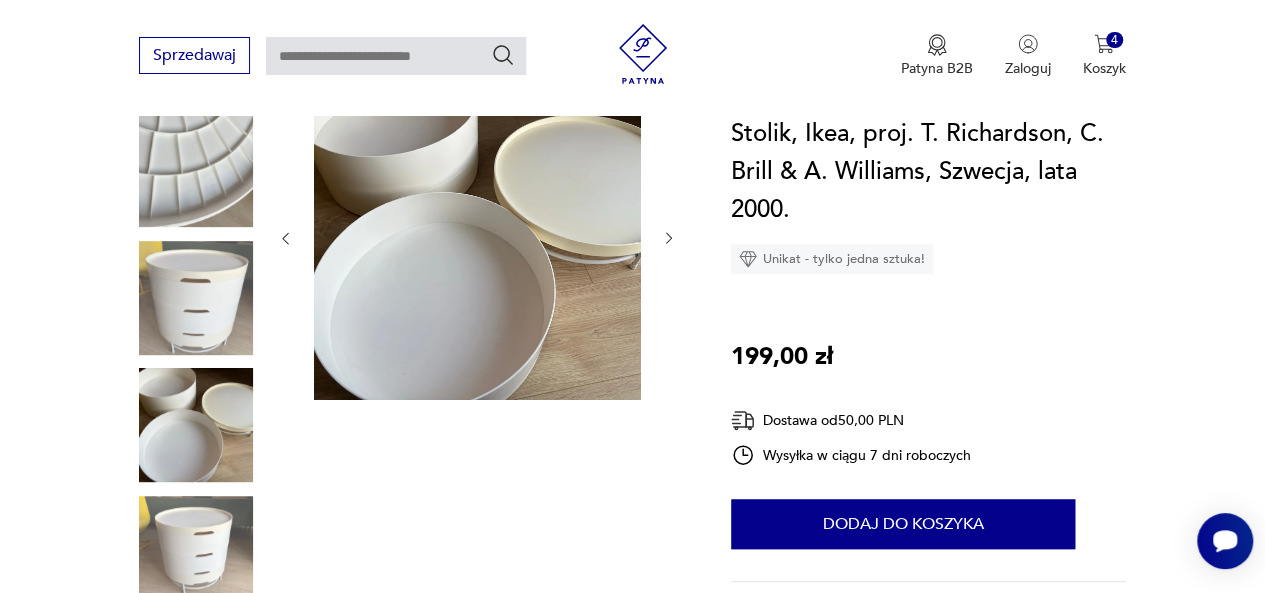 click 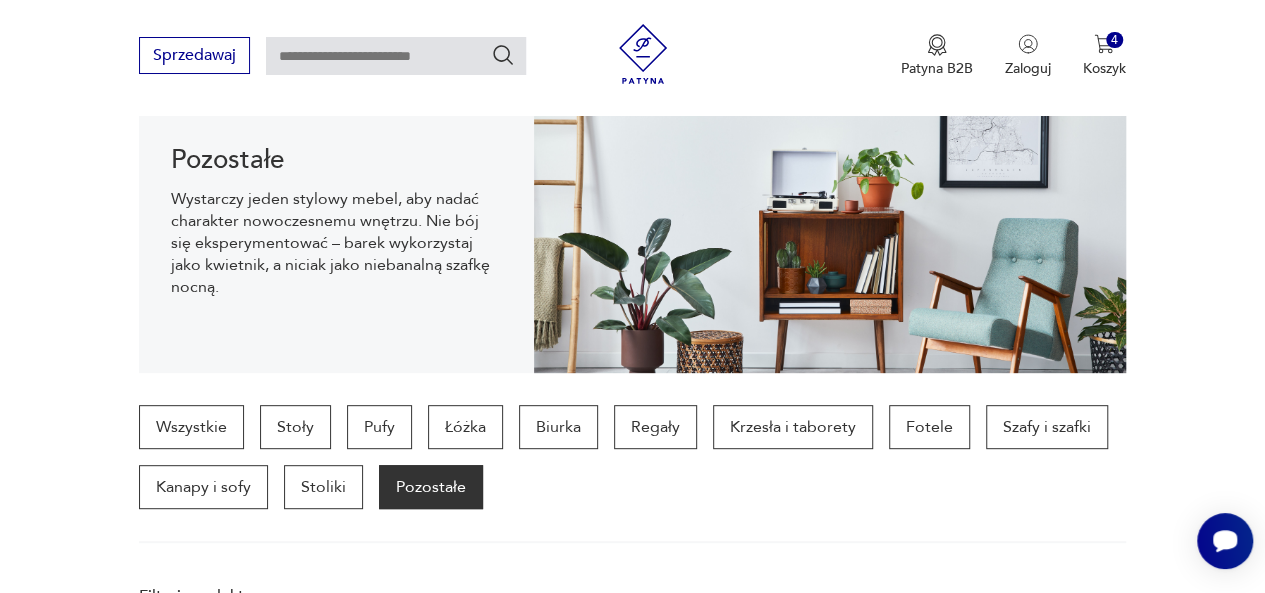 scroll, scrollTop: 2034, scrollLeft: 0, axis: vertical 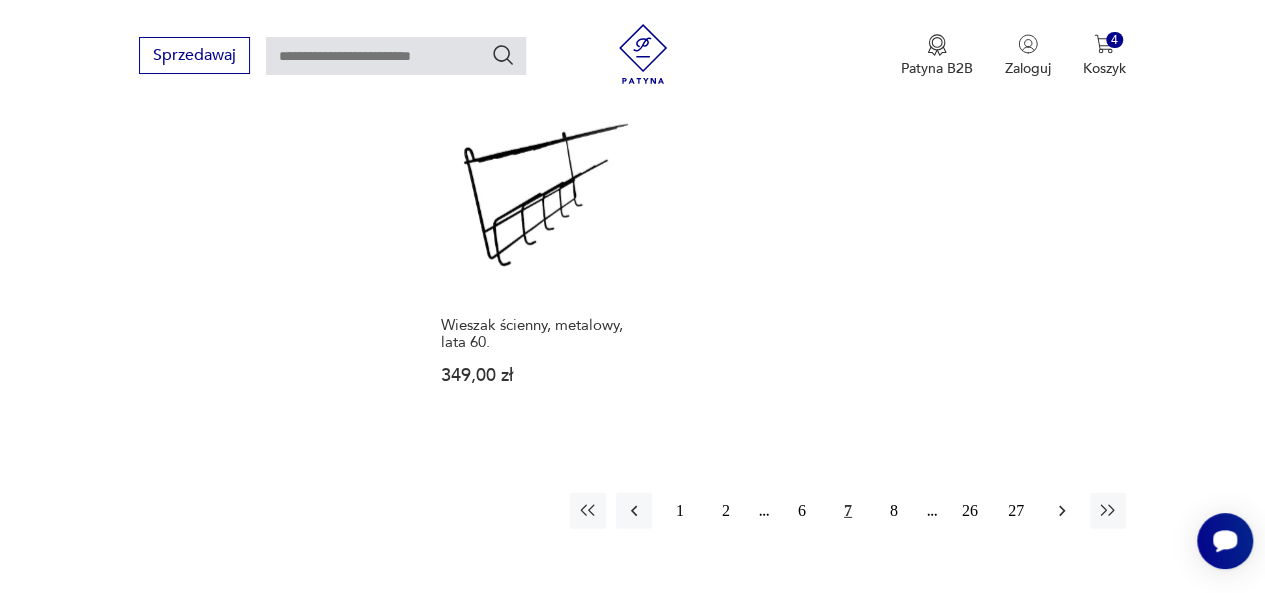 click 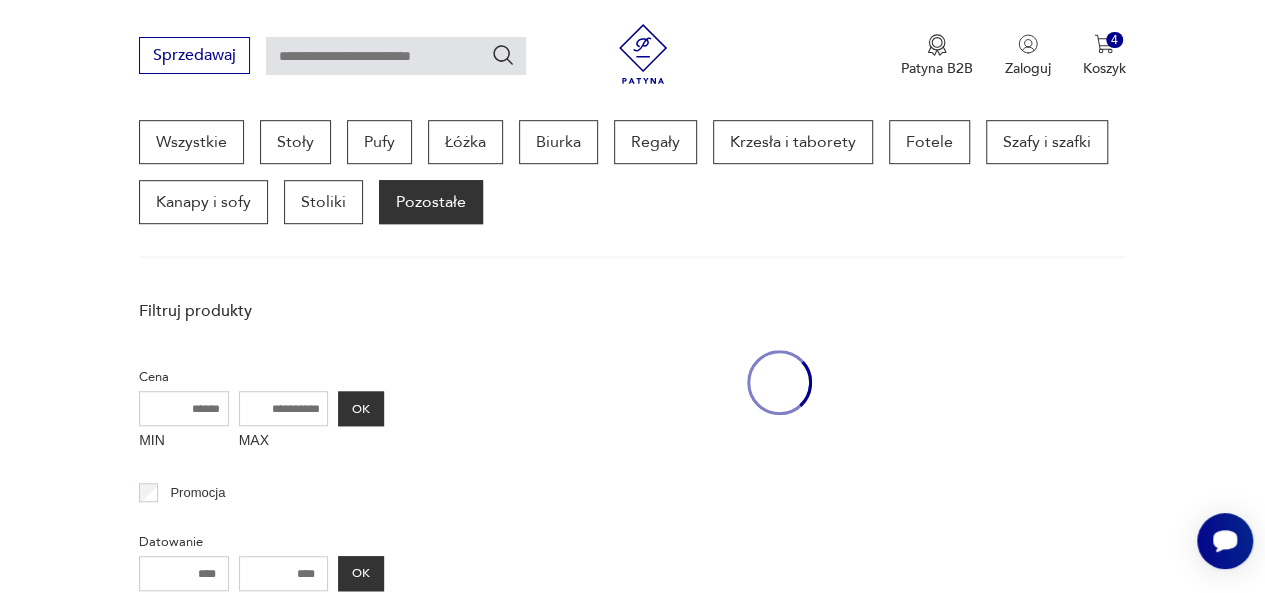 scroll, scrollTop: 530, scrollLeft: 0, axis: vertical 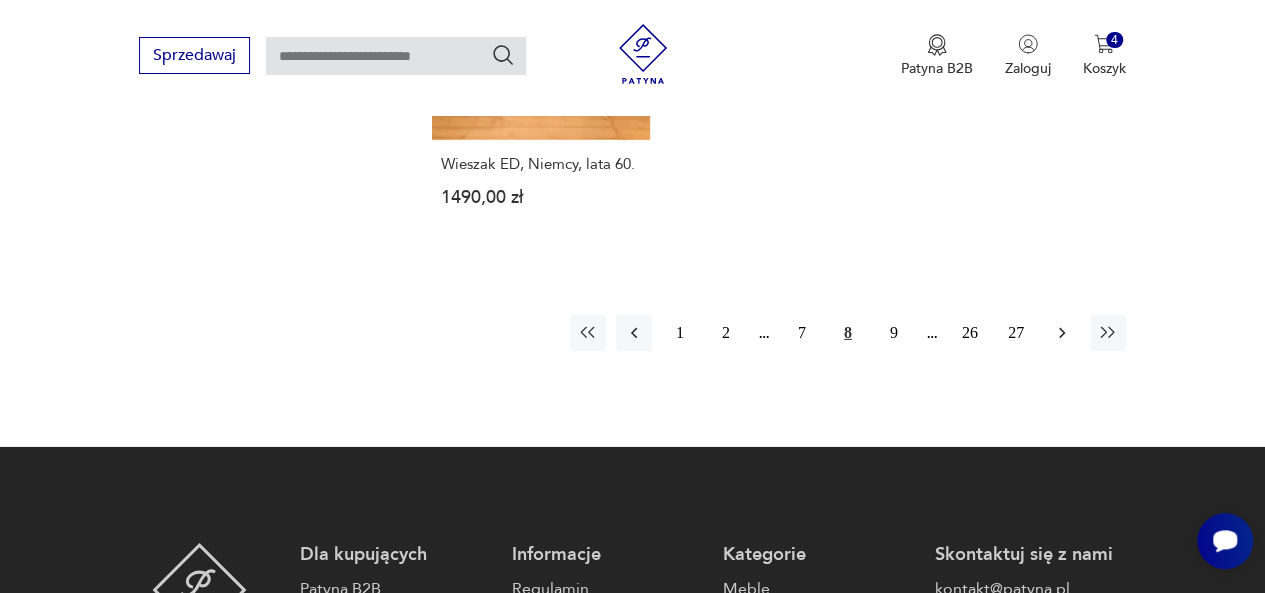 click 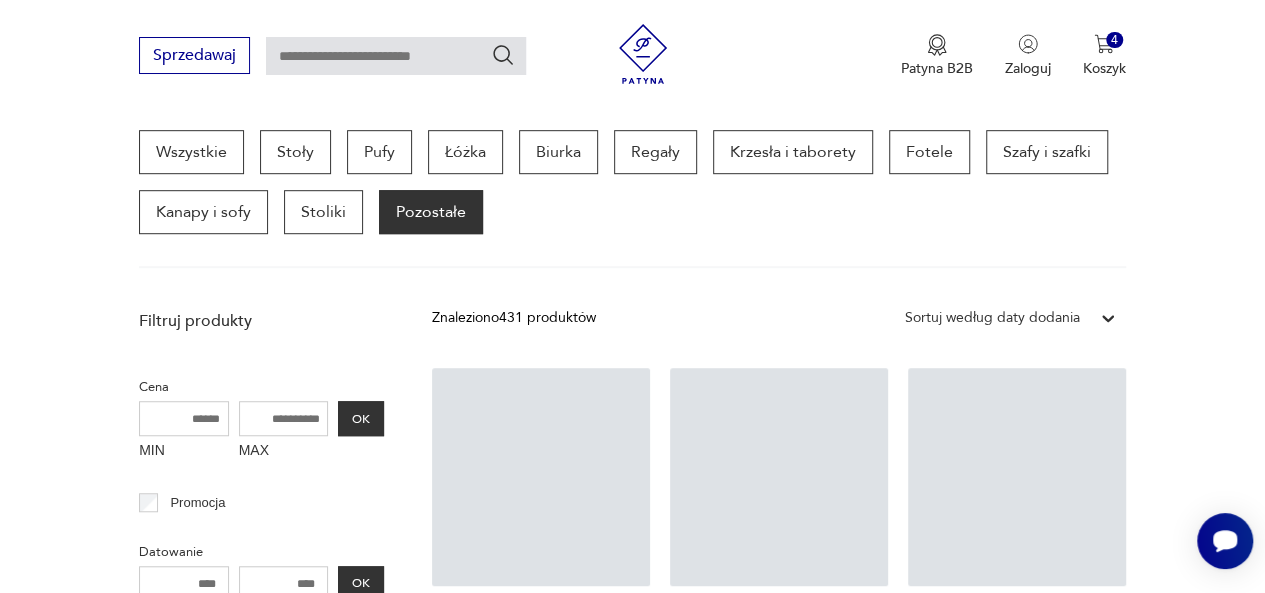 scroll, scrollTop: 530, scrollLeft: 0, axis: vertical 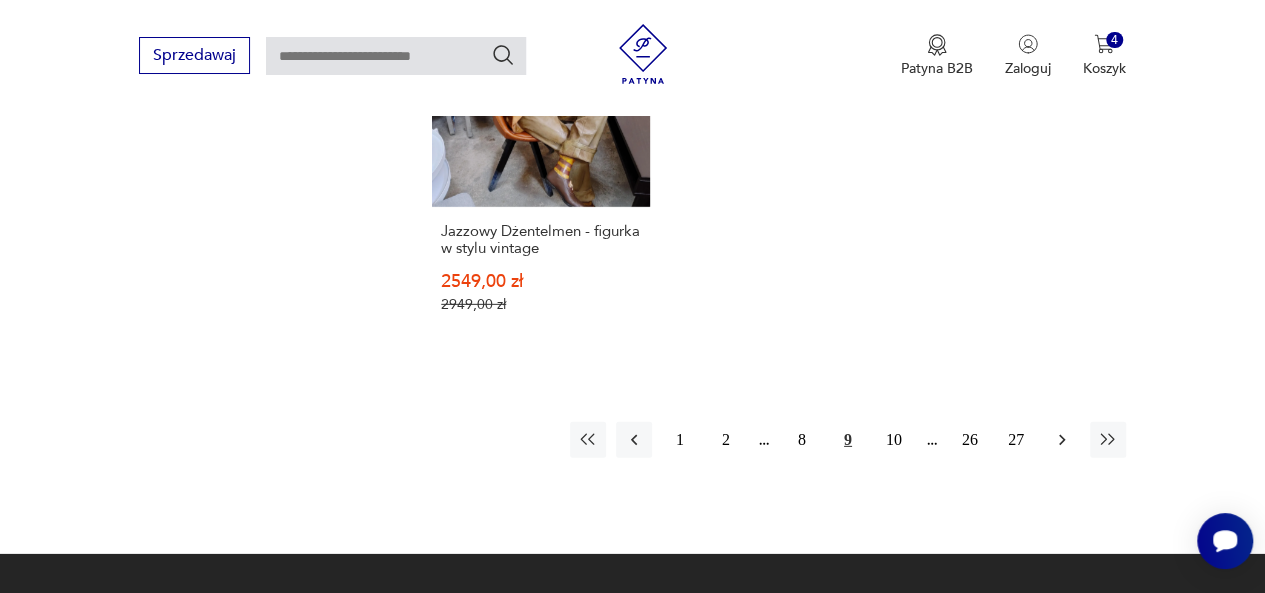 click at bounding box center [1062, 440] 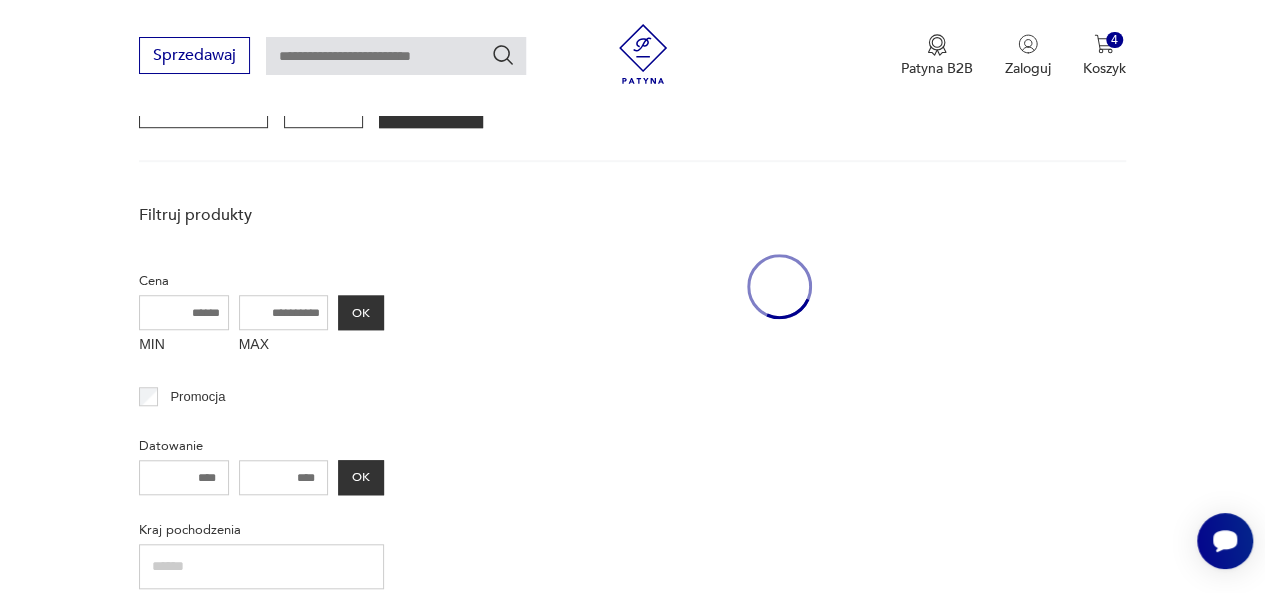 scroll, scrollTop: 530, scrollLeft: 0, axis: vertical 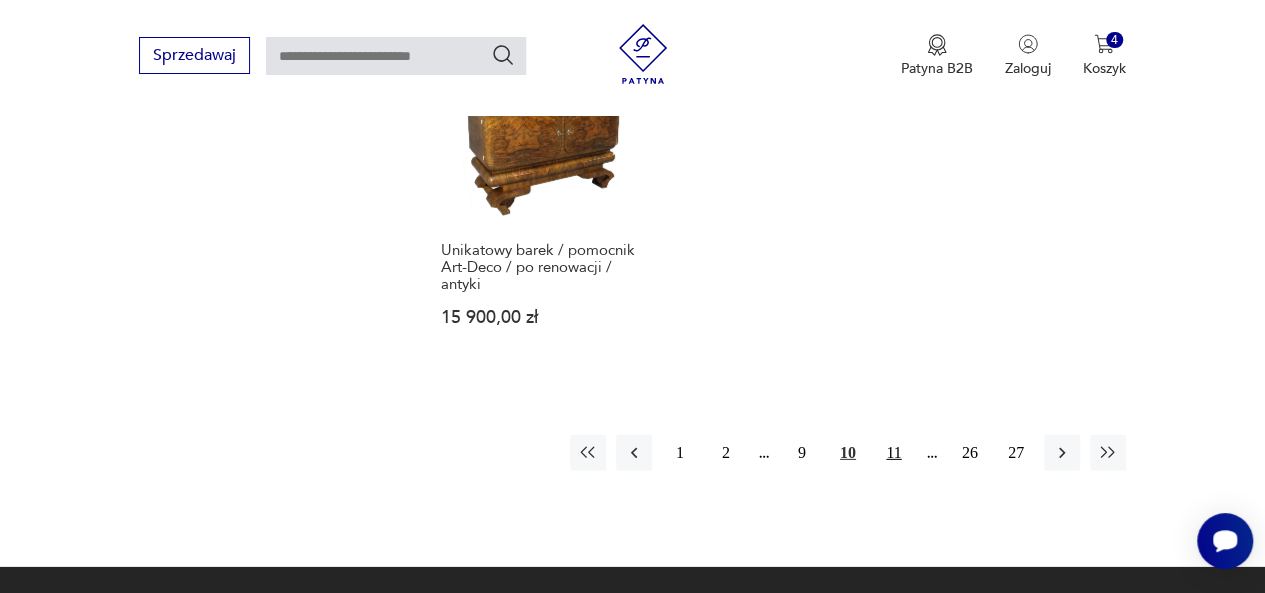 click on "11" at bounding box center [894, 453] 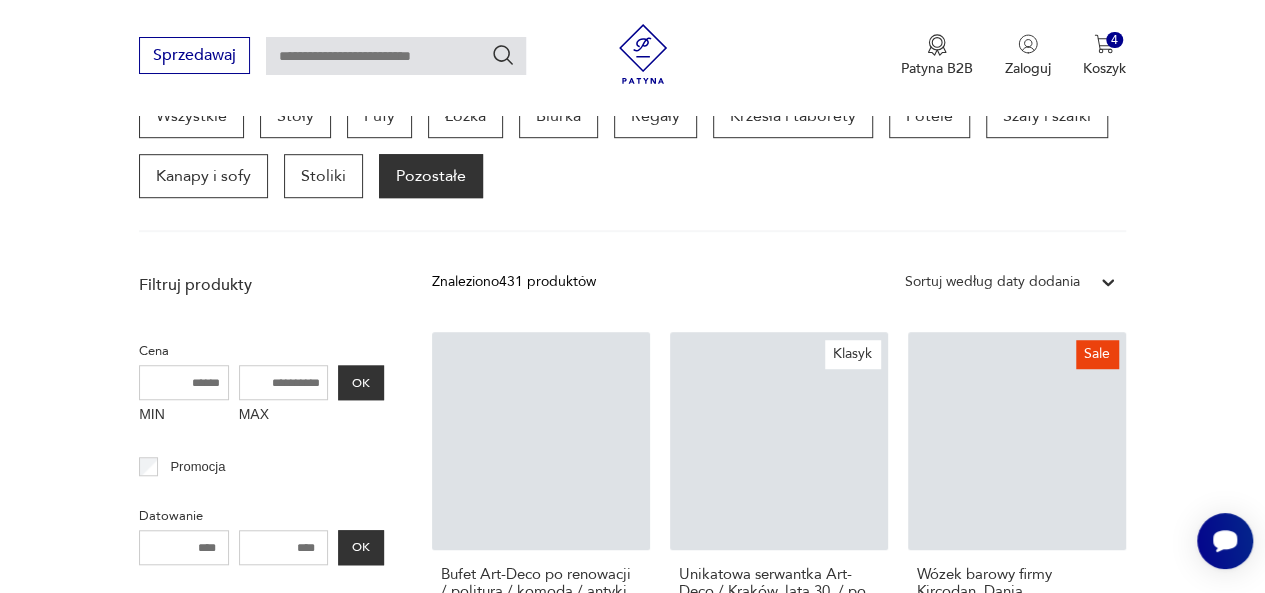 scroll, scrollTop: 530, scrollLeft: 0, axis: vertical 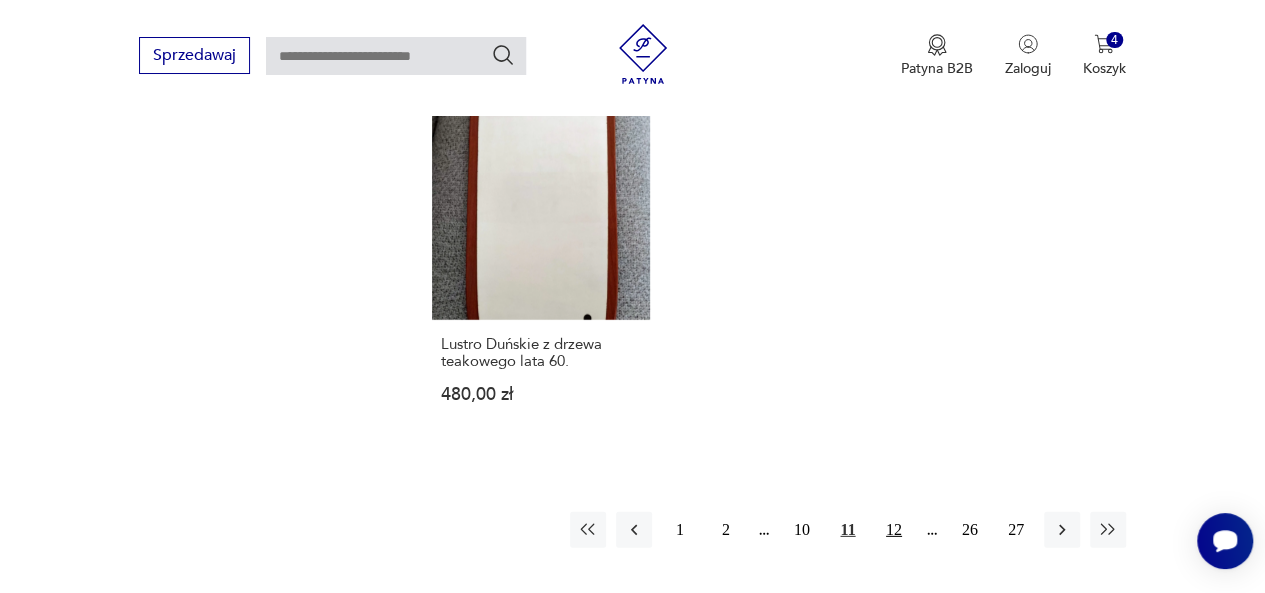click on "12" at bounding box center (894, 530) 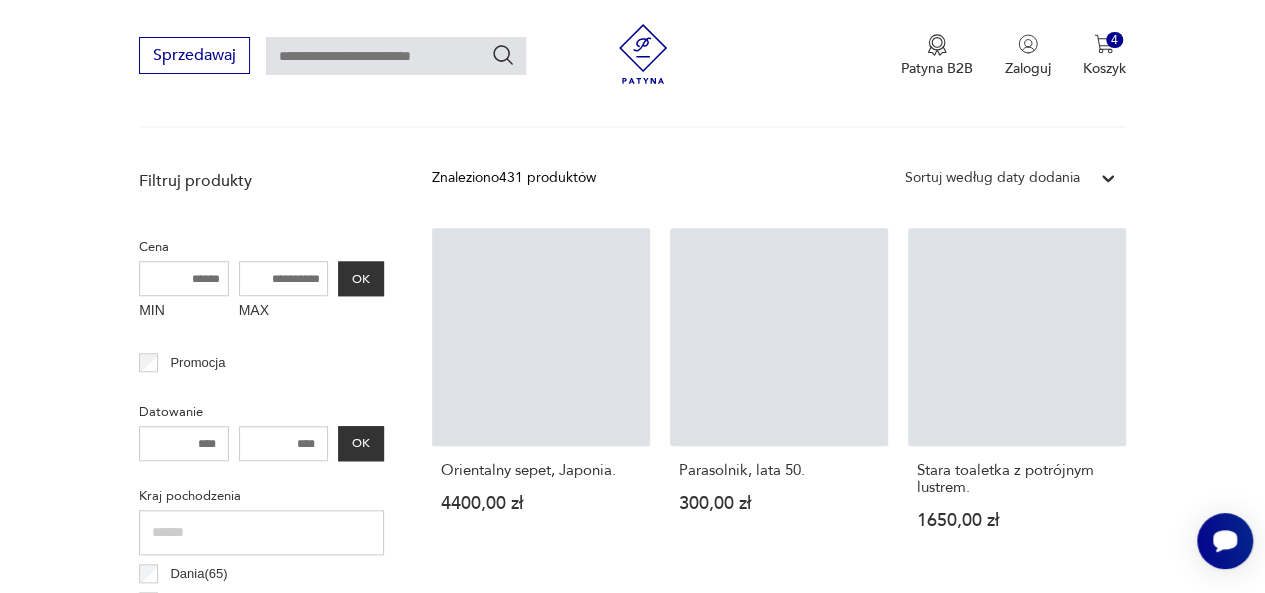 scroll, scrollTop: 530, scrollLeft: 0, axis: vertical 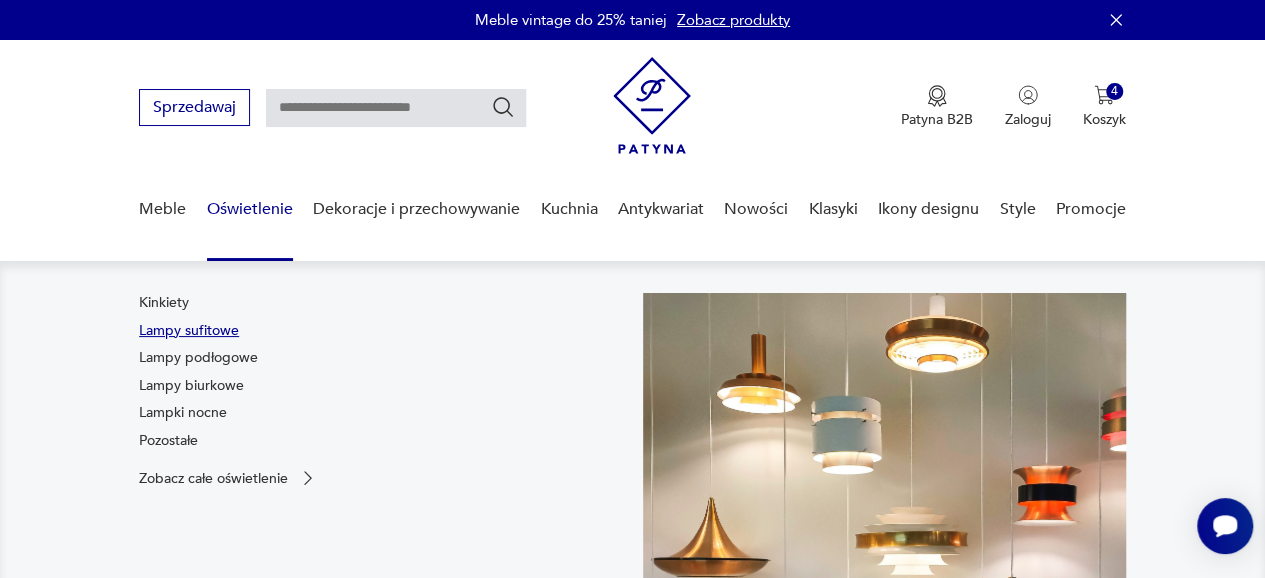click on "Lampy sufitowe" at bounding box center [189, 331] 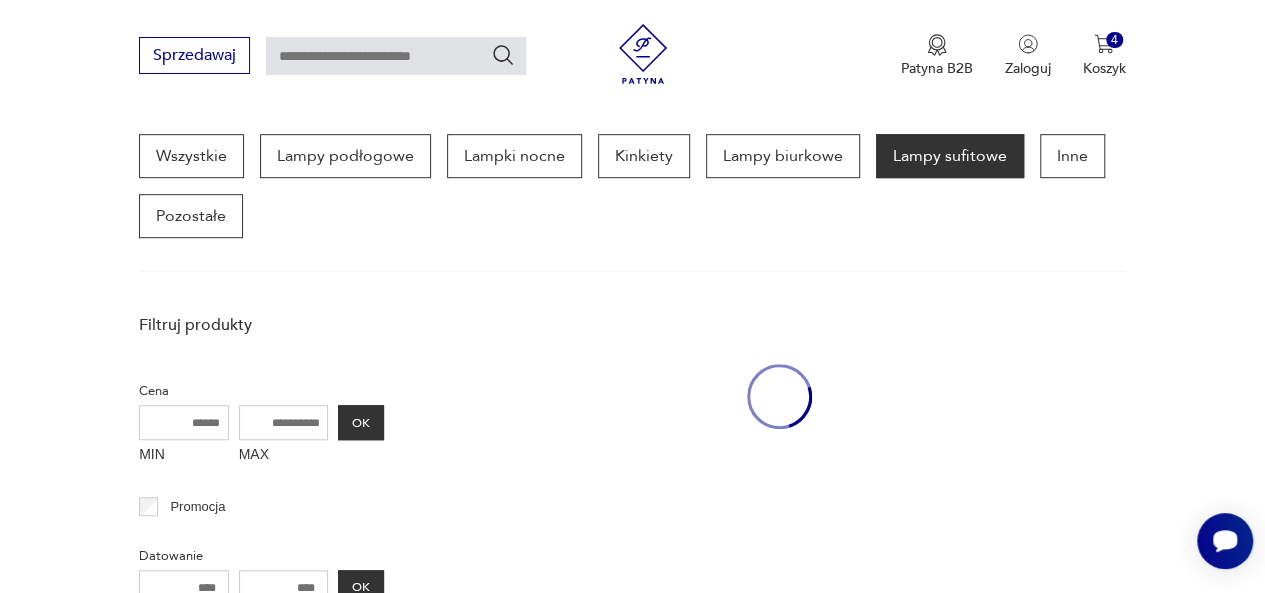 scroll, scrollTop: 530, scrollLeft: 0, axis: vertical 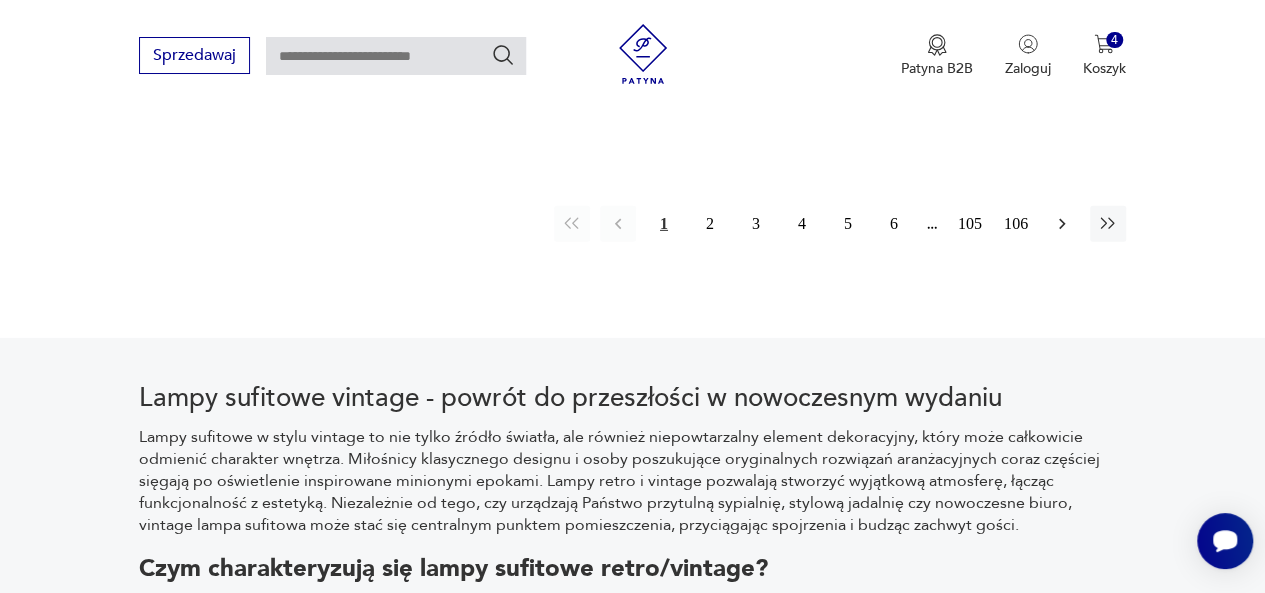 click 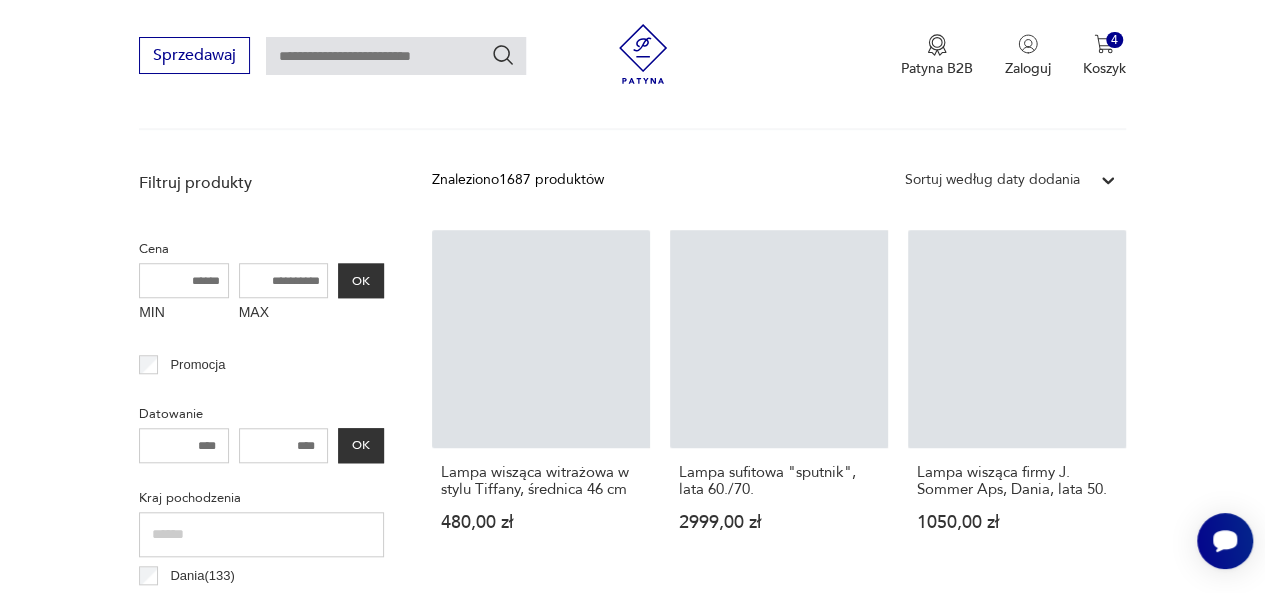 scroll, scrollTop: 530, scrollLeft: 0, axis: vertical 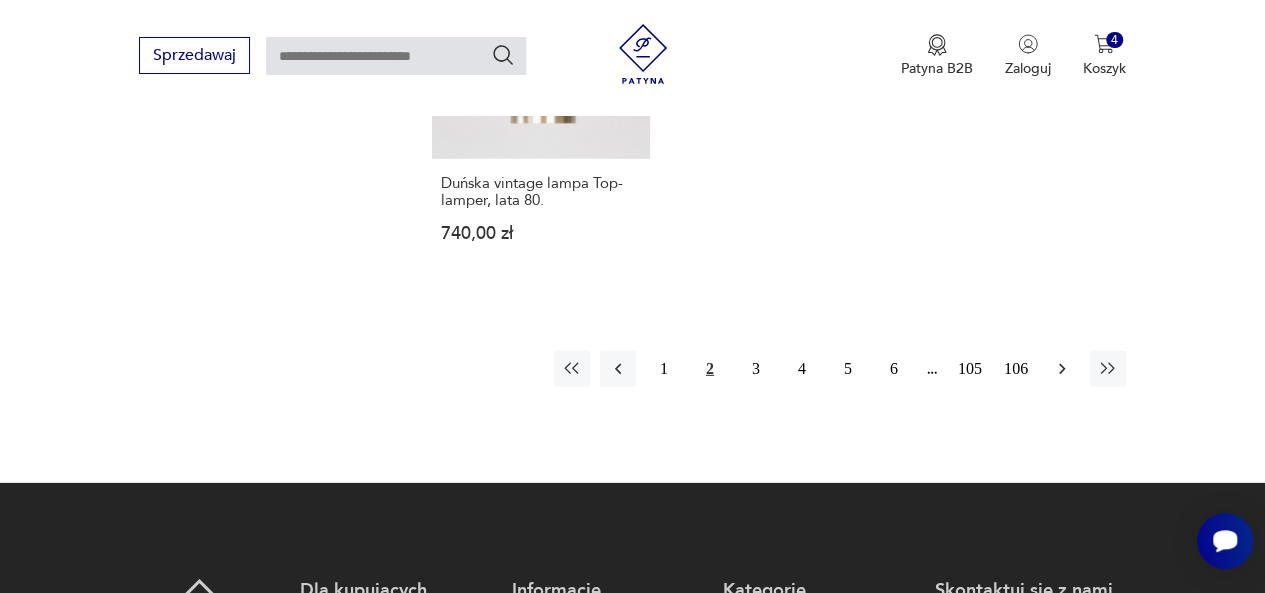 click 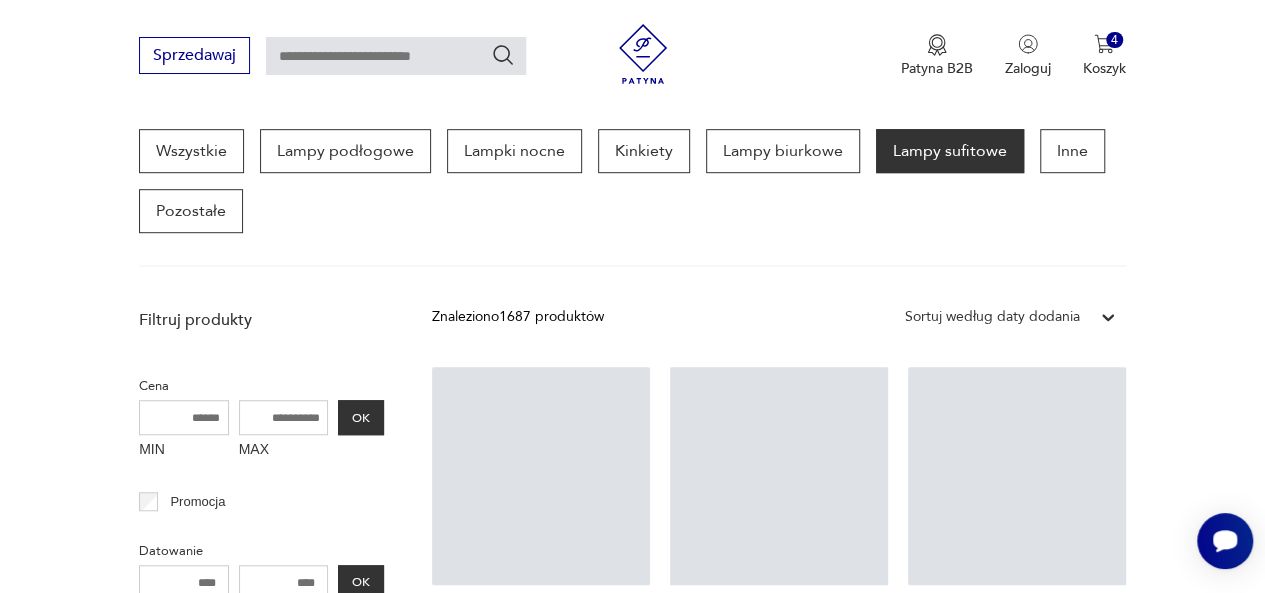 scroll, scrollTop: 530, scrollLeft: 0, axis: vertical 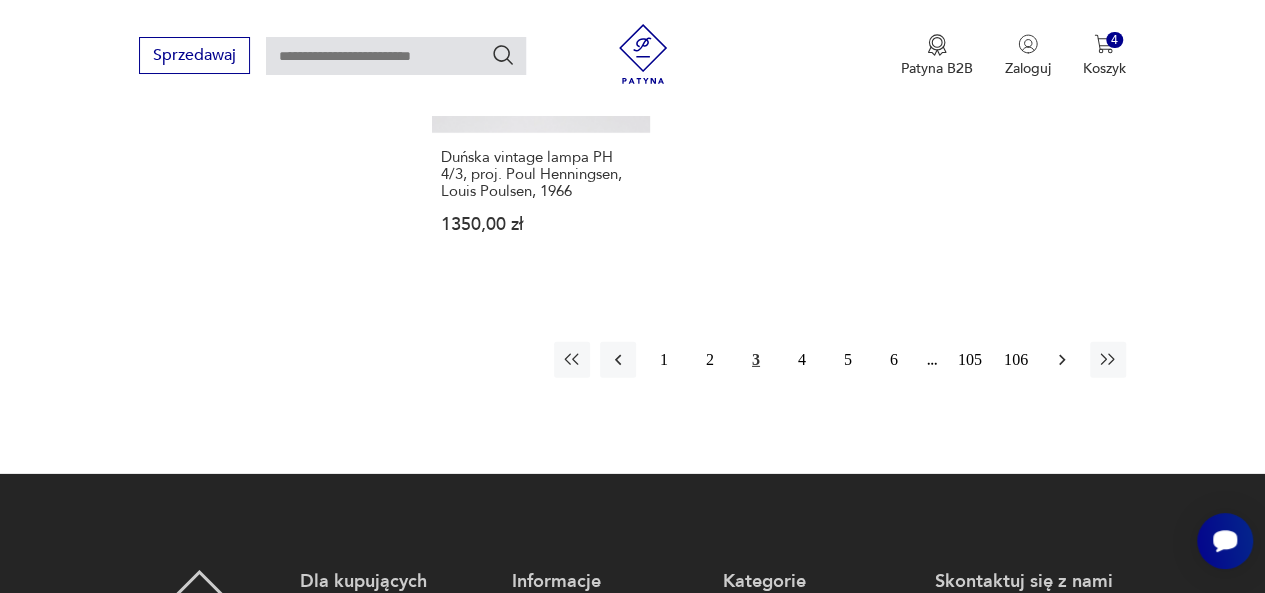 click 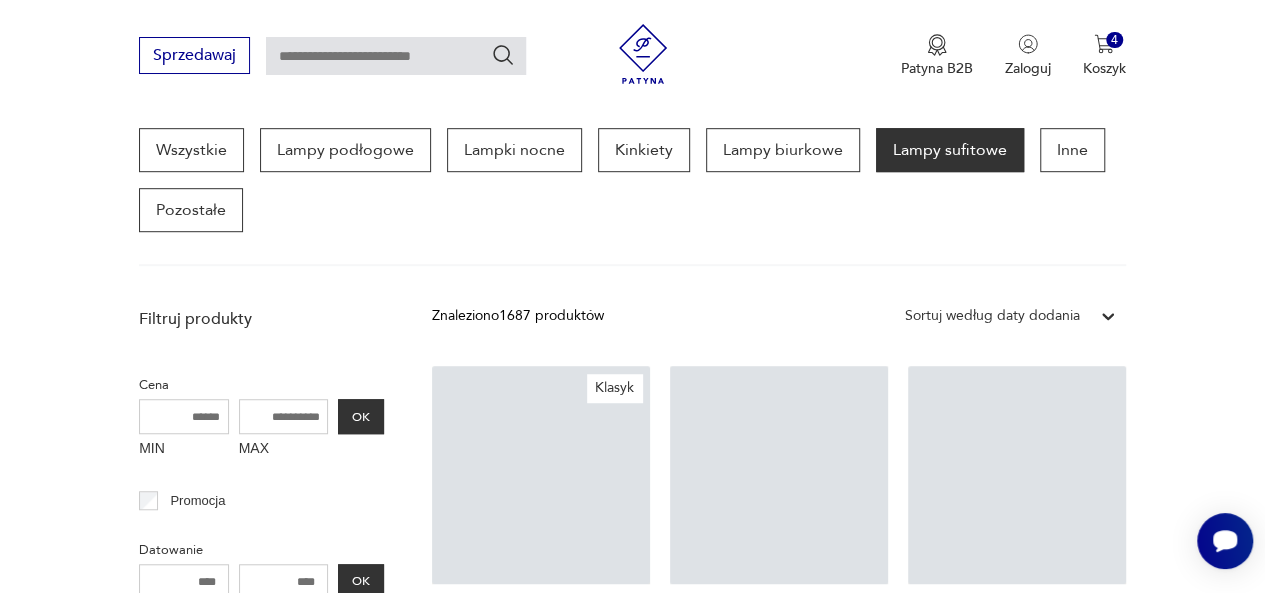 scroll, scrollTop: 530, scrollLeft: 0, axis: vertical 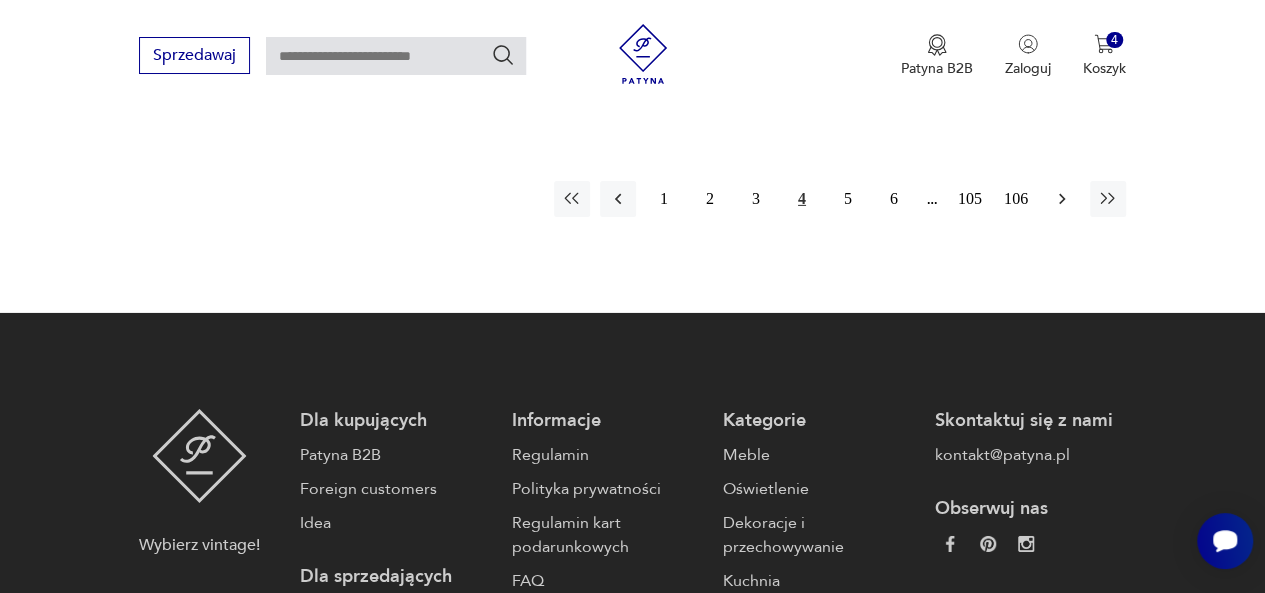 click 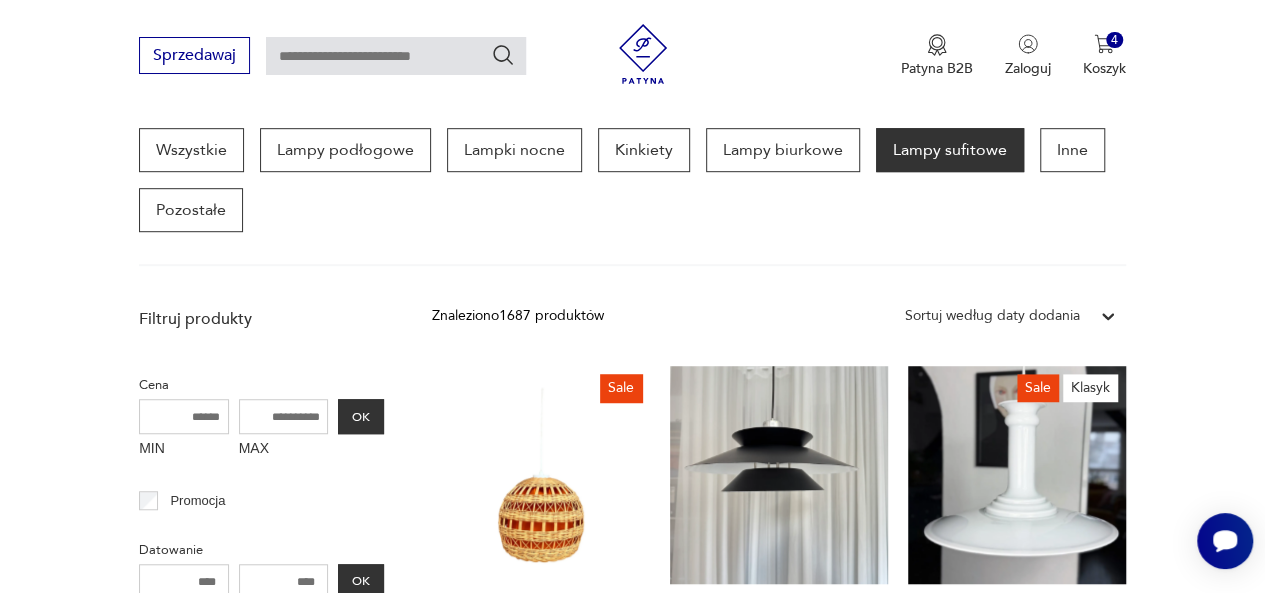 scroll, scrollTop: 530, scrollLeft: 0, axis: vertical 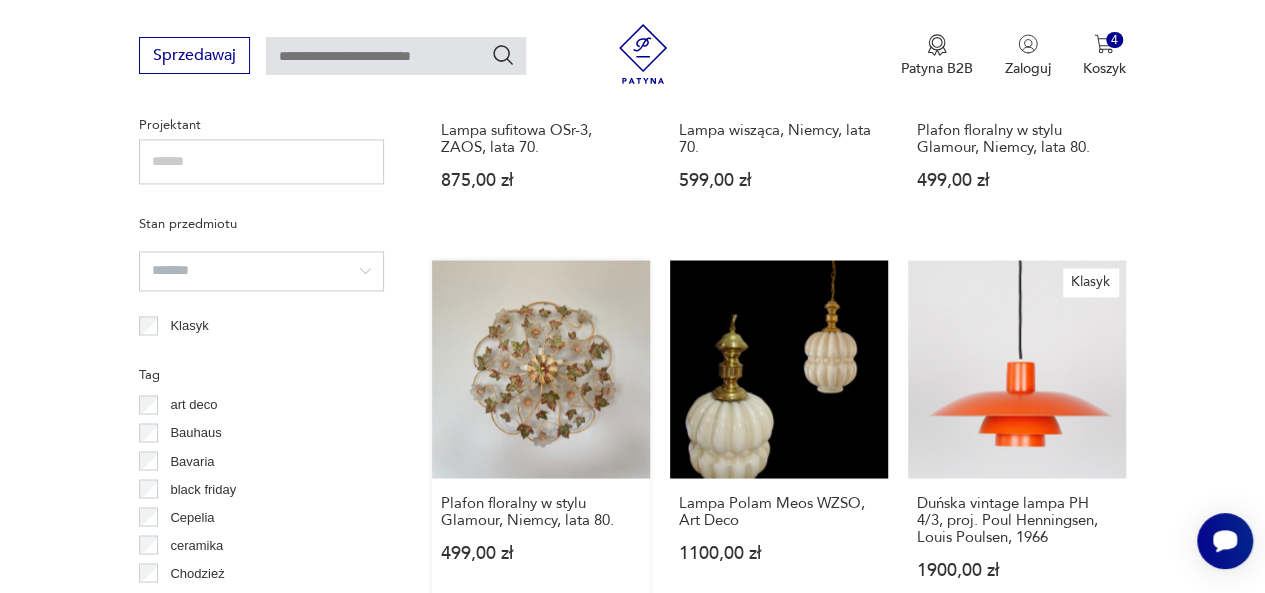 click on "Plafon floralny w stylu Glamour, [COUNTRY], lata 80. 499,00 zł" at bounding box center (541, 438) 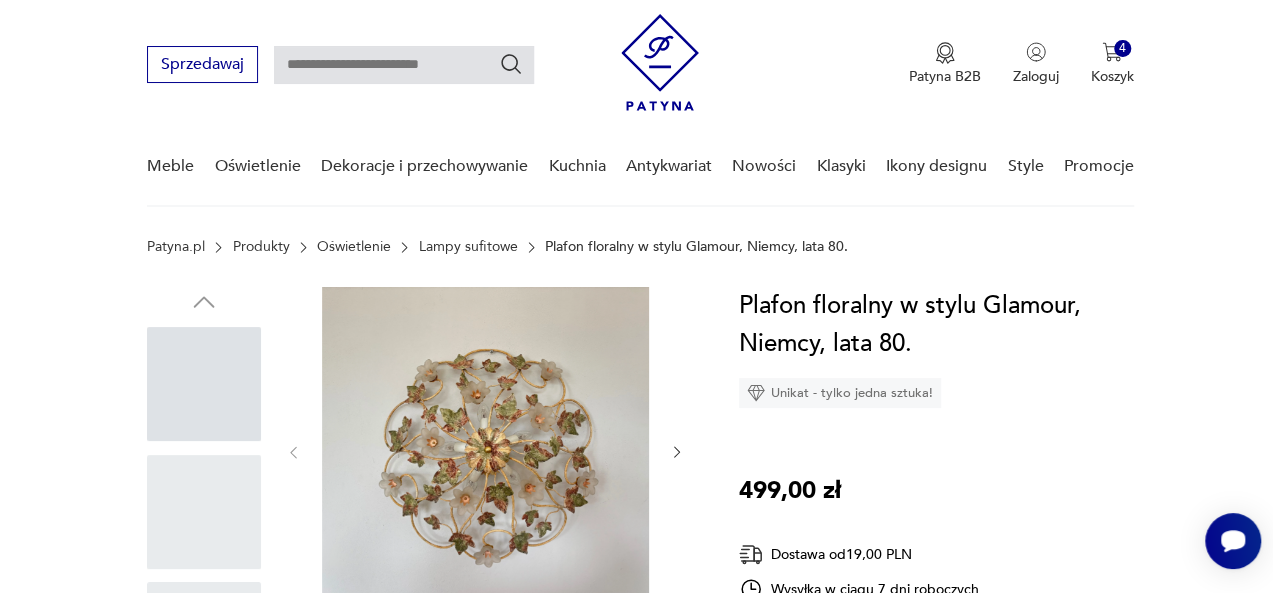 scroll, scrollTop: 0, scrollLeft: 0, axis: both 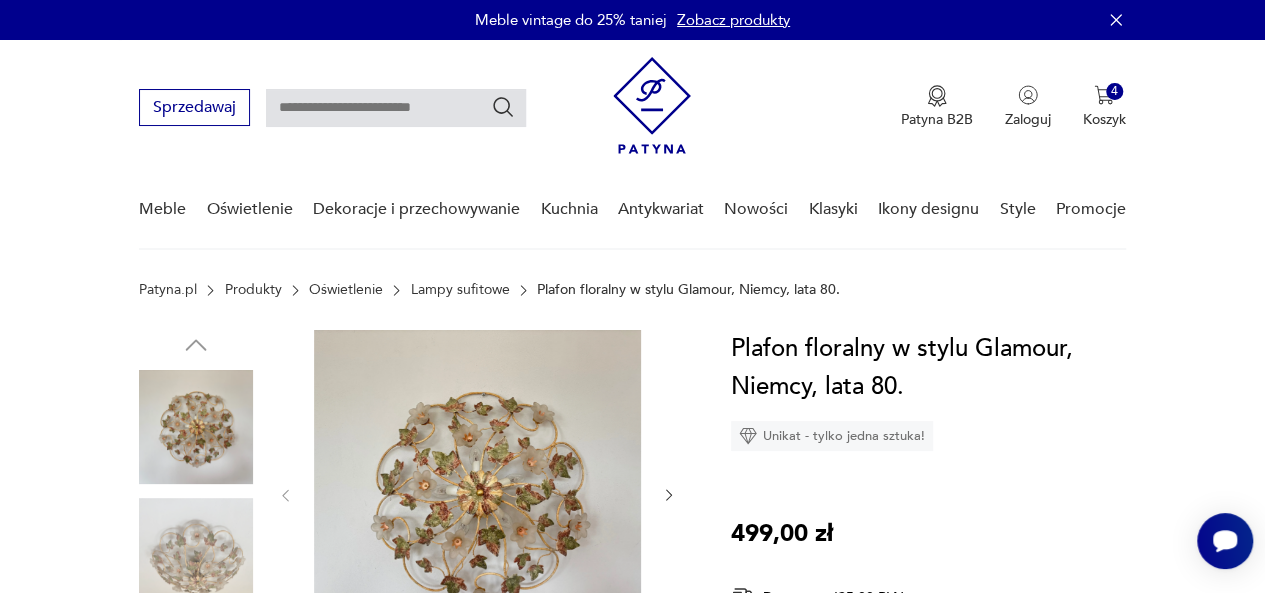 click at bounding box center (477, 493) 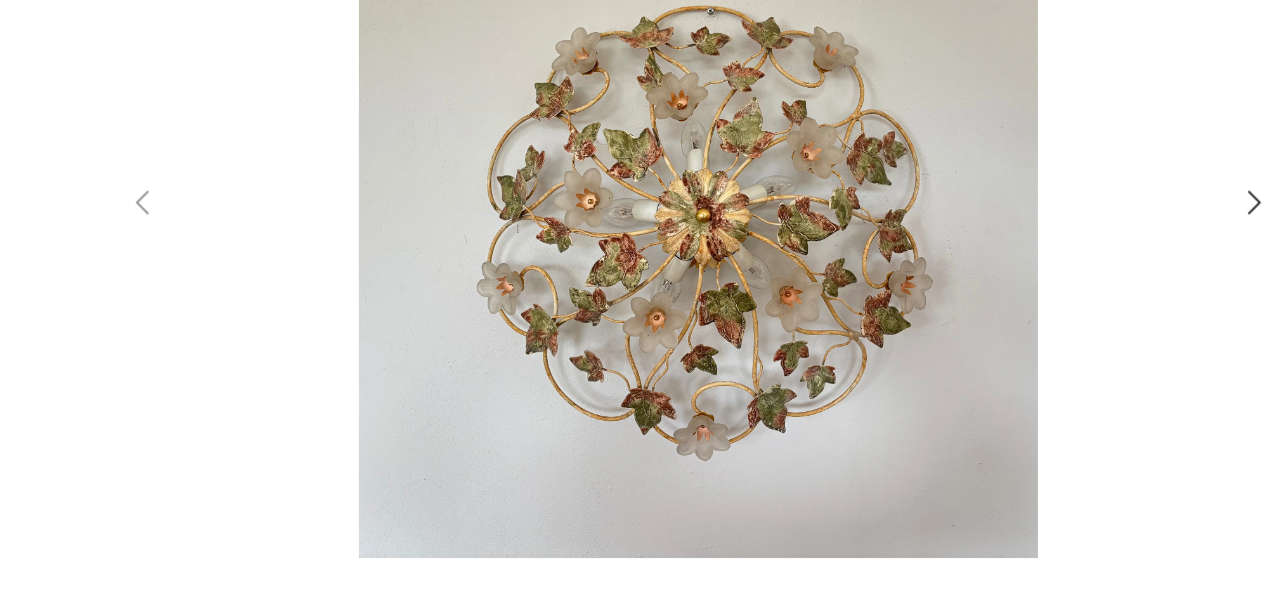 click 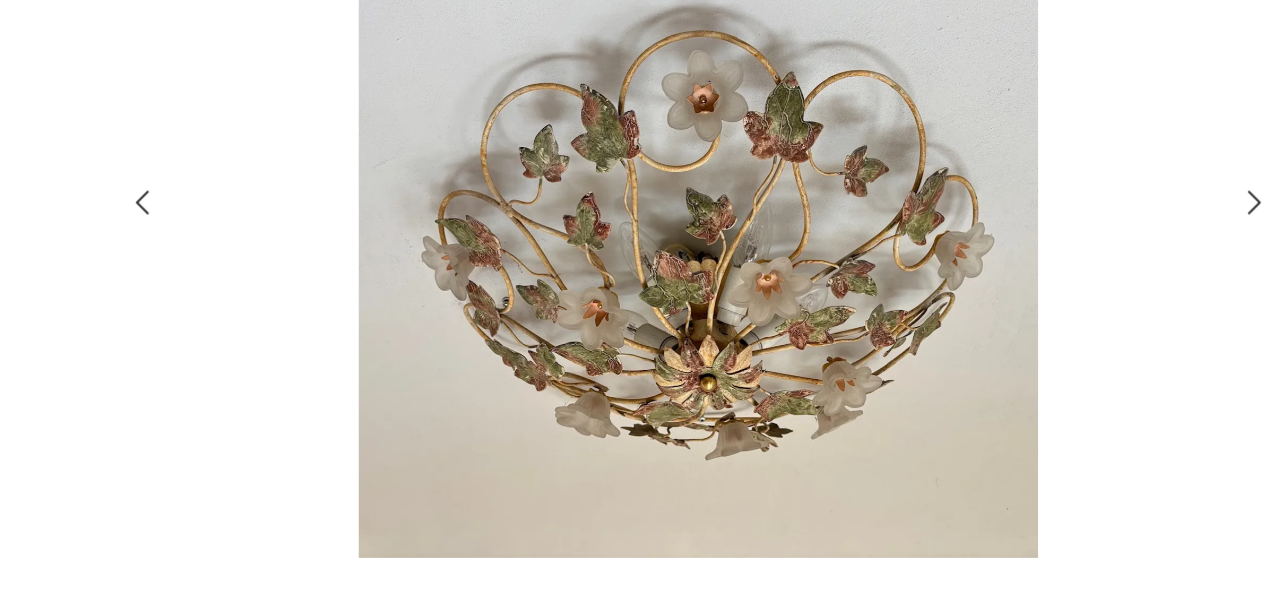 click 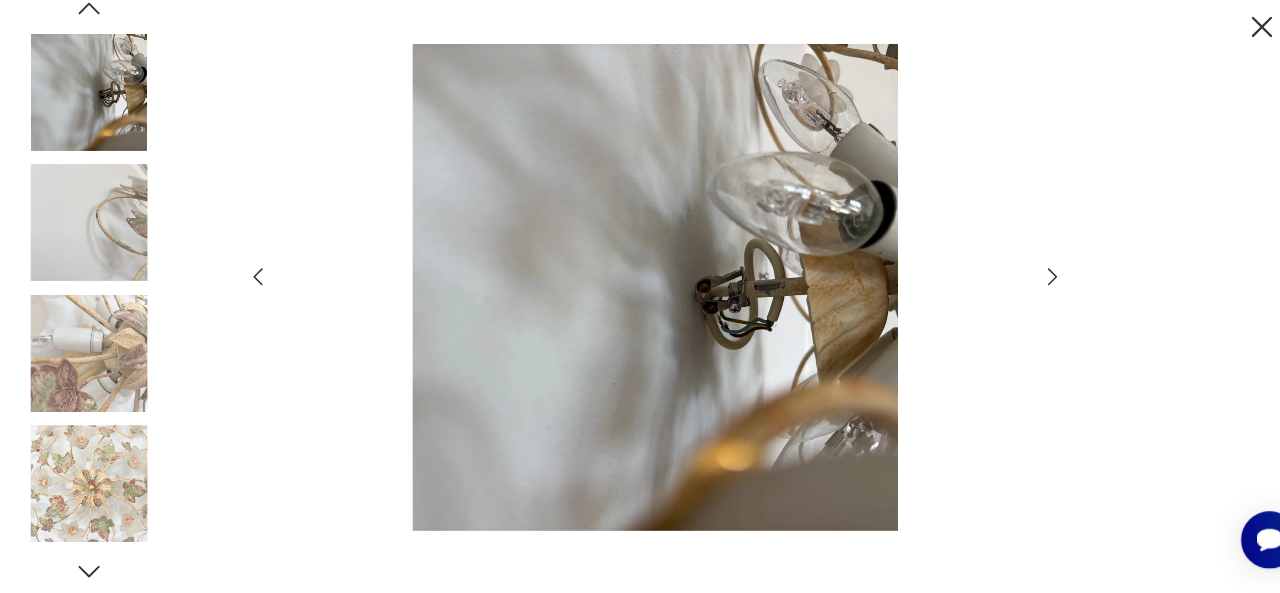 scroll, scrollTop: 0, scrollLeft: 0, axis: both 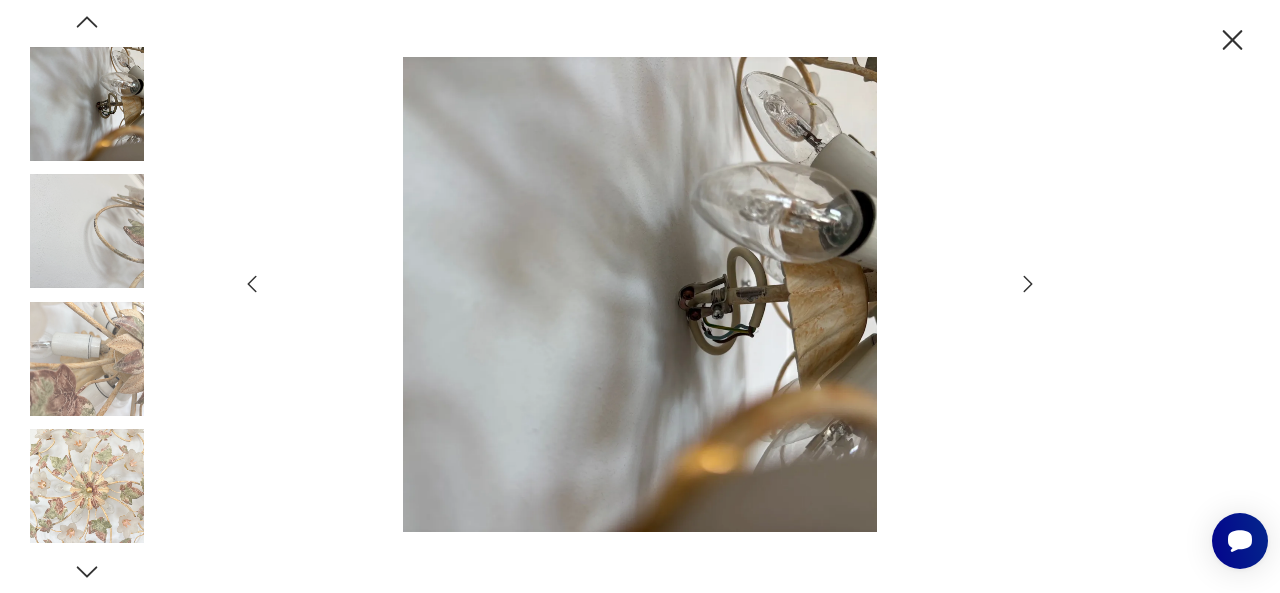 click at bounding box center [87, 486] 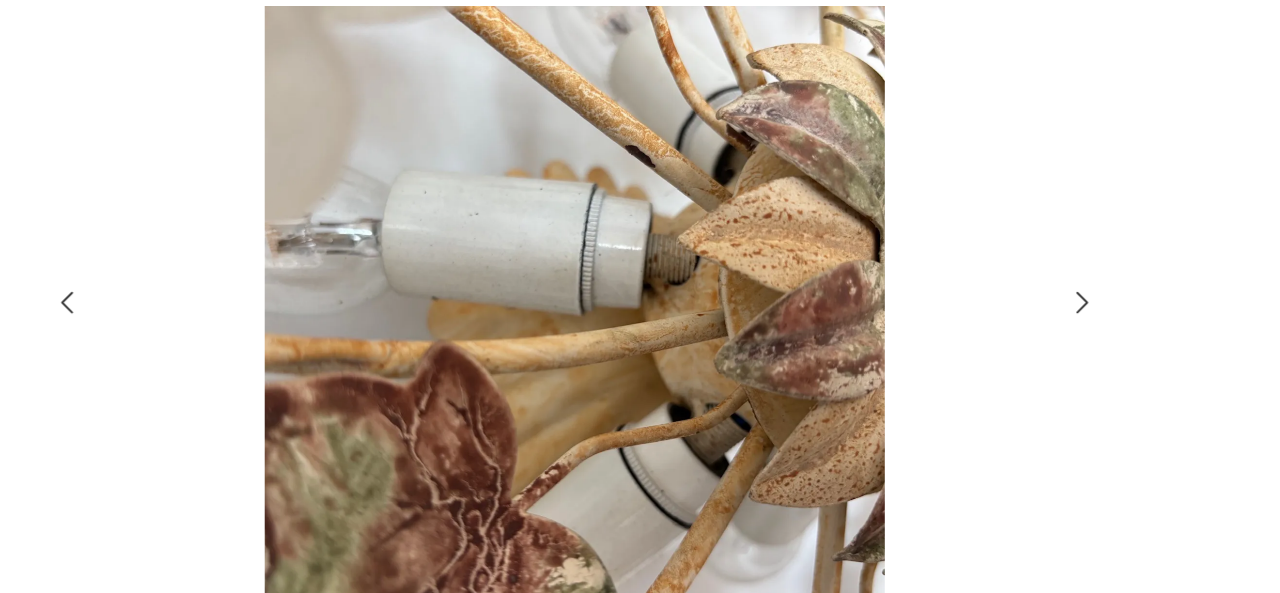 click 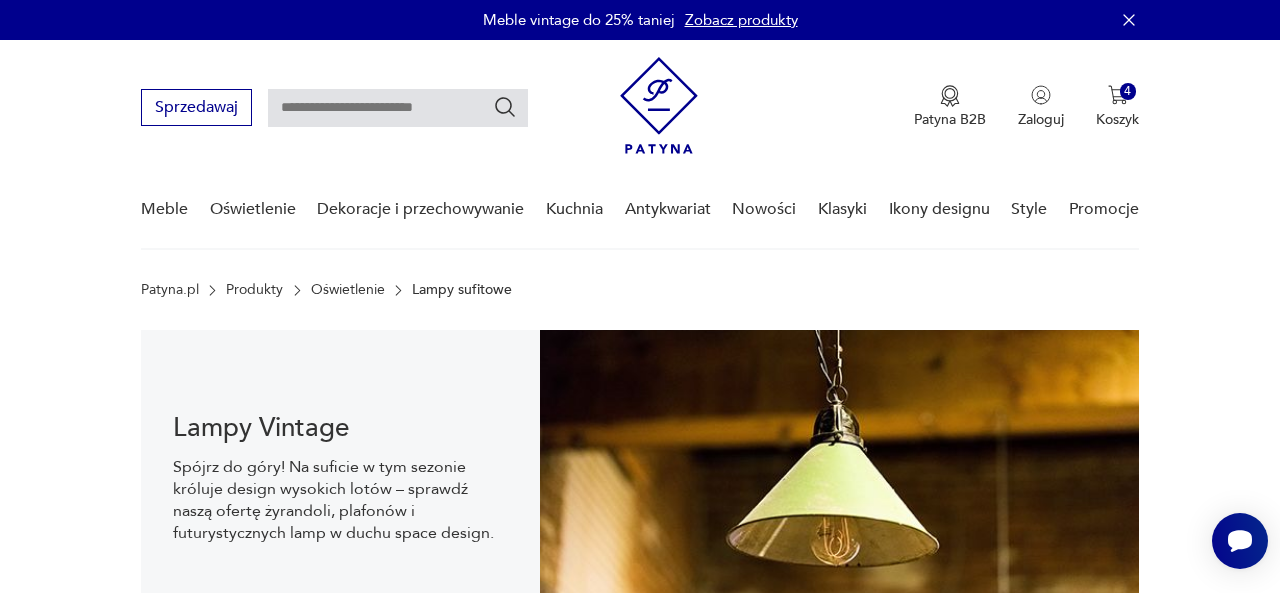 scroll, scrollTop: 1625, scrollLeft: 0, axis: vertical 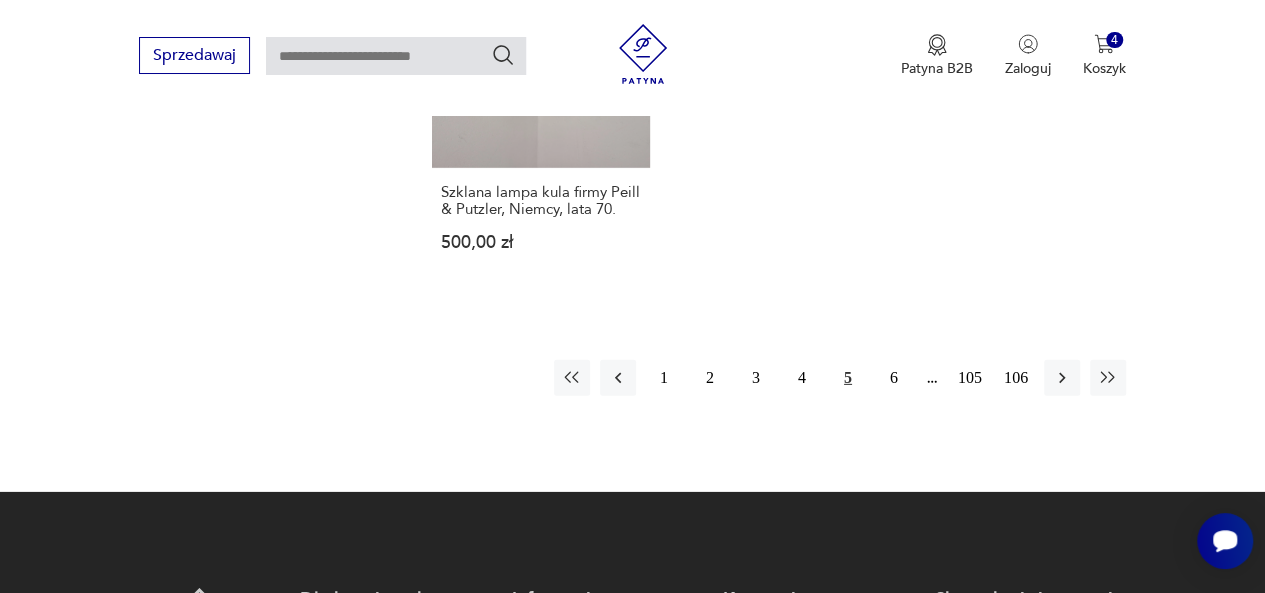 drag, startPoint x: 1269, startPoint y: 75, endPoint x: 1277, endPoint y: 478, distance: 403.0794 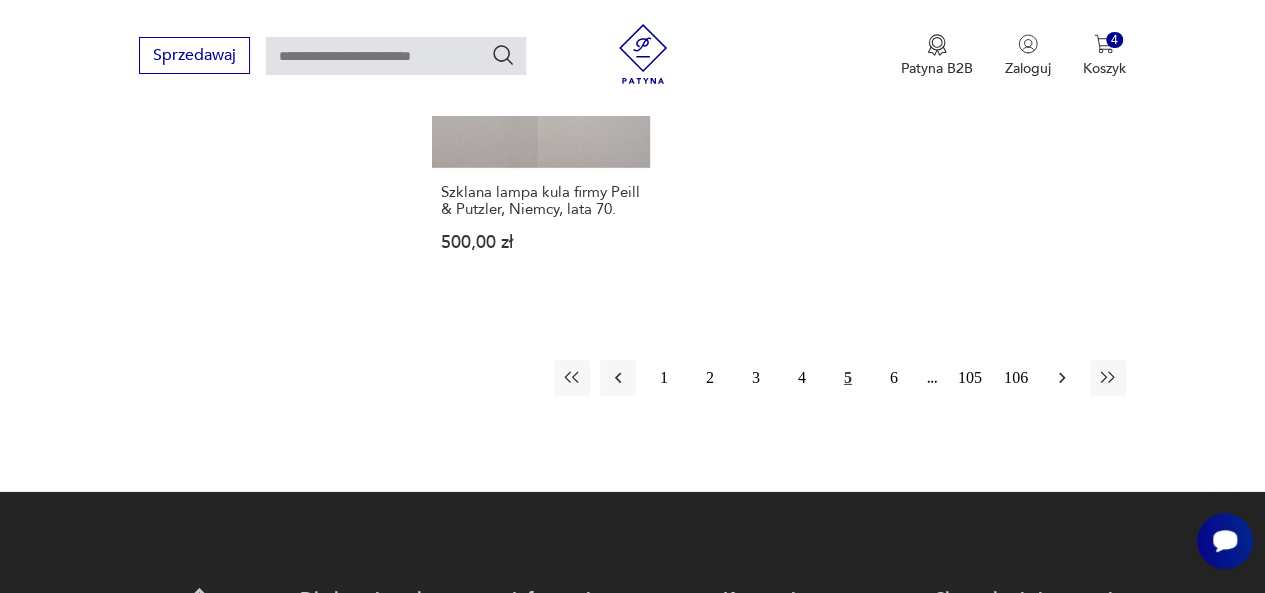 click 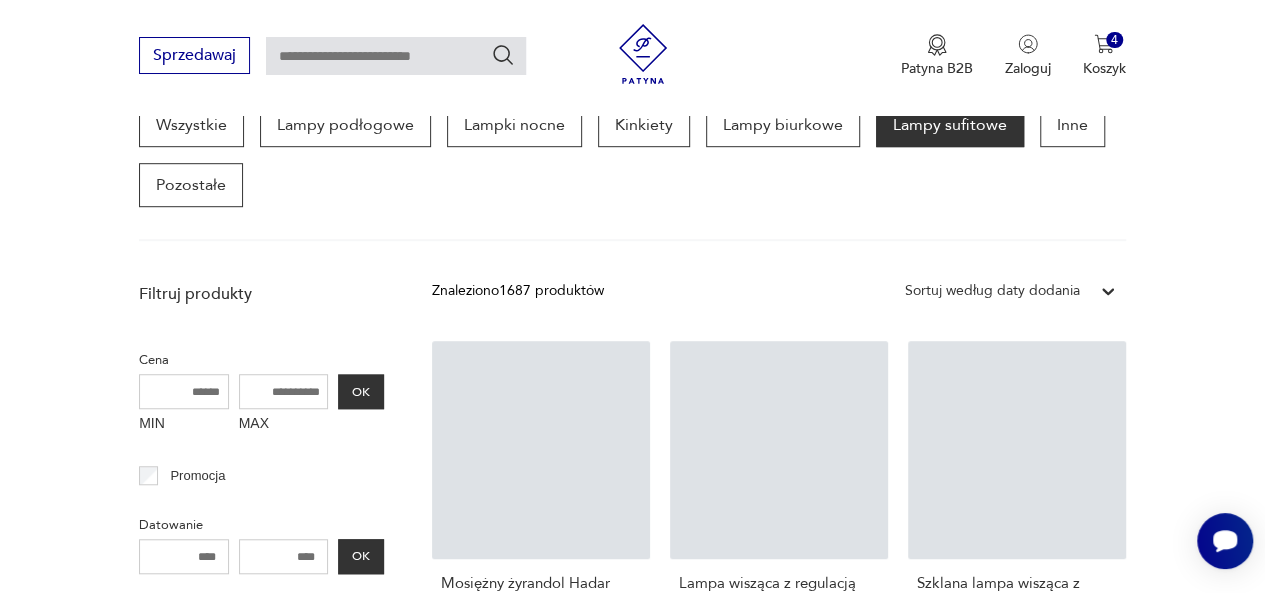 scroll, scrollTop: 530, scrollLeft: 0, axis: vertical 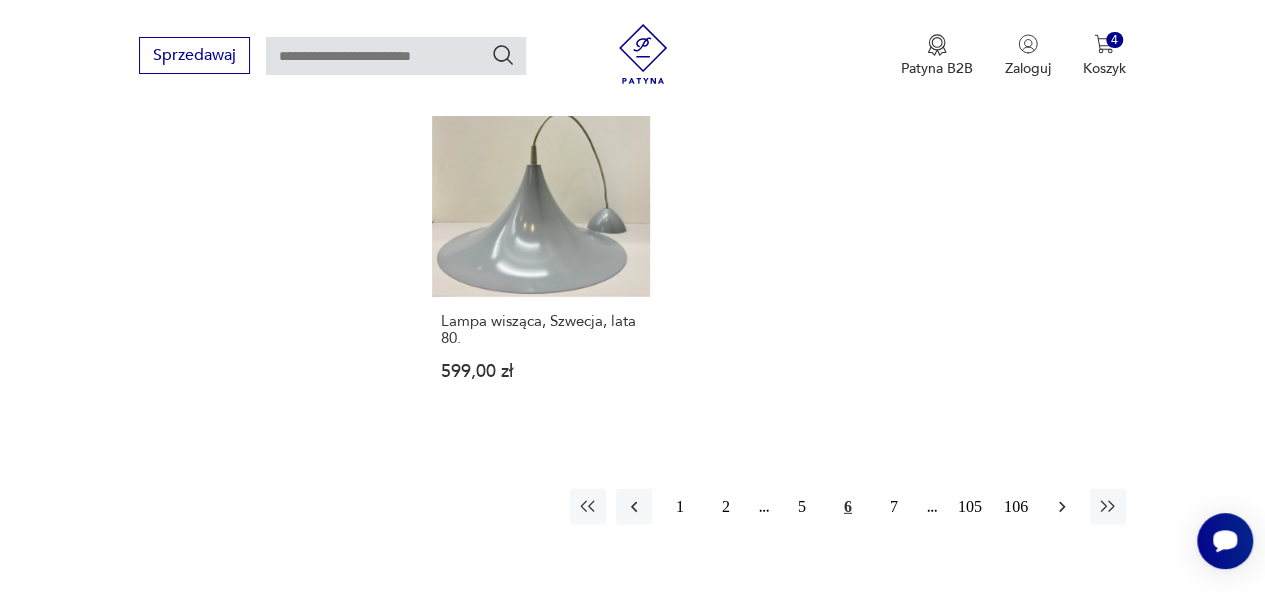 click 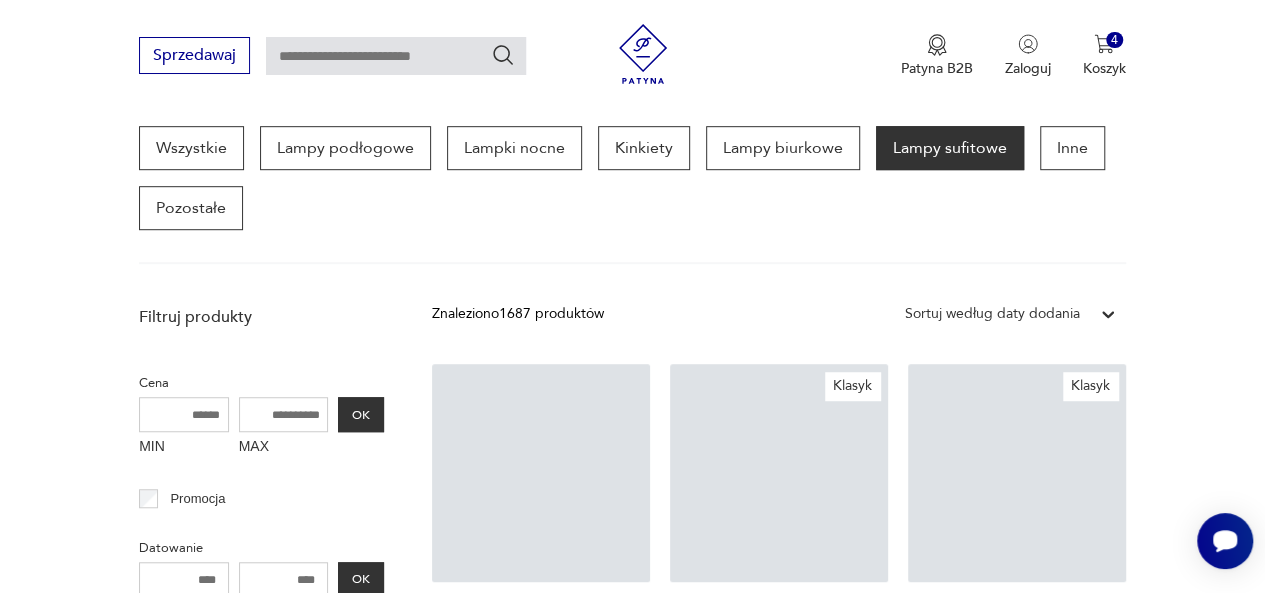 scroll, scrollTop: 530, scrollLeft: 0, axis: vertical 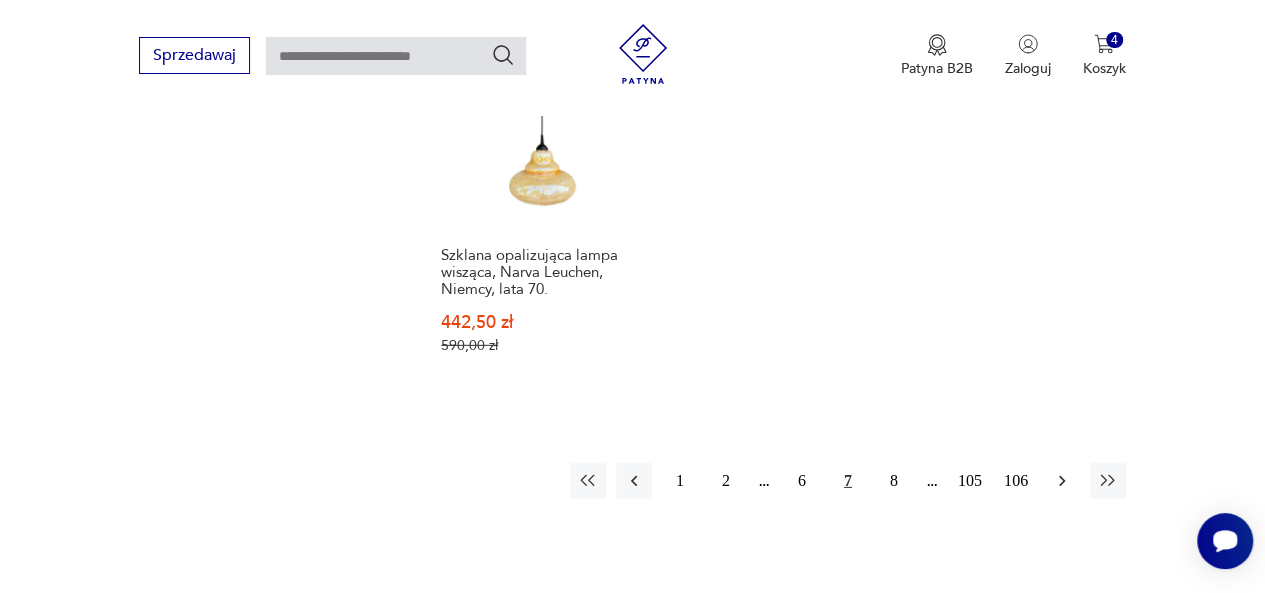 click 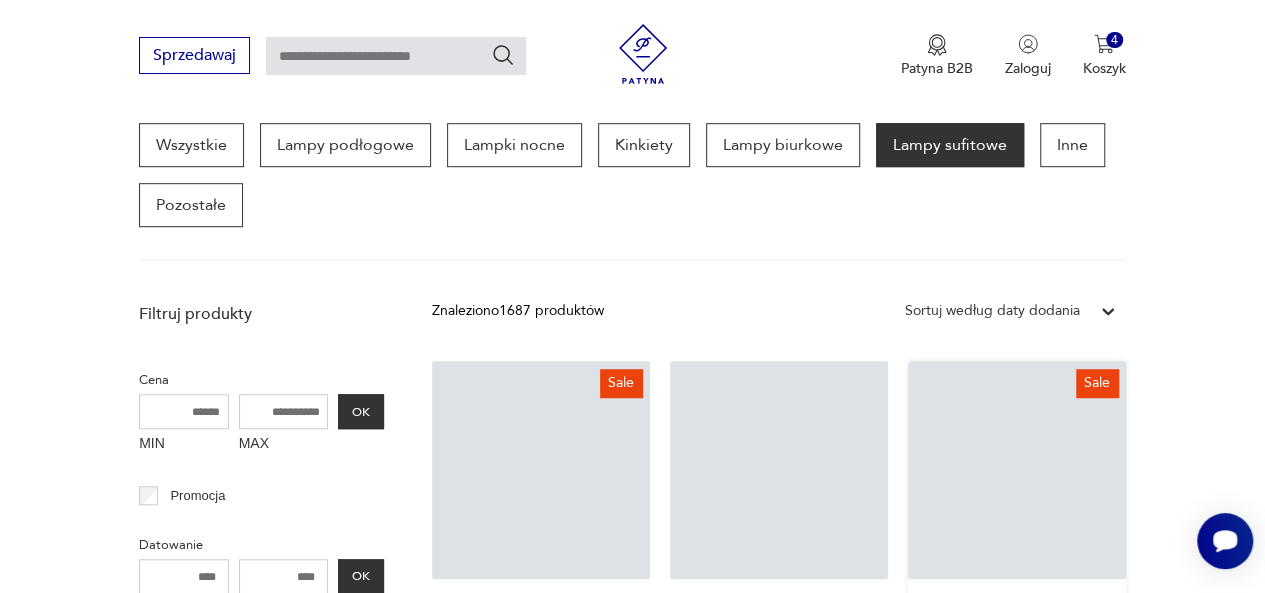 scroll, scrollTop: 530, scrollLeft: 0, axis: vertical 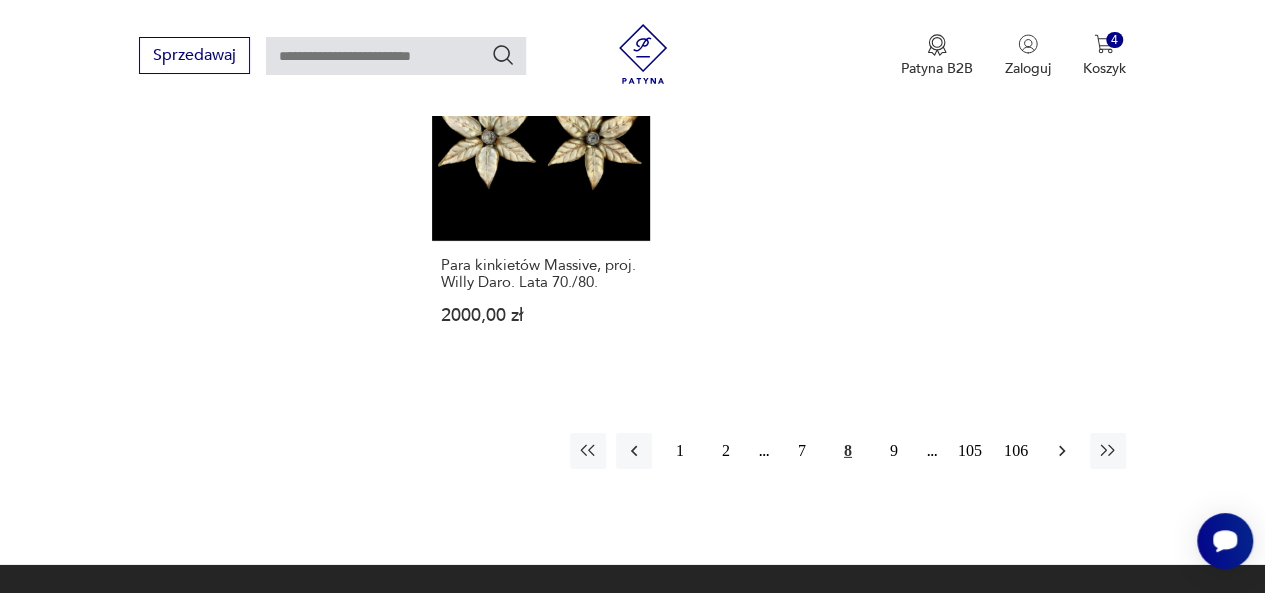 click 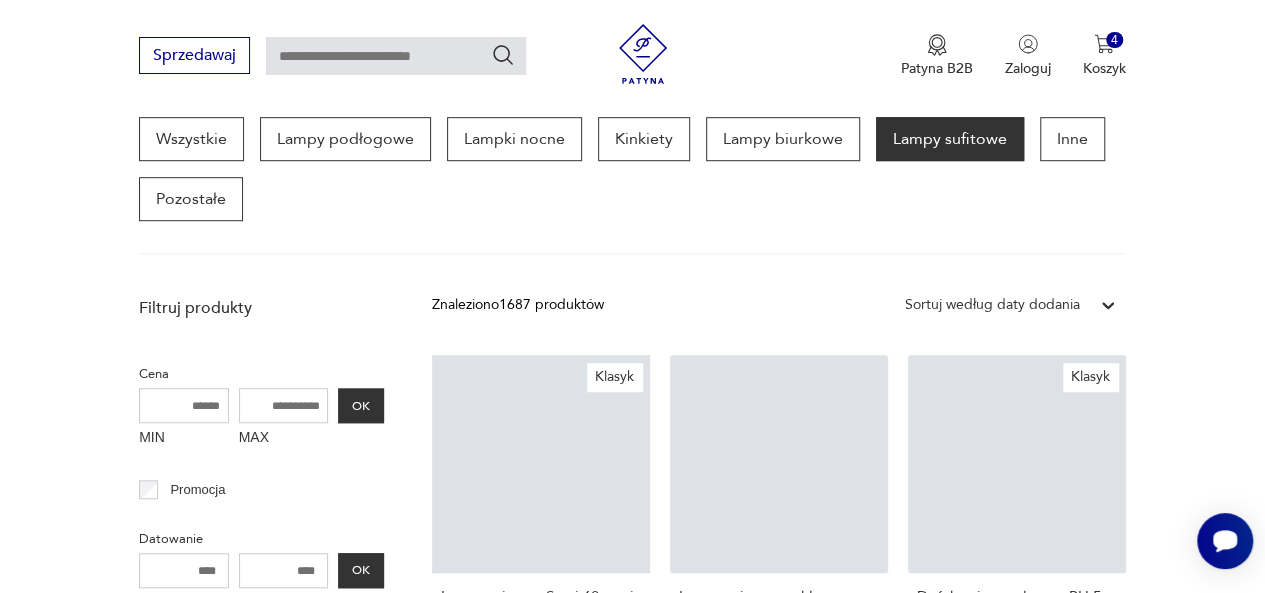 scroll, scrollTop: 530, scrollLeft: 0, axis: vertical 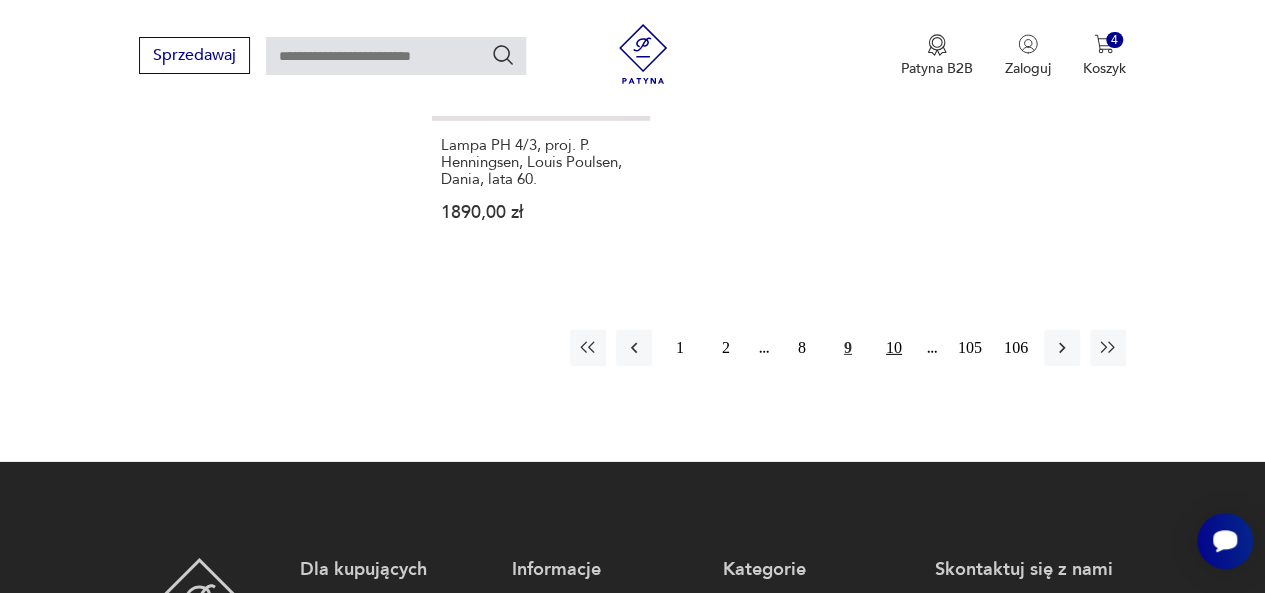 click on "10" at bounding box center [894, 348] 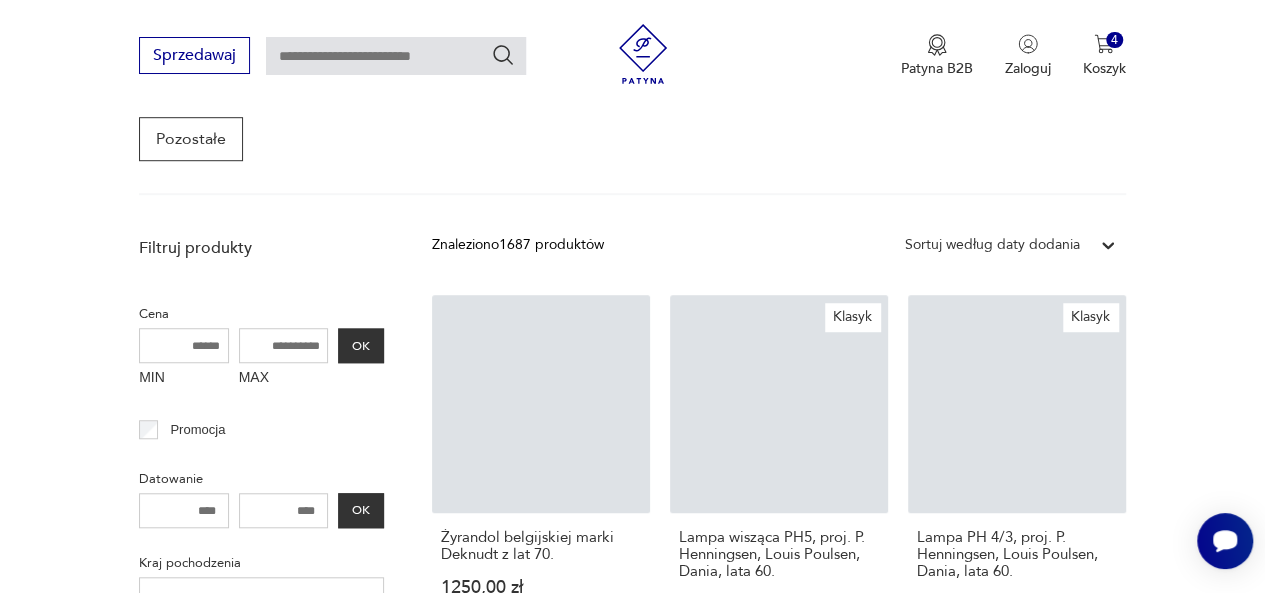 scroll, scrollTop: 530, scrollLeft: 0, axis: vertical 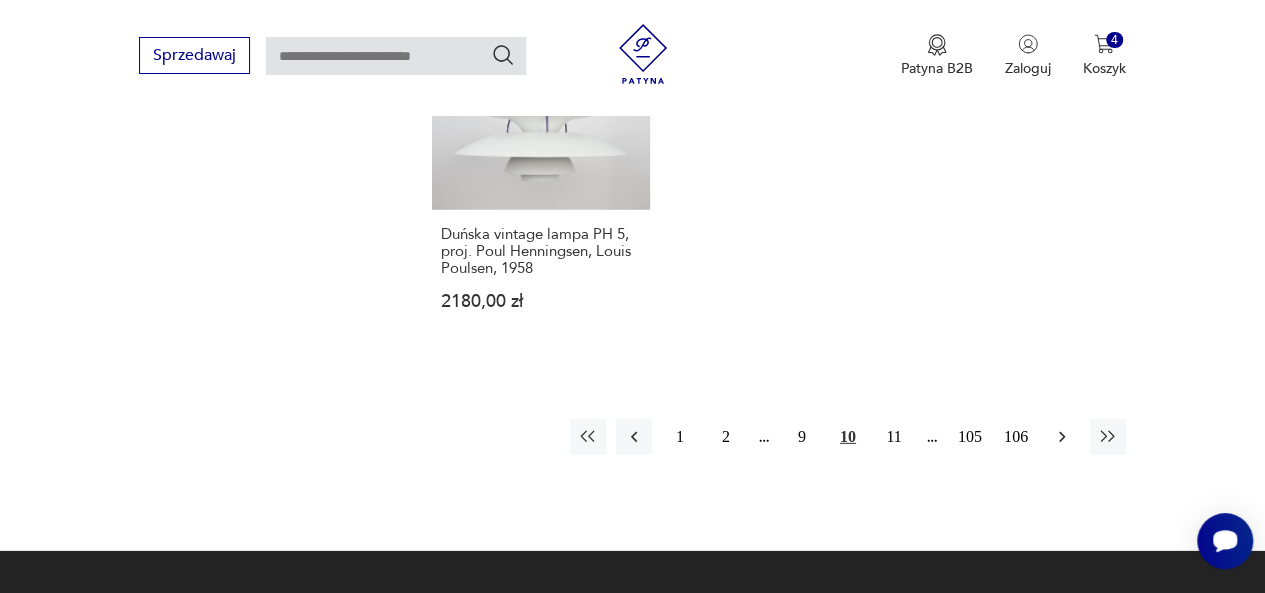 click 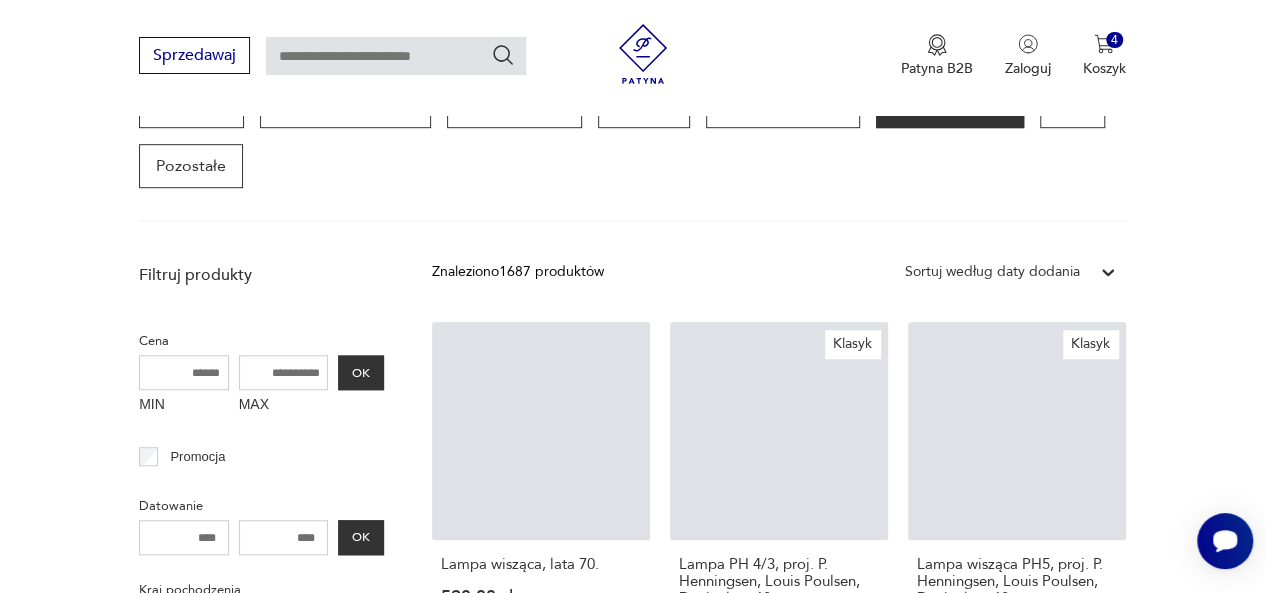 scroll, scrollTop: 530, scrollLeft: 0, axis: vertical 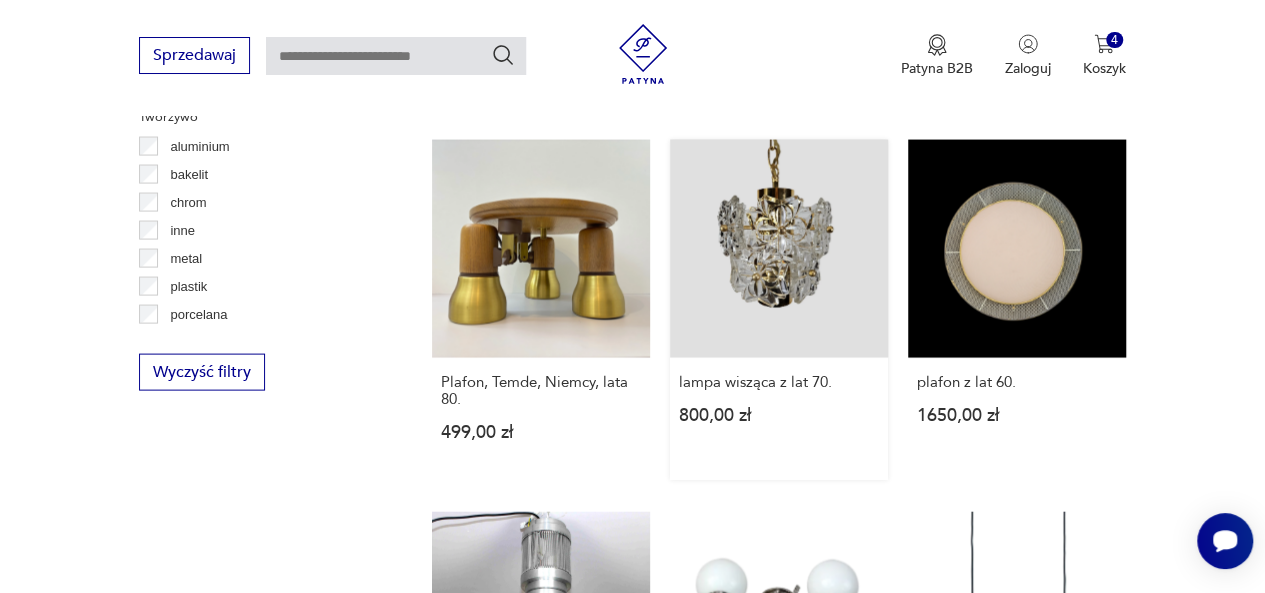 click on "lampa wisząca z lat 70. 800,00 zł" at bounding box center [779, 310] 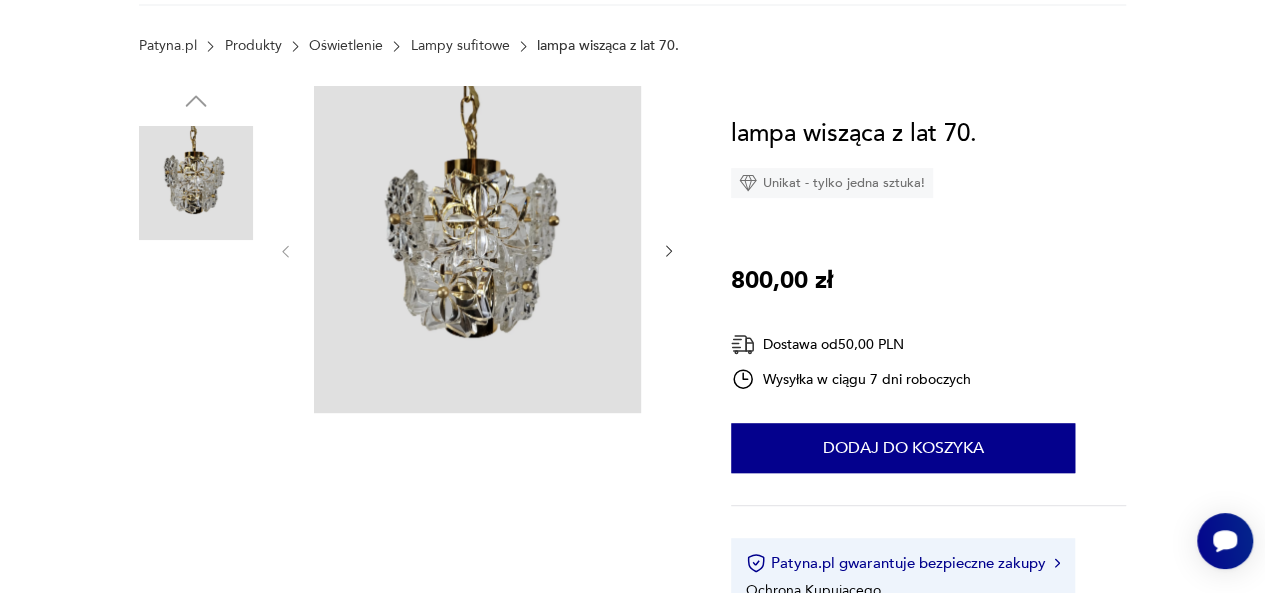 scroll, scrollTop: 0, scrollLeft: 0, axis: both 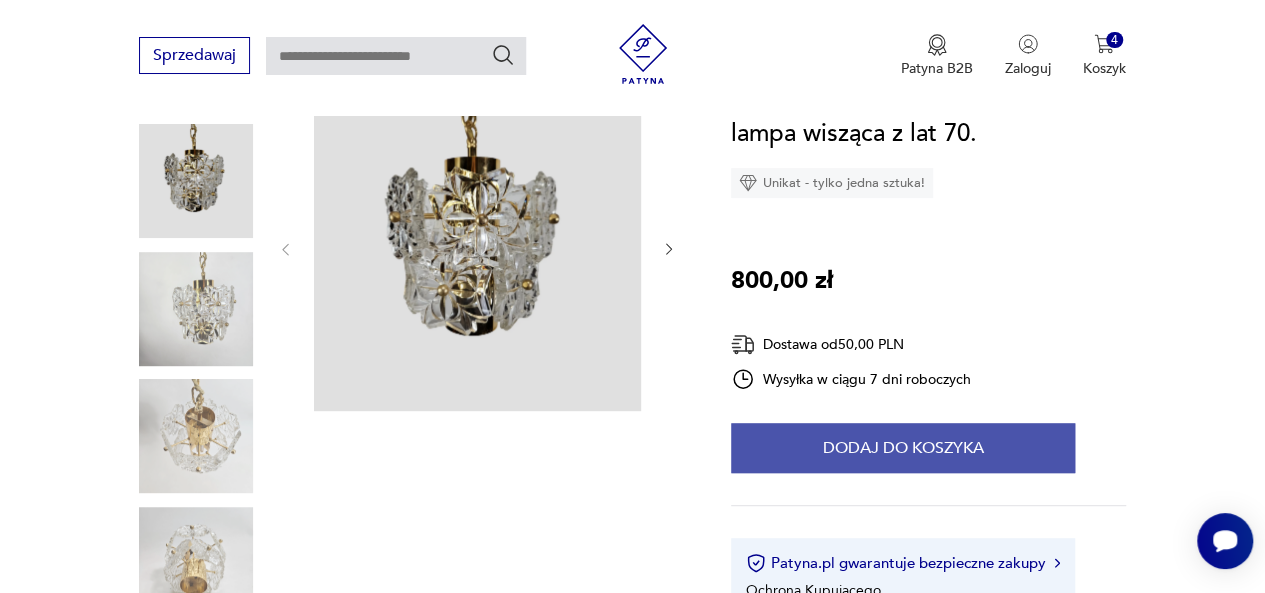 click on "Dodaj do koszyka" at bounding box center [903, 448] 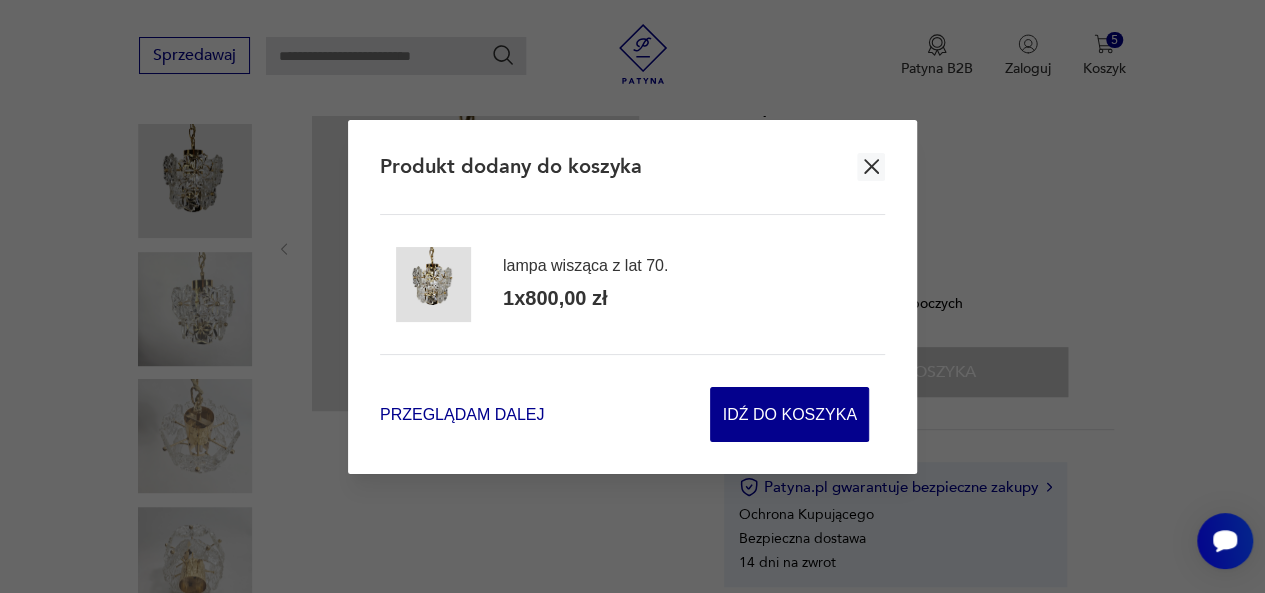 click on "Przeglądam dalej" at bounding box center [462, 414] 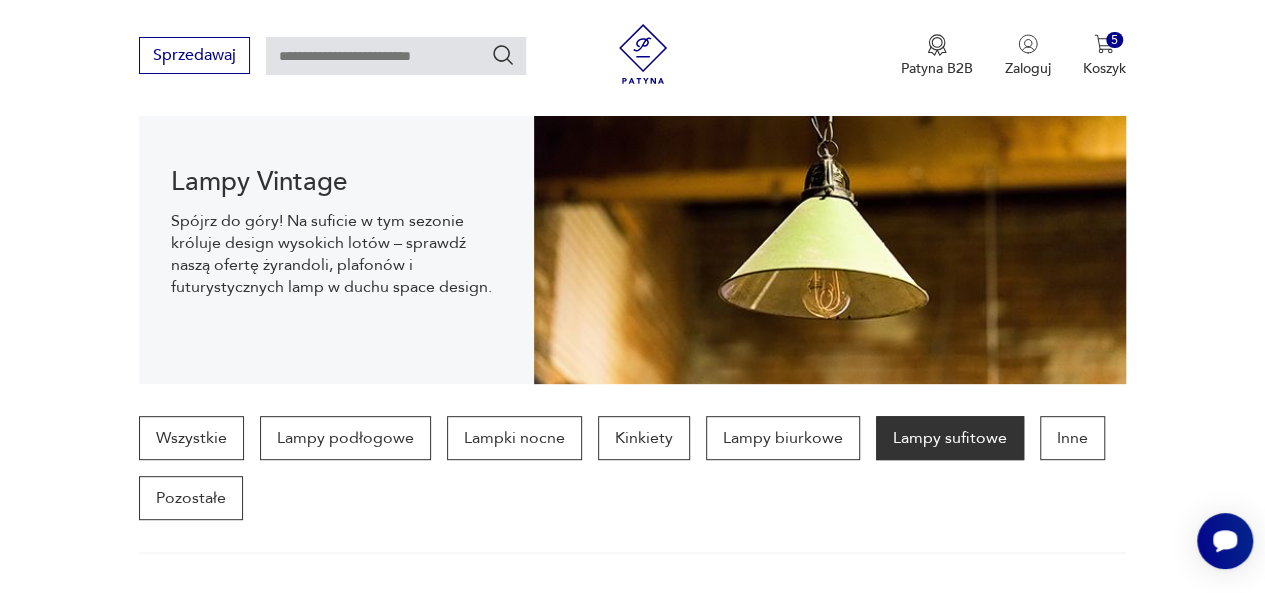 scroll, scrollTop: 2134, scrollLeft: 0, axis: vertical 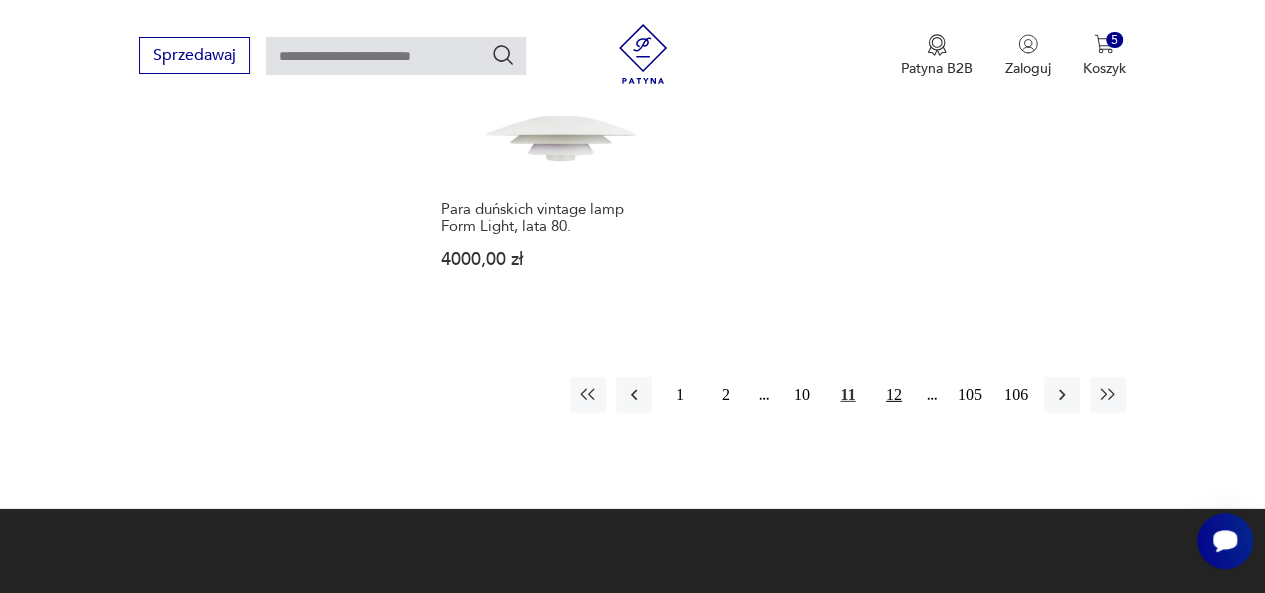 click on "12" at bounding box center [894, 395] 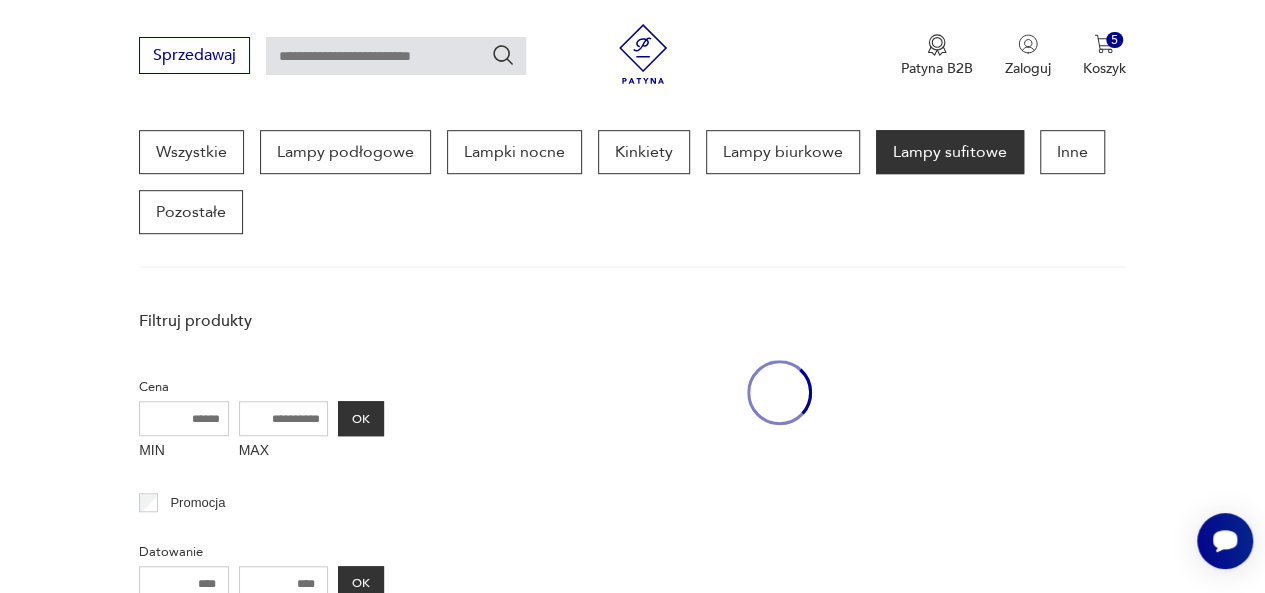 scroll, scrollTop: 530, scrollLeft: 0, axis: vertical 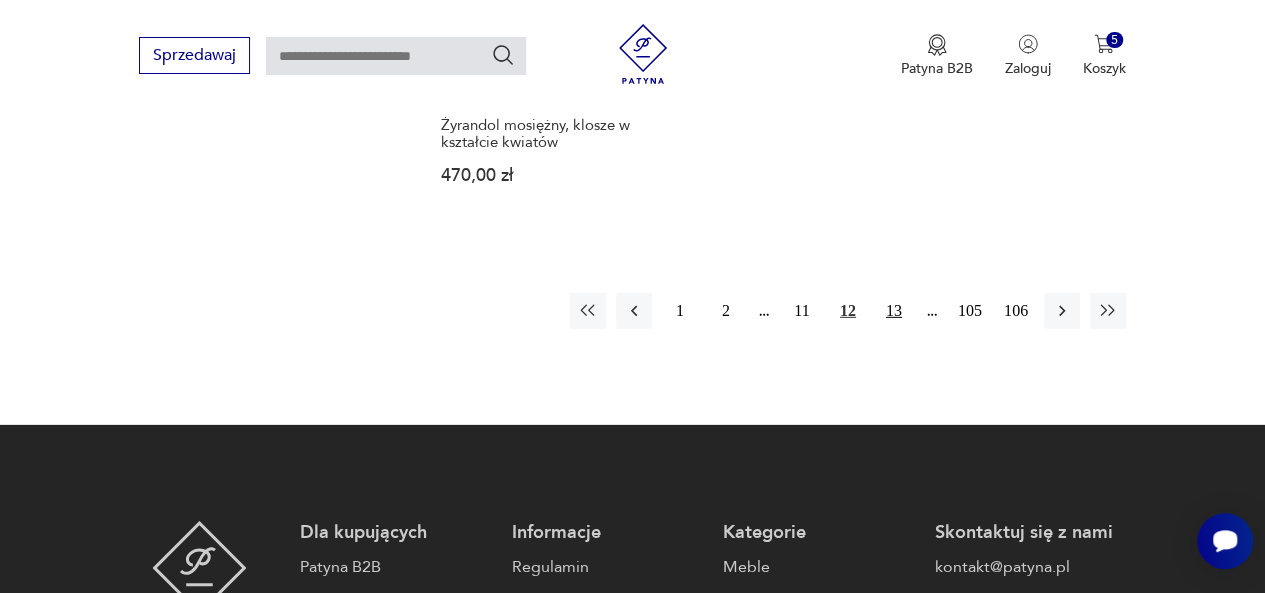 click on "13" at bounding box center (894, 311) 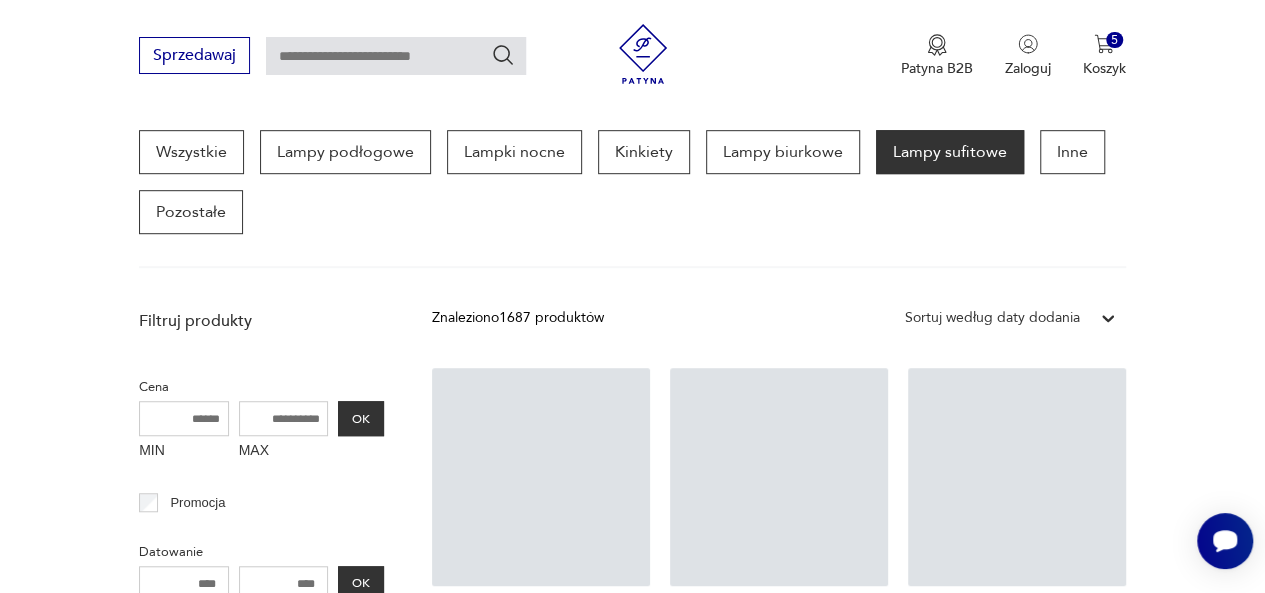 scroll, scrollTop: 530, scrollLeft: 0, axis: vertical 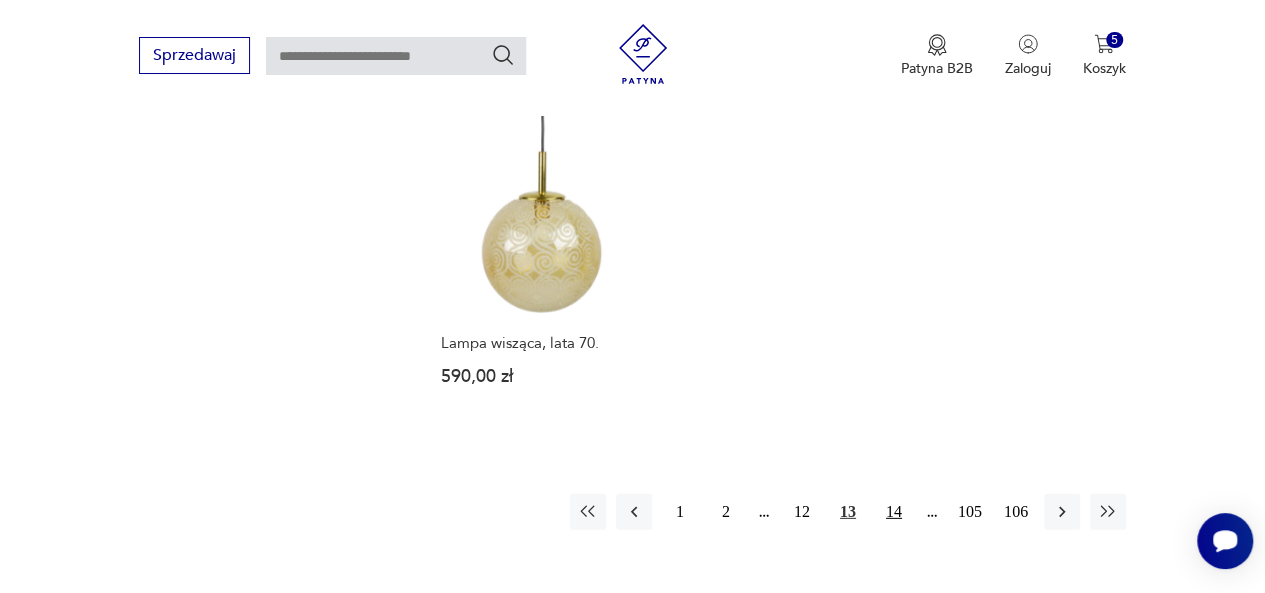 click on "14" at bounding box center [894, 512] 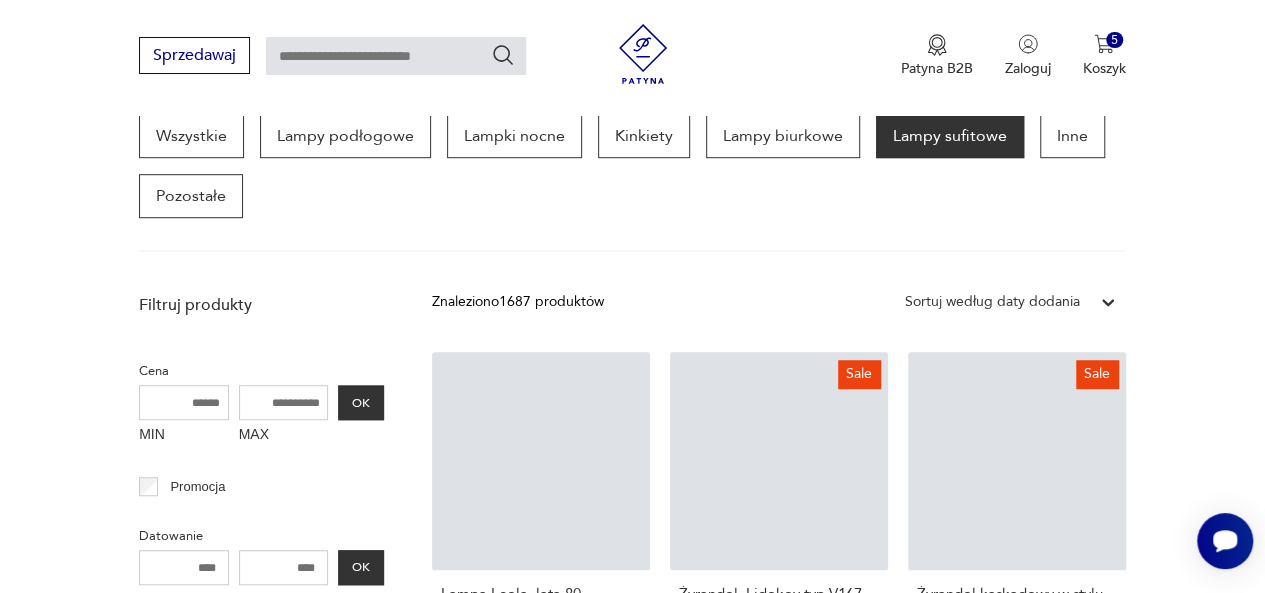 scroll, scrollTop: 530, scrollLeft: 0, axis: vertical 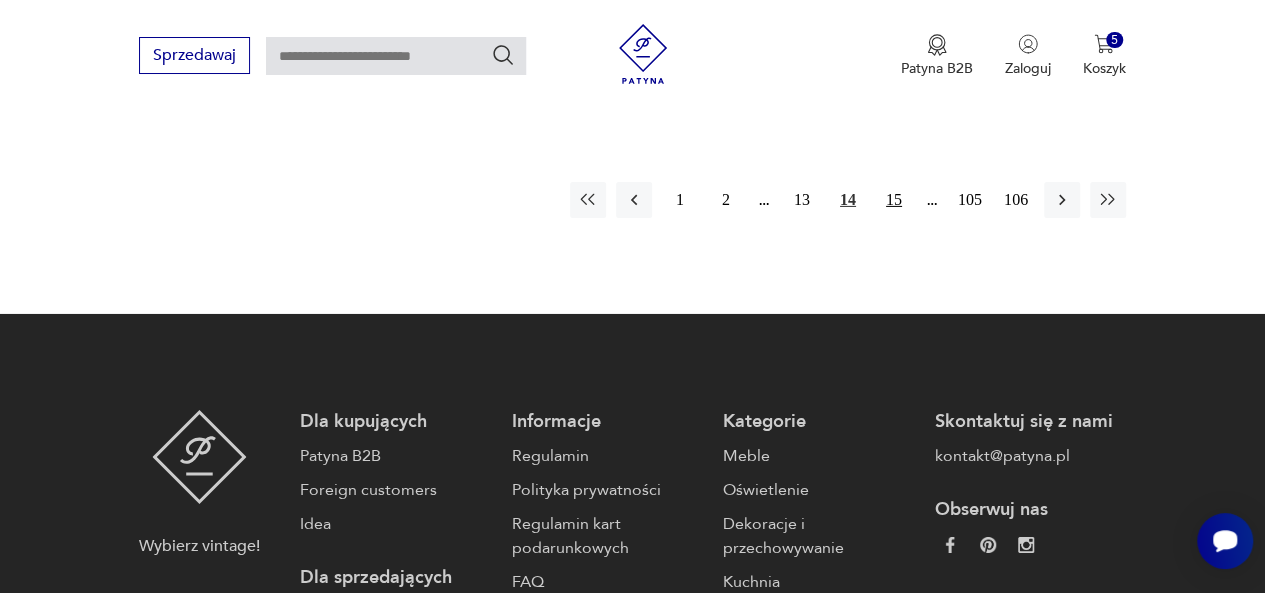 click on "15" at bounding box center (894, 200) 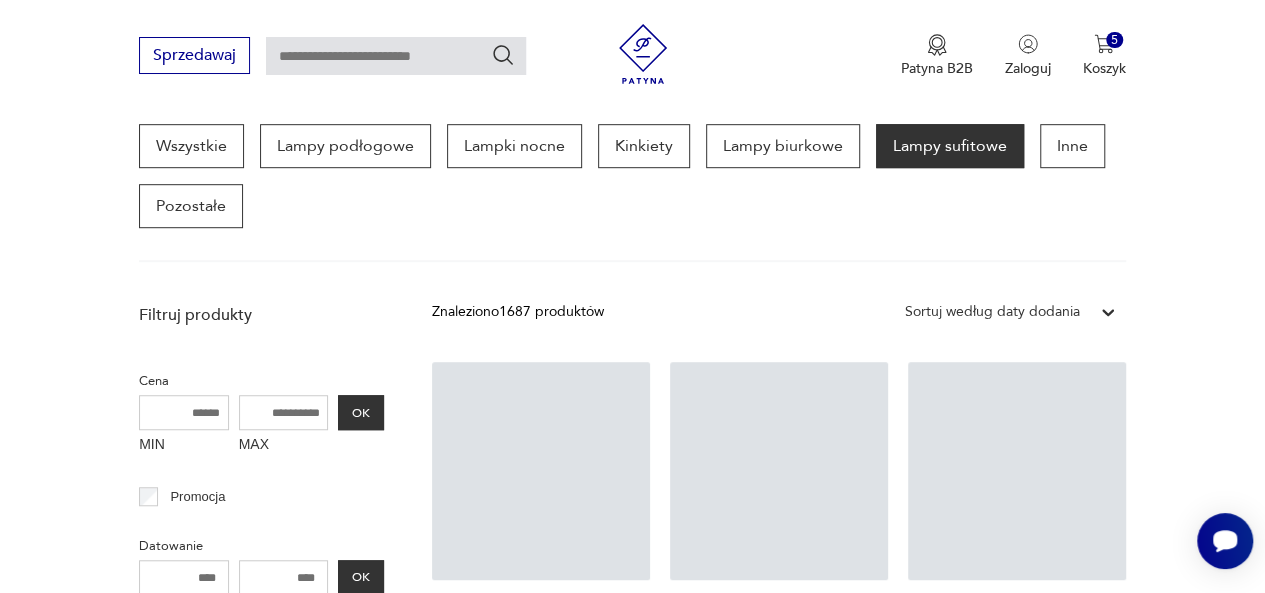 scroll, scrollTop: 530, scrollLeft: 0, axis: vertical 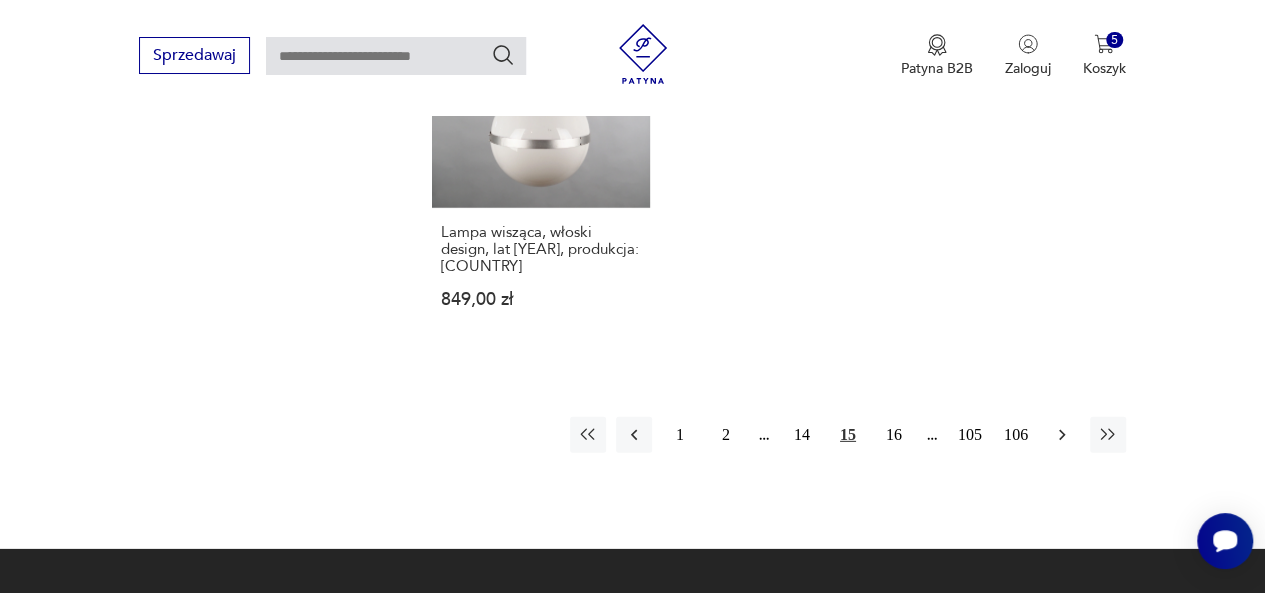 click 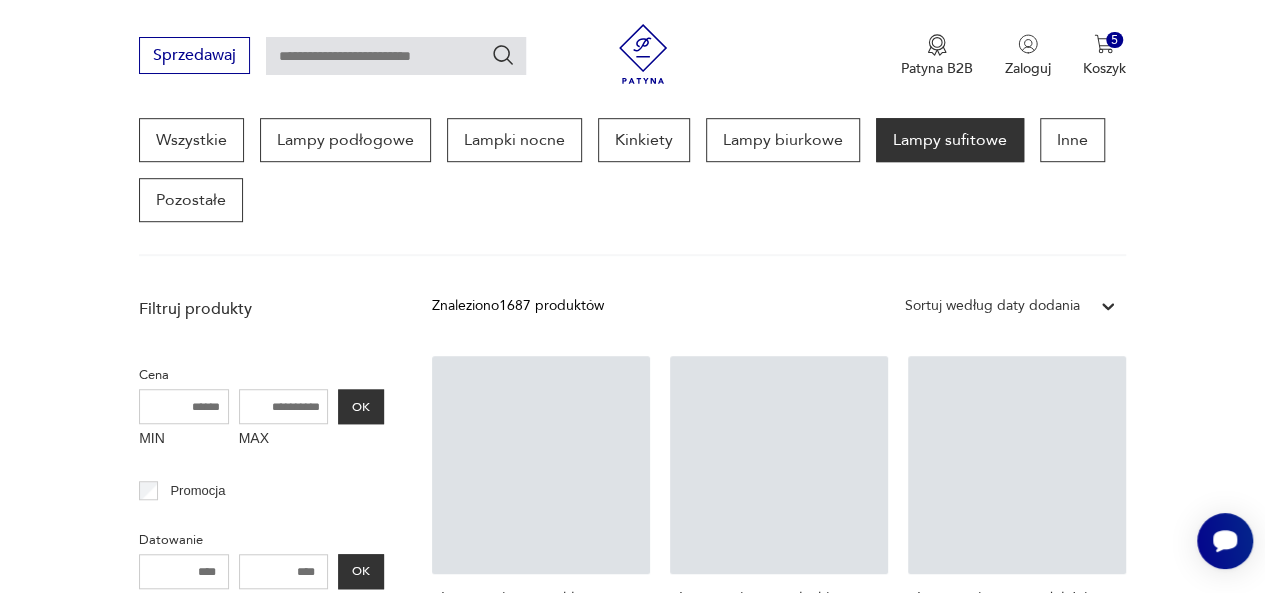 scroll, scrollTop: 530, scrollLeft: 0, axis: vertical 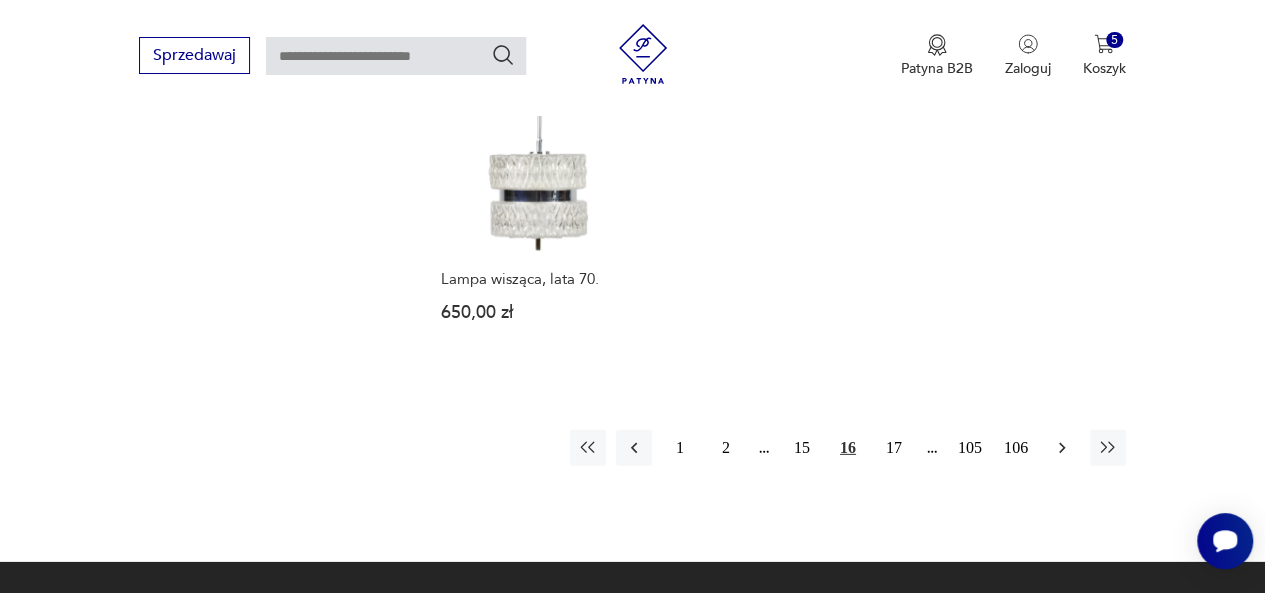 click 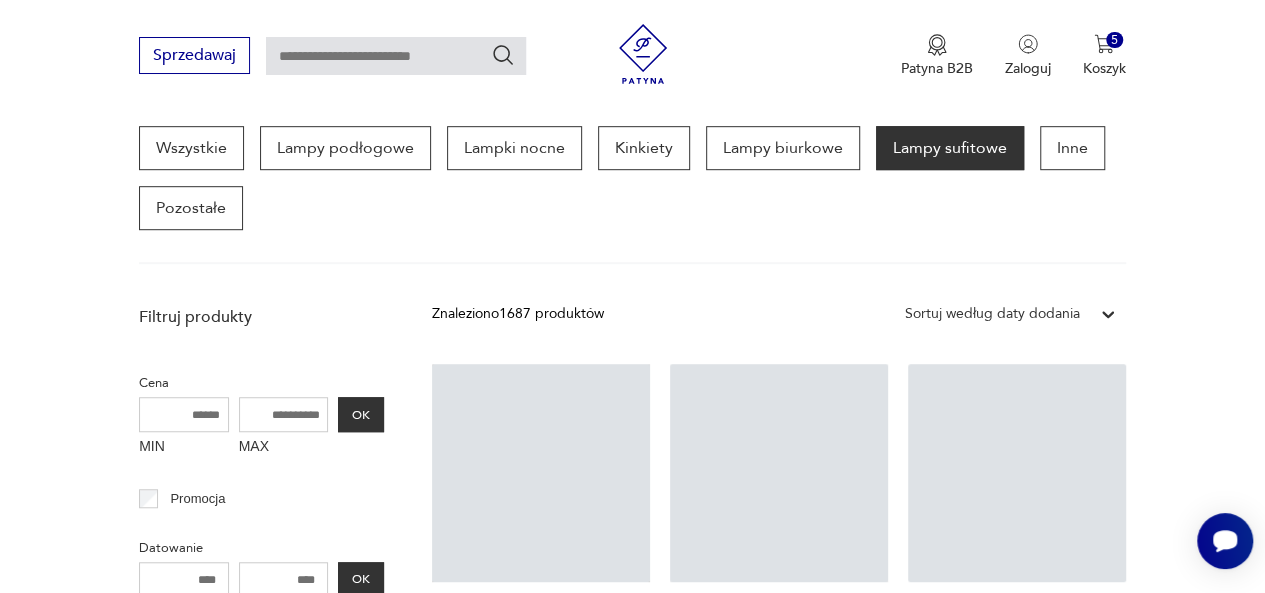 scroll, scrollTop: 530, scrollLeft: 0, axis: vertical 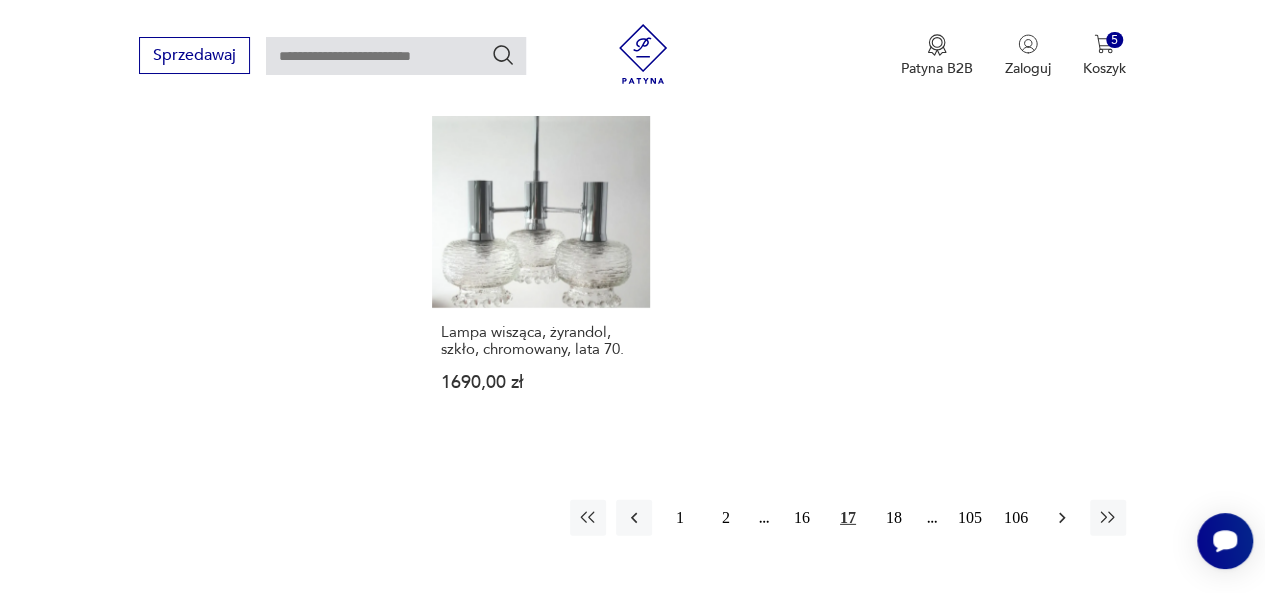 click 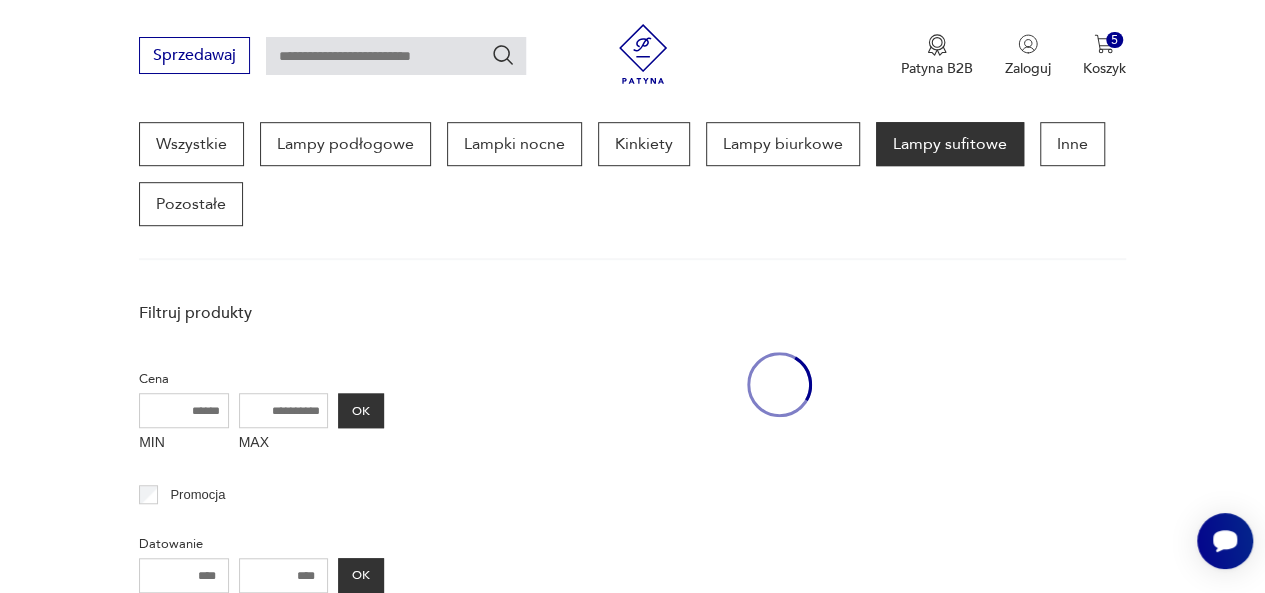 scroll, scrollTop: 530, scrollLeft: 0, axis: vertical 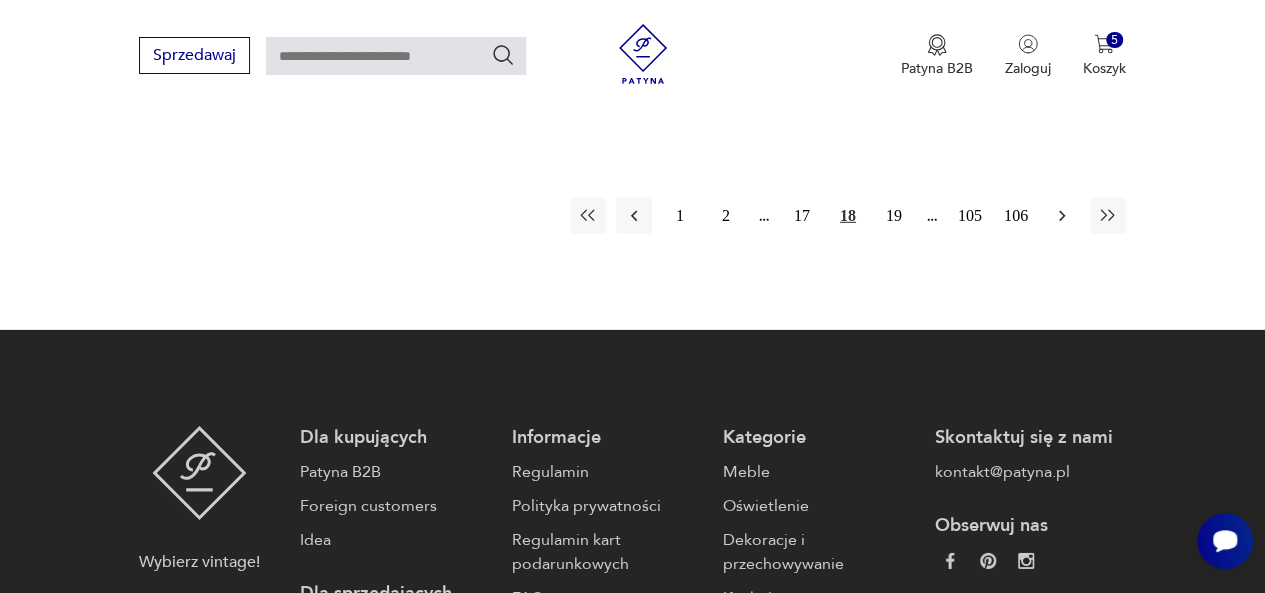 click 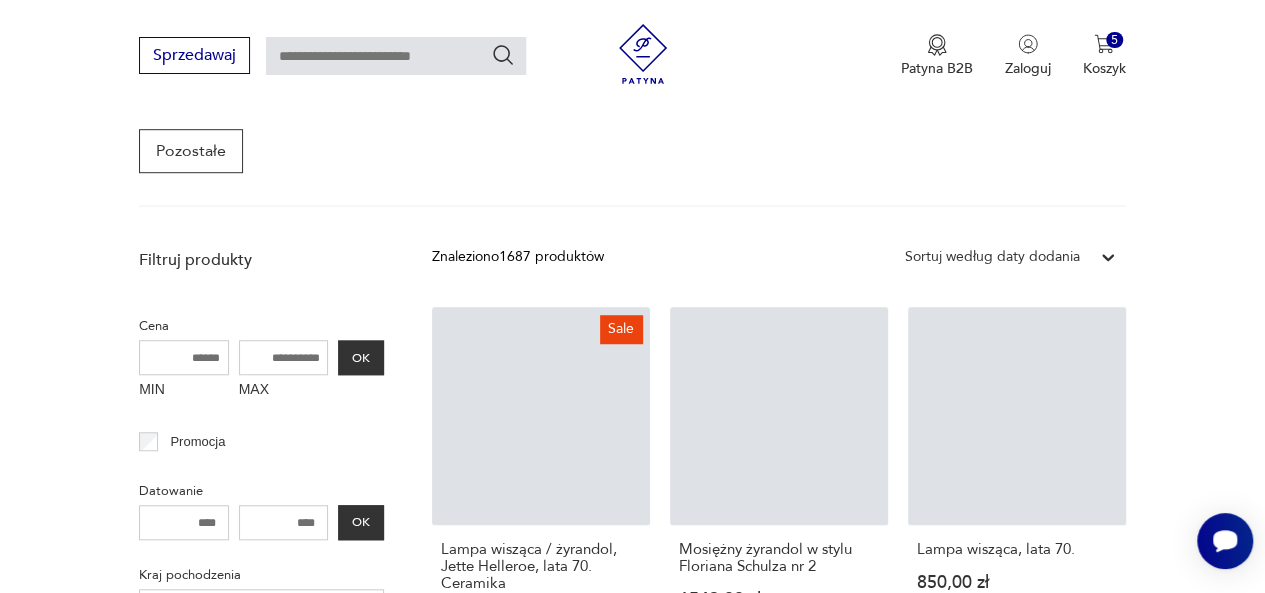scroll, scrollTop: 530, scrollLeft: 0, axis: vertical 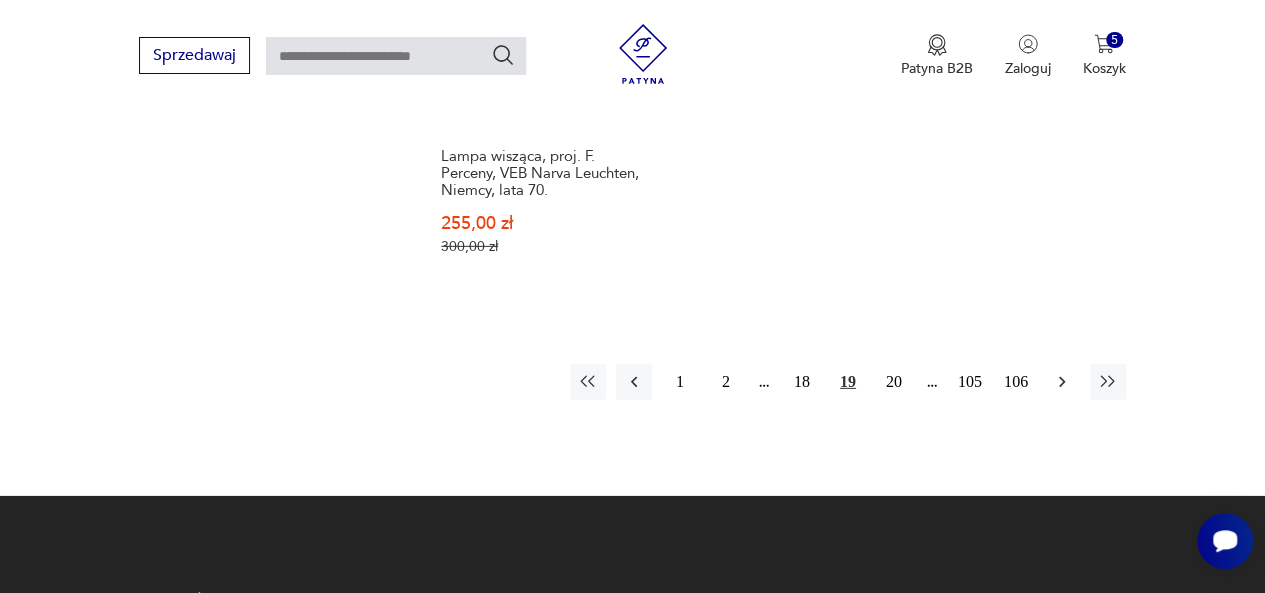 click 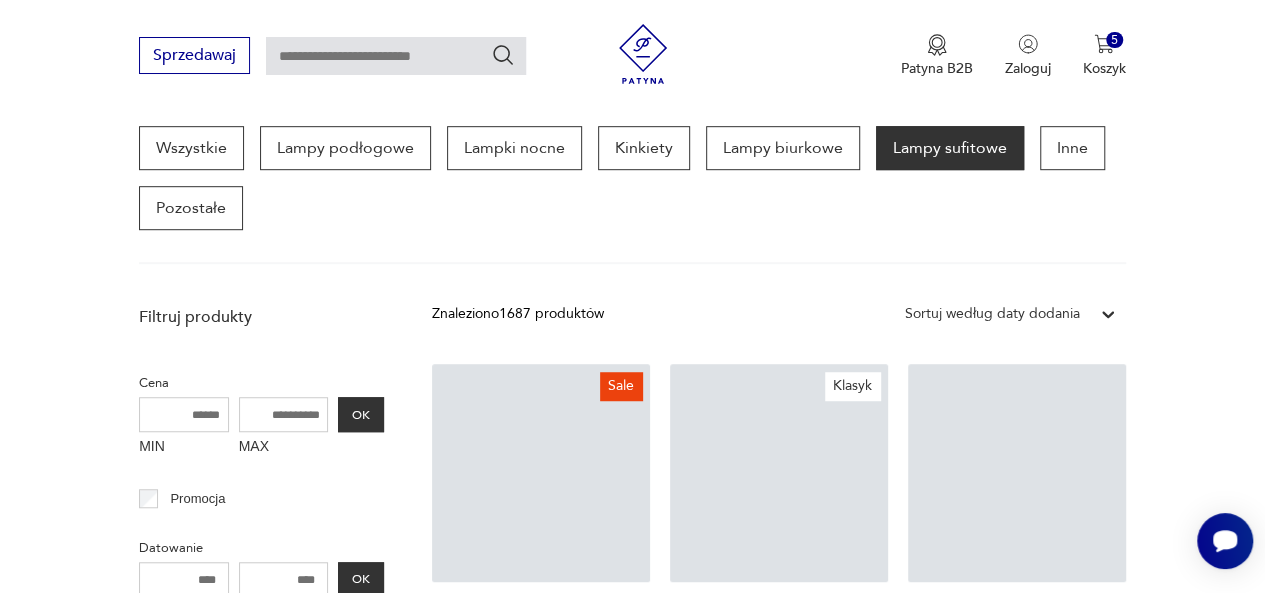 scroll, scrollTop: 530, scrollLeft: 0, axis: vertical 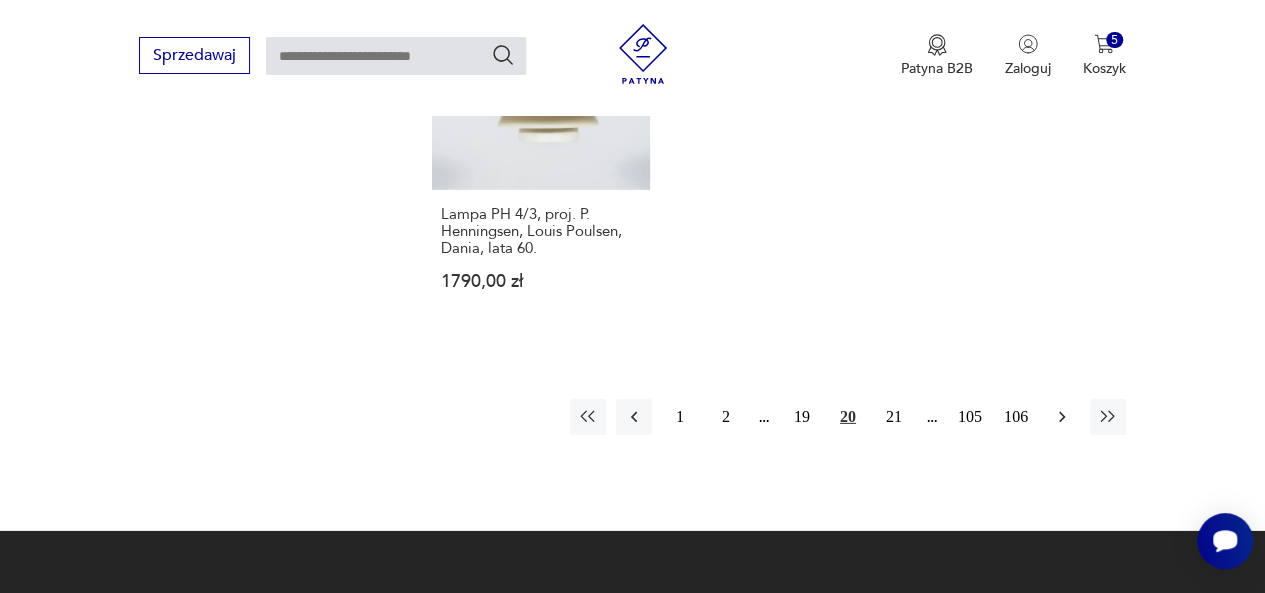 click 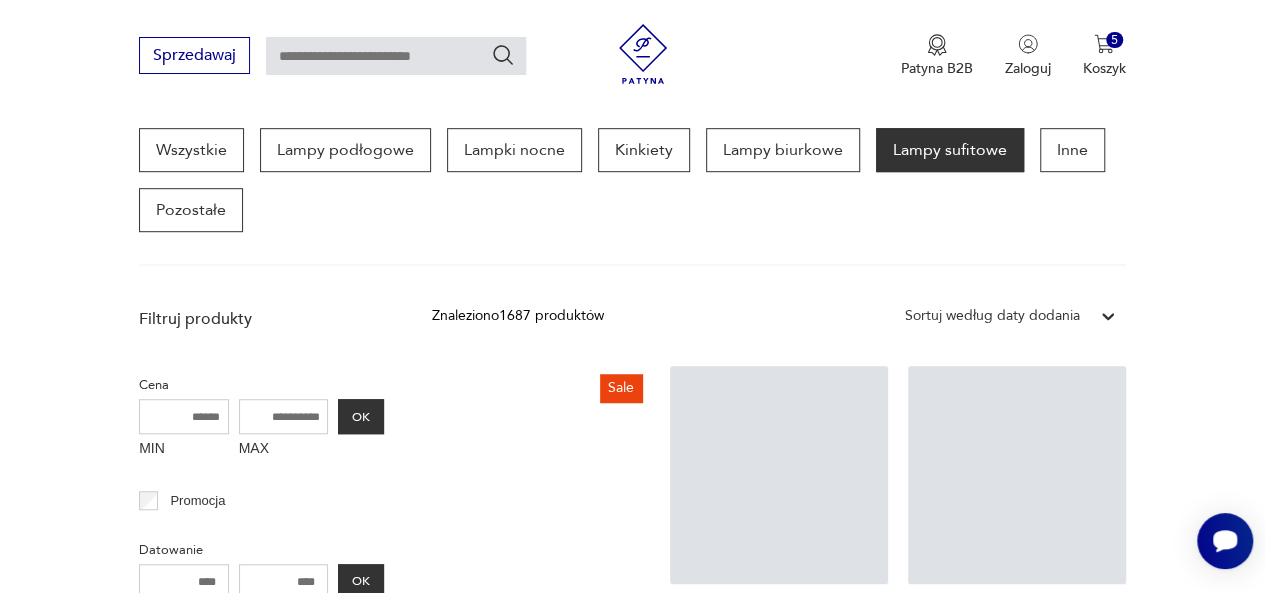 scroll, scrollTop: 530, scrollLeft: 0, axis: vertical 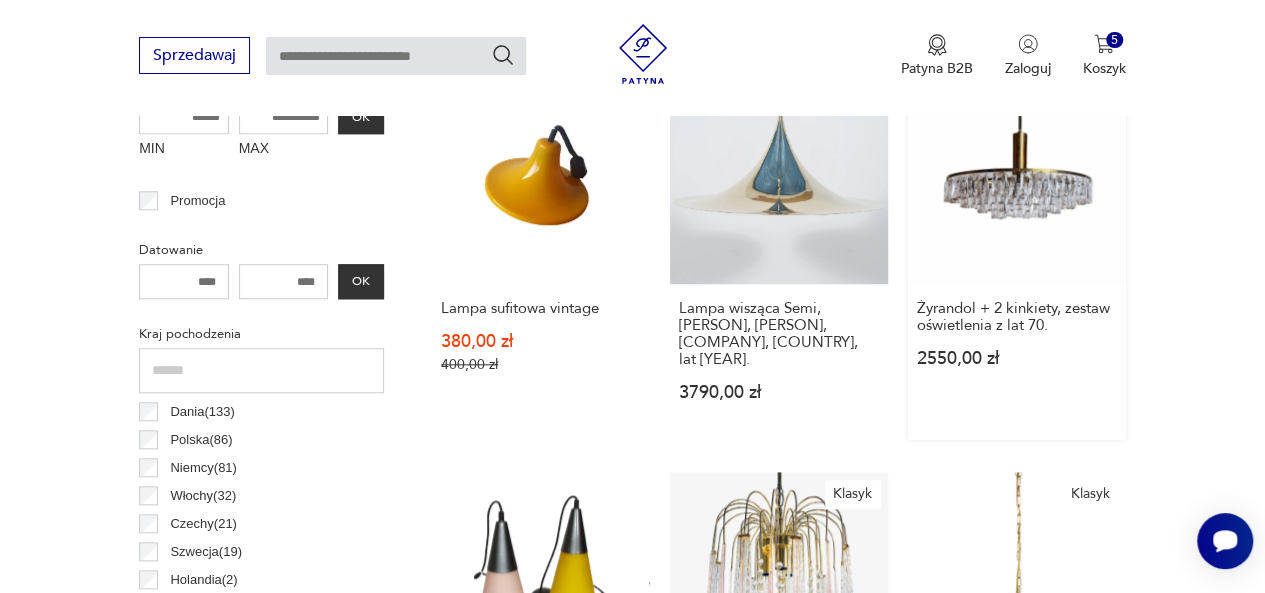 click on "Żyrandol + 2 kinkiety, zestaw oświetlenia z lat 70. 2550,00 zł" at bounding box center (1017, 253) 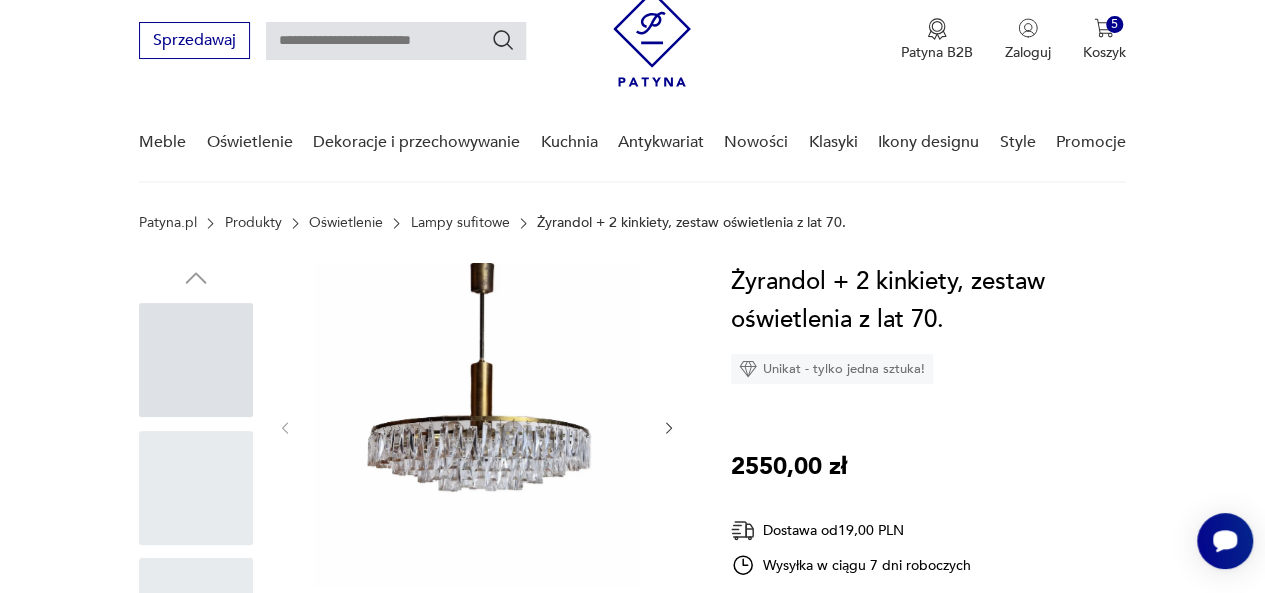 scroll, scrollTop: 0, scrollLeft: 0, axis: both 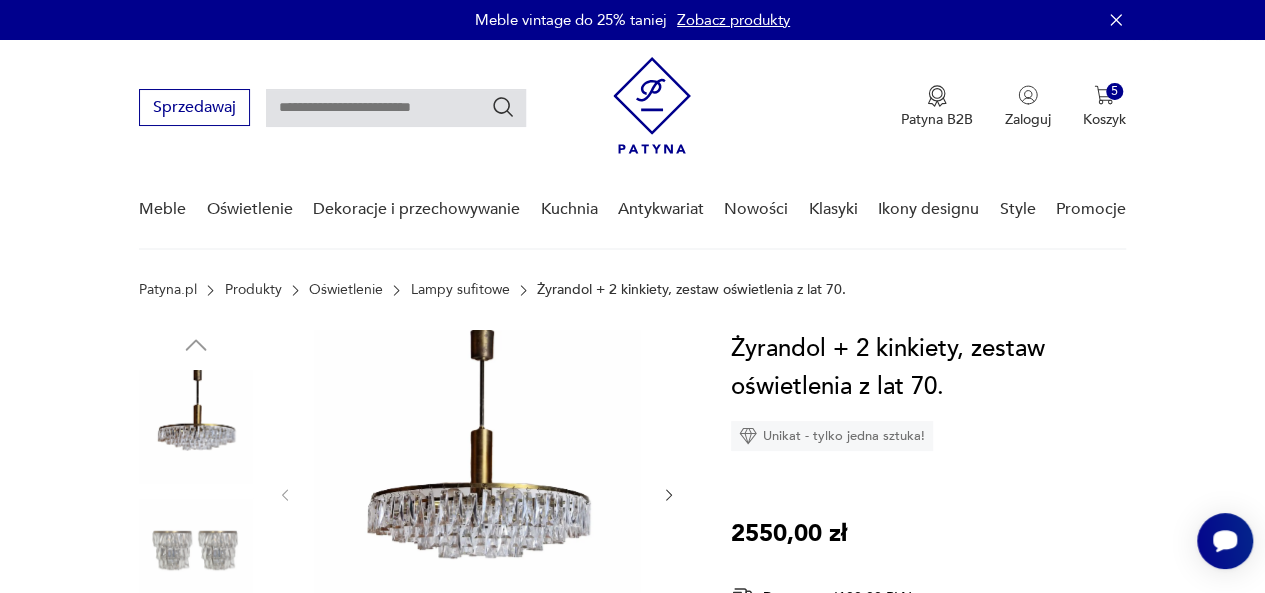click at bounding box center [196, 555] 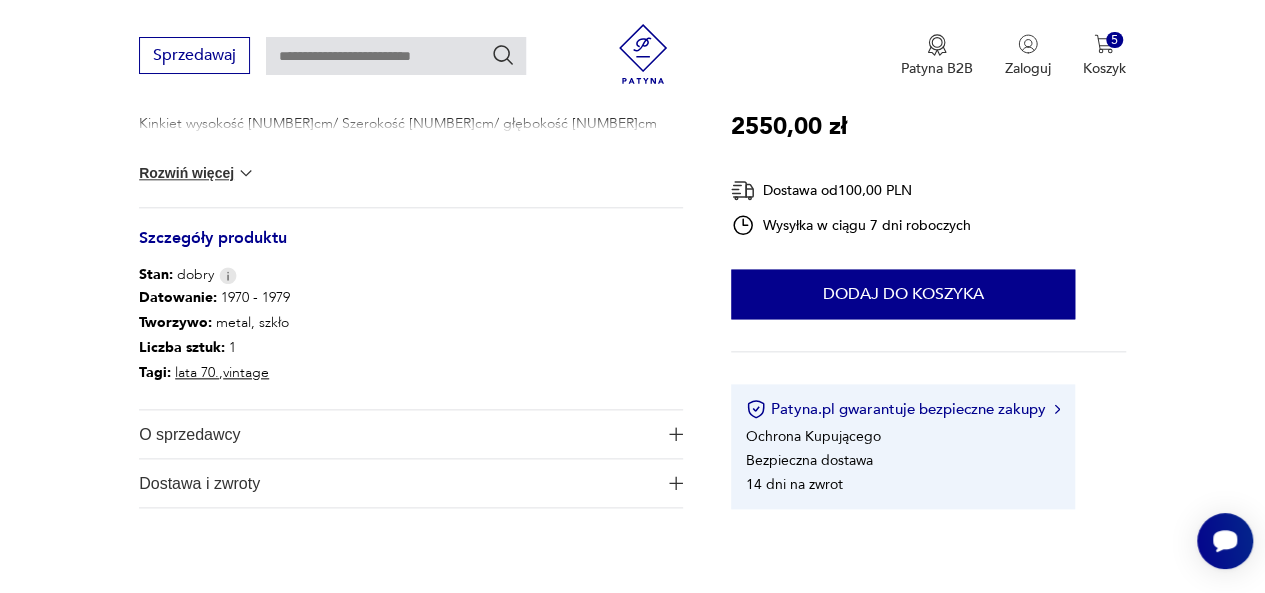 scroll, scrollTop: 980, scrollLeft: 0, axis: vertical 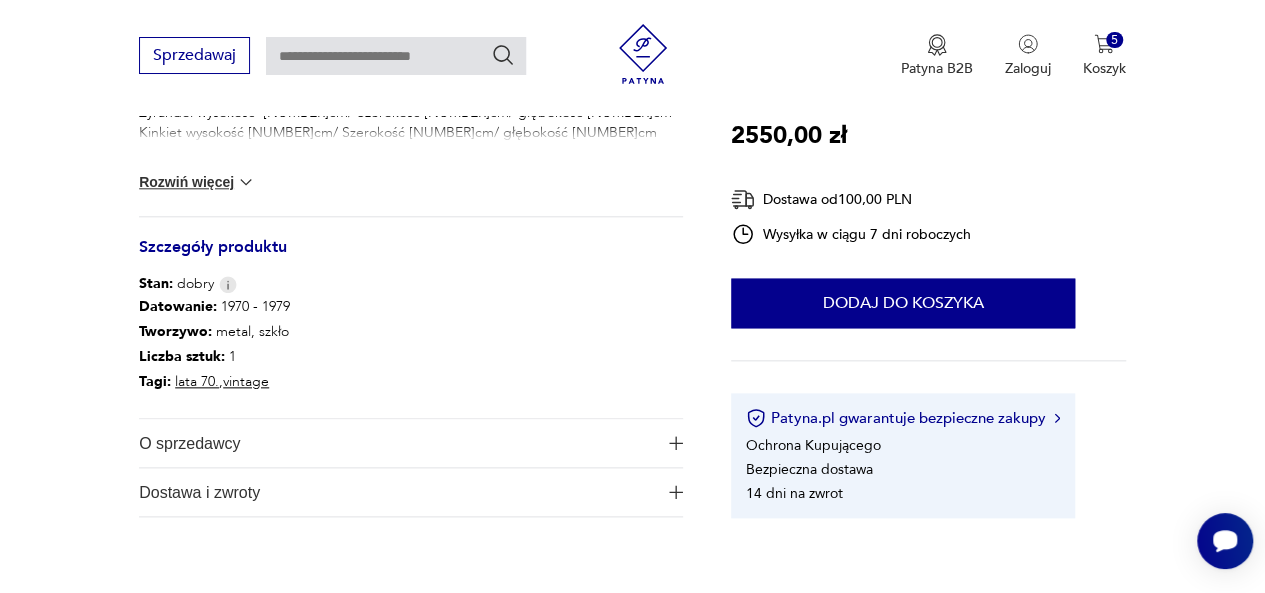 click on "O sprzedawcy" at bounding box center (397, 443) 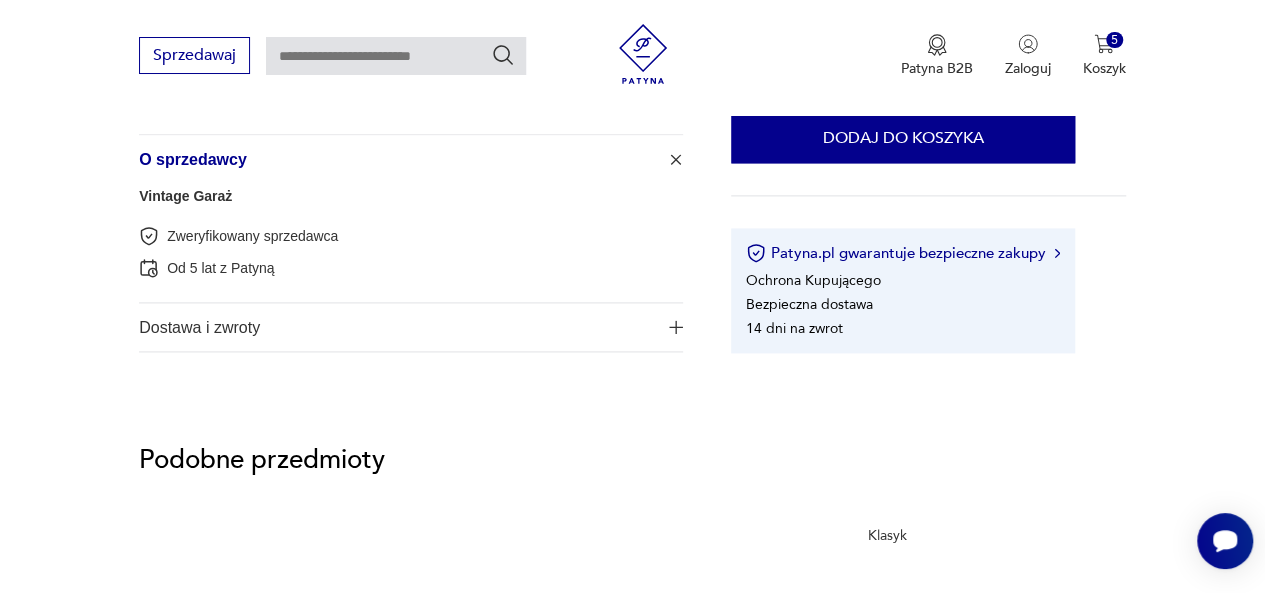 scroll, scrollTop: 1280, scrollLeft: 0, axis: vertical 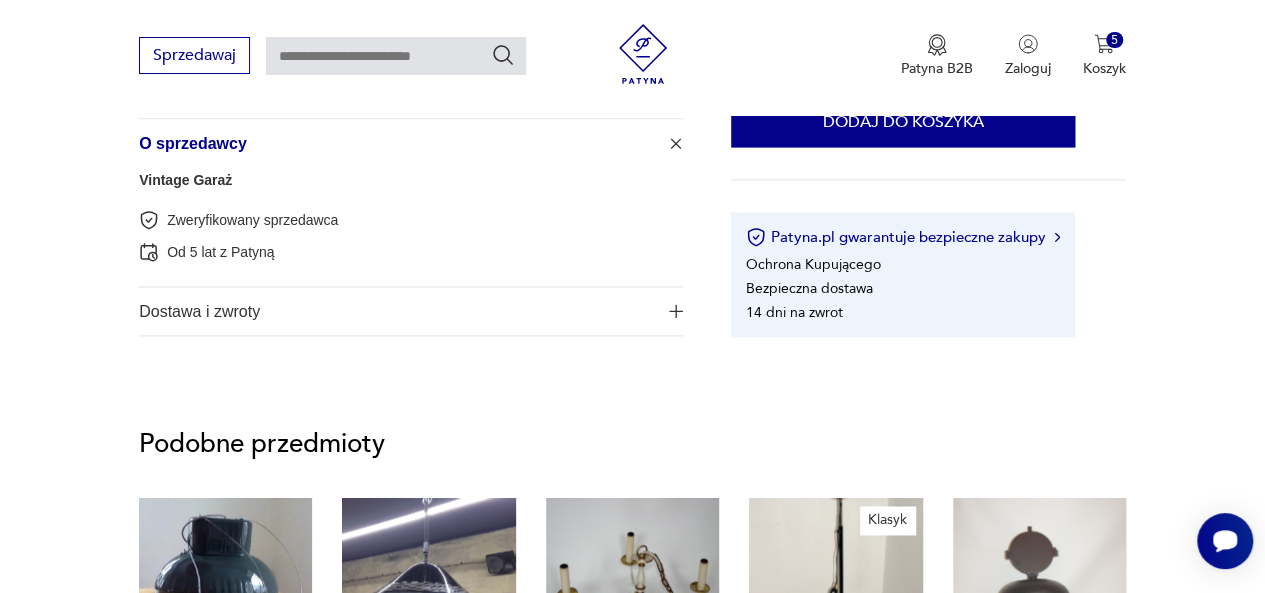 click on "Vintage Garaż" at bounding box center (185, 180) 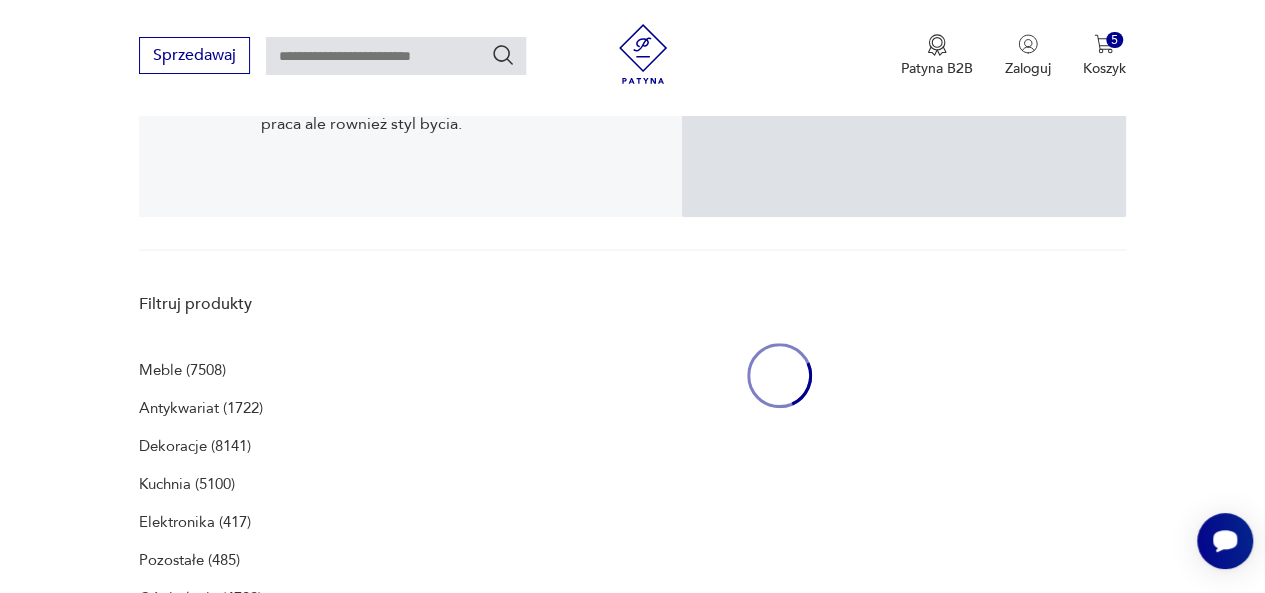 scroll, scrollTop: 412, scrollLeft: 0, axis: vertical 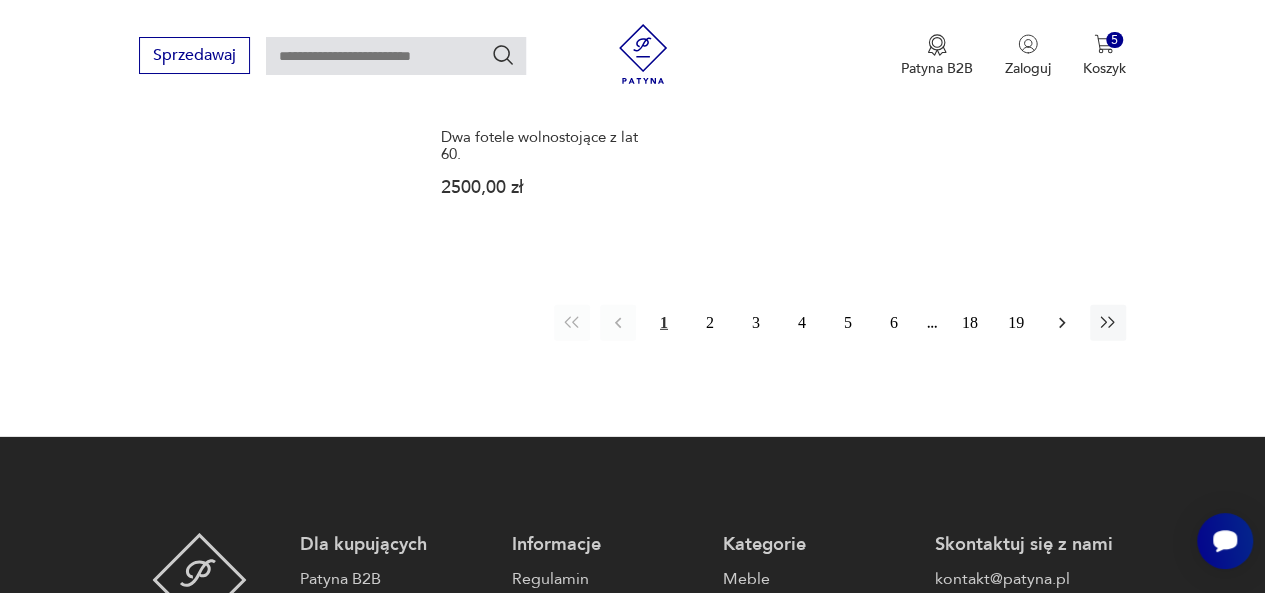 click 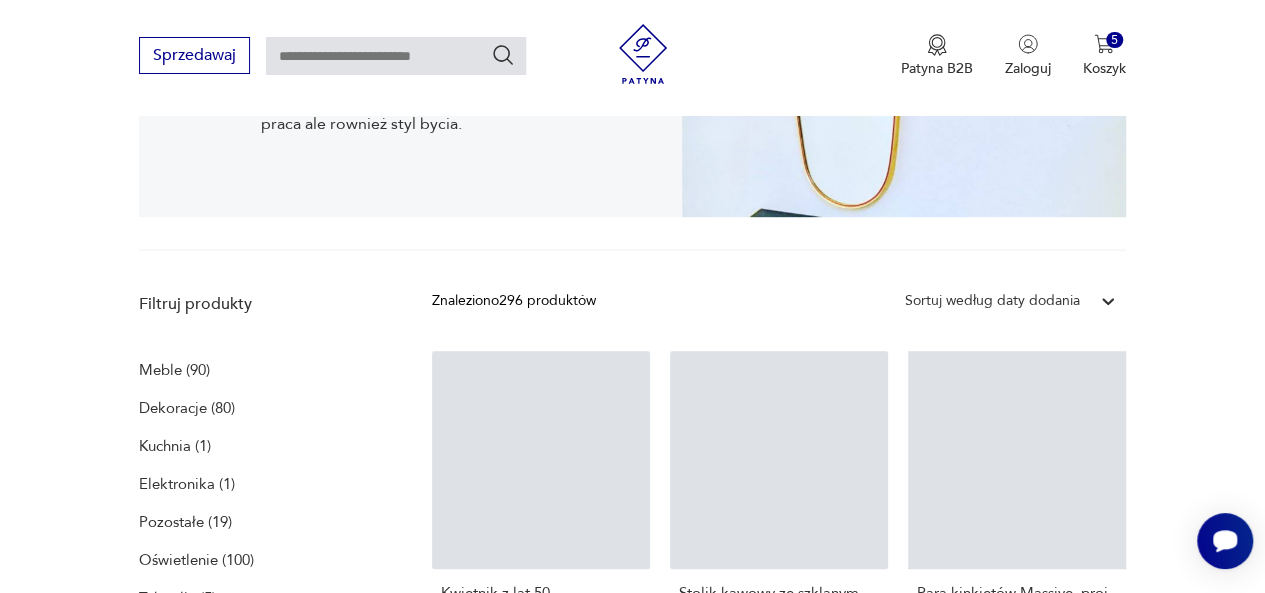 scroll, scrollTop: 412, scrollLeft: 0, axis: vertical 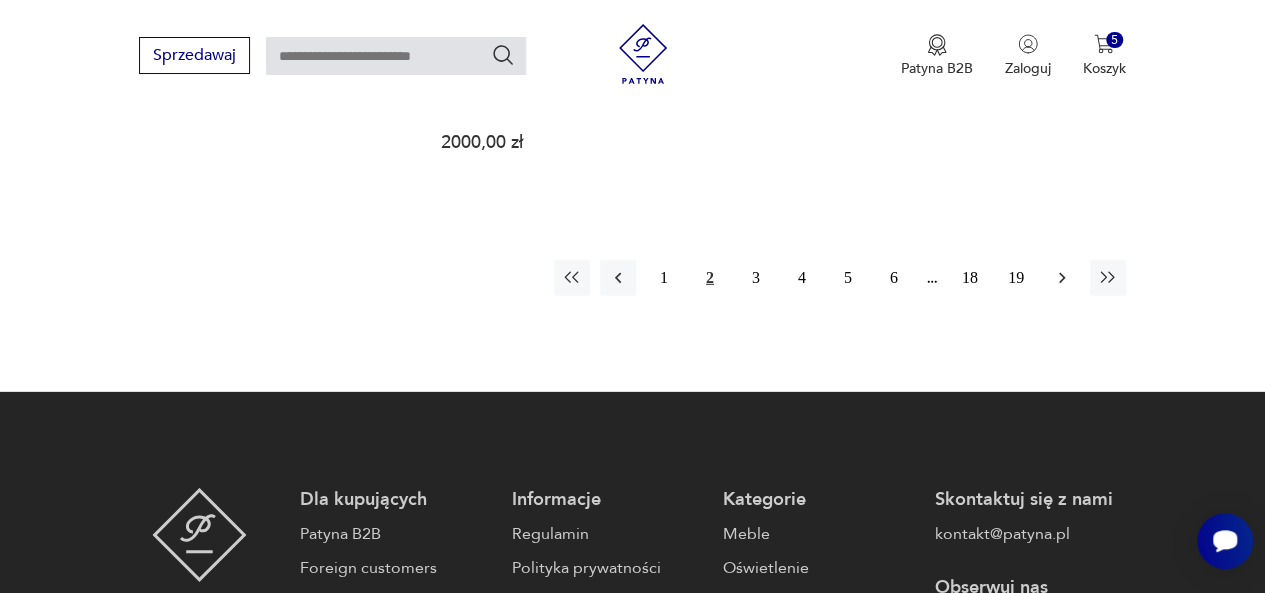 click 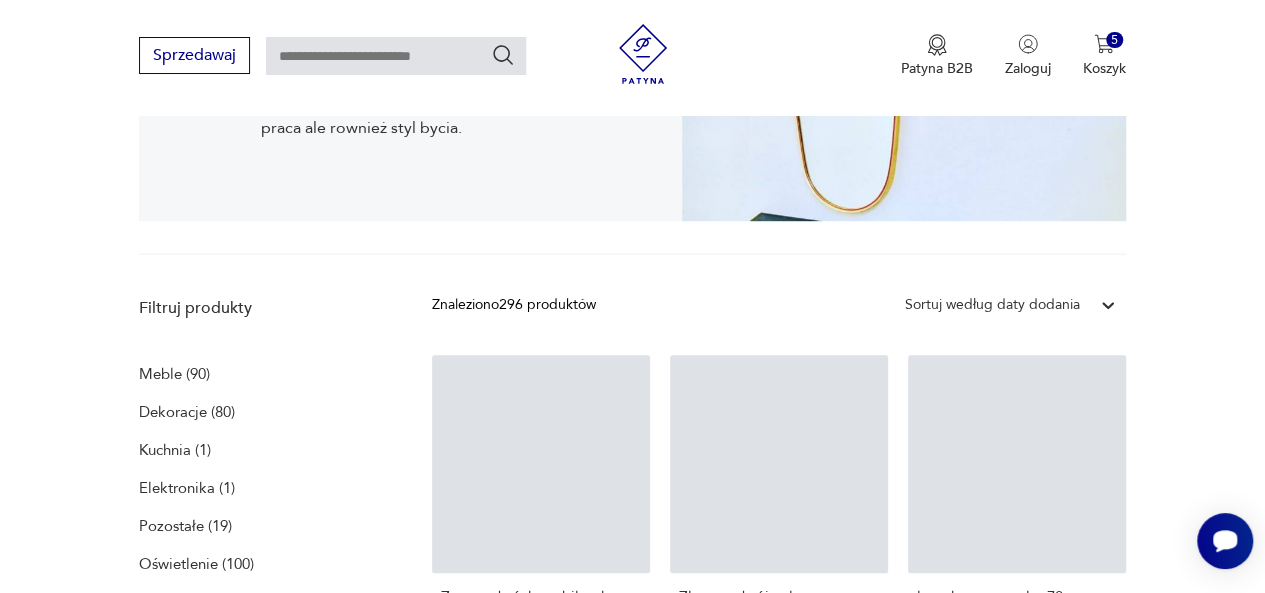 scroll, scrollTop: 412, scrollLeft: 0, axis: vertical 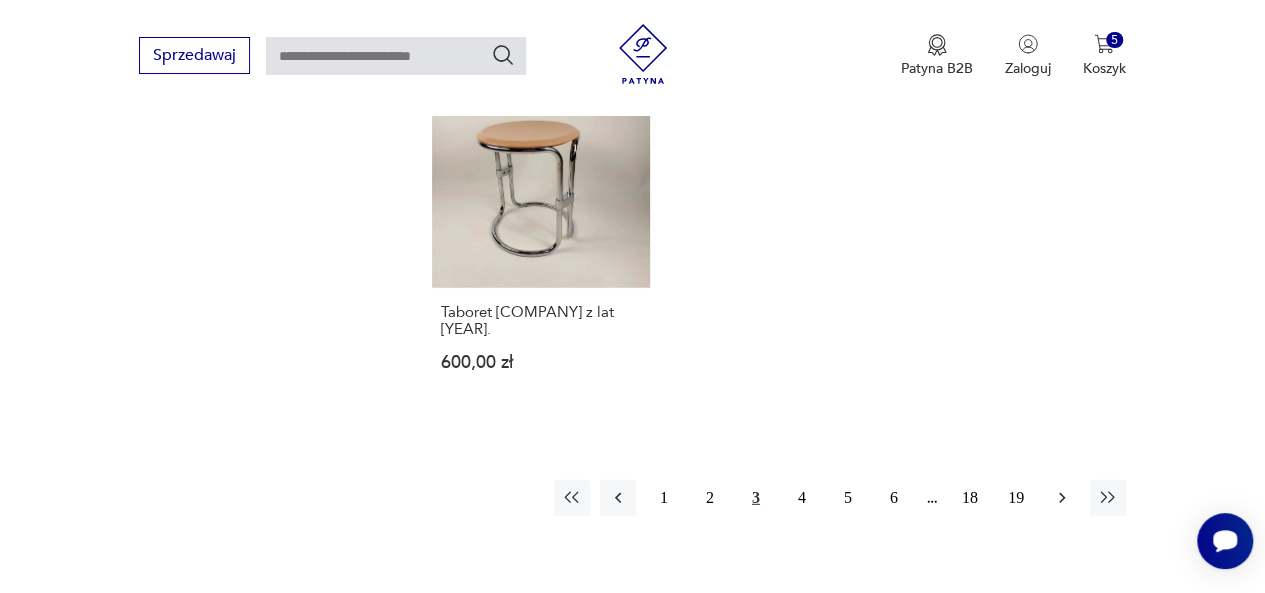 click 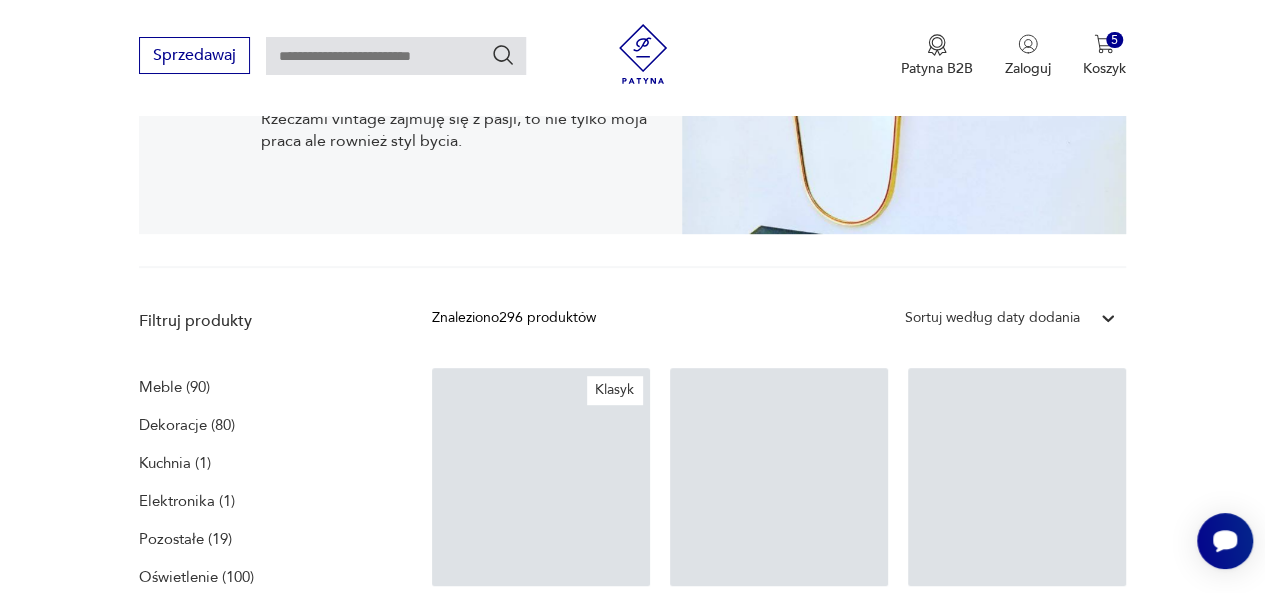 scroll, scrollTop: 412, scrollLeft: 0, axis: vertical 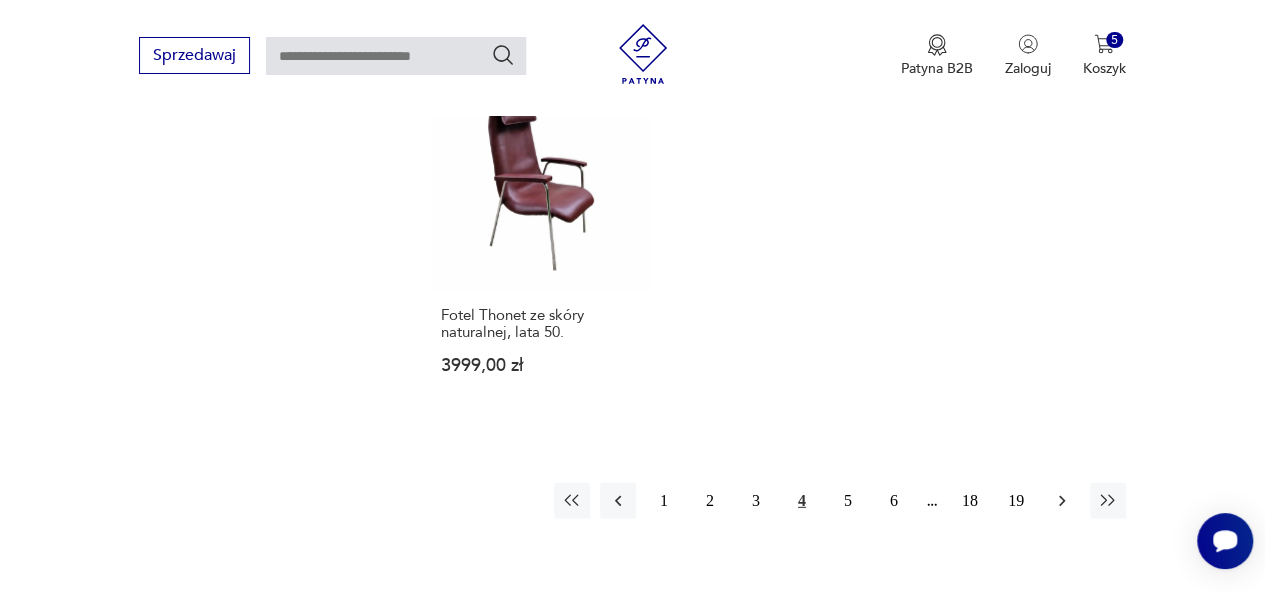click 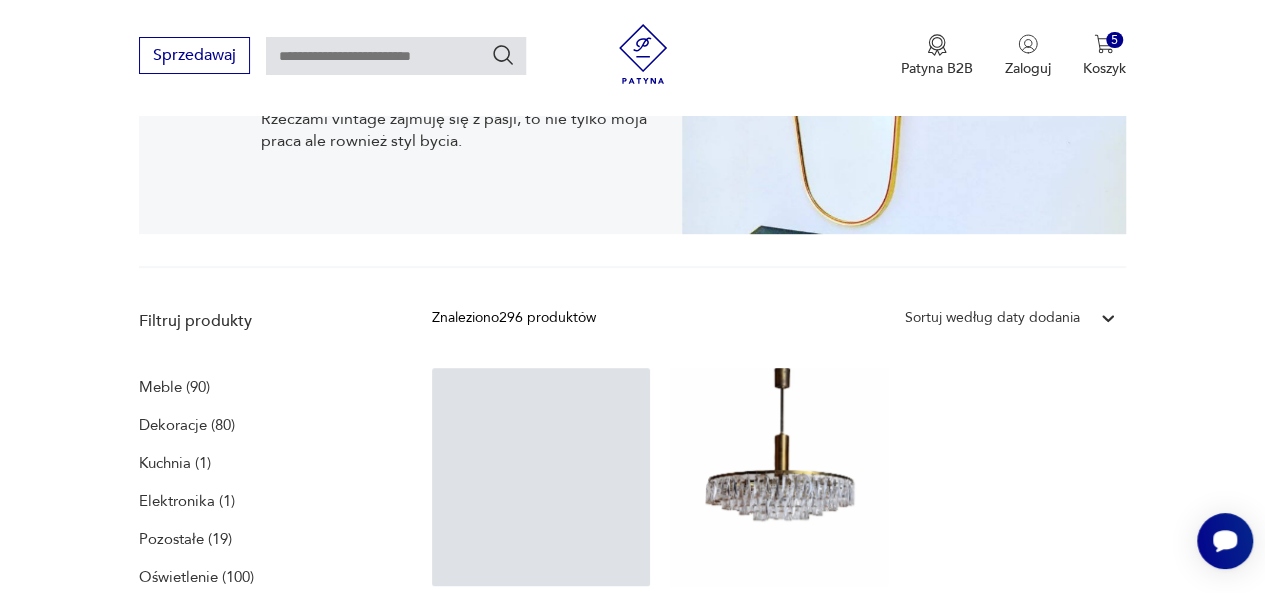 scroll, scrollTop: 412, scrollLeft: 0, axis: vertical 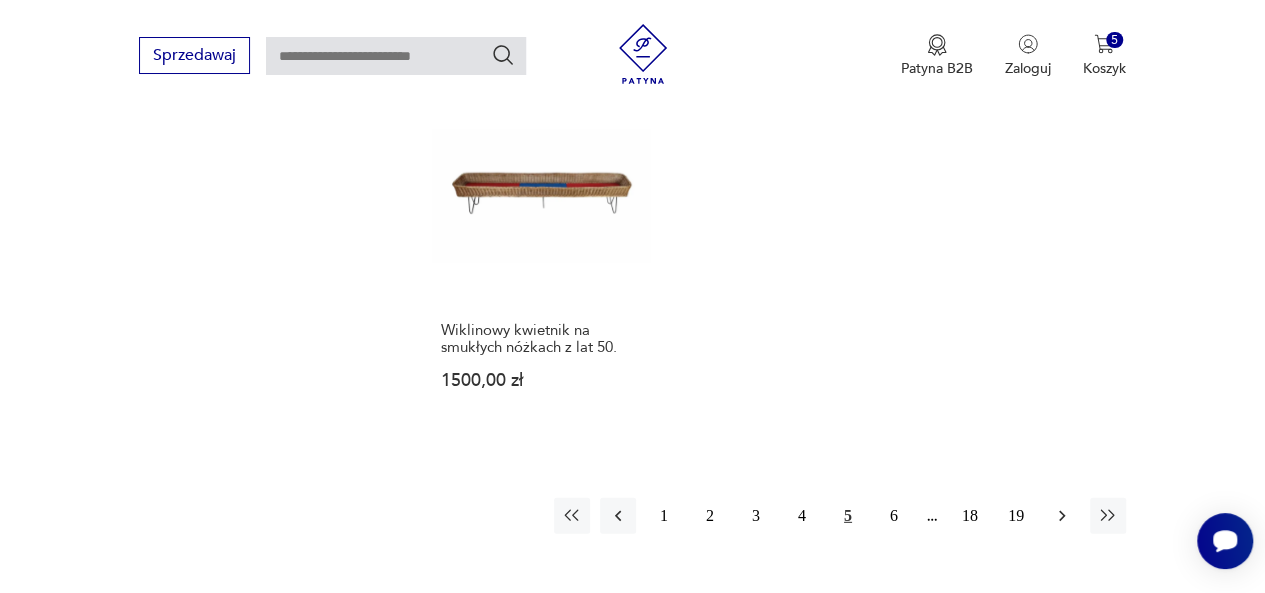 click 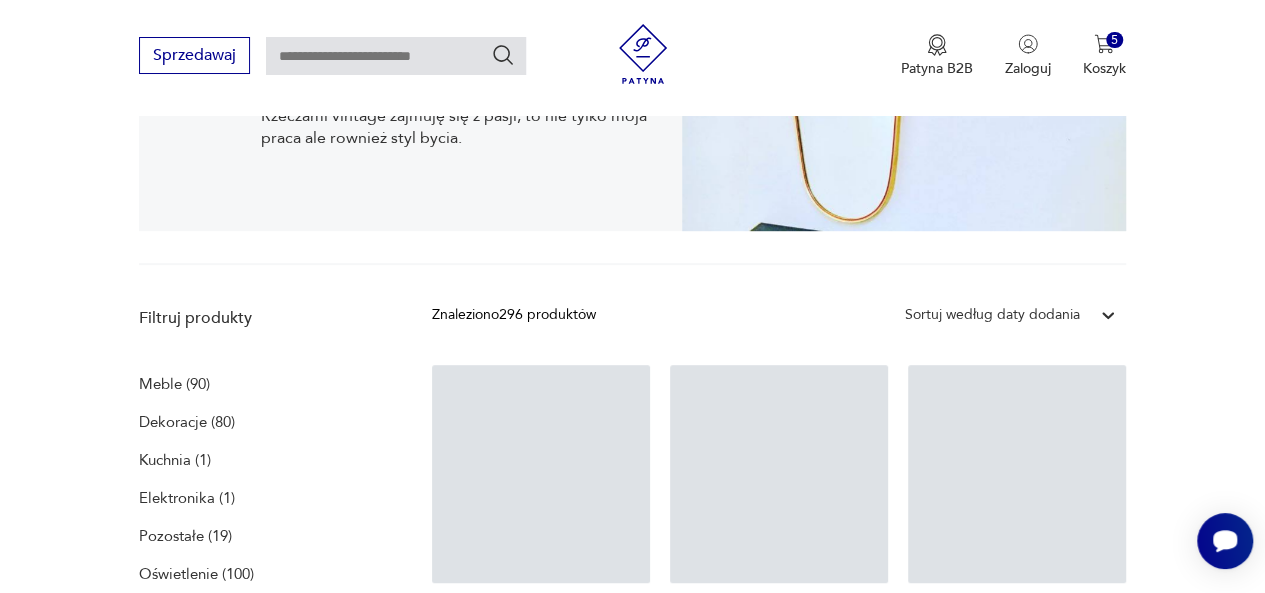 scroll, scrollTop: 412, scrollLeft: 0, axis: vertical 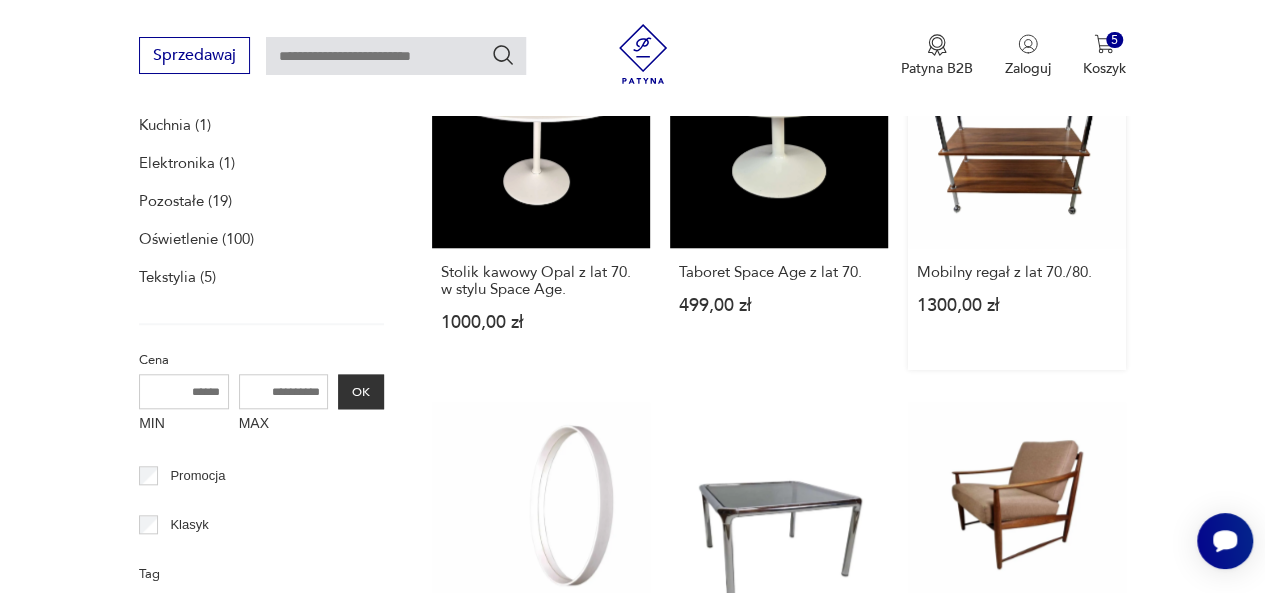 click on "Mobilny regał z lat 70./80. 1300,00 zł" at bounding box center [1017, 200] 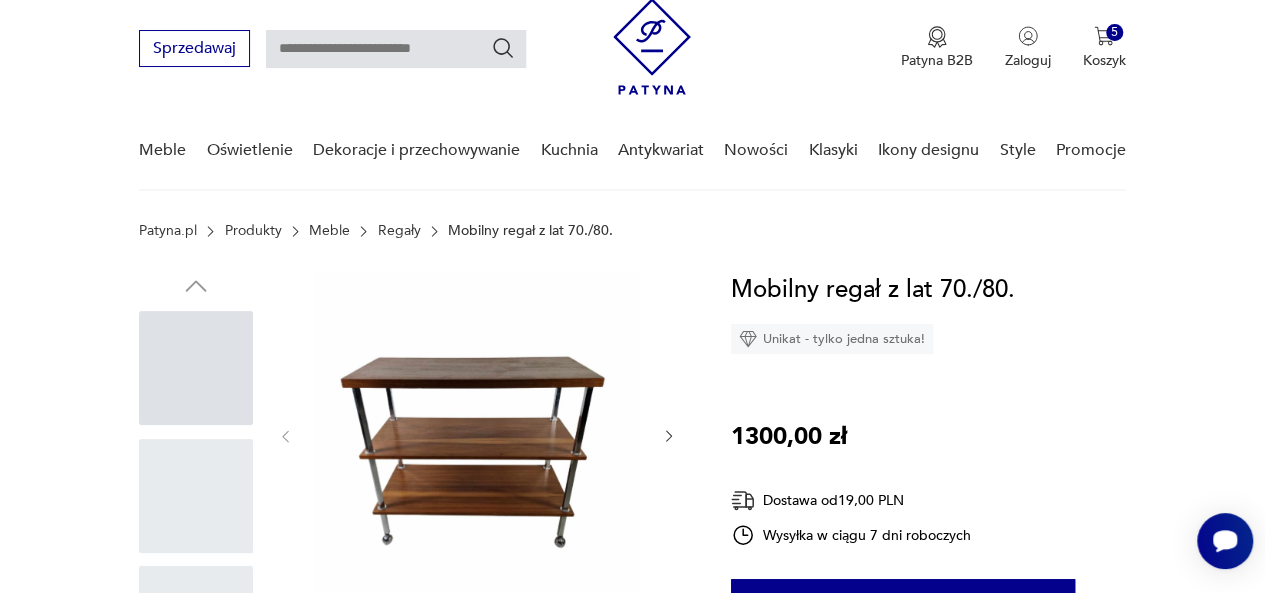 scroll, scrollTop: 0, scrollLeft: 0, axis: both 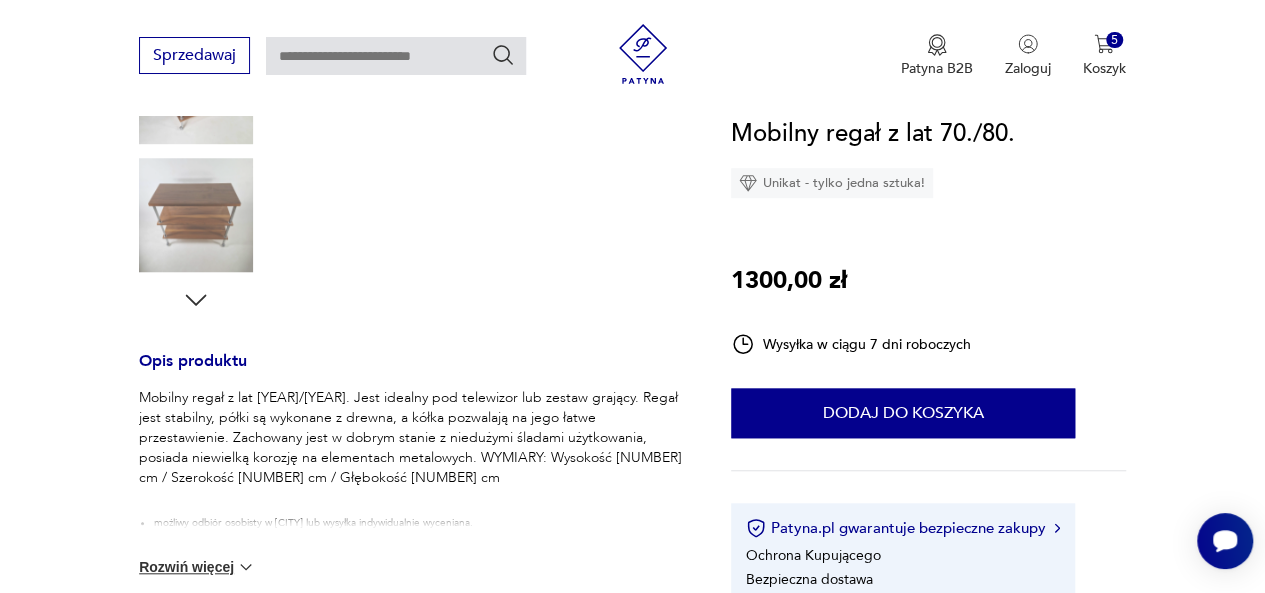 click at bounding box center [196, 215] 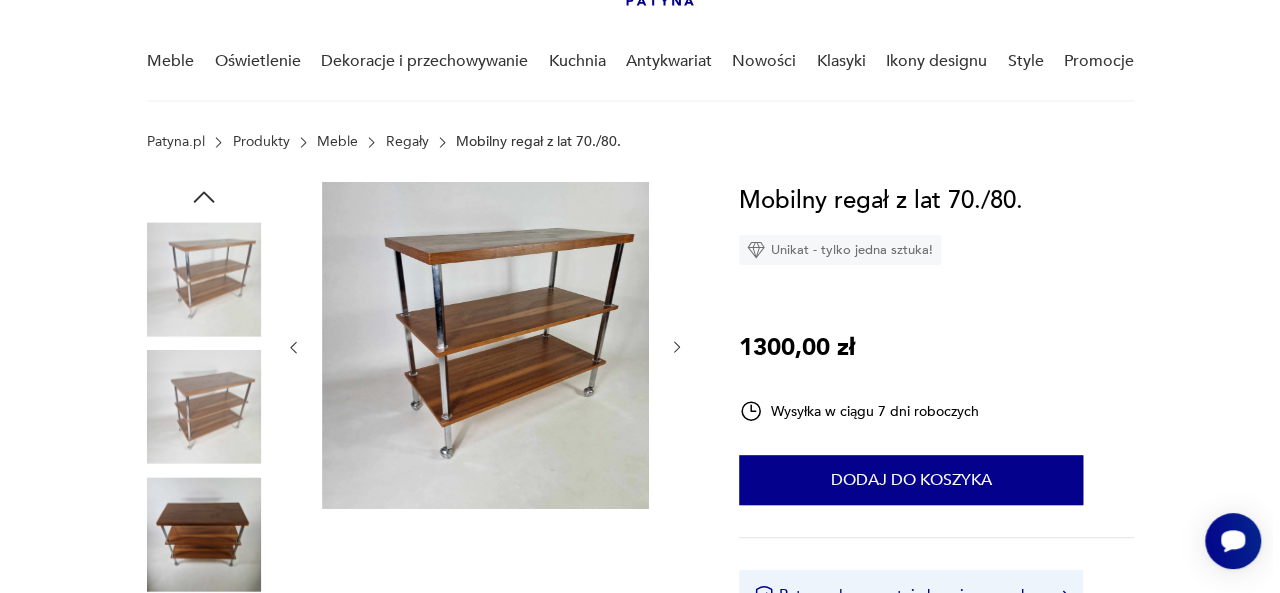 scroll, scrollTop: 138, scrollLeft: 0, axis: vertical 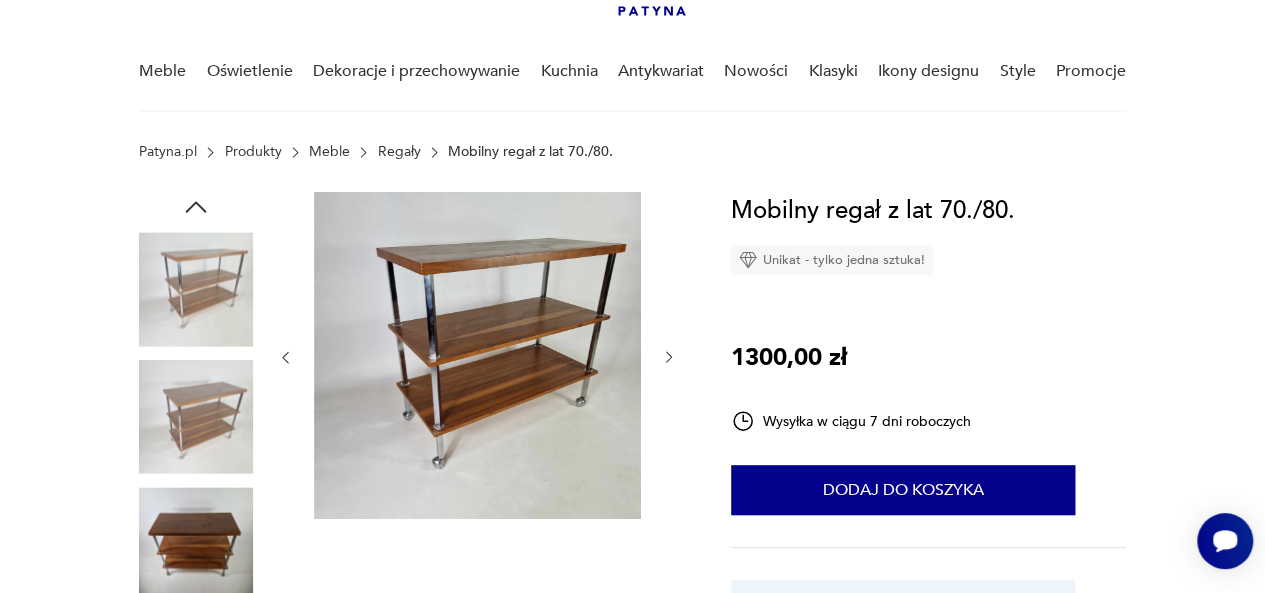 click at bounding box center (477, 355) 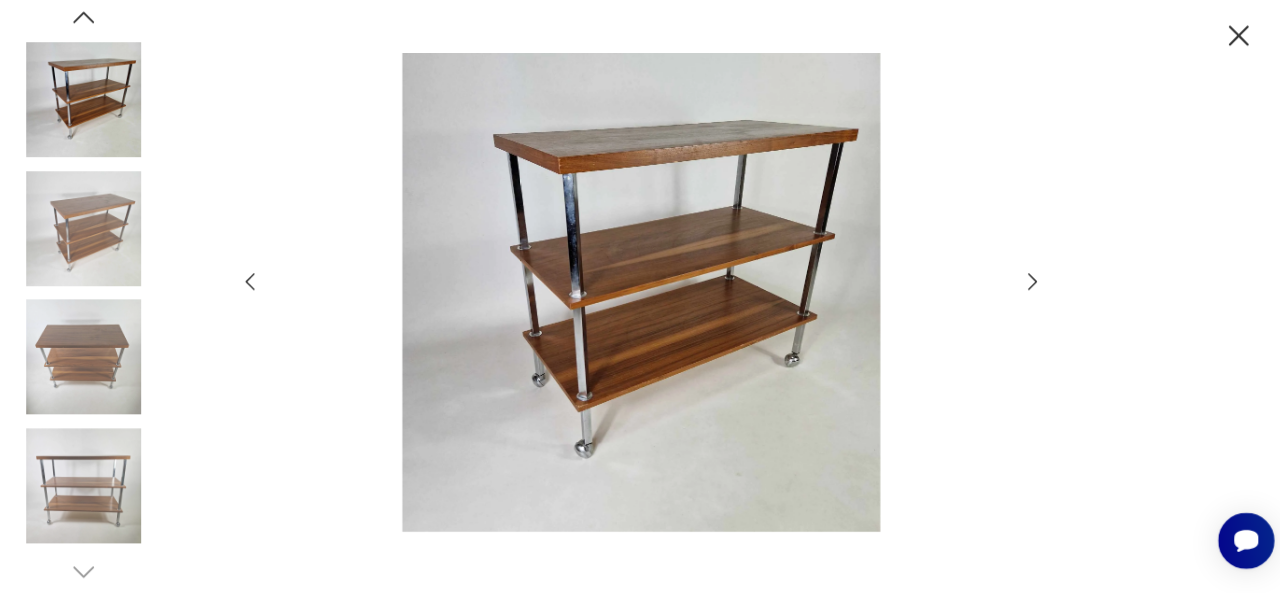 scroll, scrollTop: 133, scrollLeft: 0, axis: vertical 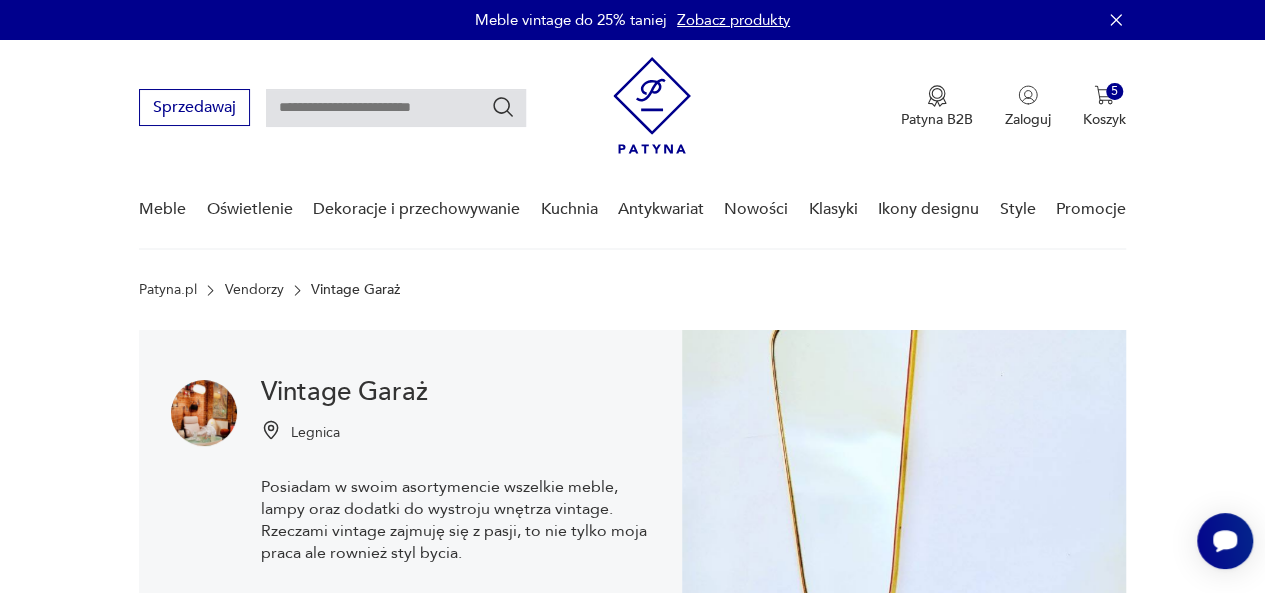 click at bounding box center (396, 108) 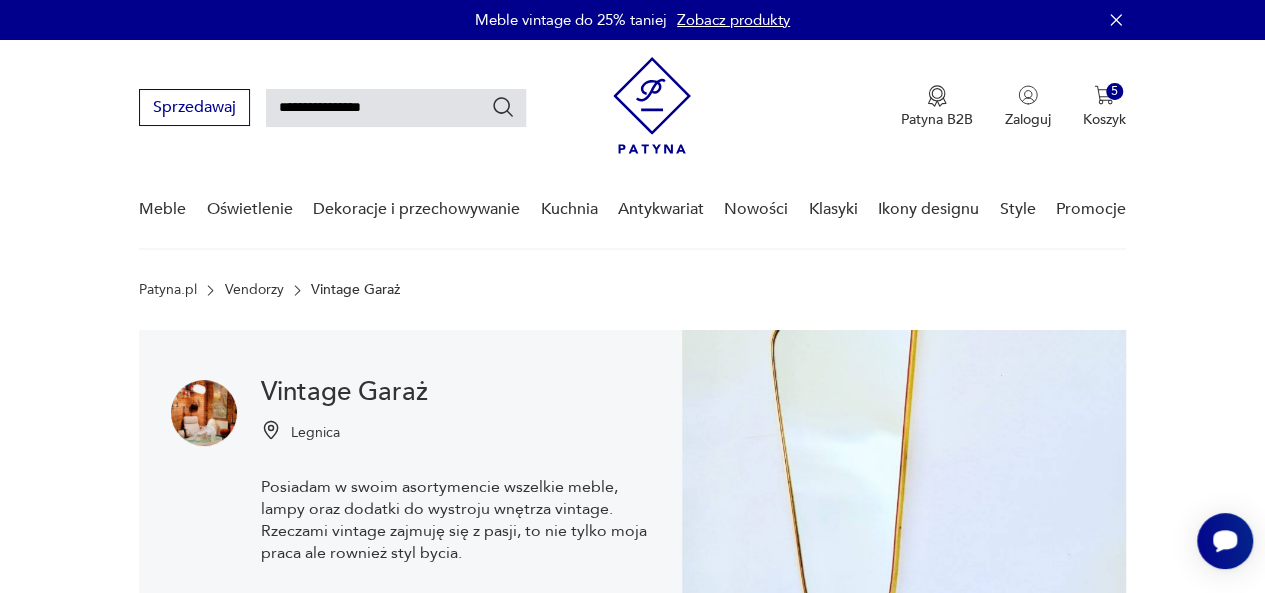 type on "**********" 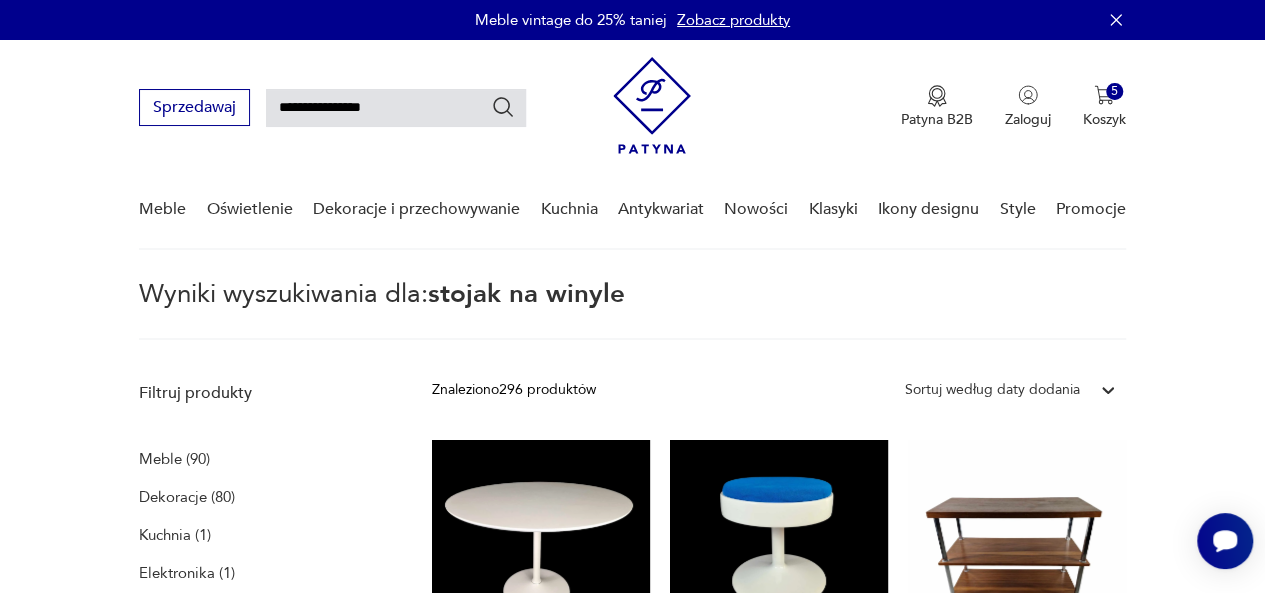 type 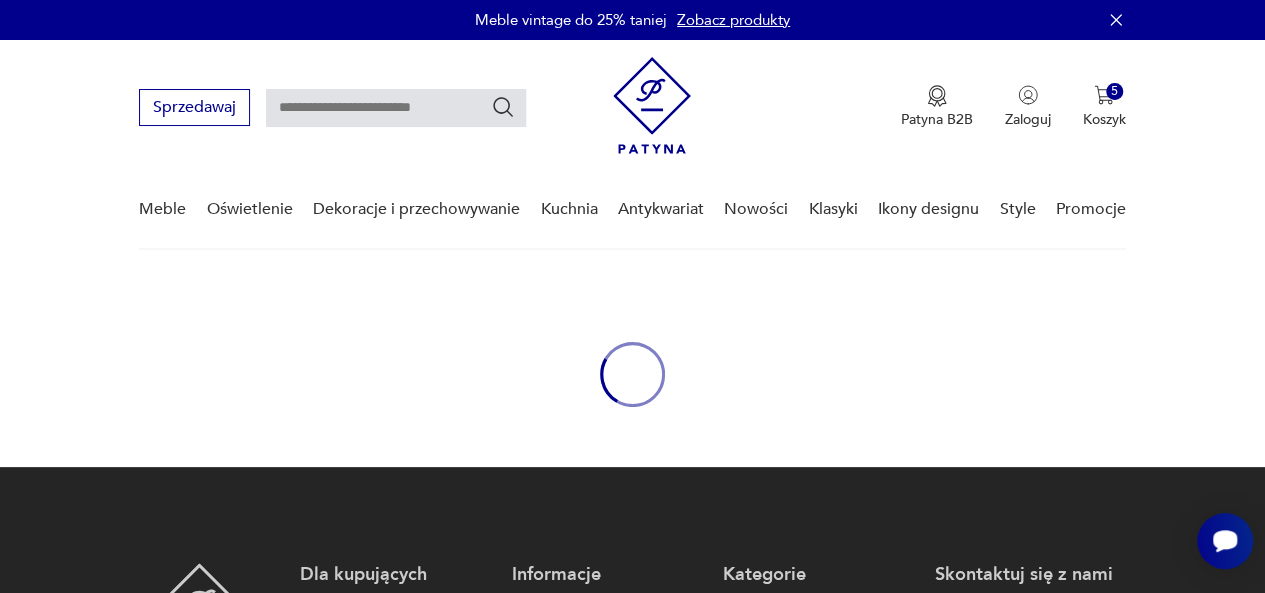 type on "**********" 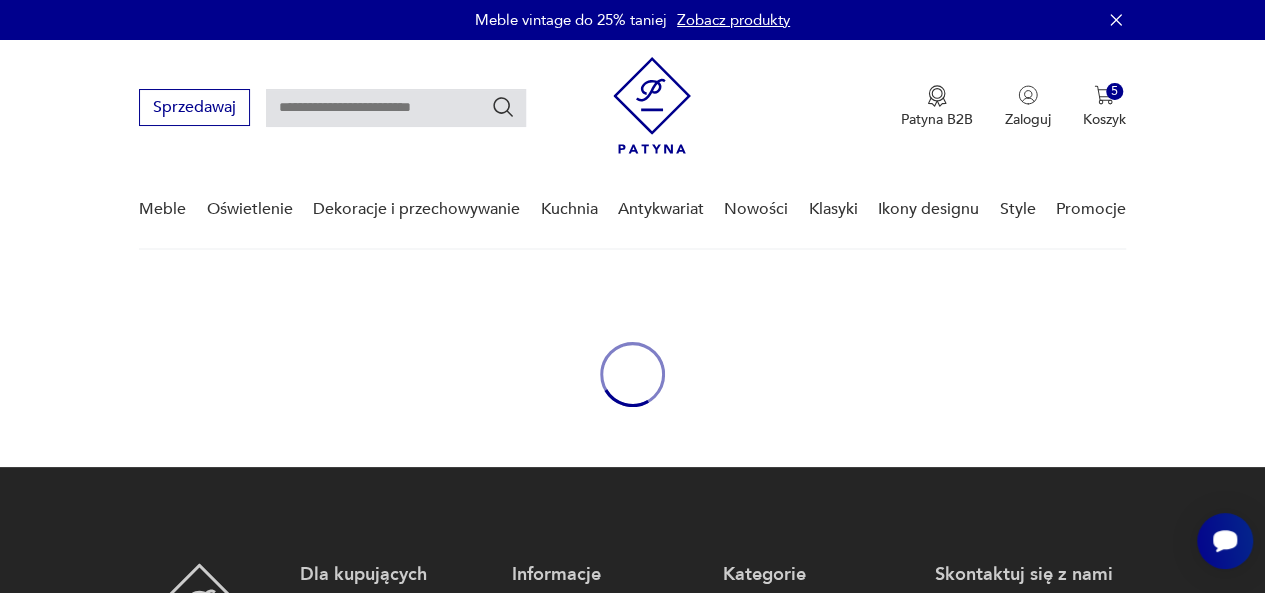 type on "**********" 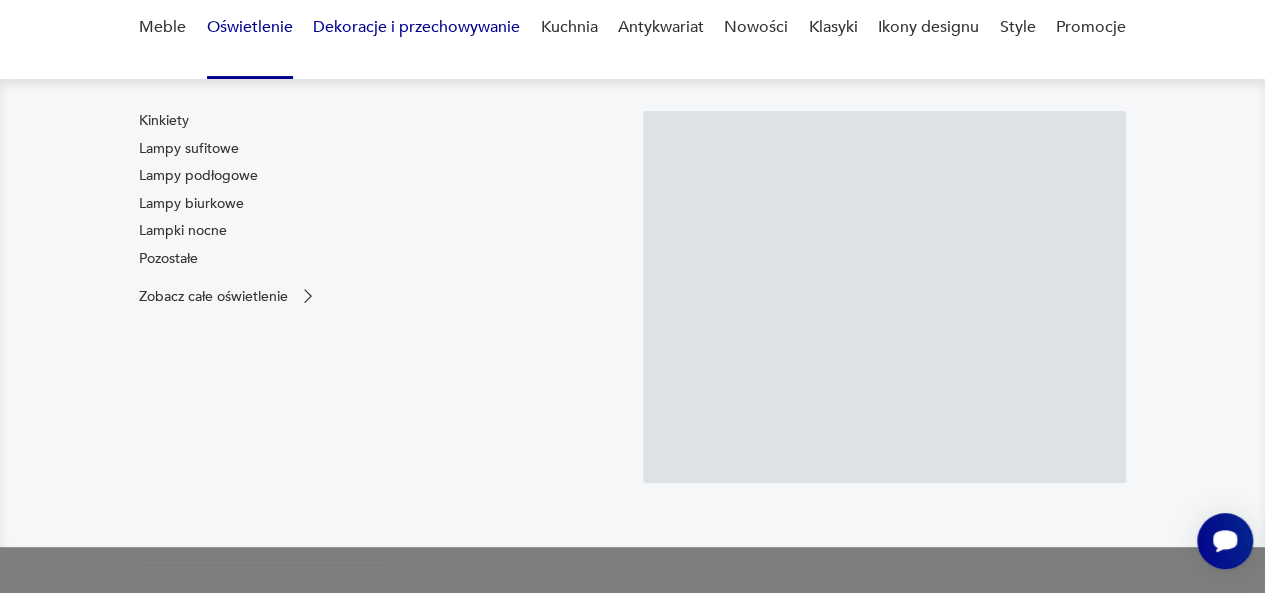 scroll, scrollTop: 199, scrollLeft: 0, axis: vertical 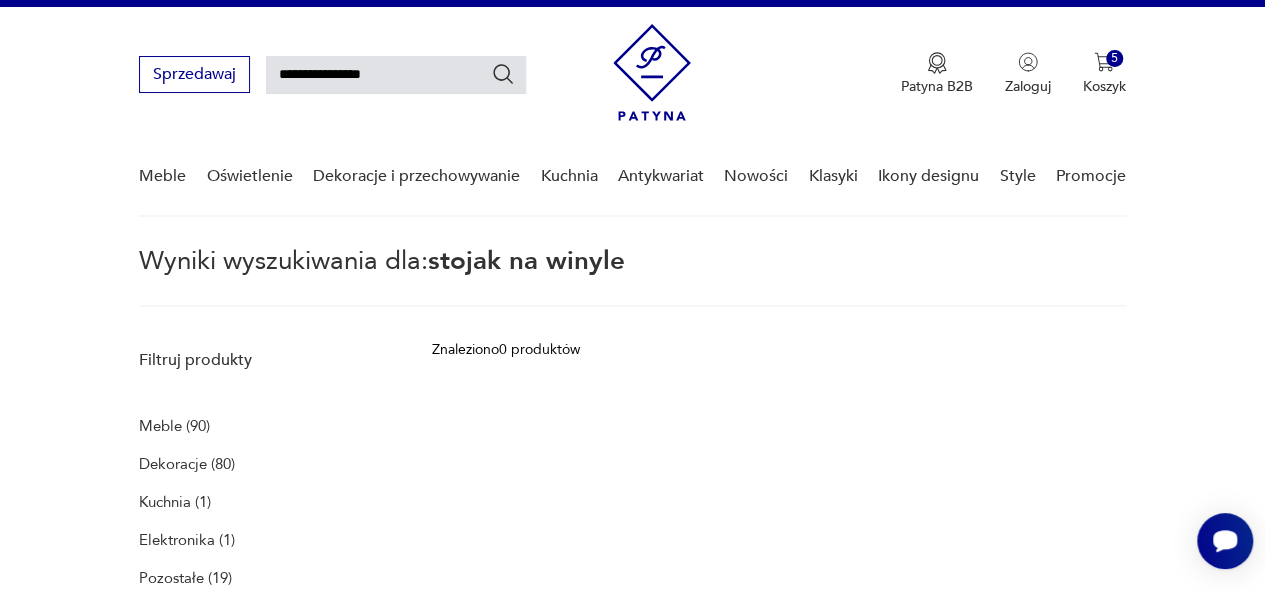 click on "**********" at bounding box center [396, 75] 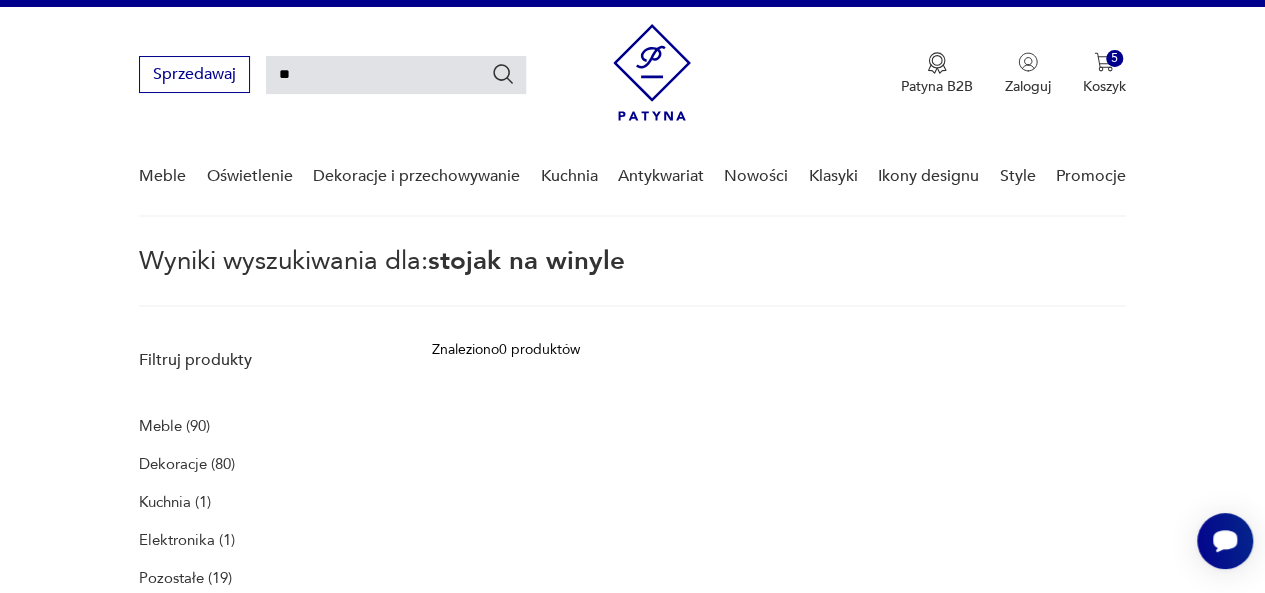 type on "*" 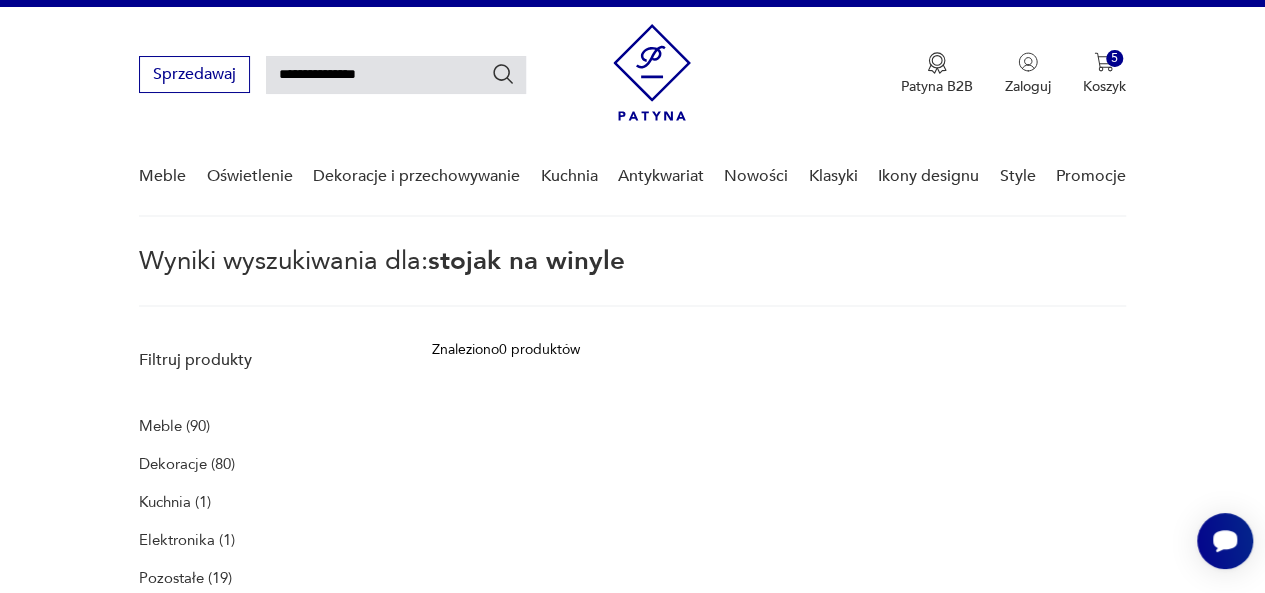 type on "**********" 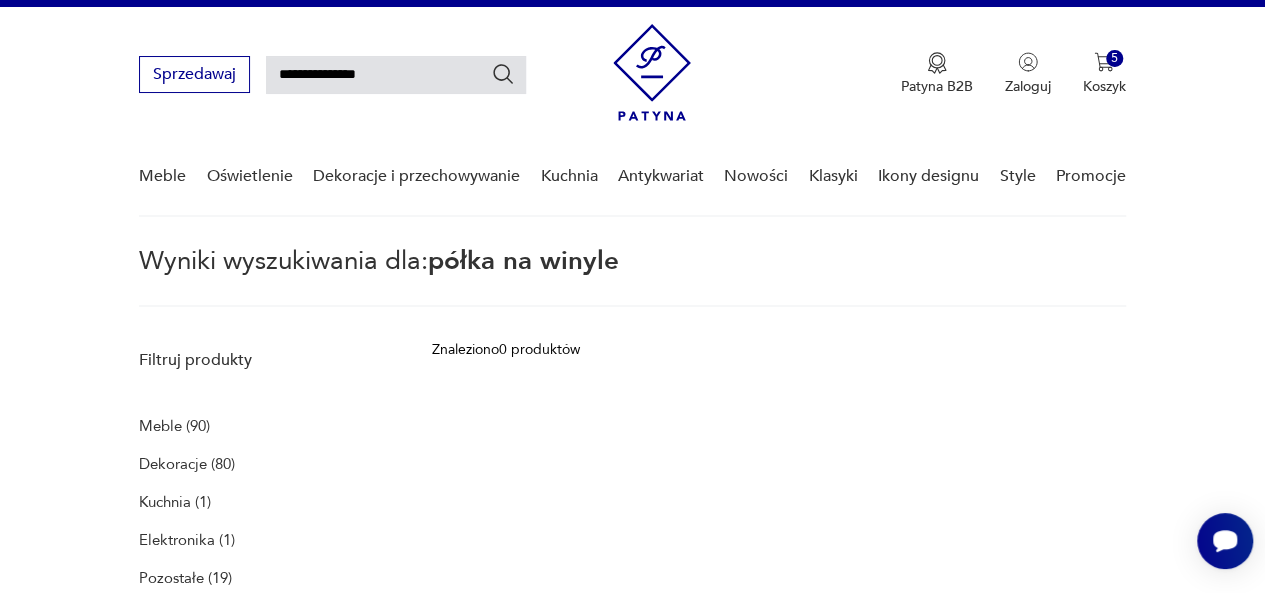 scroll, scrollTop: 72, scrollLeft: 0, axis: vertical 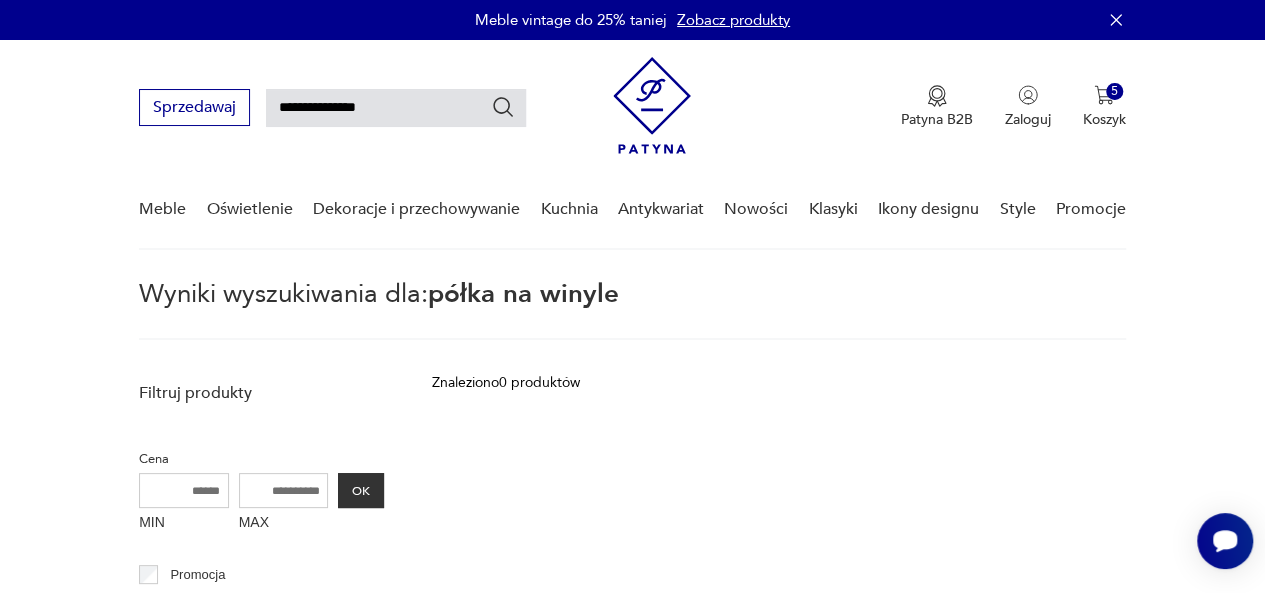 click at bounding box center [652, 105] 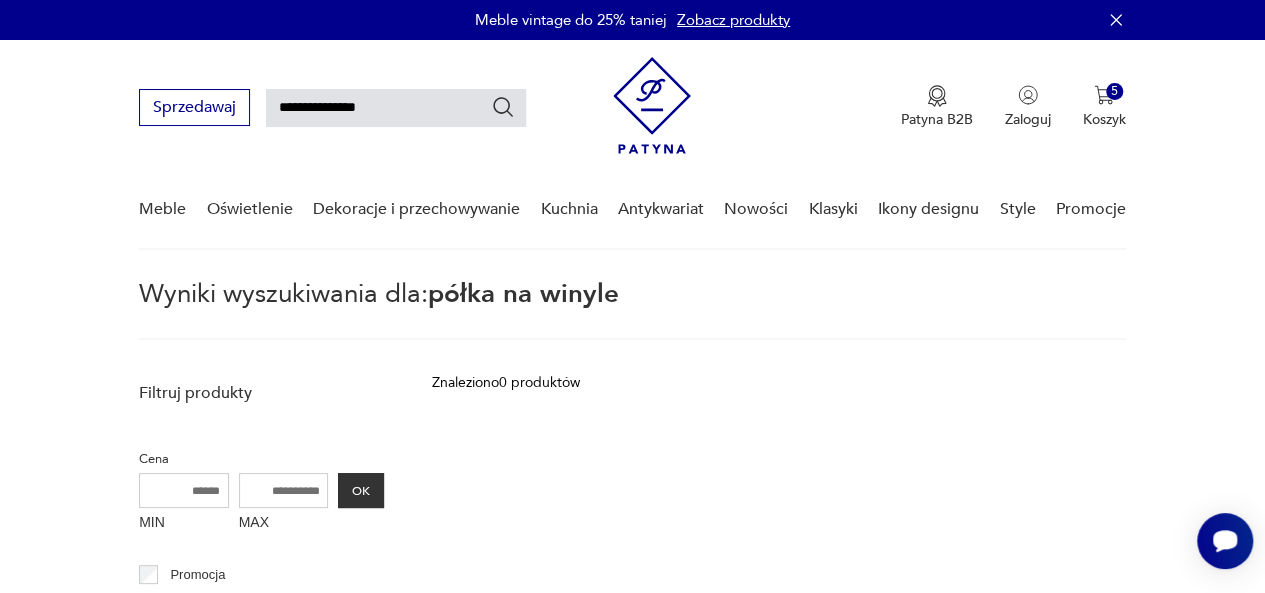 type 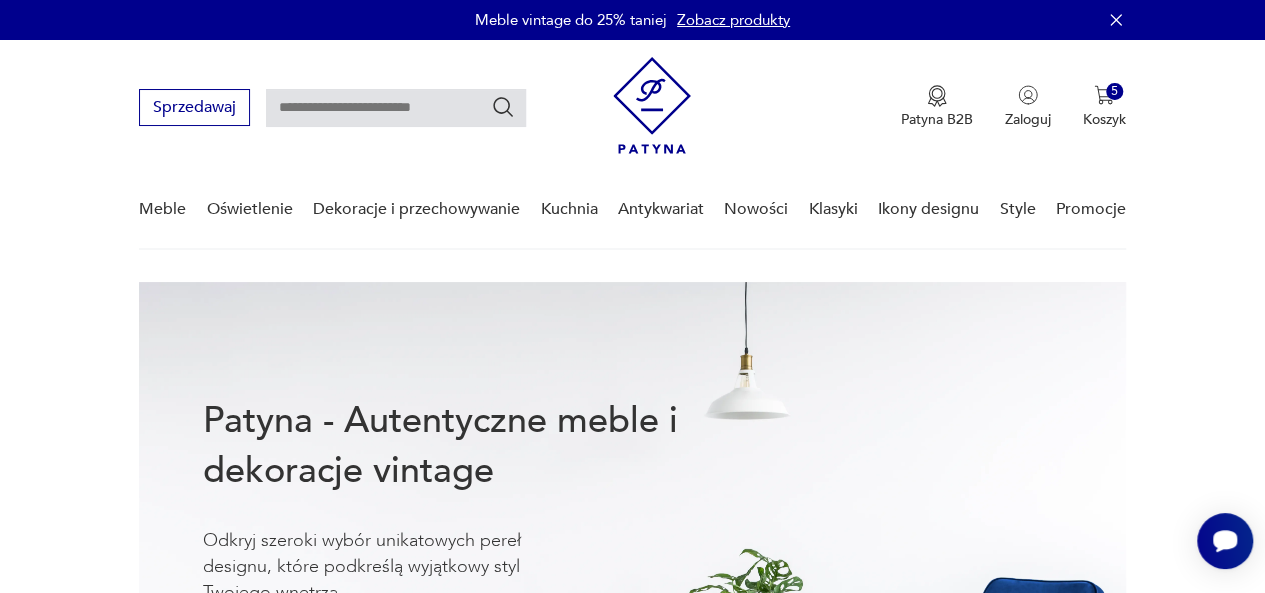 click at bounding box center (396, 108) 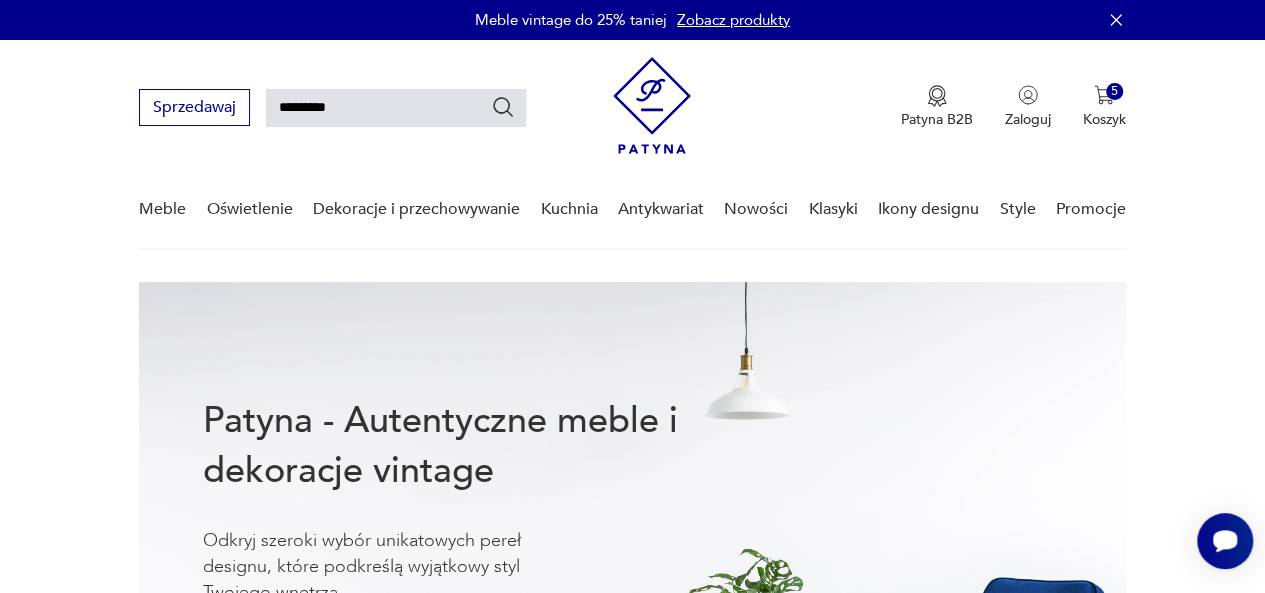 type on "*********" 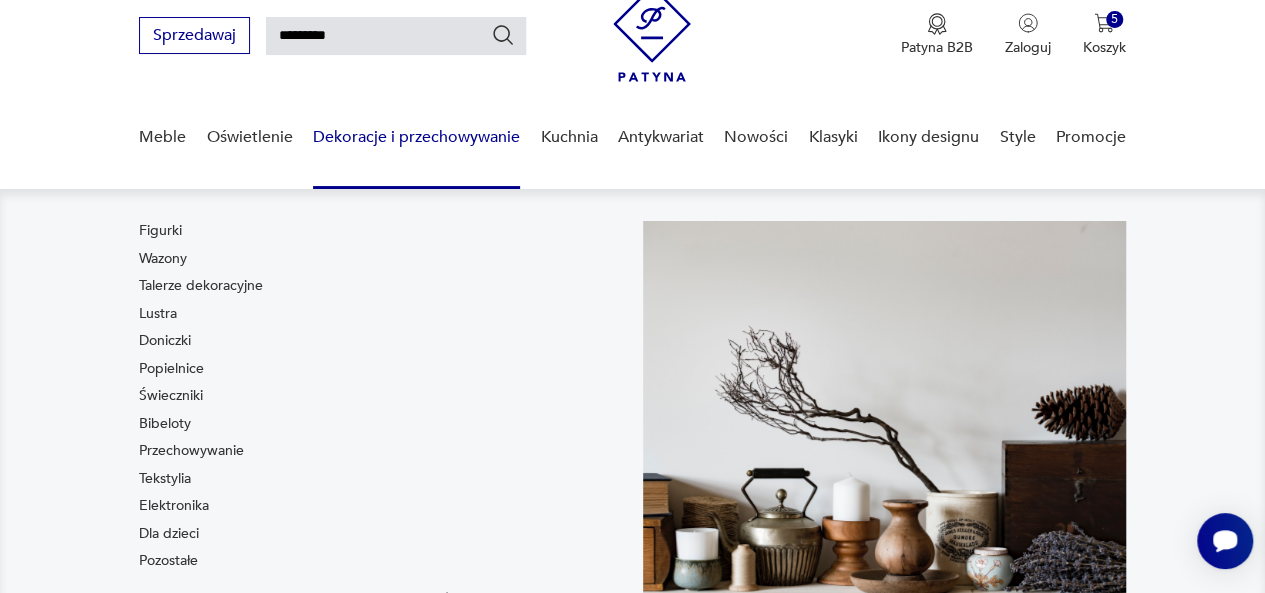 scroll, scrollTop: 84, scrollLeft: 0, axis: vertical 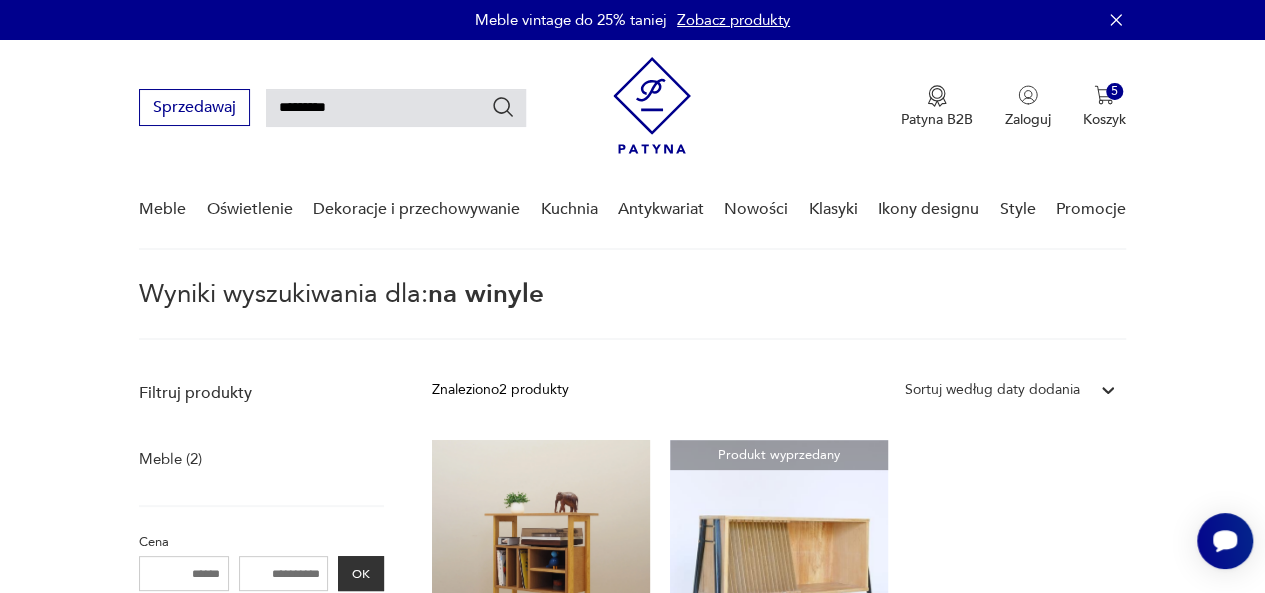 click on "*********" at bounding box center [396, 108] 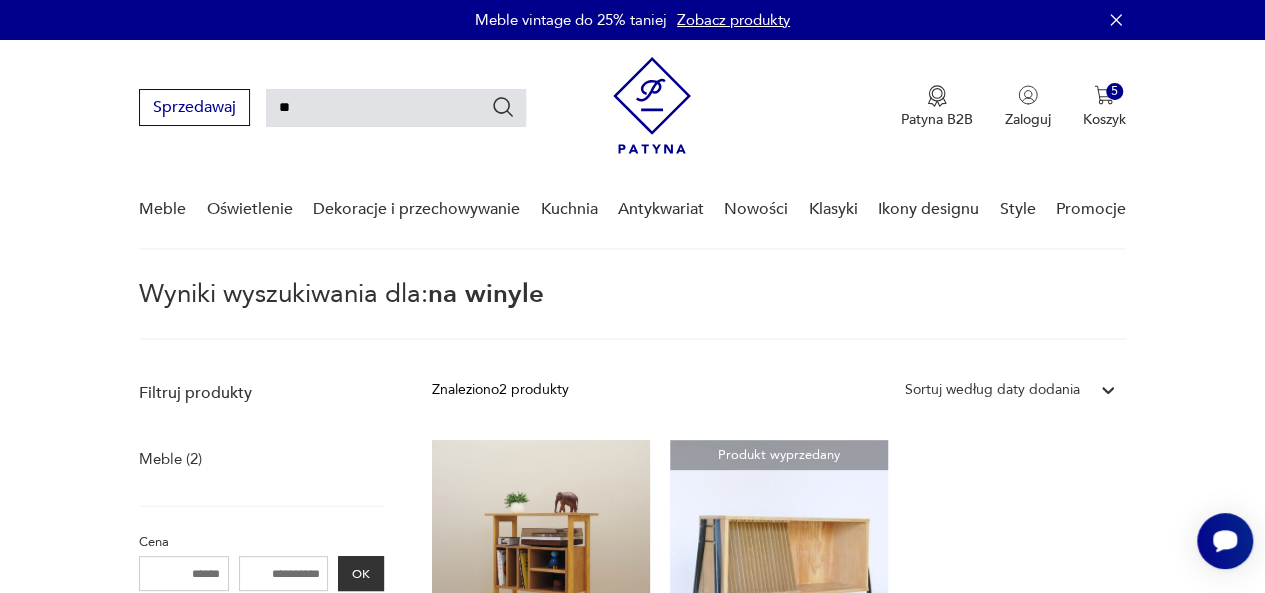 type on "*" 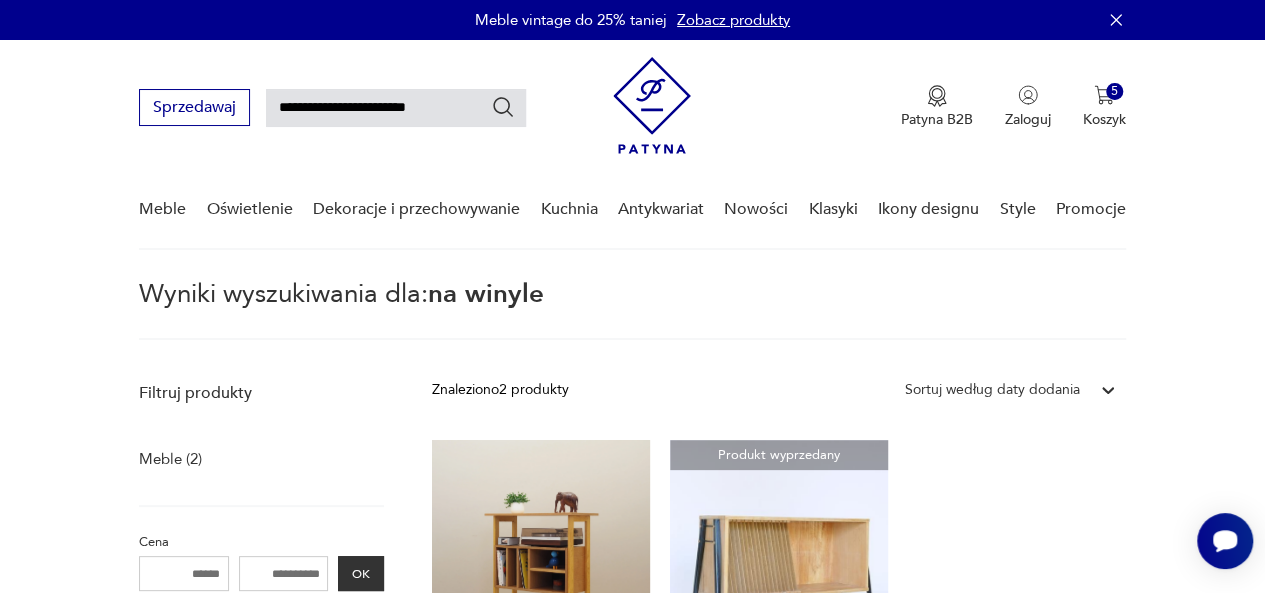 click on "**********" at bounding box center [396, 108] 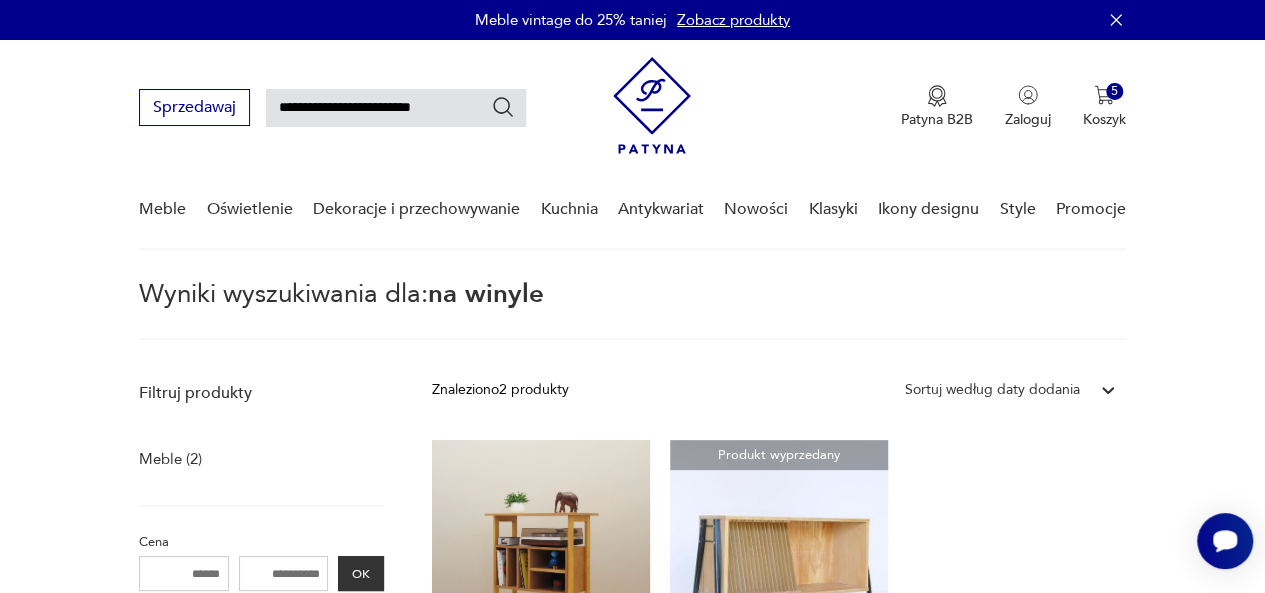 type on "**********" 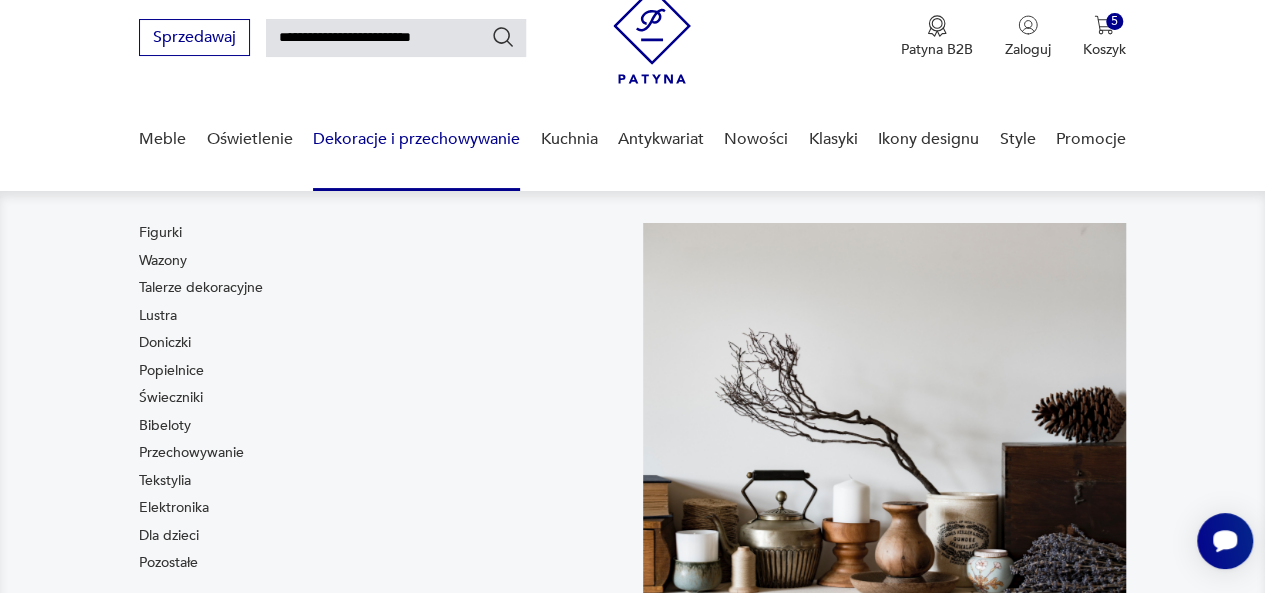 scroll, scrollTop: 72, scrollLeft: 0, axis: vertical 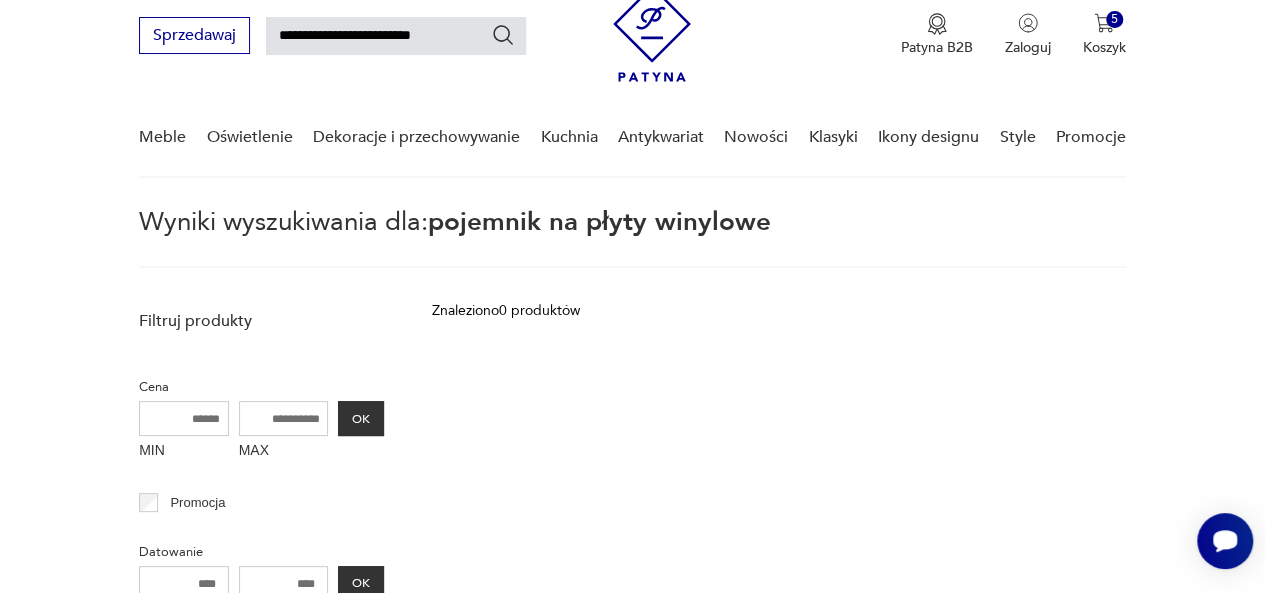click on "**********" at bounding box center (396, 36) 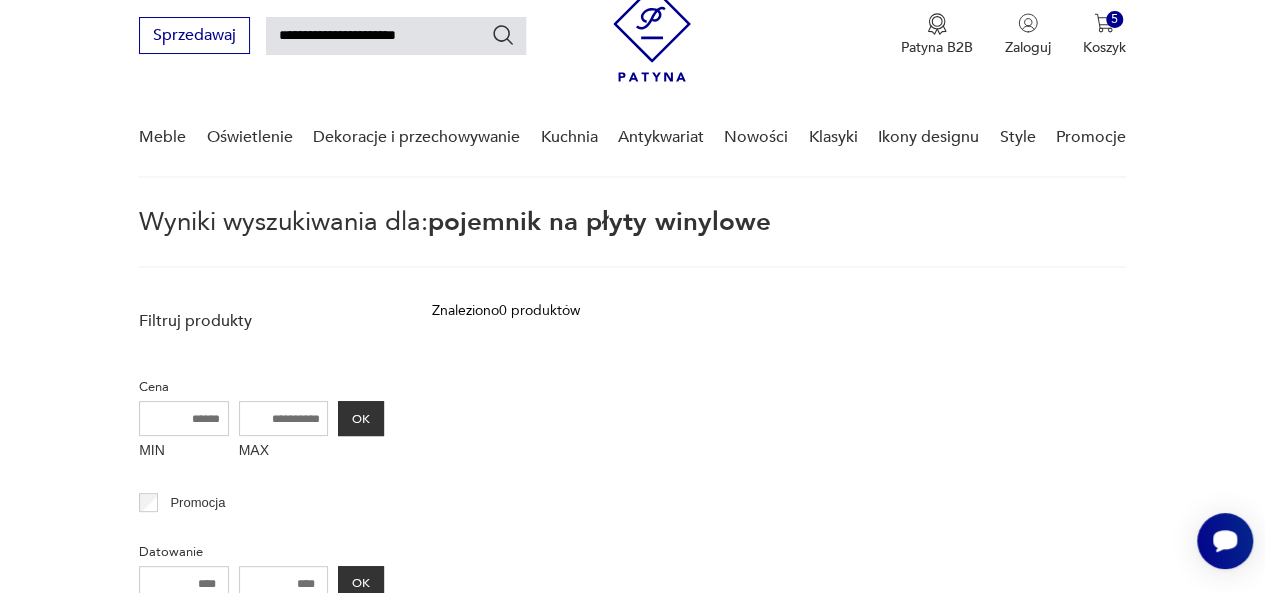 type on "**********" 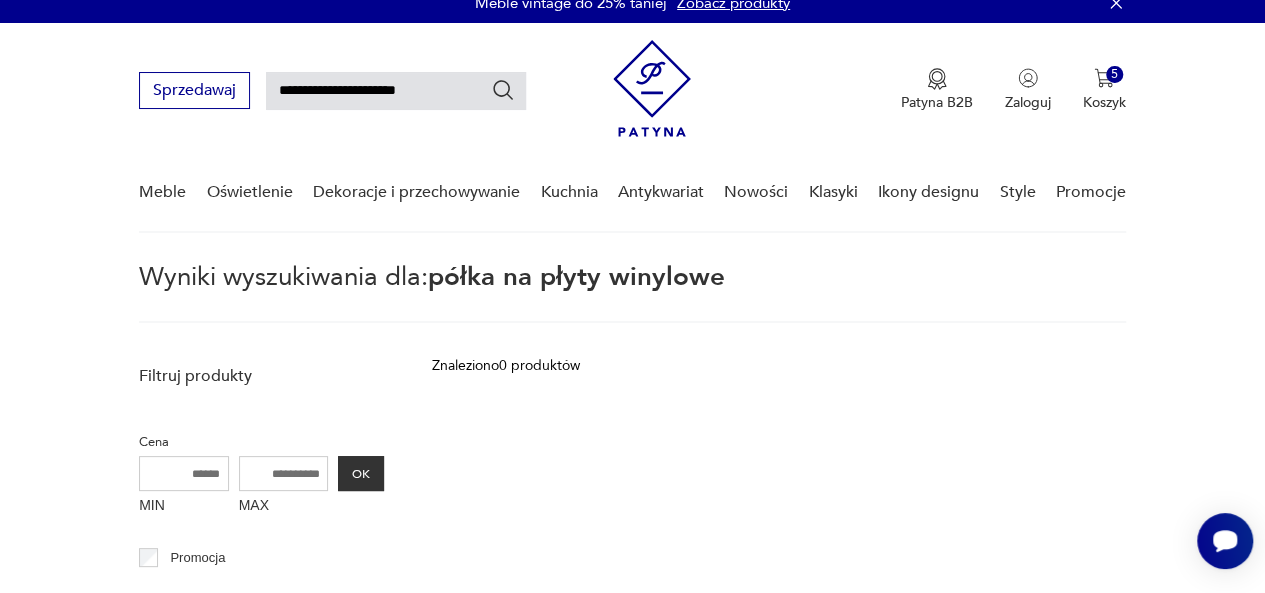 scroll, scrollTop: 0, scrollLeft: 0, axis: both 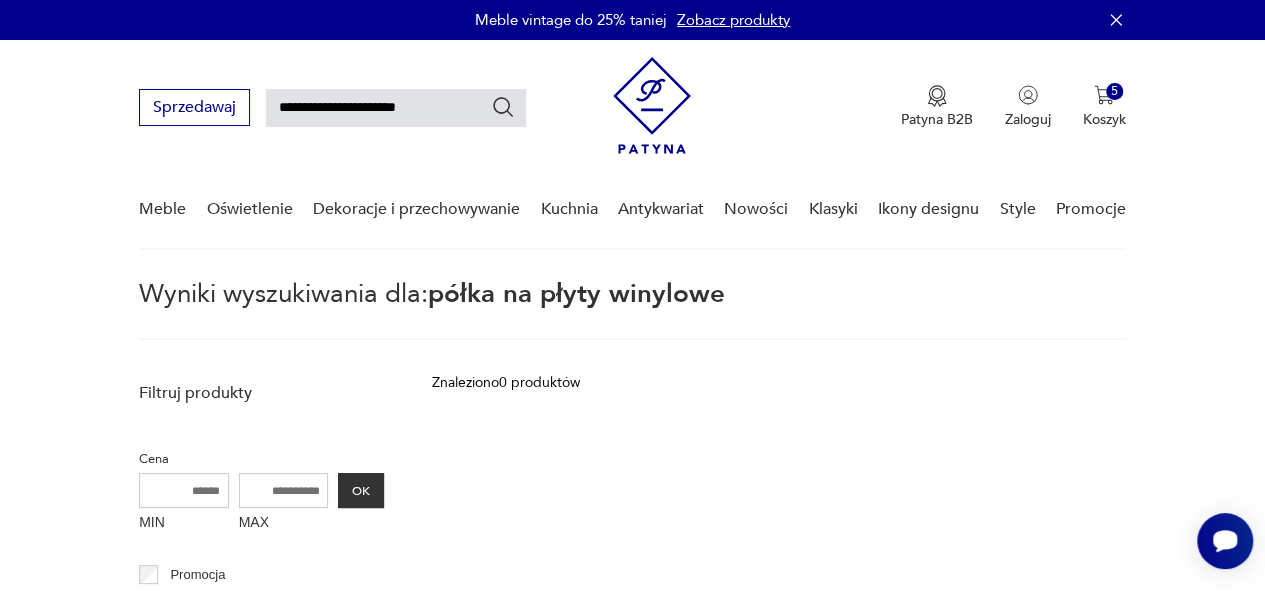 click on "**********" at bounding box center (396, 108) 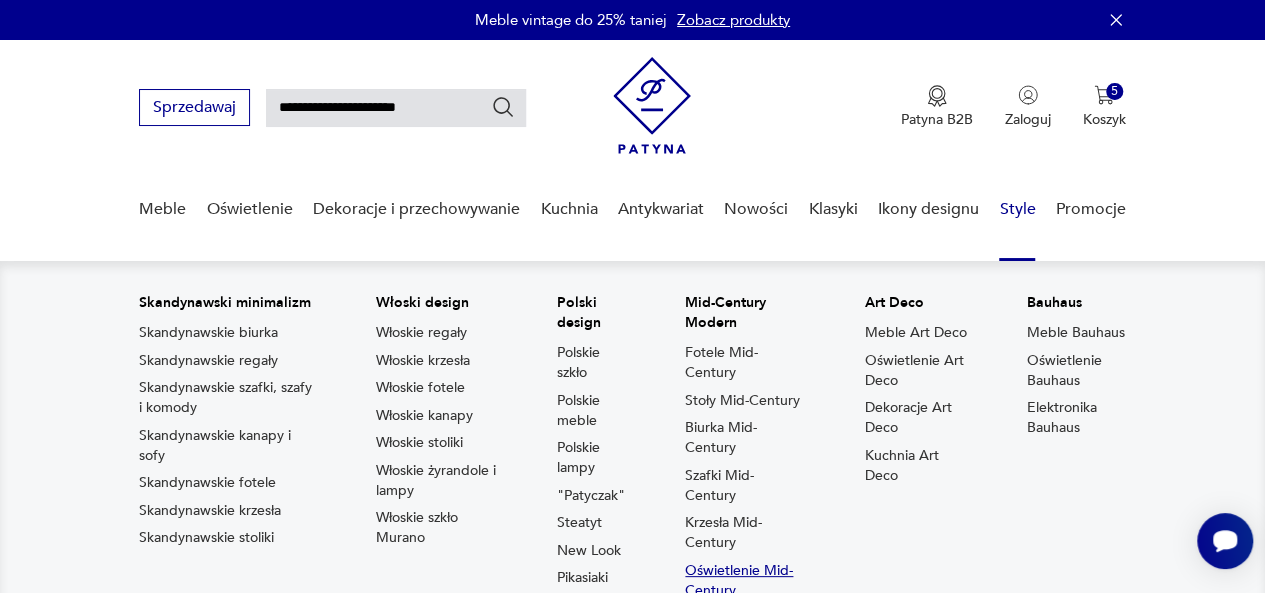click on "Oświetlenie Mid-Century" at bounding box center (744, 581) 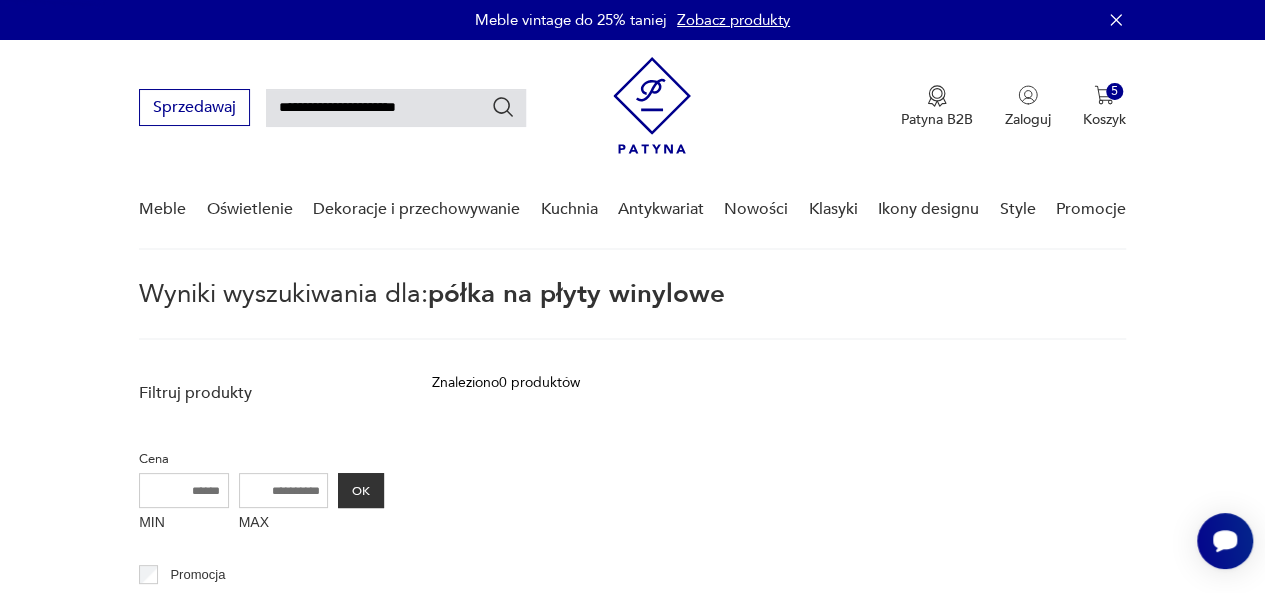 type 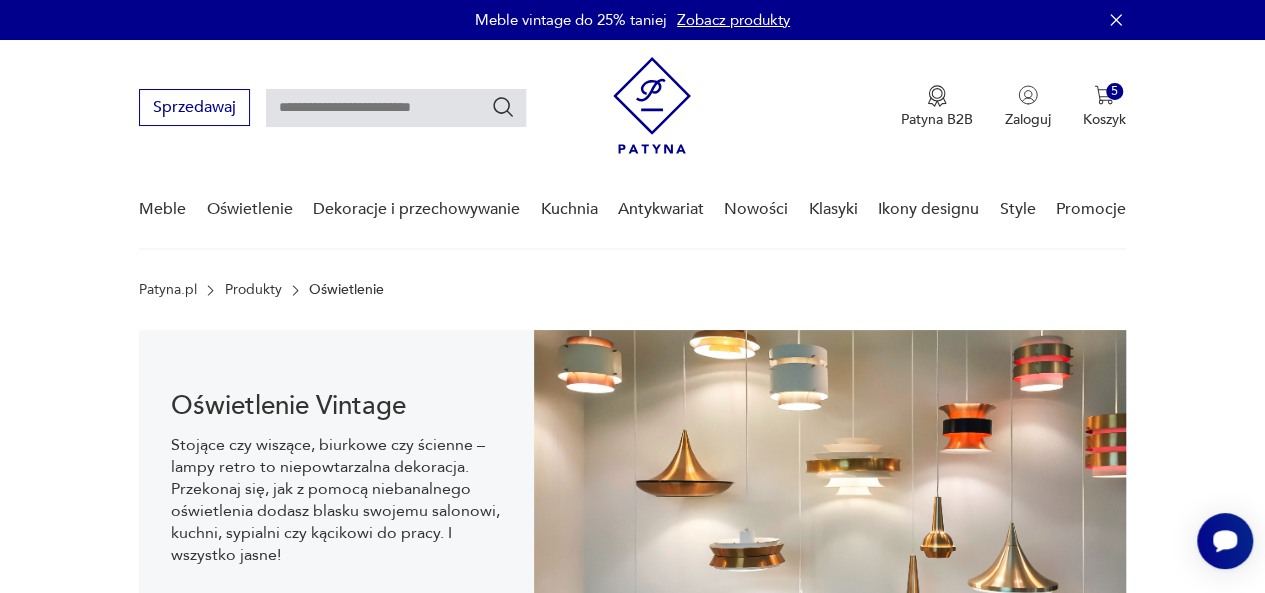 scroll, scrollTop: 30, scrollLeft: 0, axis: vertical 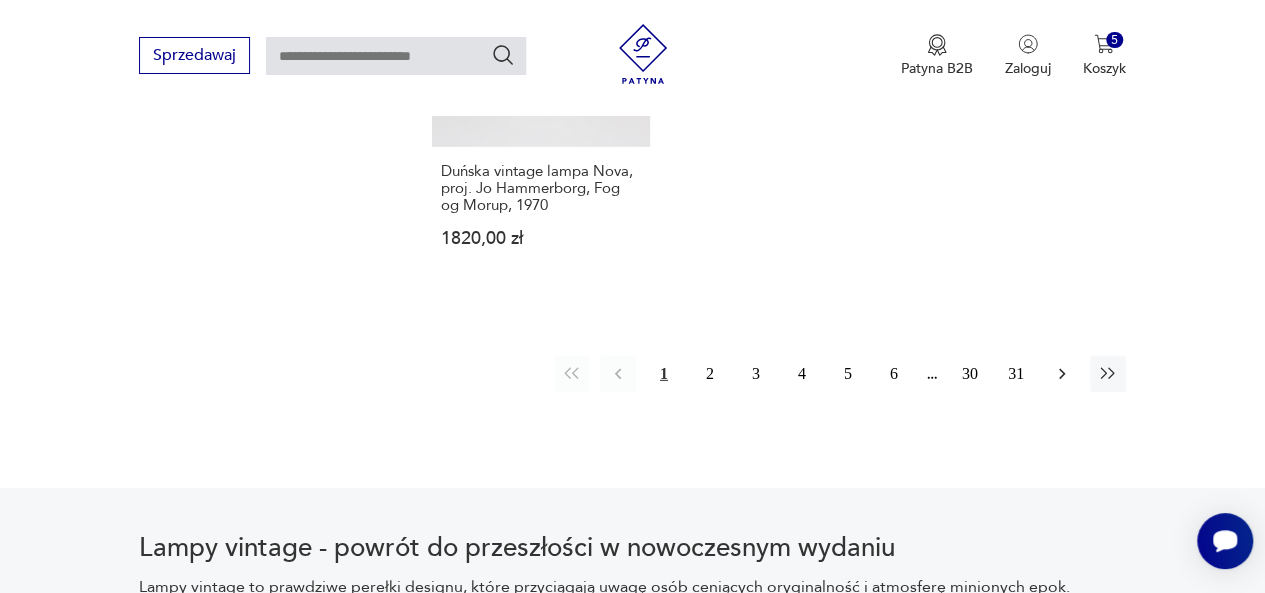 click 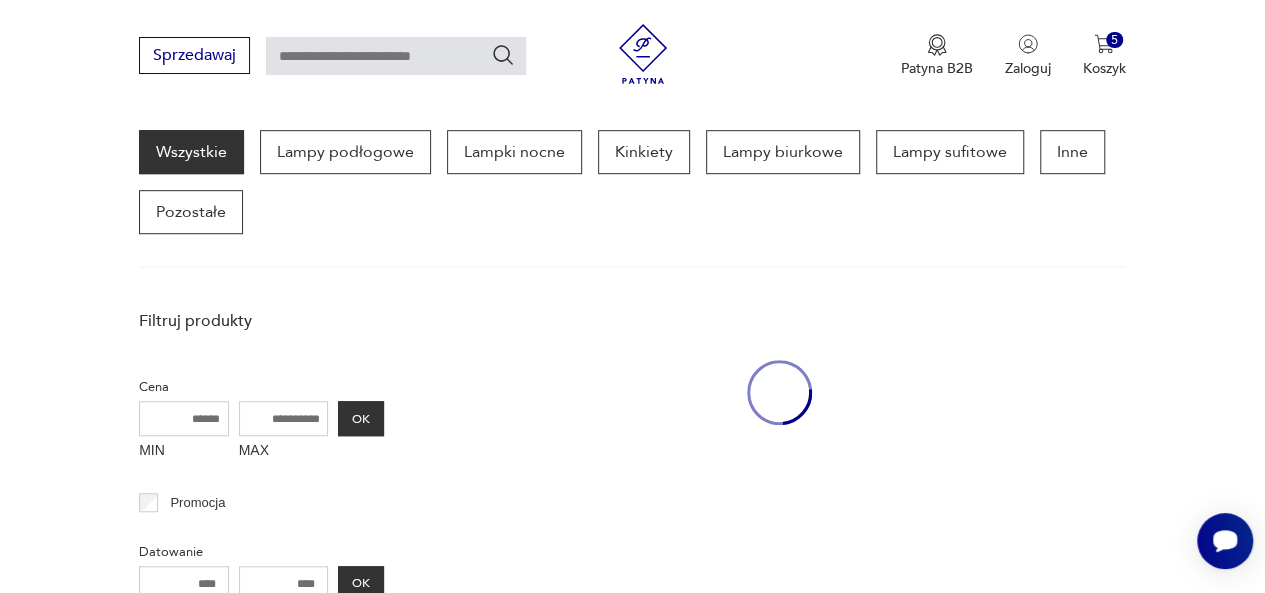 scroll, scrollTop: 530, scrollLeft: 0, axis: vertical 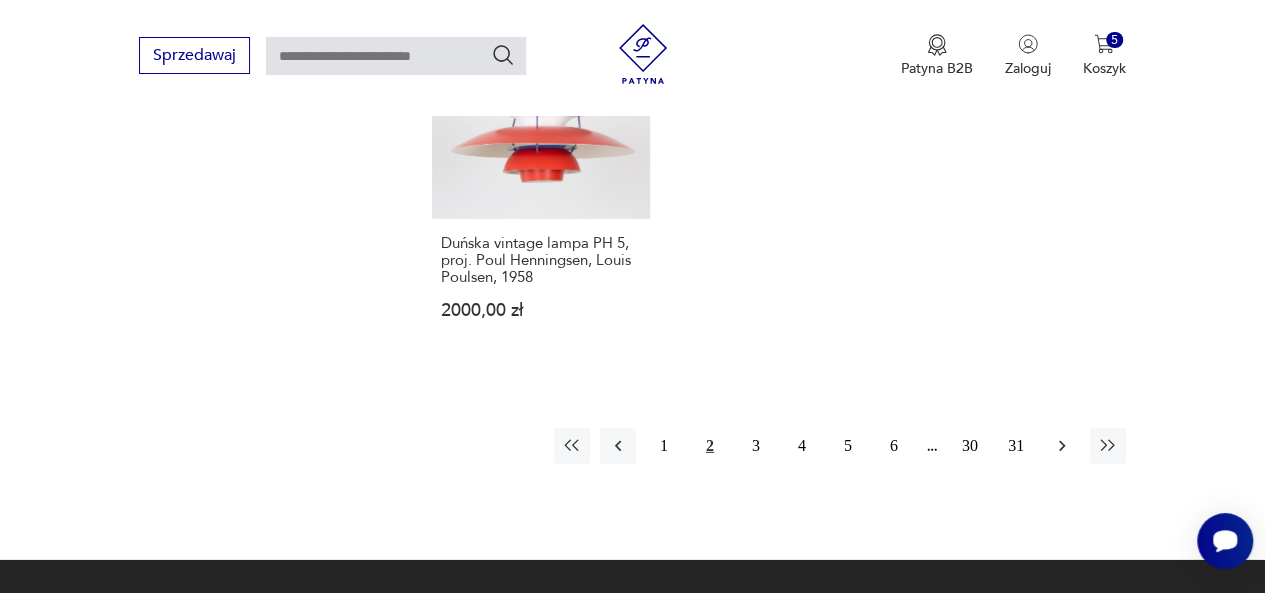 click 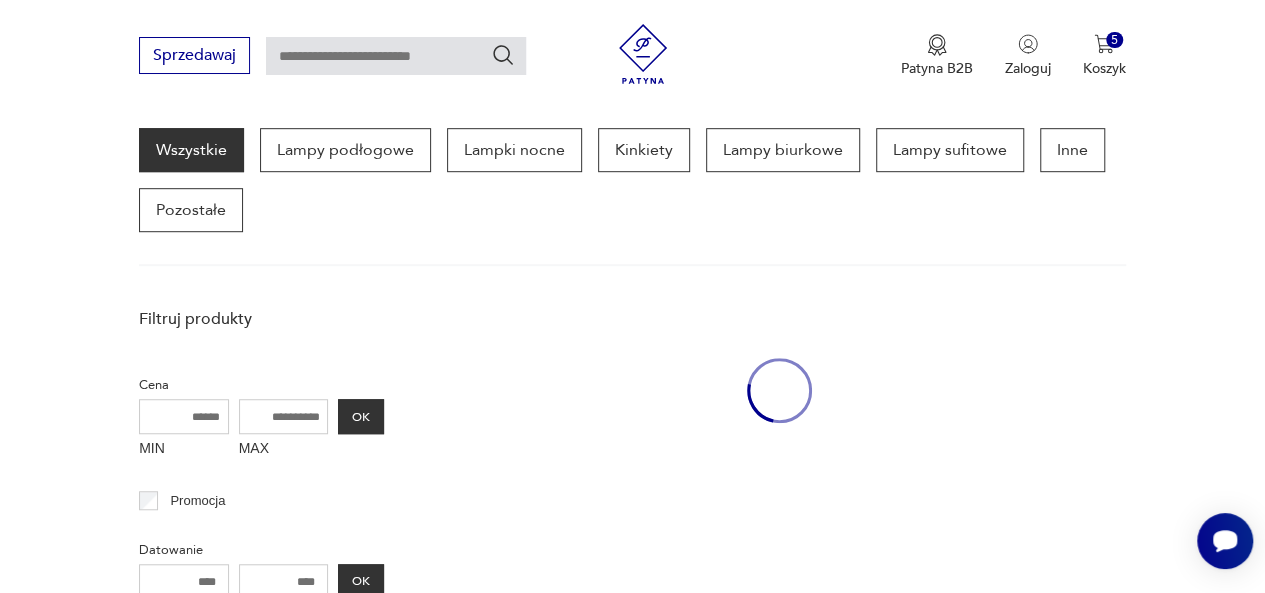 scroll, scrollTop: 530, scrollLeft: 0, axis: vertical 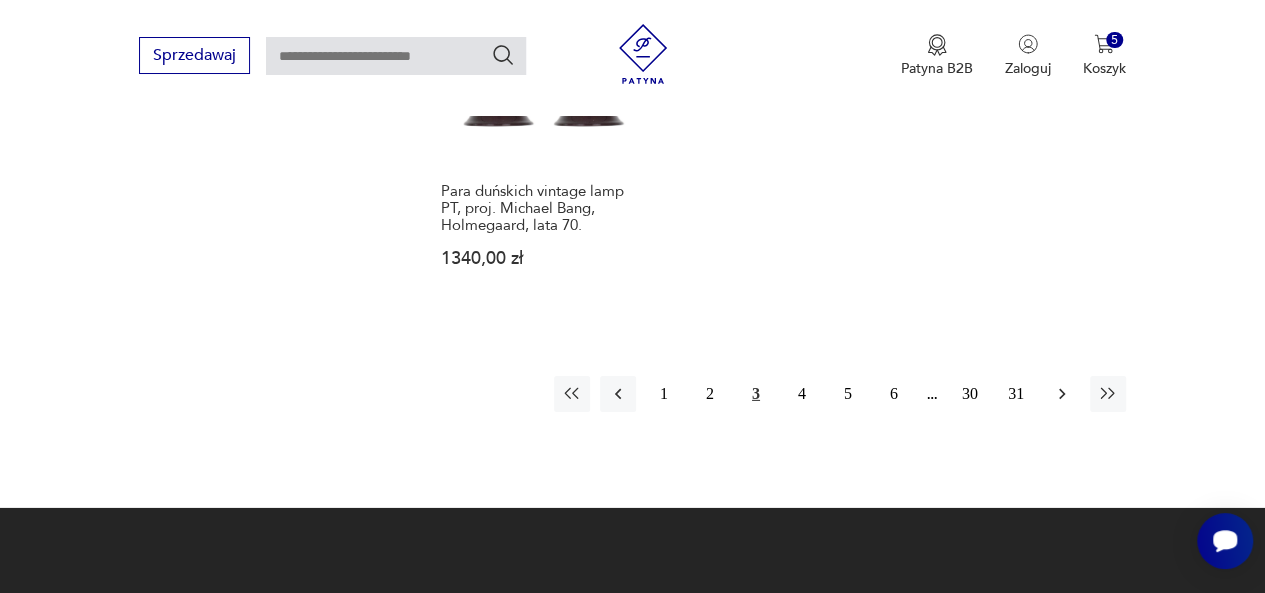 click 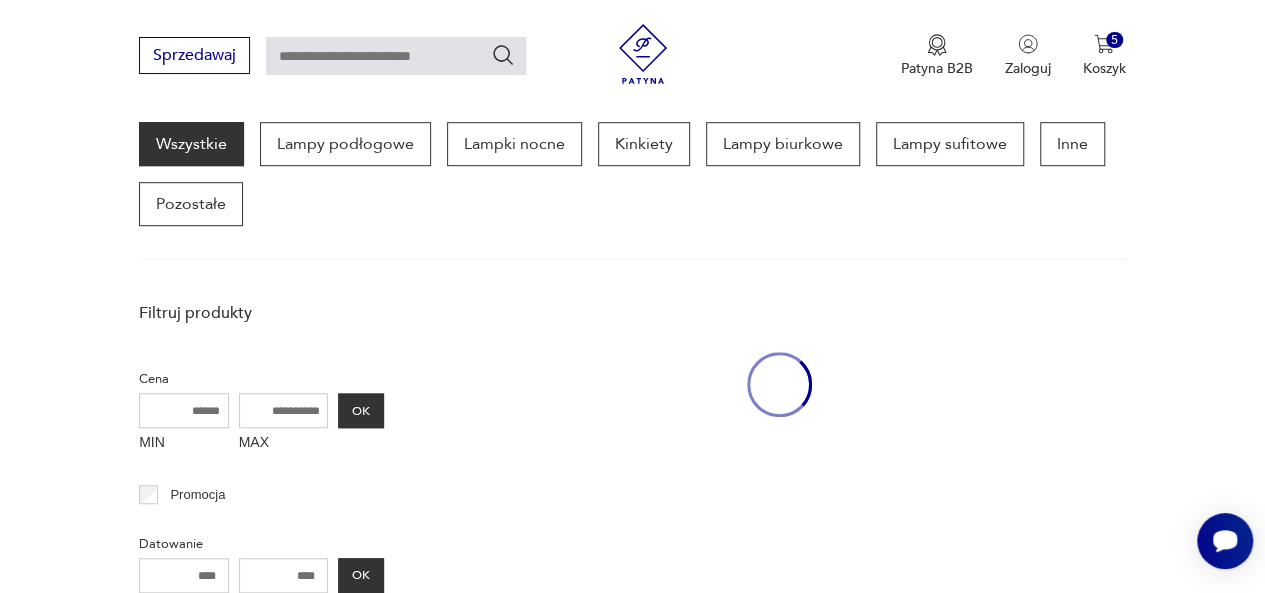scroll, scrollTop: 530, scrollLeft: 0, axis: vertical 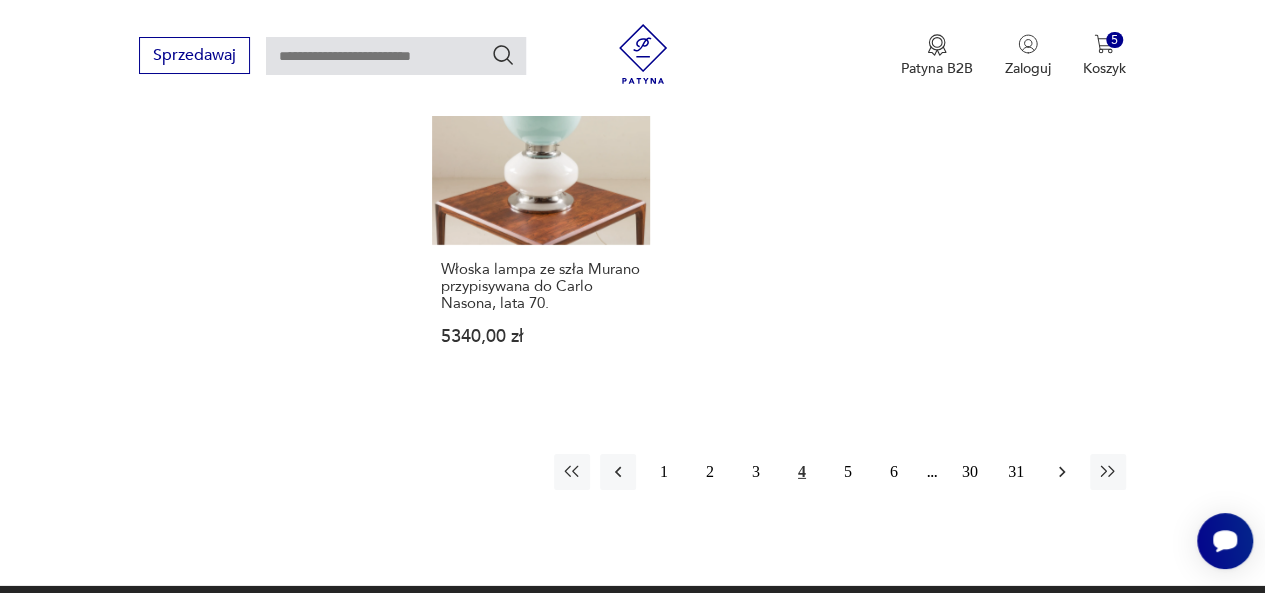 click 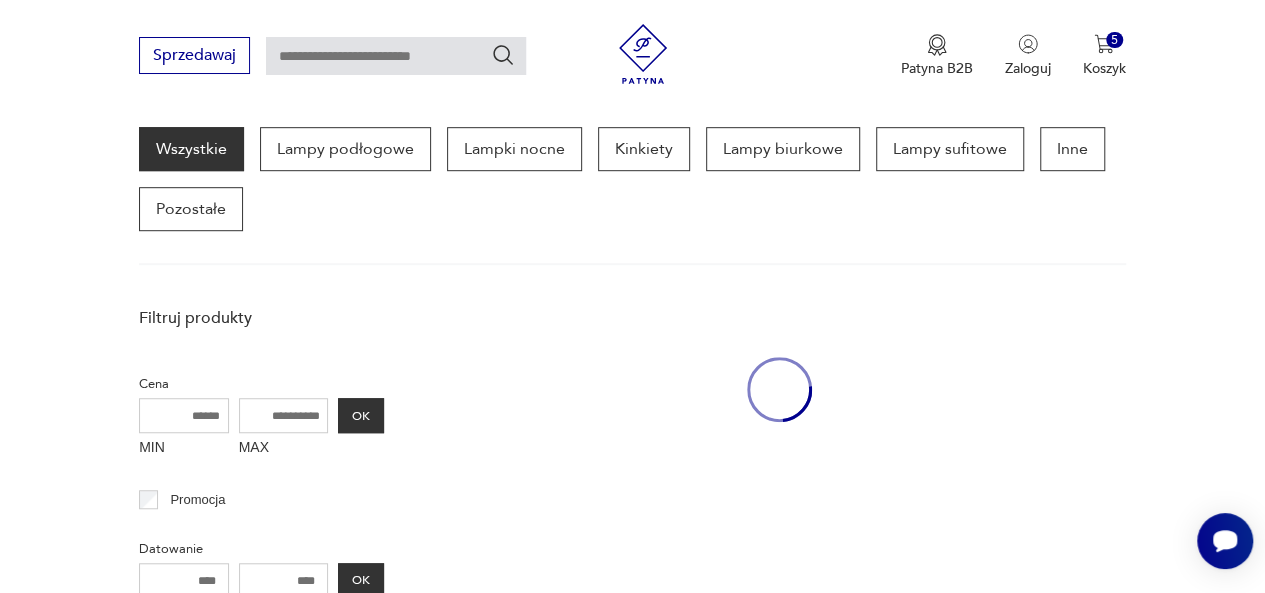 scroll, scrollTop: 530, scrollLeft: 0, axis: vertical 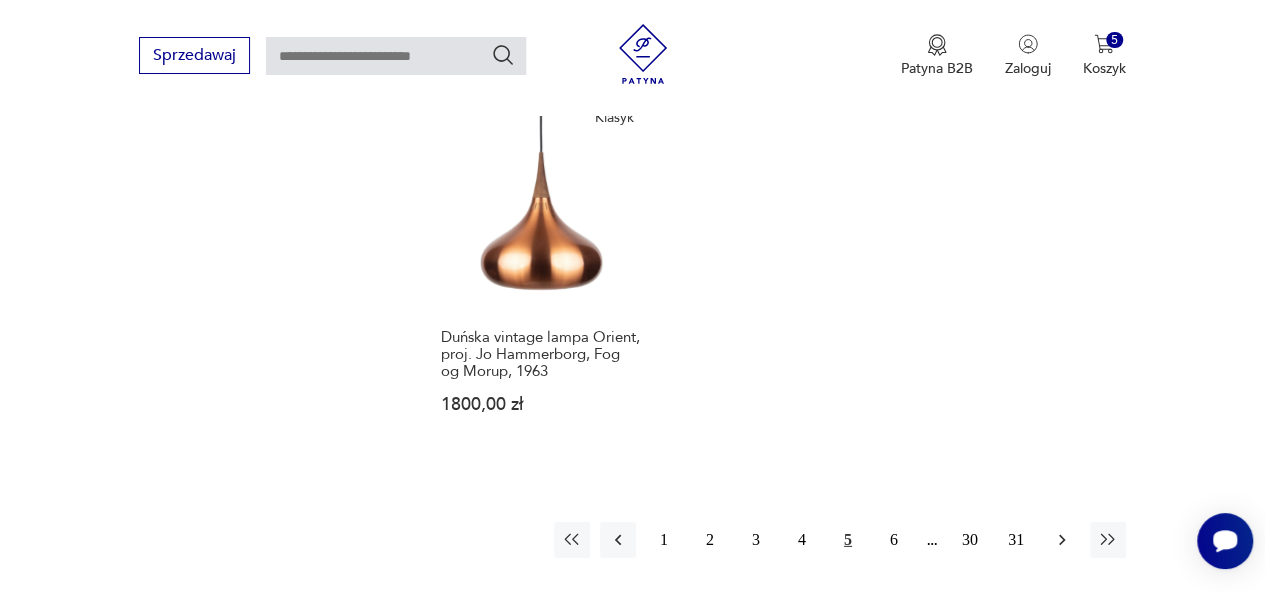 click 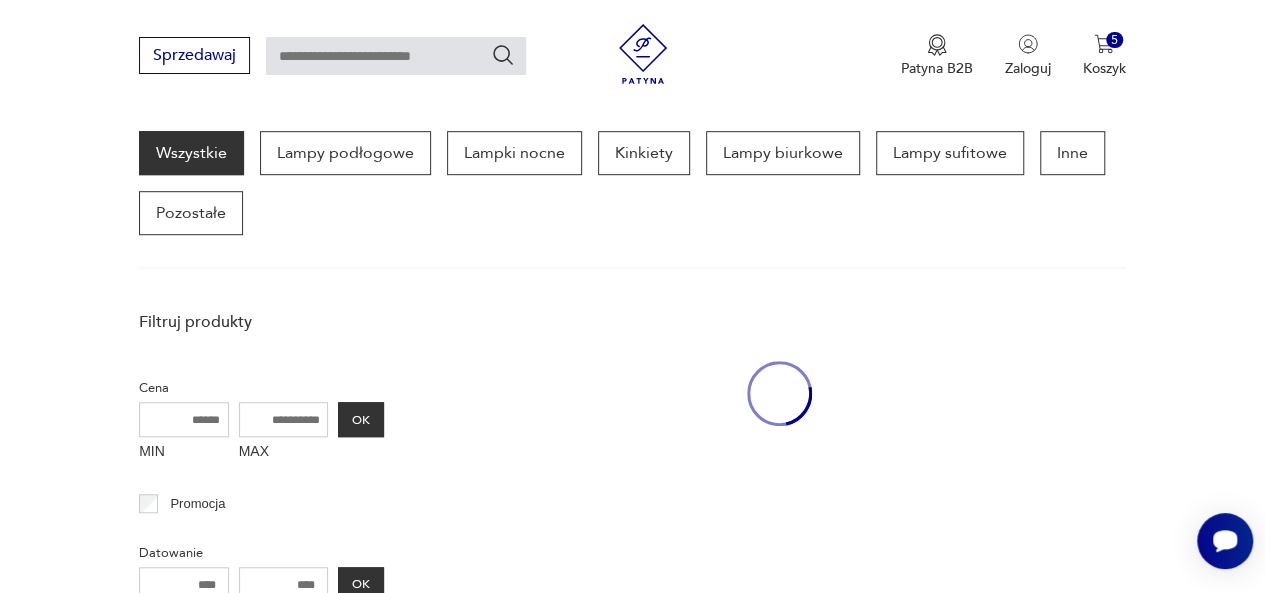 scroll, scrollTop: 530, scrollLeft: 0, axis: vertical 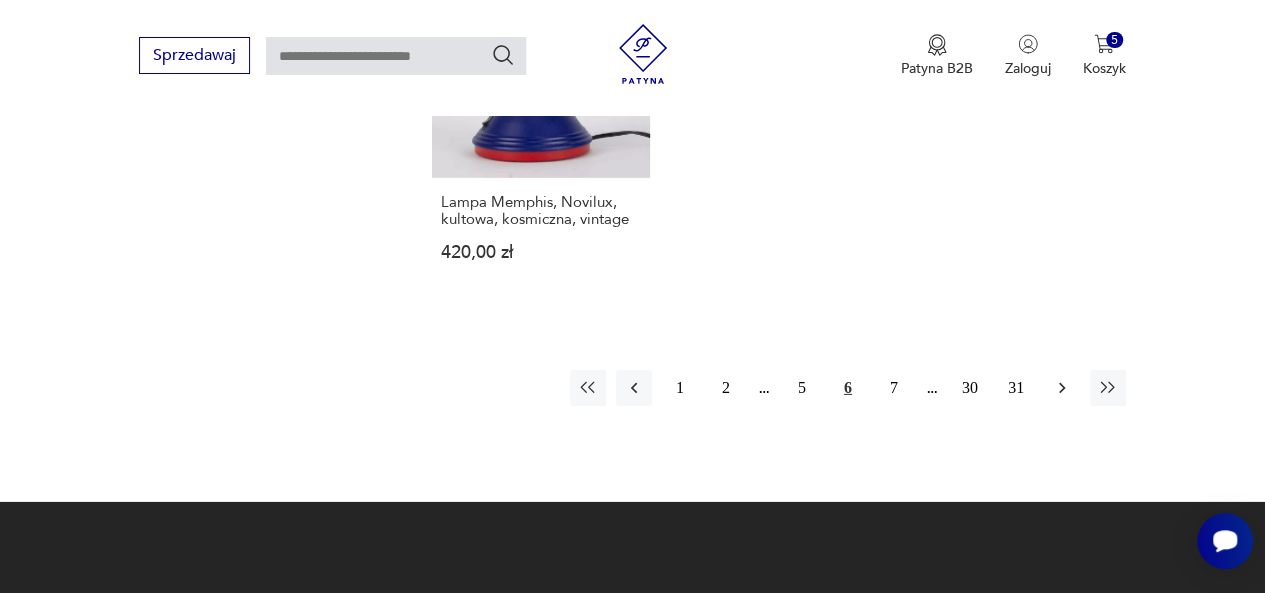 click 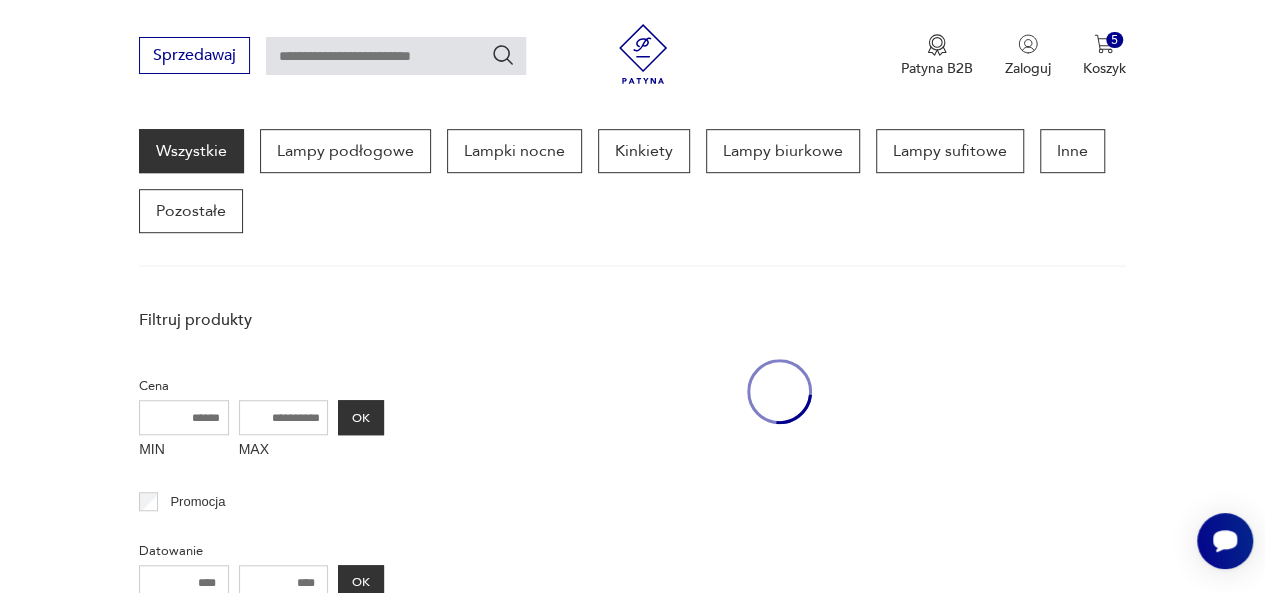 scroll, scrollTop: 530, scrollLeft: 0, axis: vertical 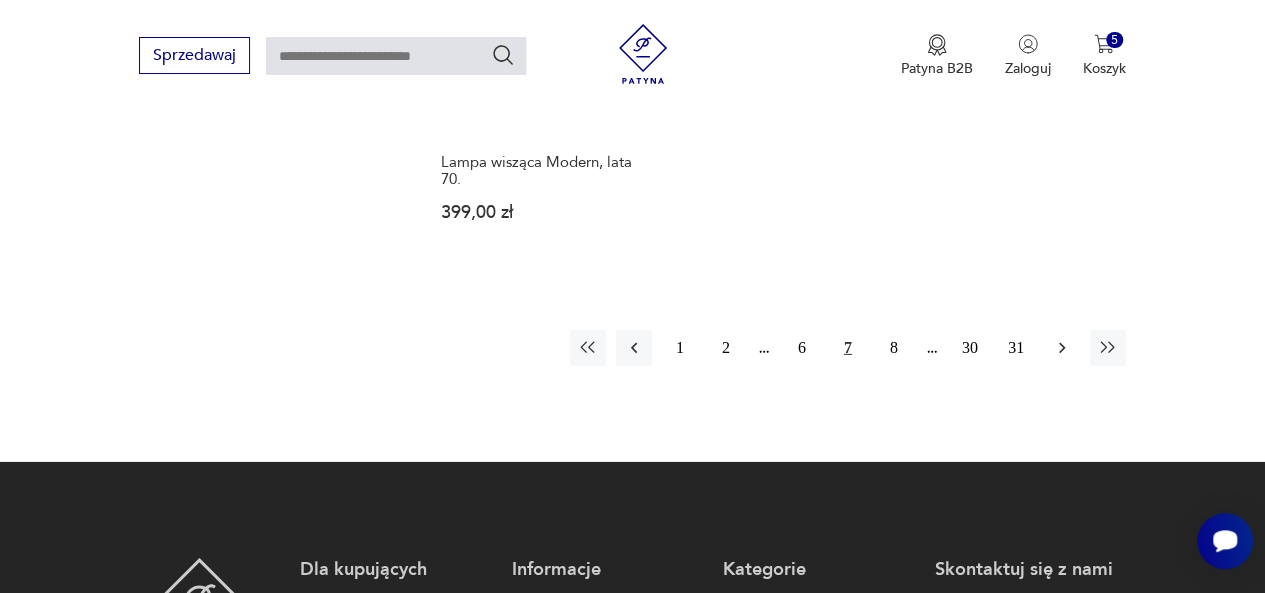 click 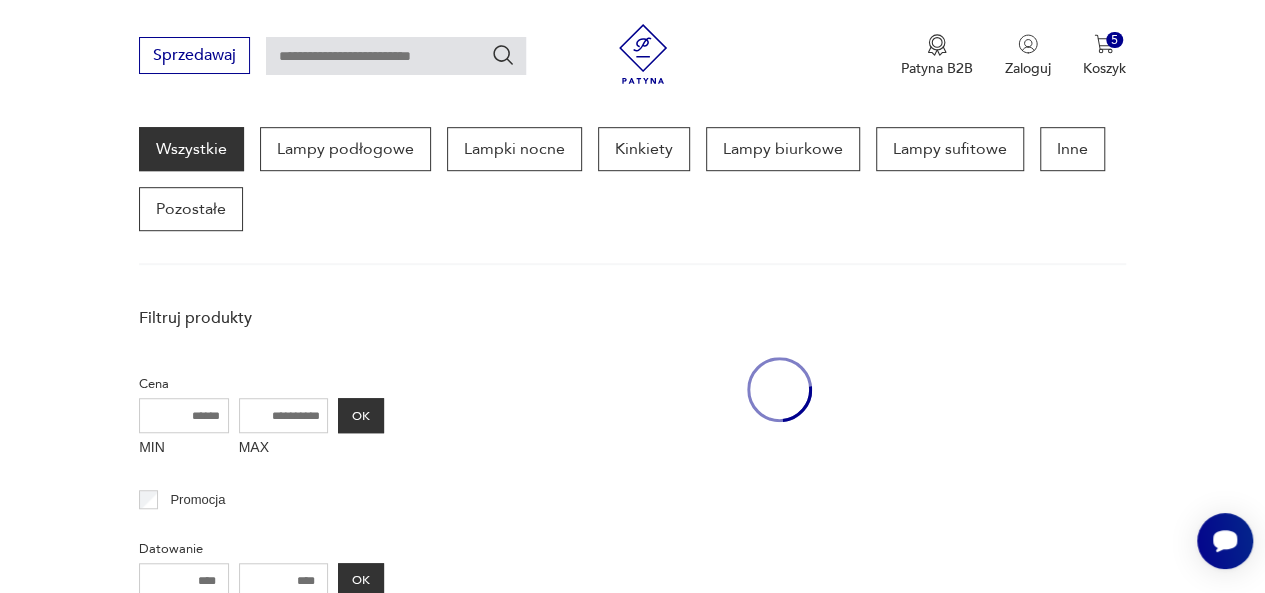 scroll, scrollTop: 530, scrollLeft: 0, axis: vertical 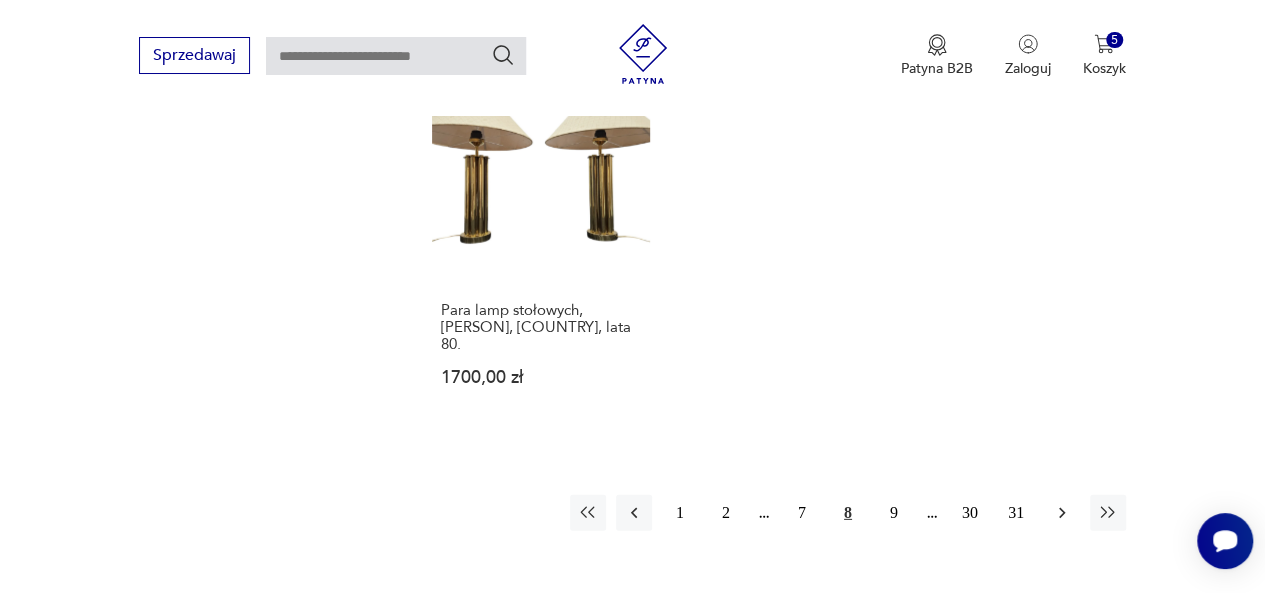 click 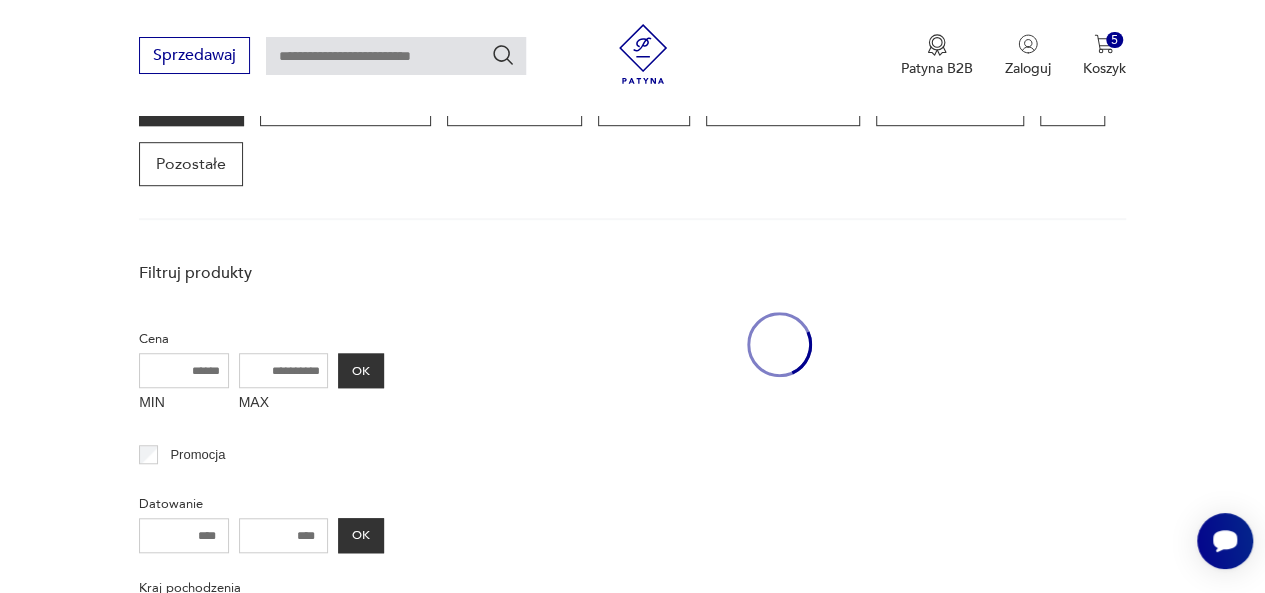 scroll, scrollTop: 530, scrollLeft: 0, axis: vertical 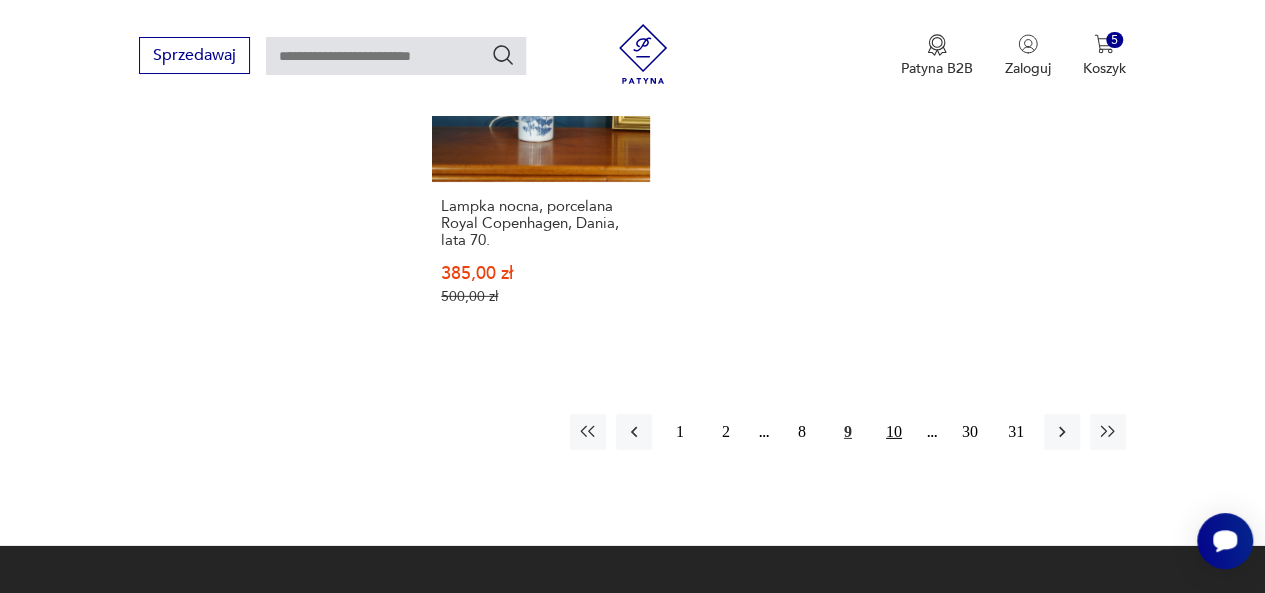 click on "10" at bounding box center [894, 432] 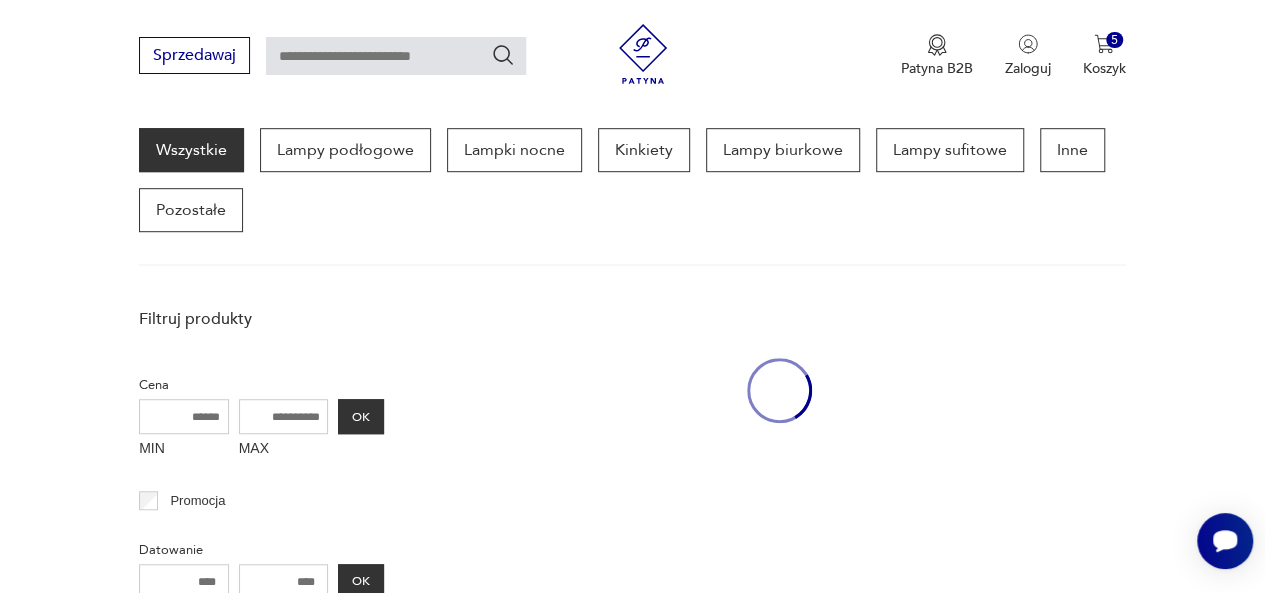 scroll, scrollTop: 530, scrollLeft: 0, axis: vertical 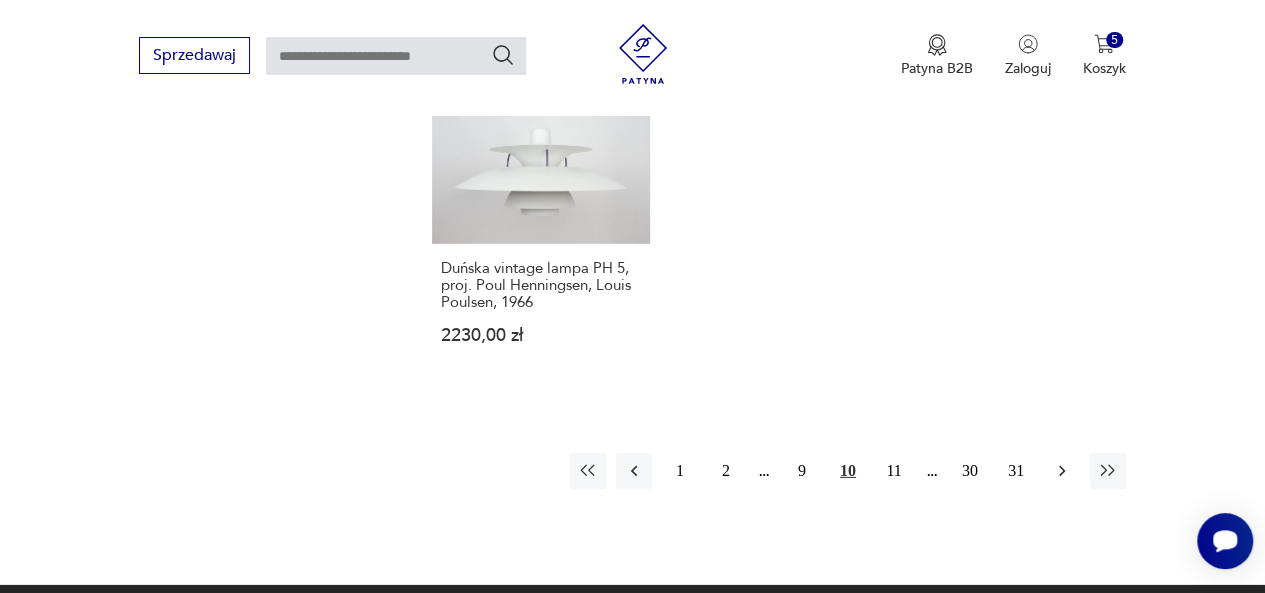 click 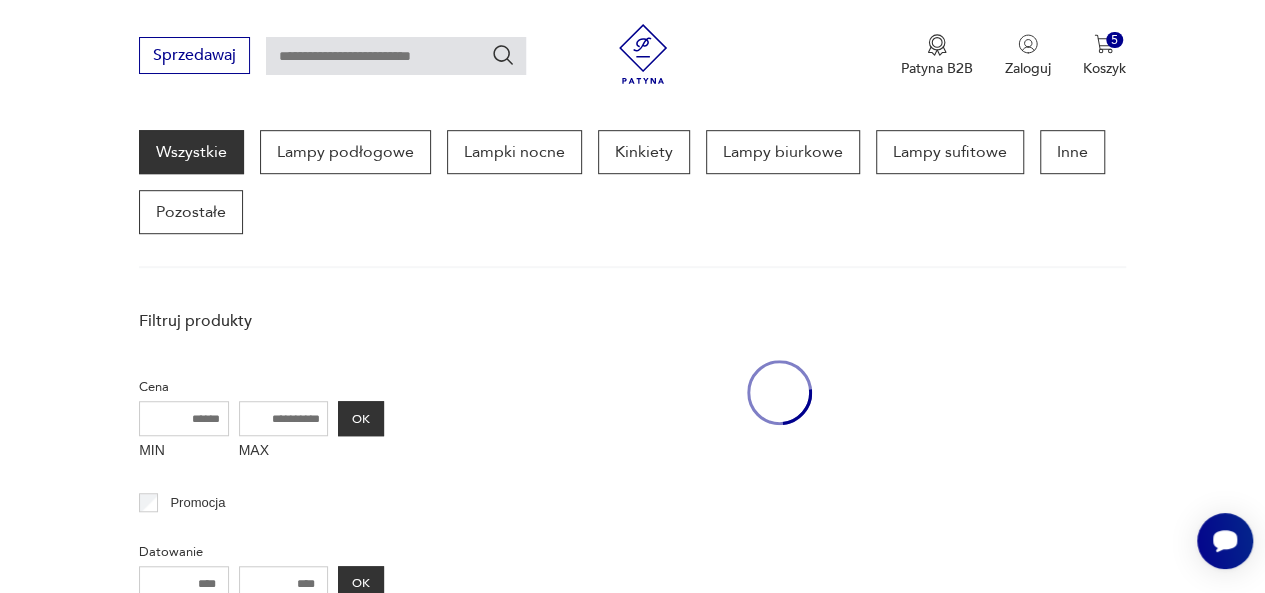 scroll, scrollTop: 530, scrollLeft: 0, axis: vertical 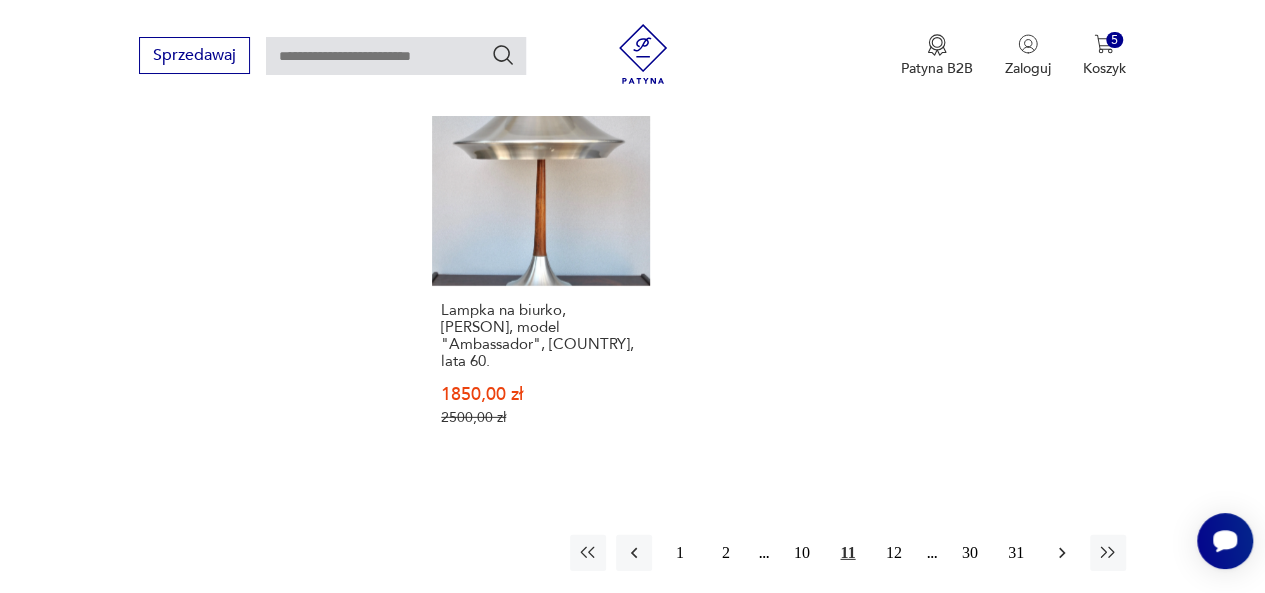 click 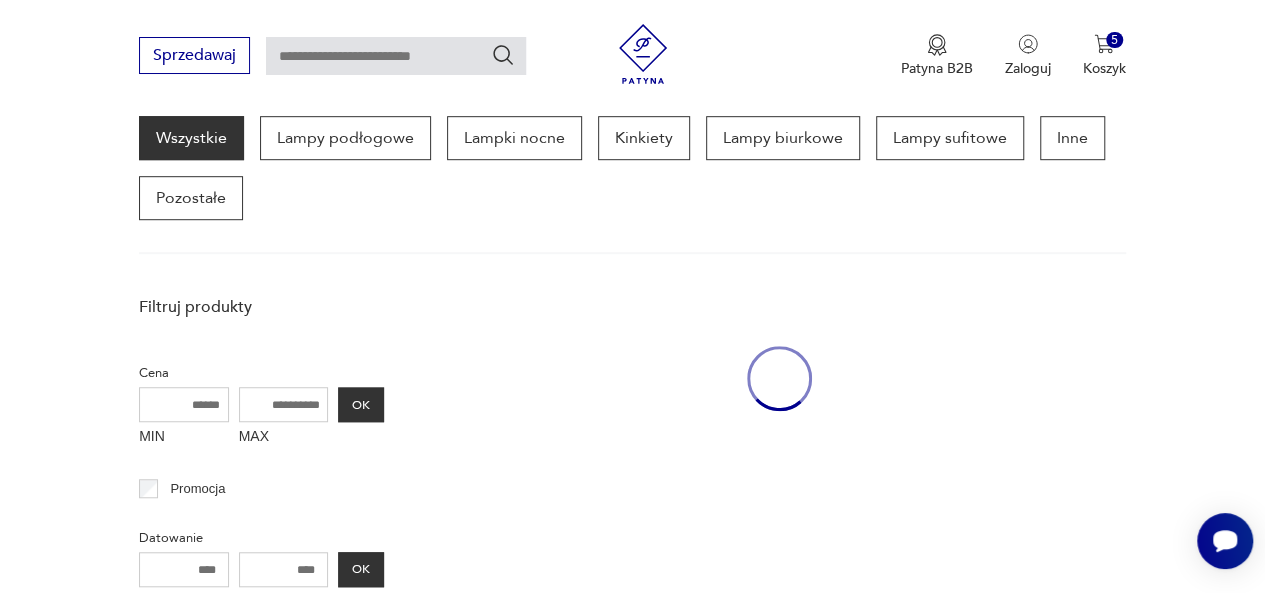 scroll, scrollTop: 530, scrollLeft: 0, axis: vertical 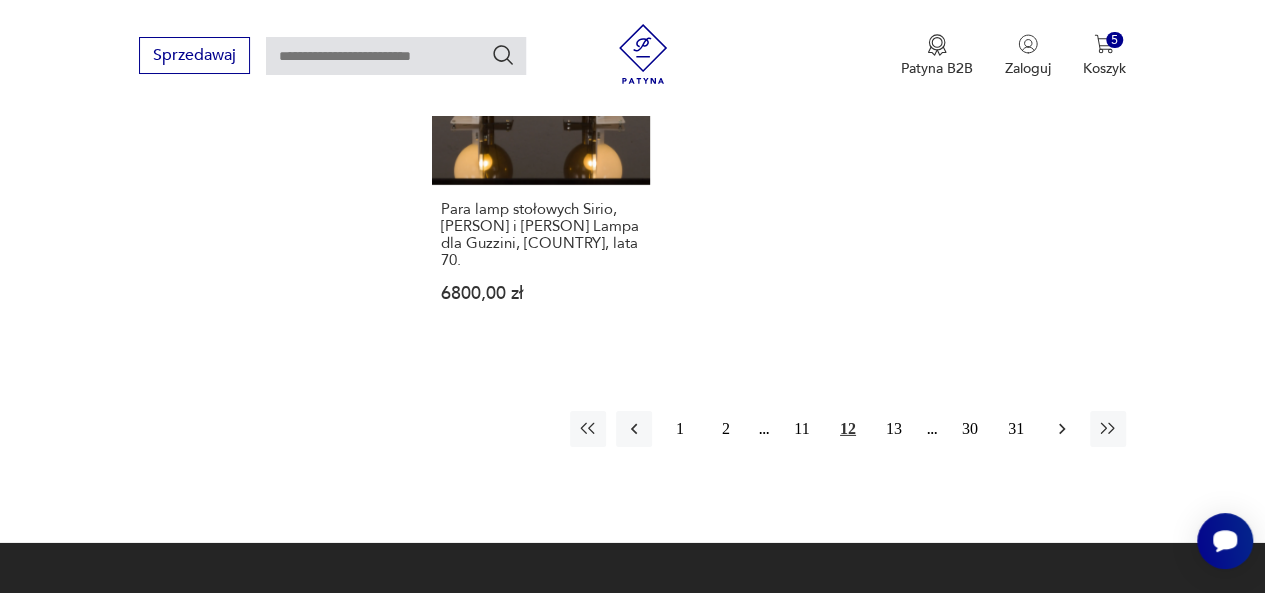 click 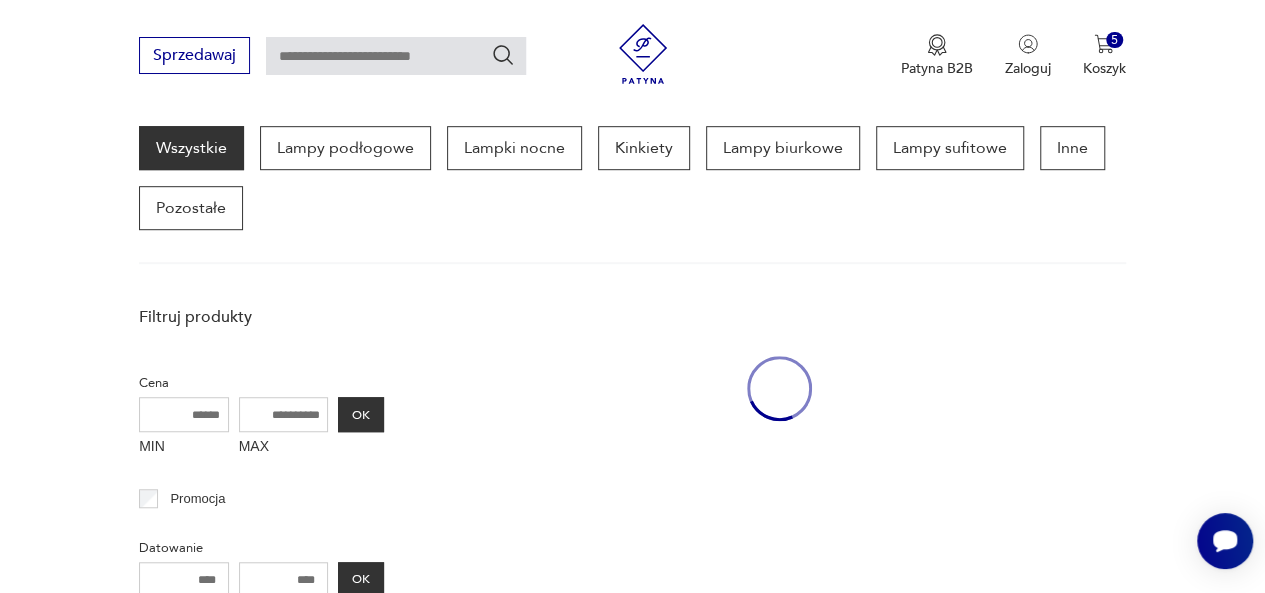 scroll, scrollTop: 530, scrollLeft: 0, axis: vertical 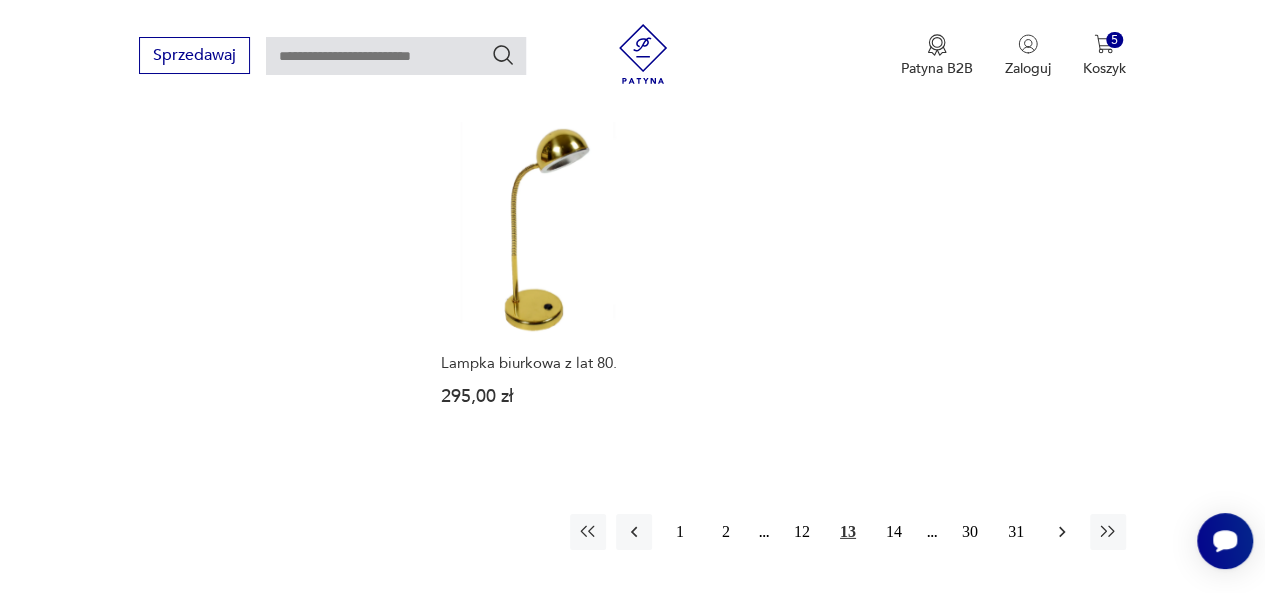 click 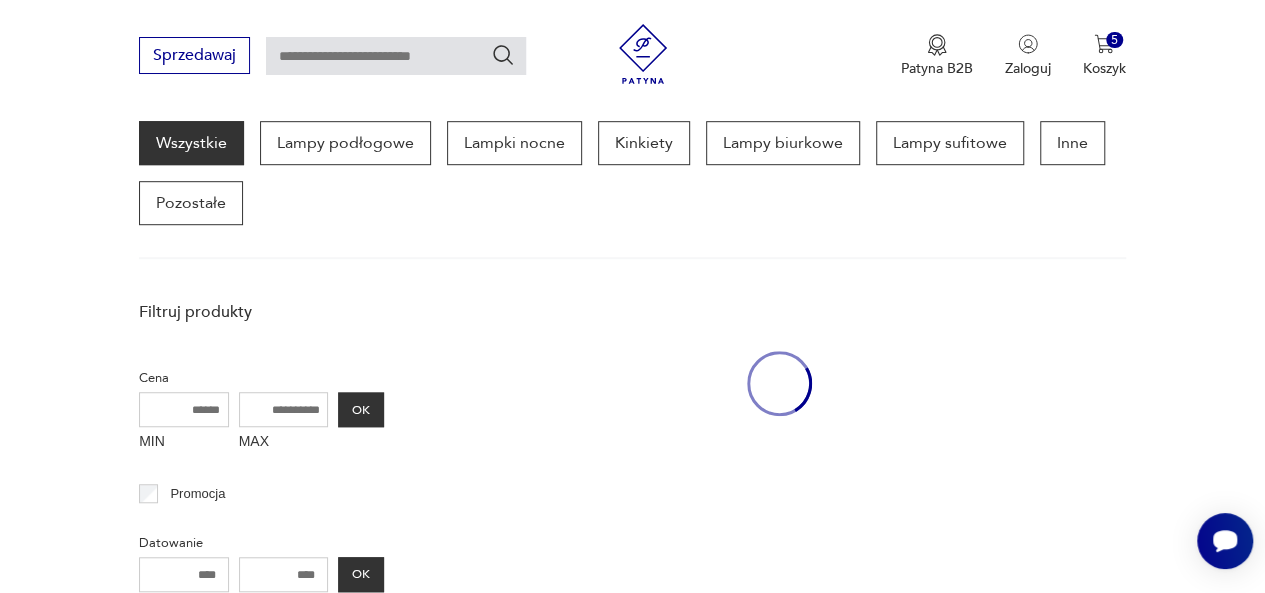 scroll, scrollTop: 530, scrollLeft: 0, axis: vertical 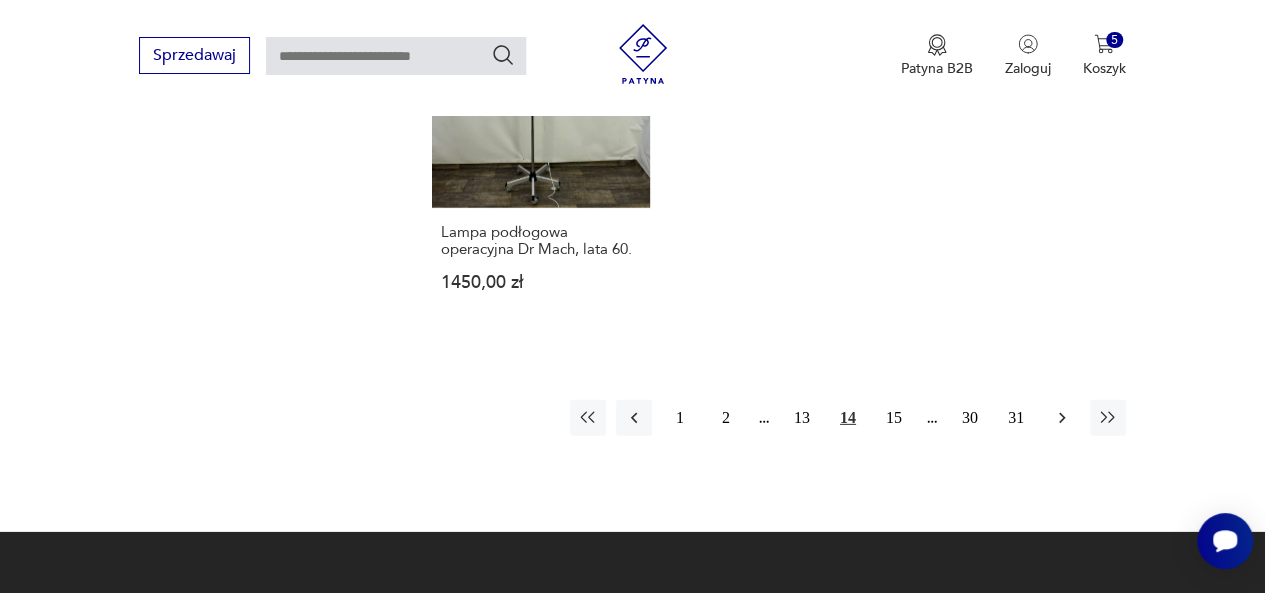 click 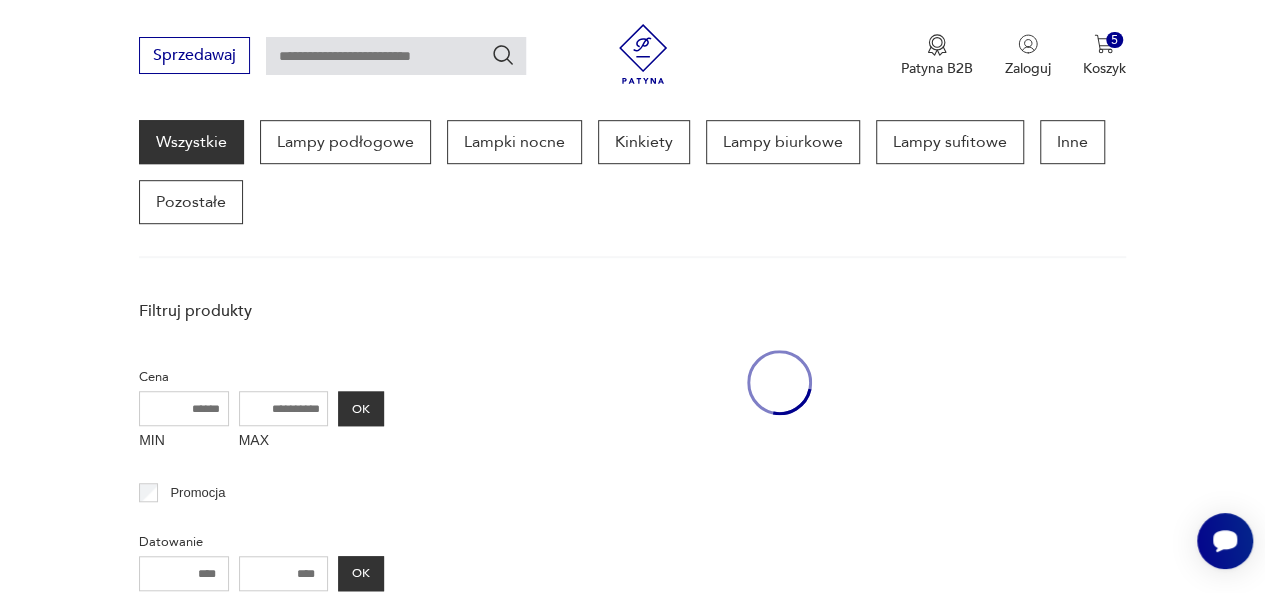 scroll, scrollTop: 530, scrollLeft: 0, axis: vertical 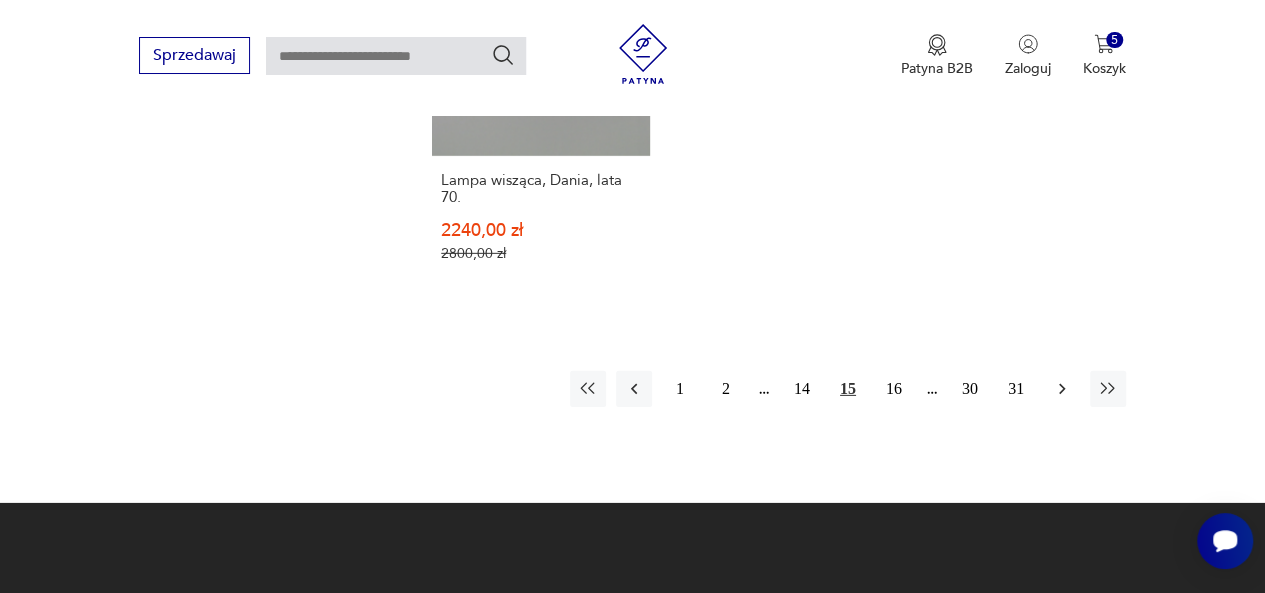 click 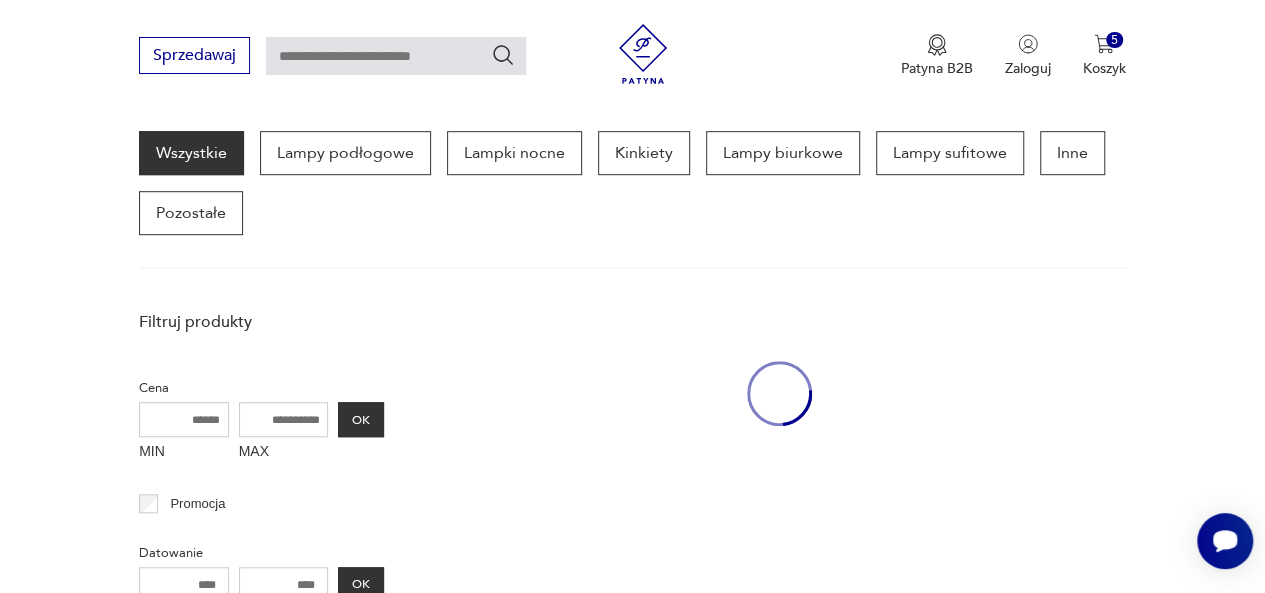 scroll, scrollTop: 530, scrollLeft: 0, axis: vertical 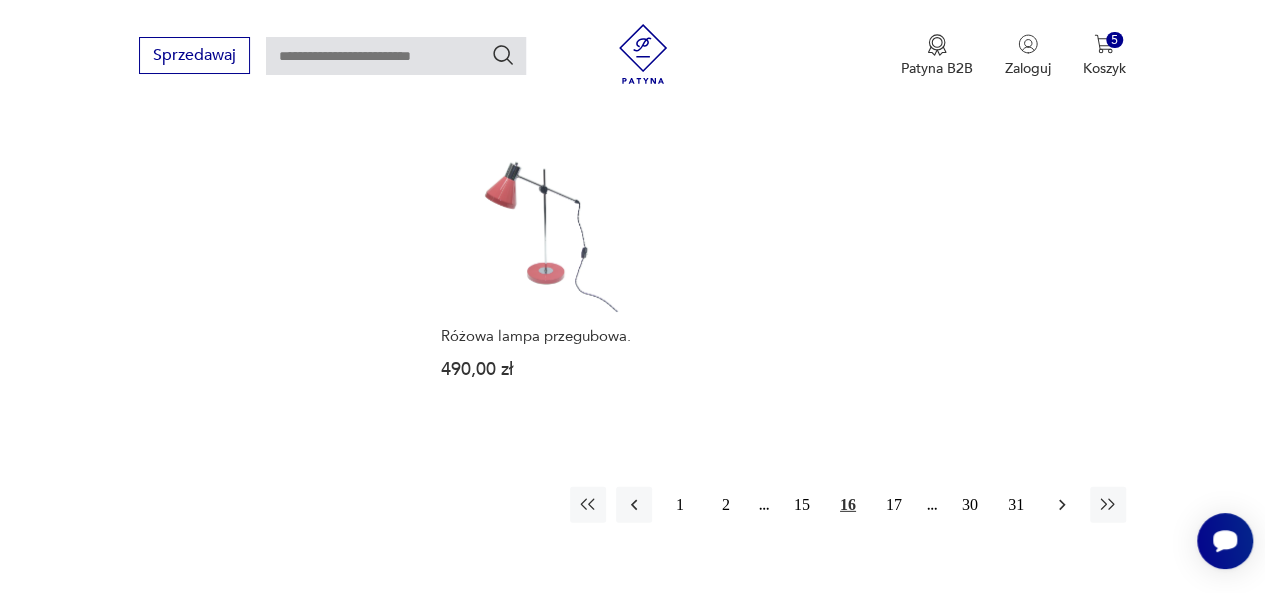 click at bounding box center [1062, 505] 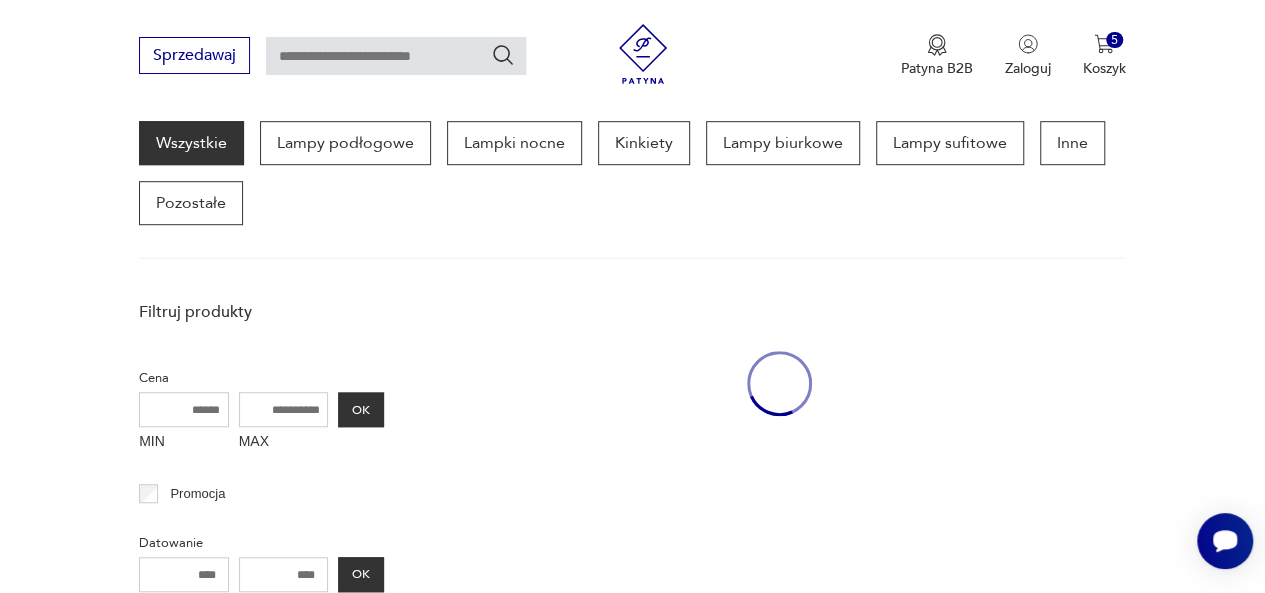 scroll, scrollTop: 530, scrollLeft: 0, axis: vertical 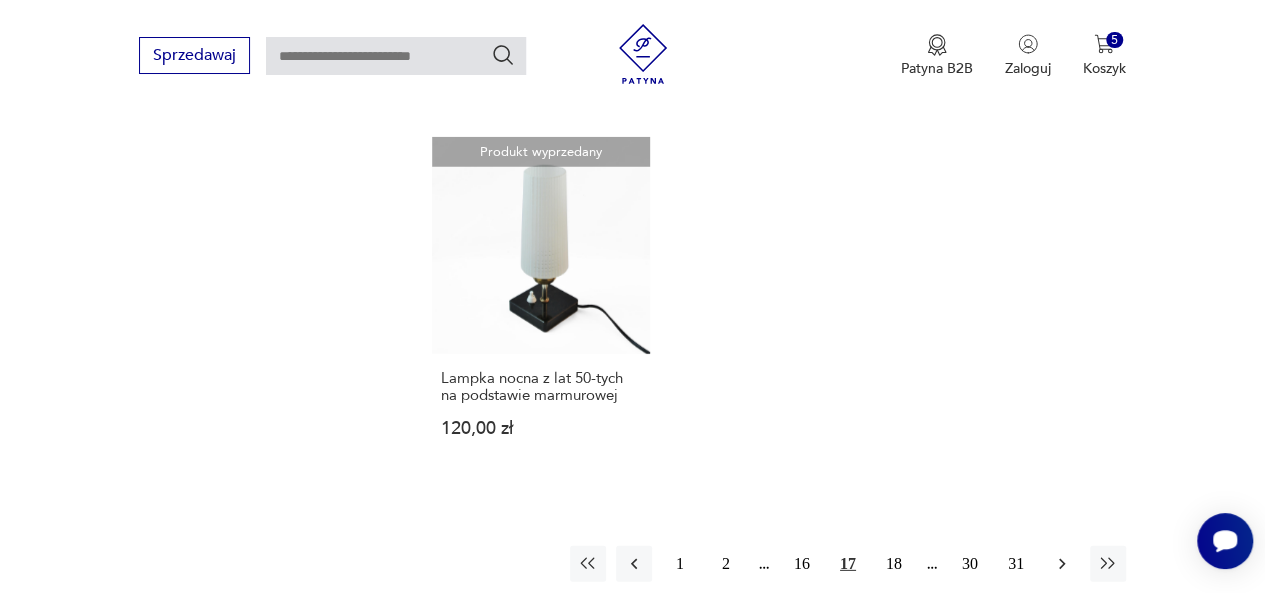 click 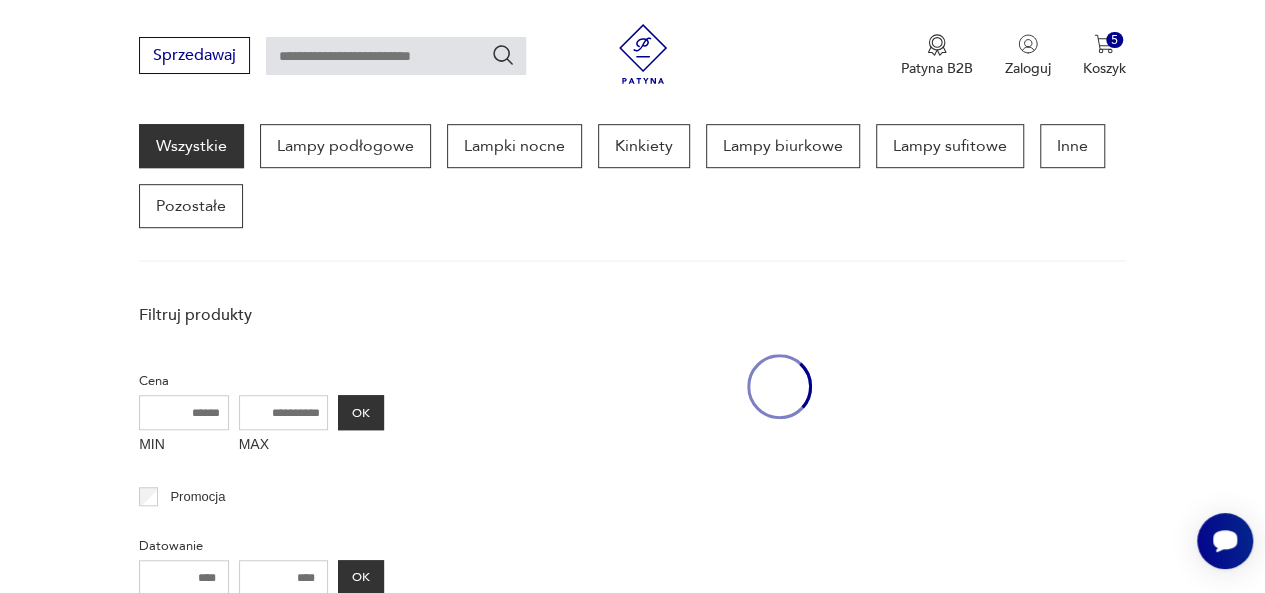 scroll, scrollTop: 530, scrollLeft: 0, axis: vertical 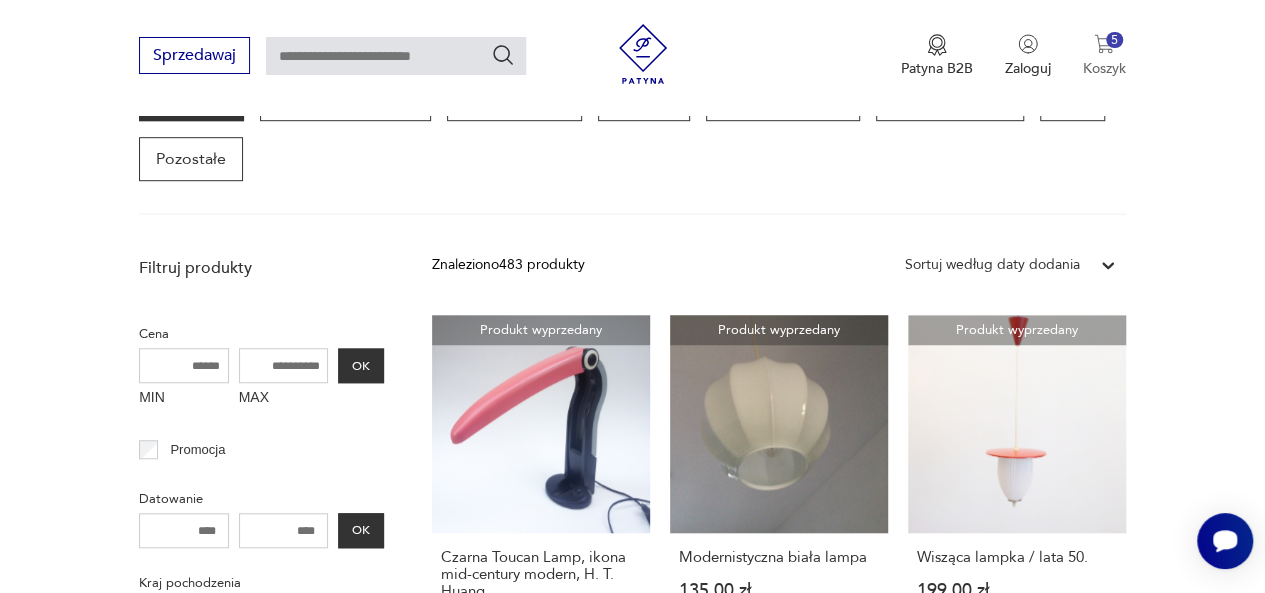 click at bounding box center [1104, 44] 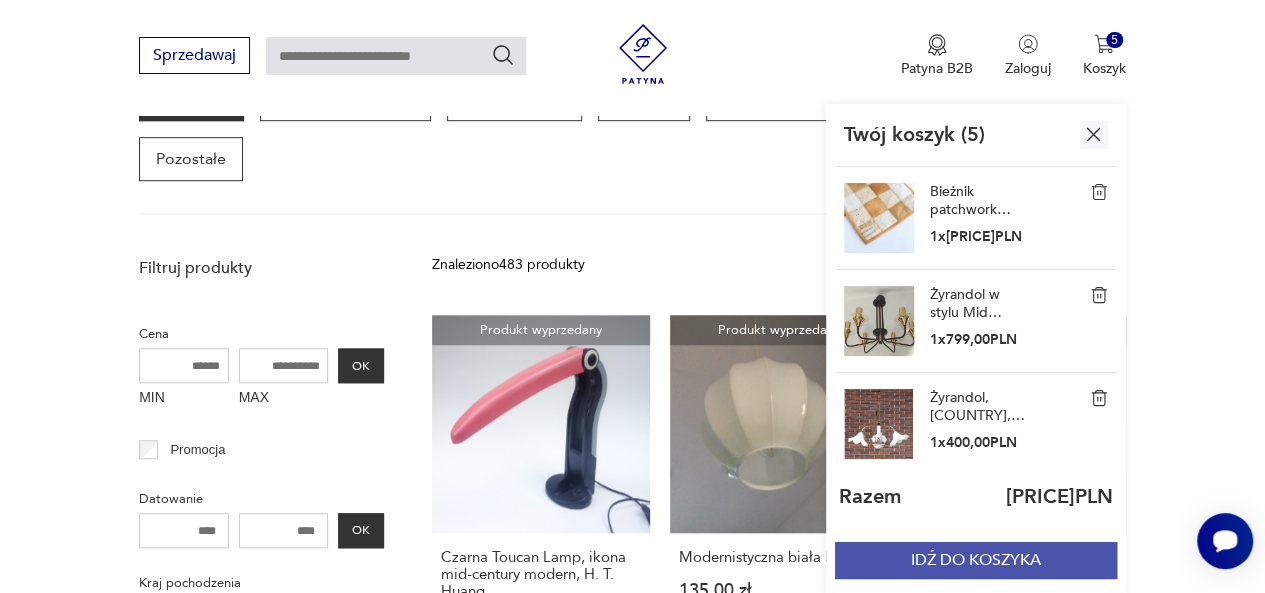 click on "IDŹ DO KOSZYKA" at bounding box center [976, 560] 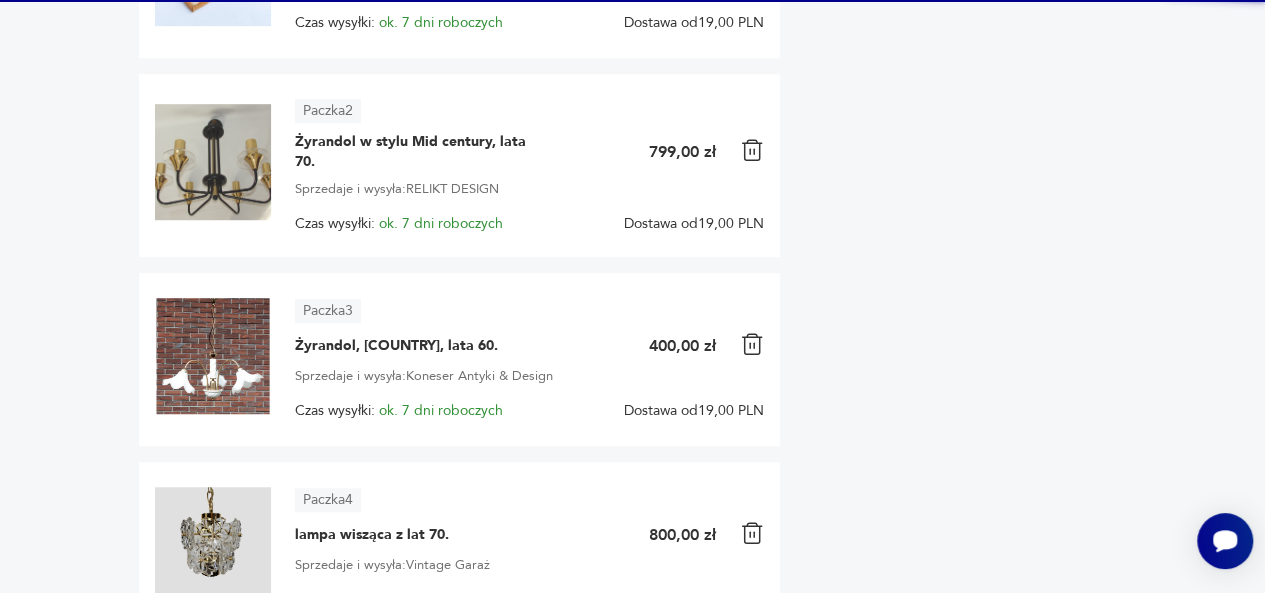 scroll, scrollTop: 0, scrollLeft: 0, axis: both 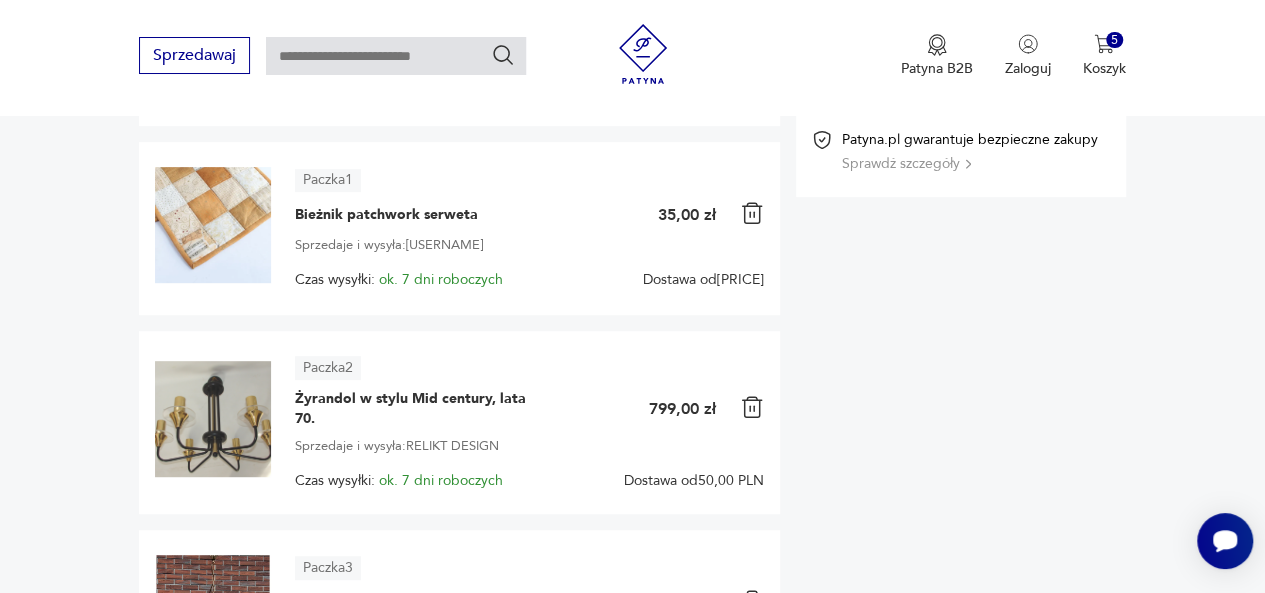 click at bounding box center [213, 419] 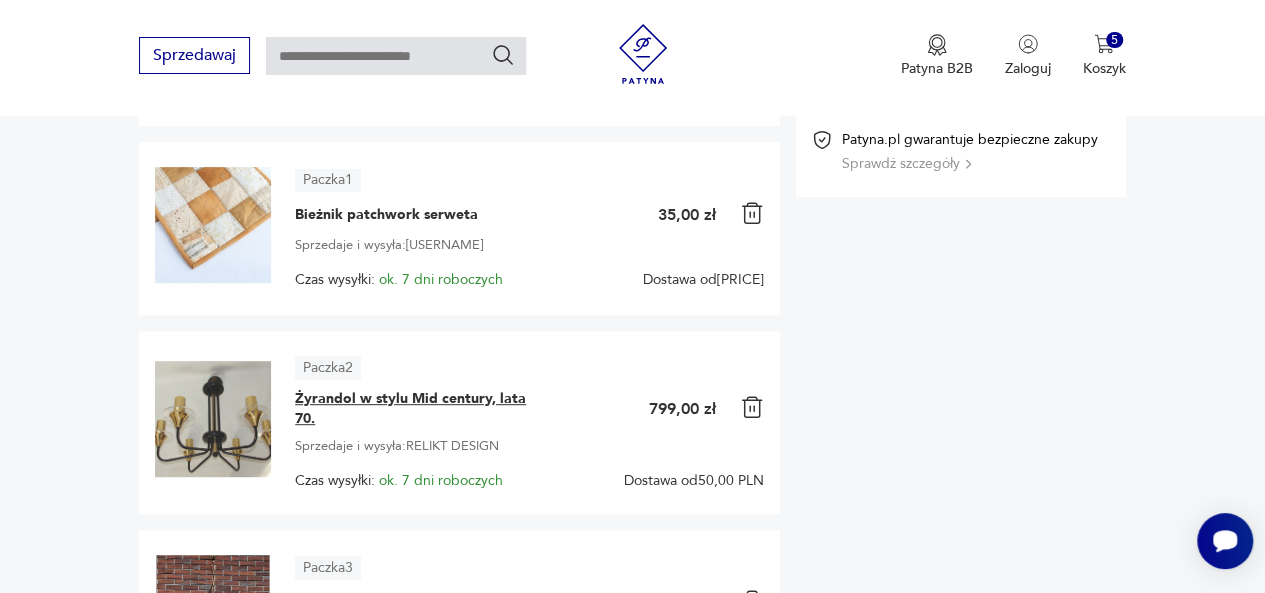 click on "Żyrandol w stylu Mid century, lata 70." at bounding box center (420, 409) 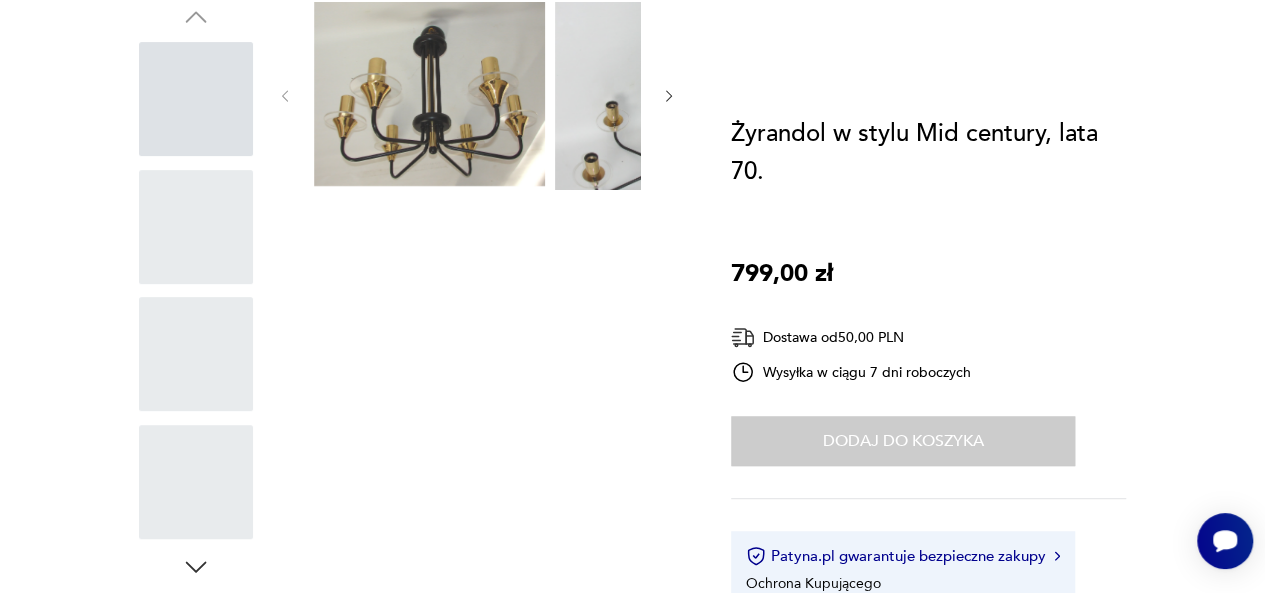 scroll, scrollTop: 0, scrollLeft: 0, axis: both 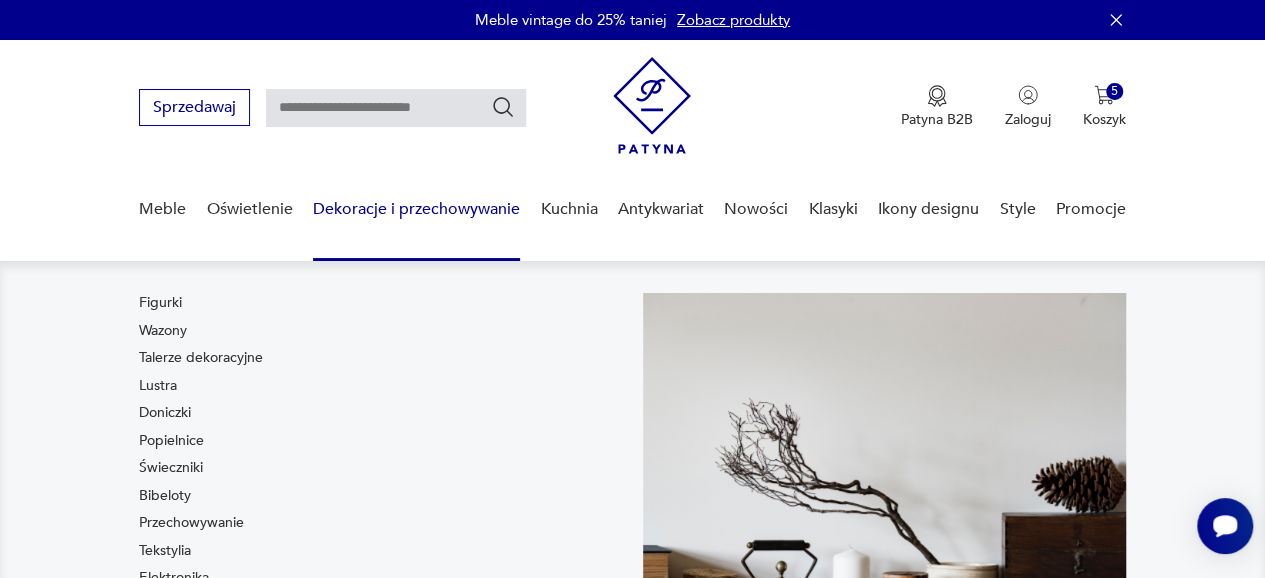click on "Dekoracje i przechowywanie" at bounding box center [416, 209] 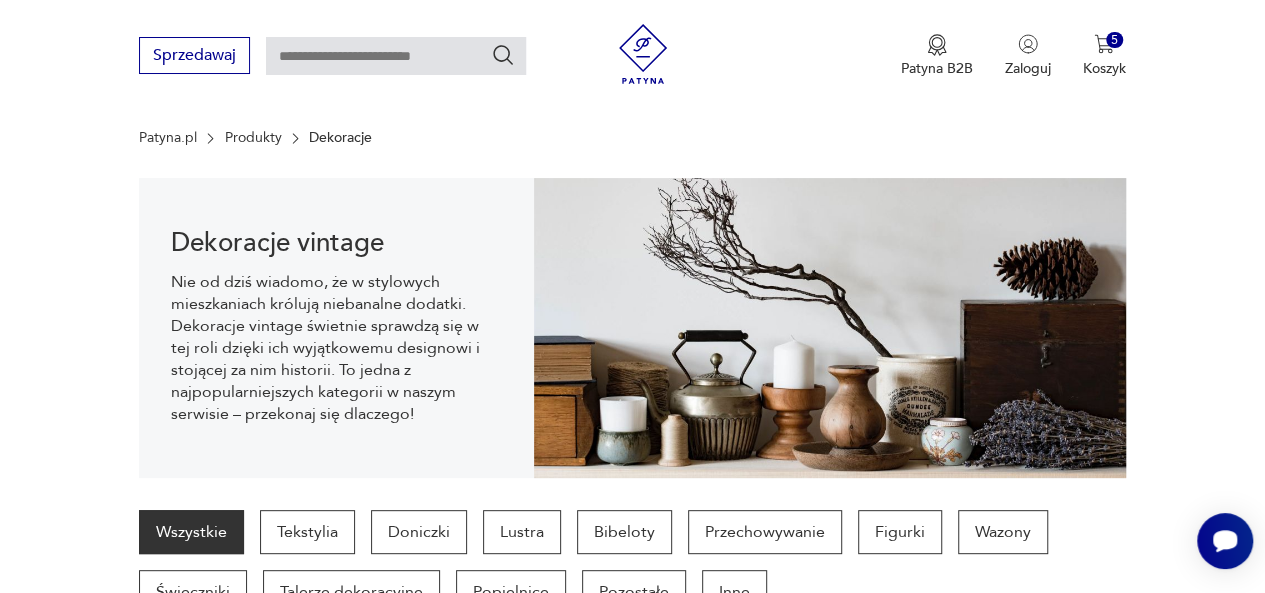 scroll, scrollTop: 198, scrollLeft: 0, axis: vertical 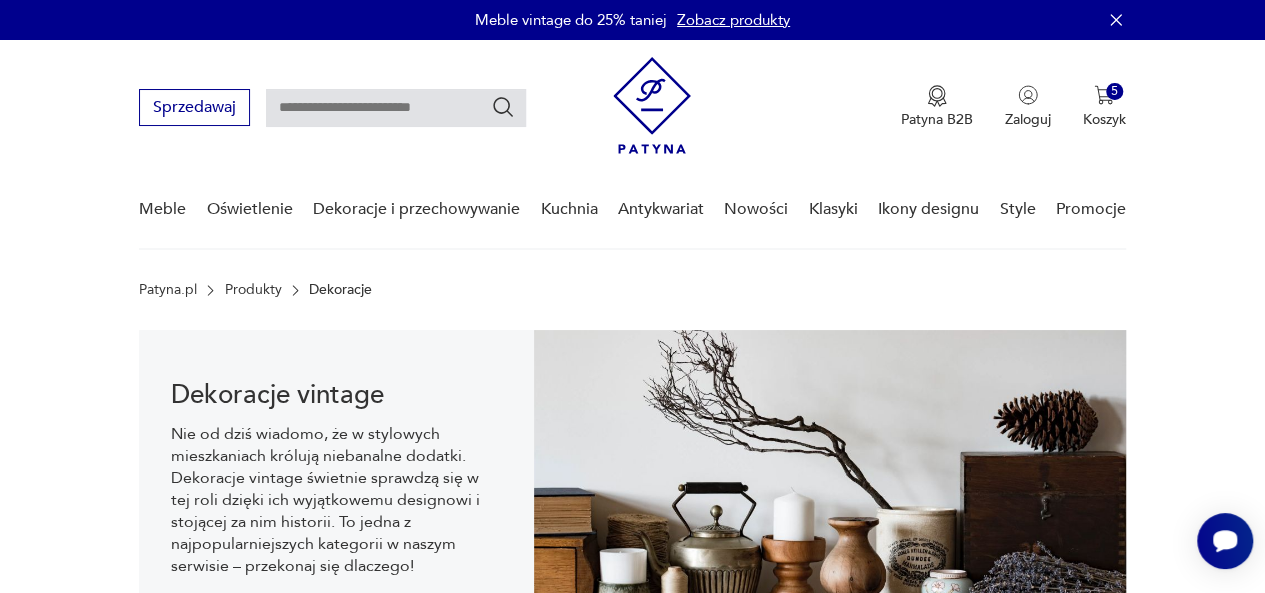 click at bounding box center (396, 108) 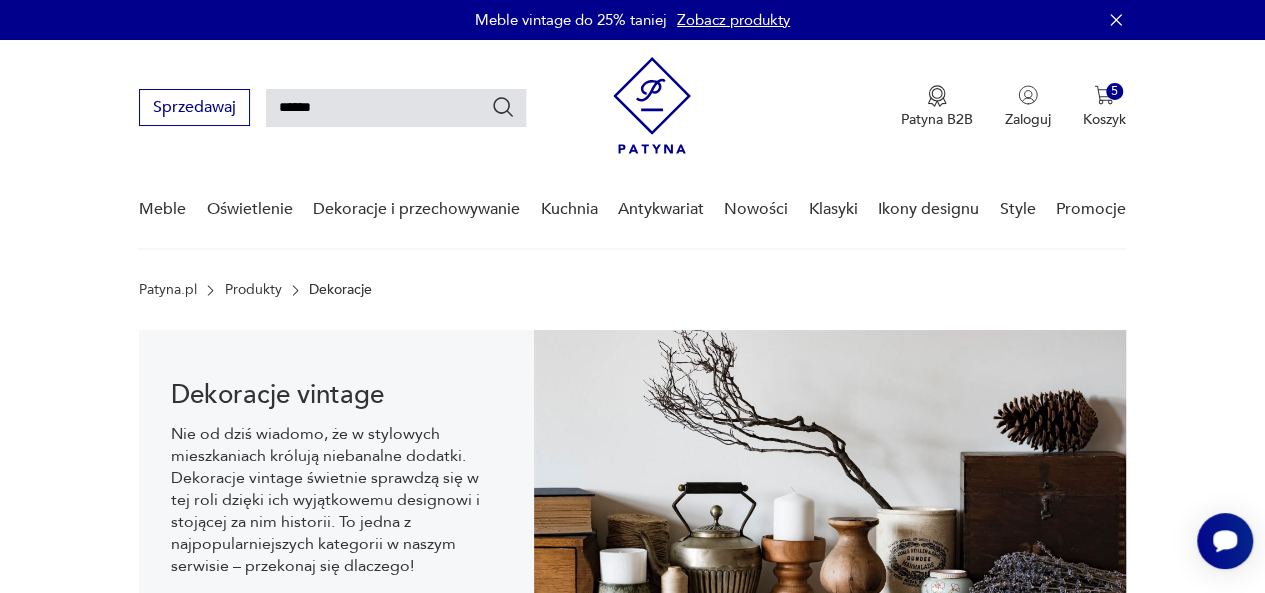 type on "******" 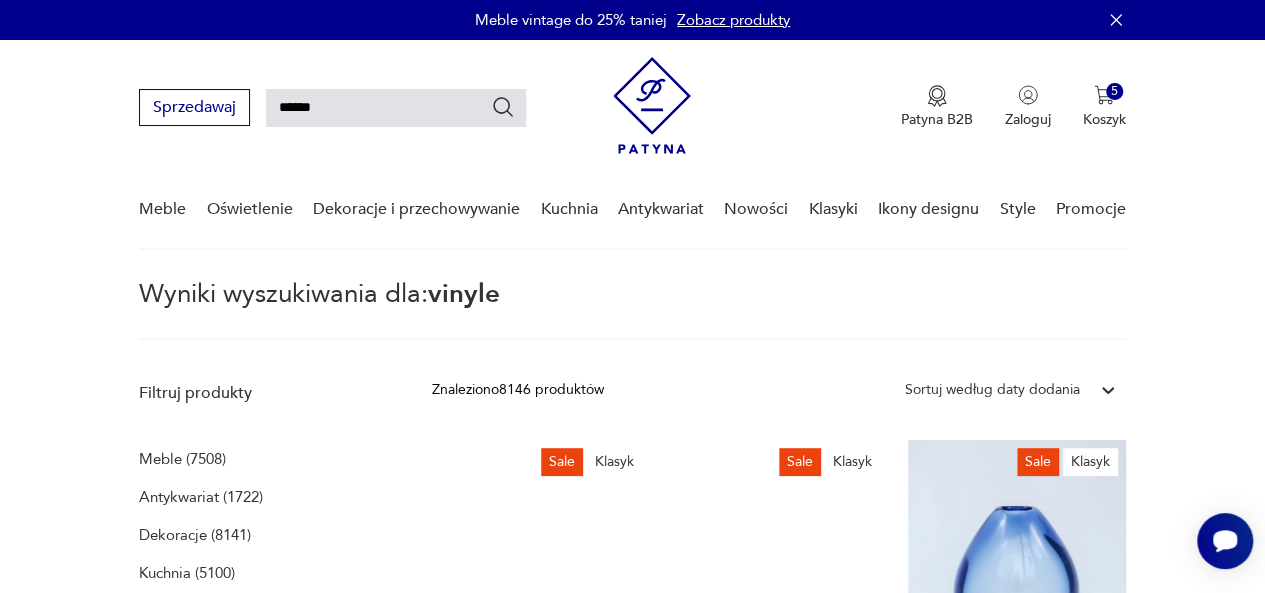 type on "******" 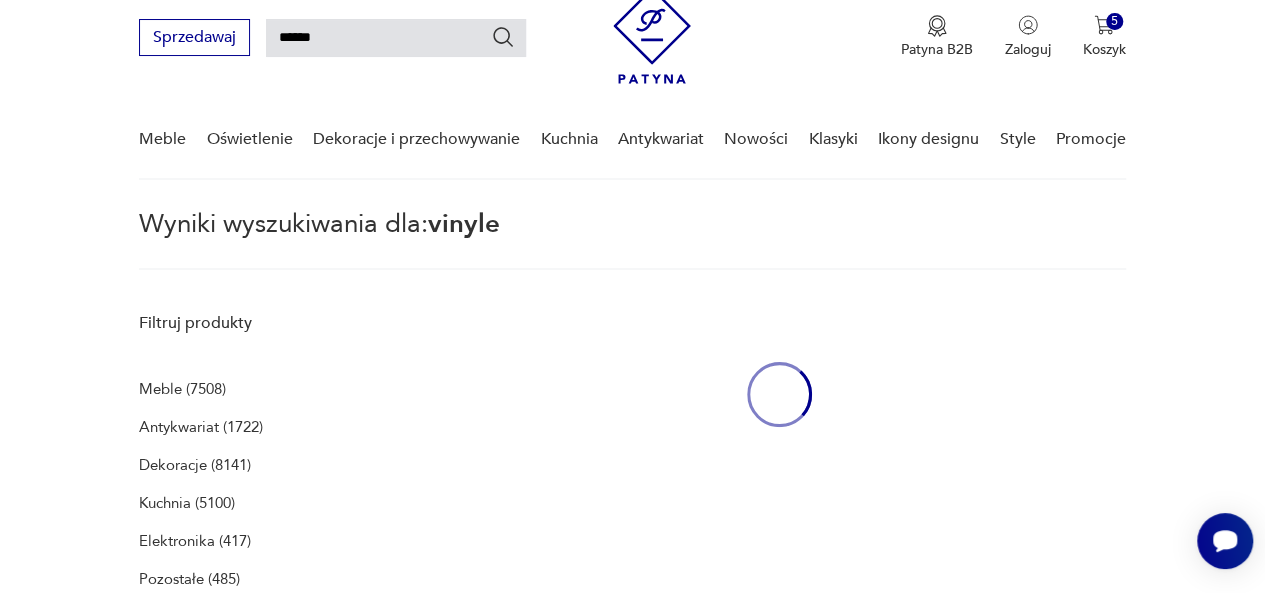 scroll, scrollTop: 72, scrollLeft: 0, axis: vertical 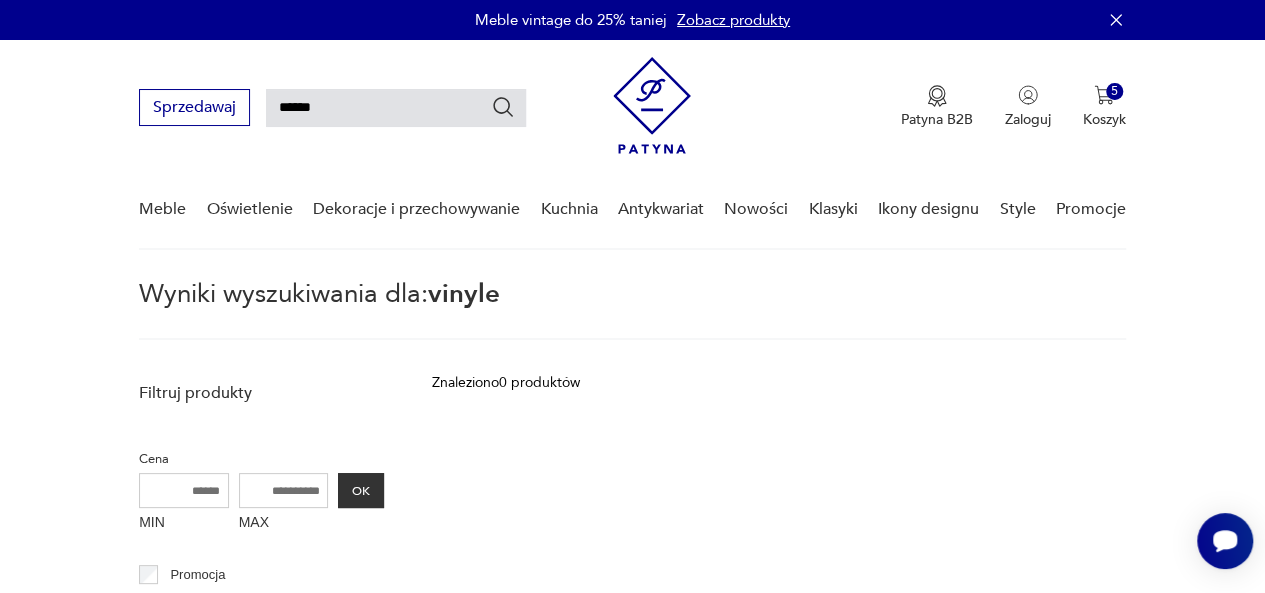 click on "******" at bounding box center (396, 108) 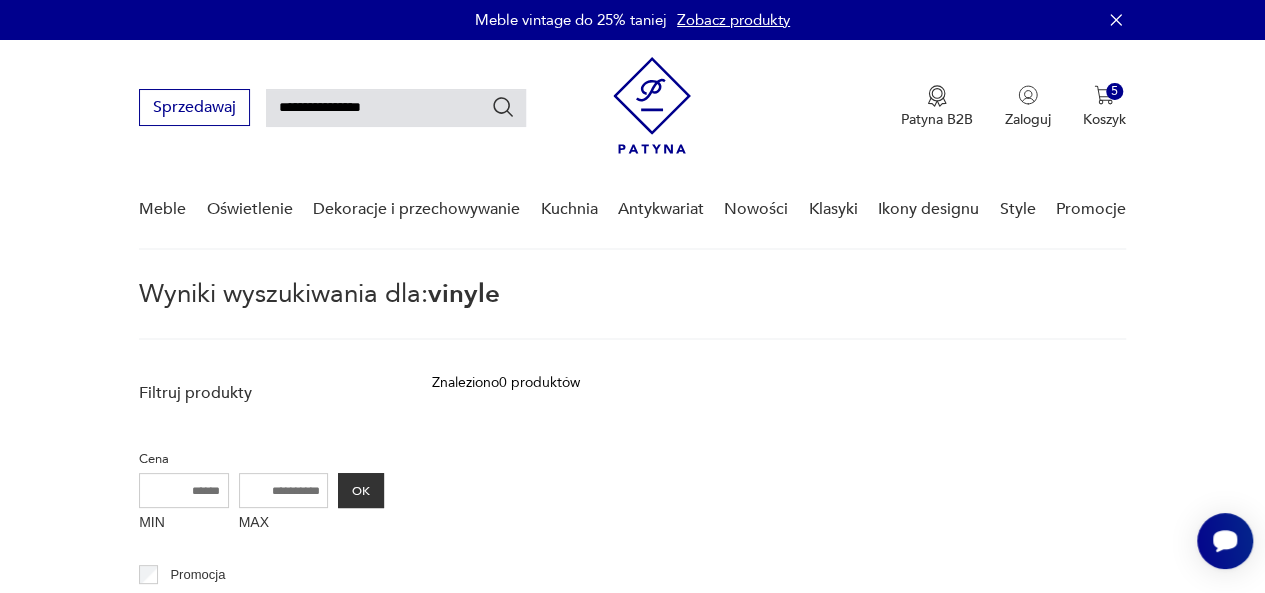 type on "**********" 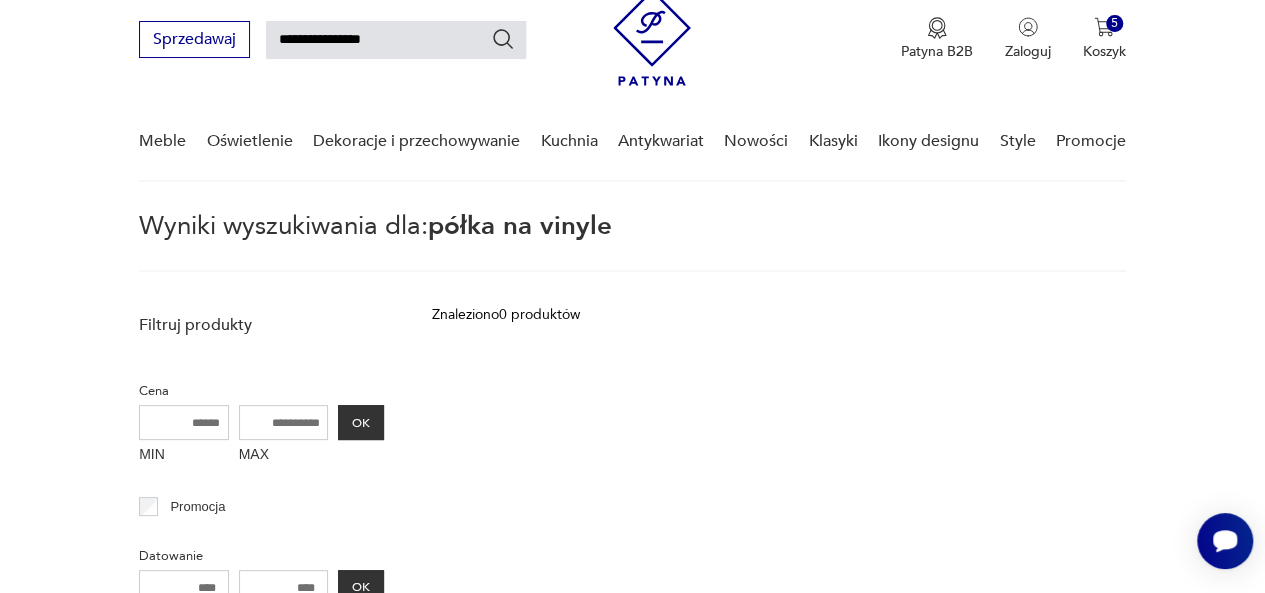 scroll, scrollTop: 72, scrollLeft: 0, axis: vertical 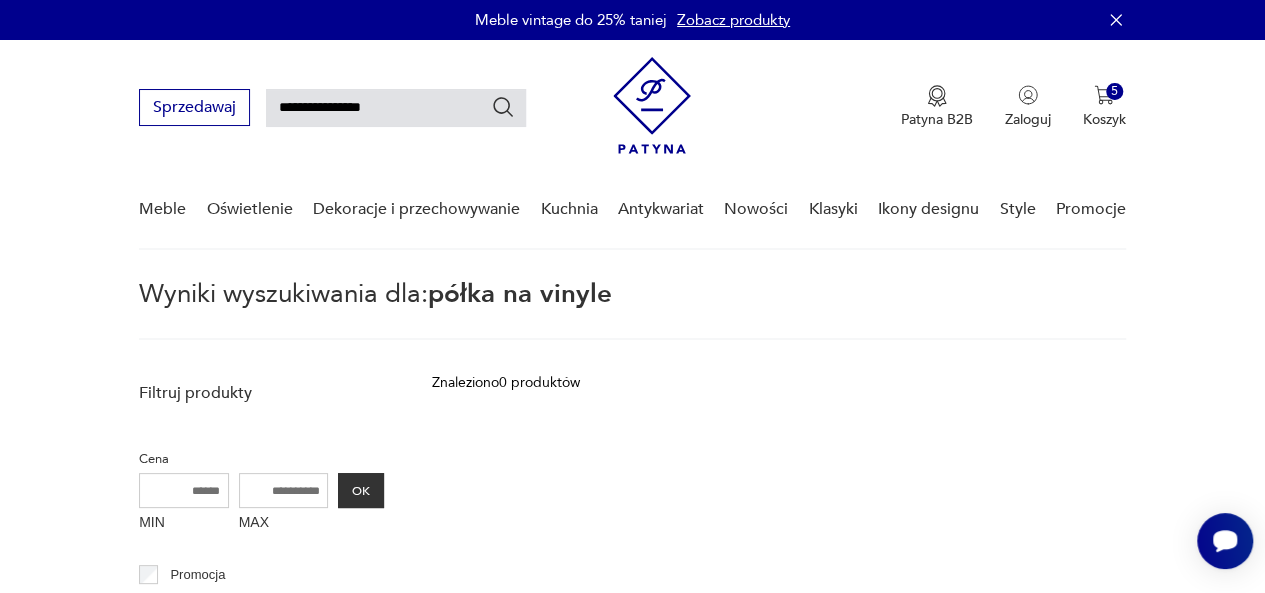 click on "**********" at bounding box center [396, 108] 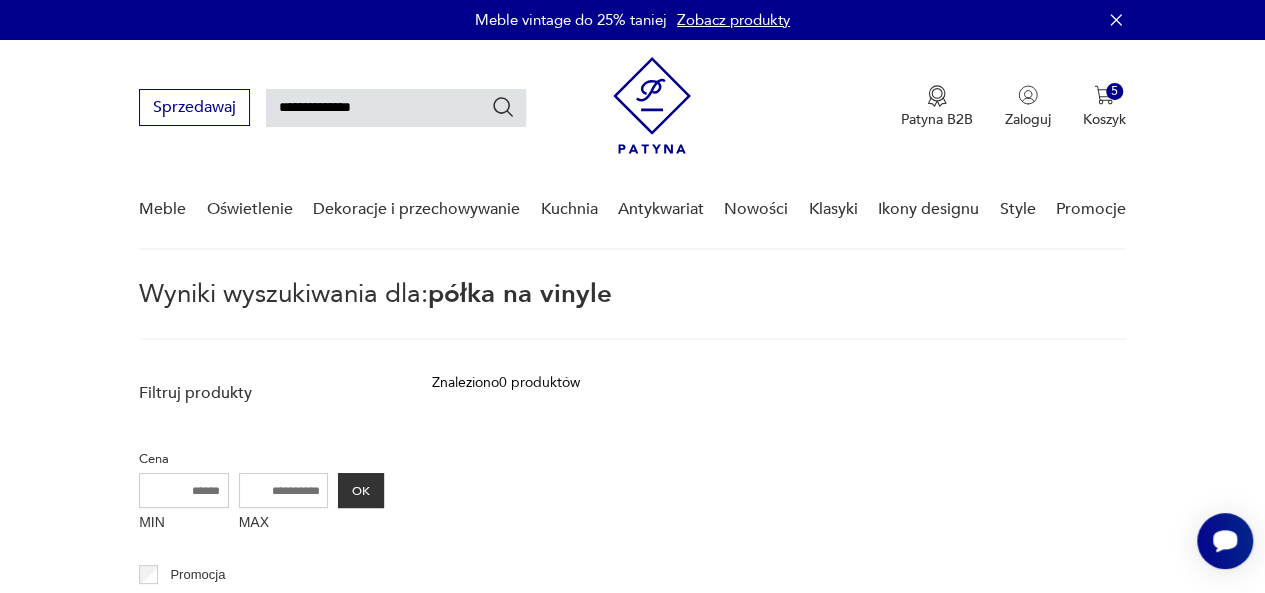 type on "**********" 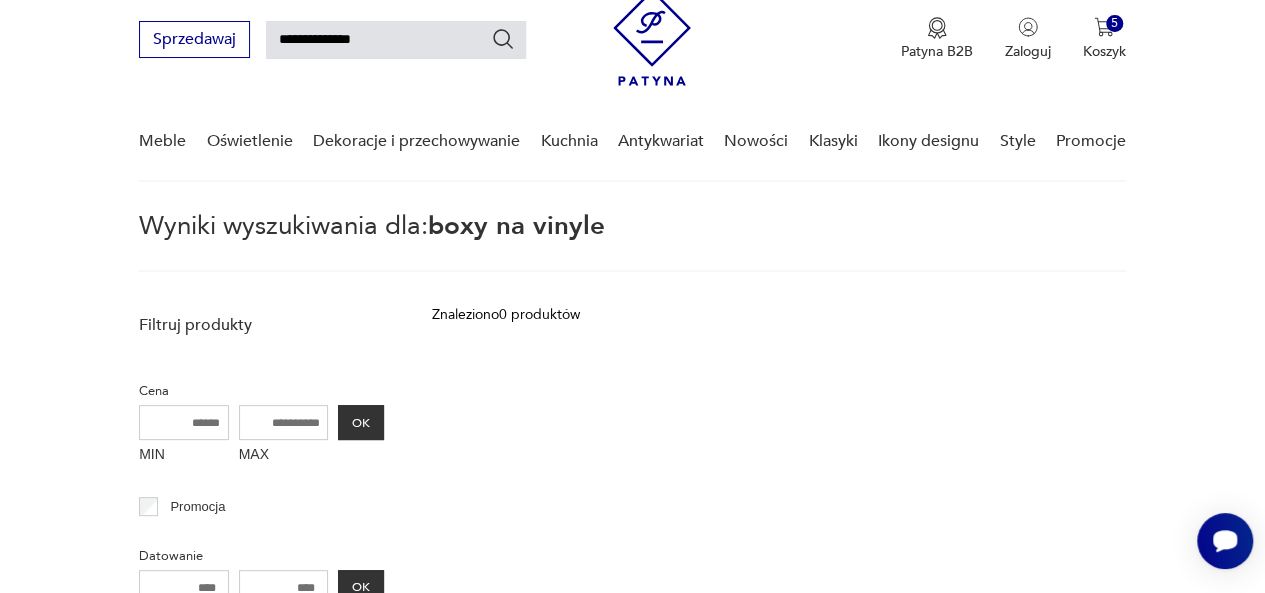 scroll, scrollTop: 72, scrollLeft: 0, axis: vertical 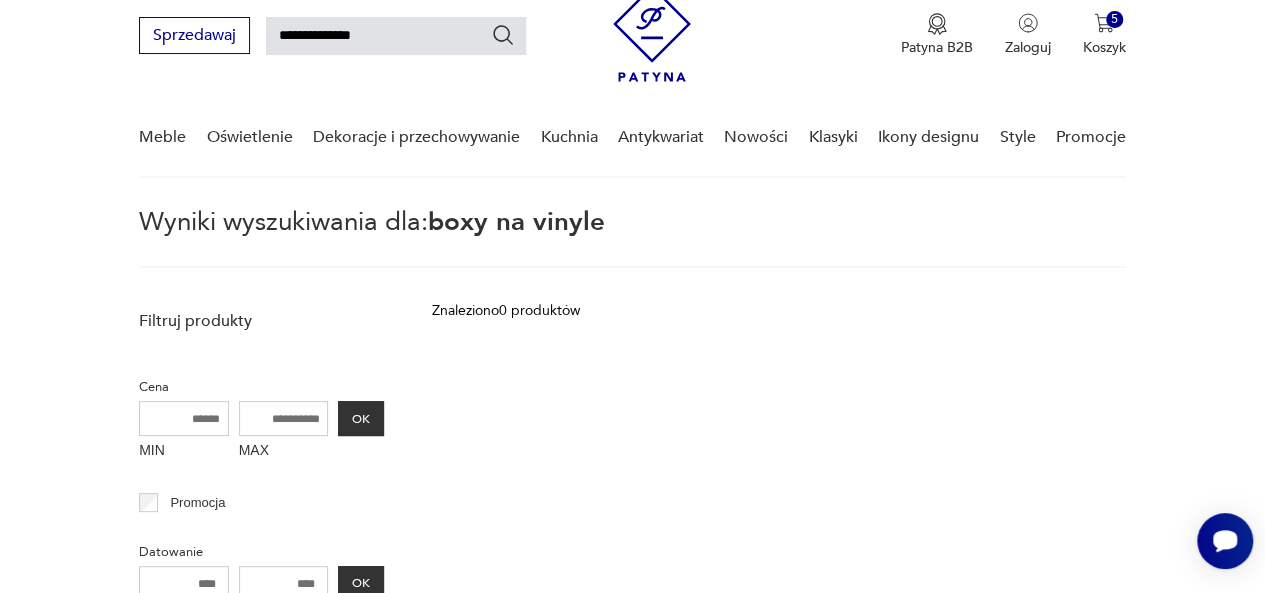 click on "**********" at bounding box center (396, 36) 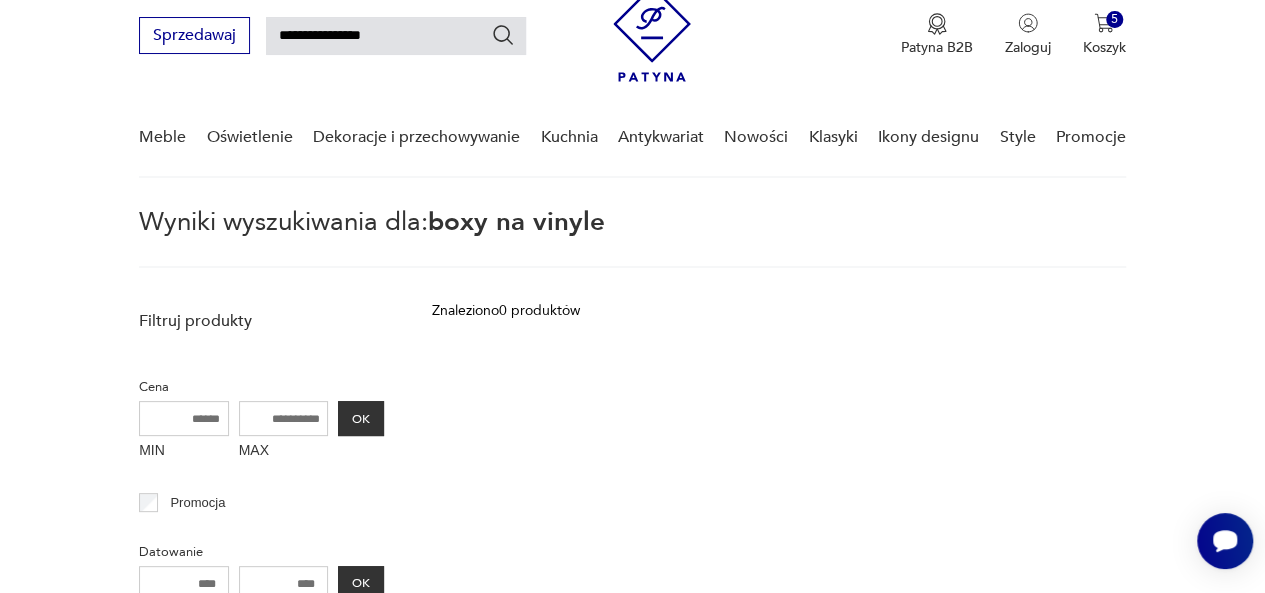 type on "**********" 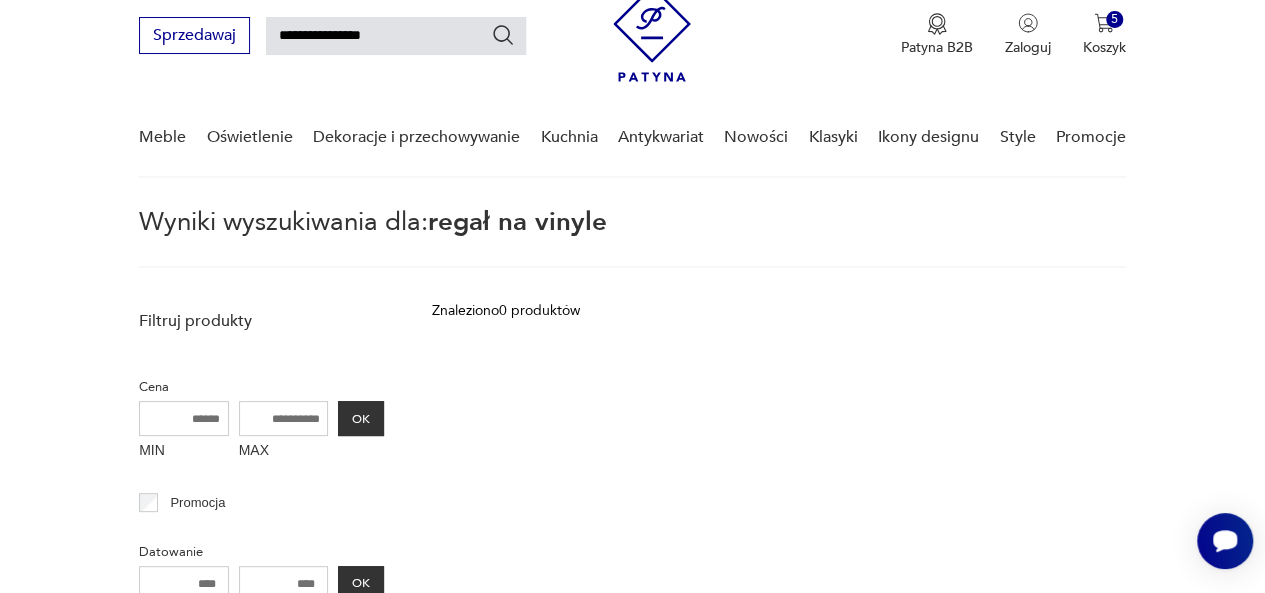 click on "**********" at bounding box center [396, 36] 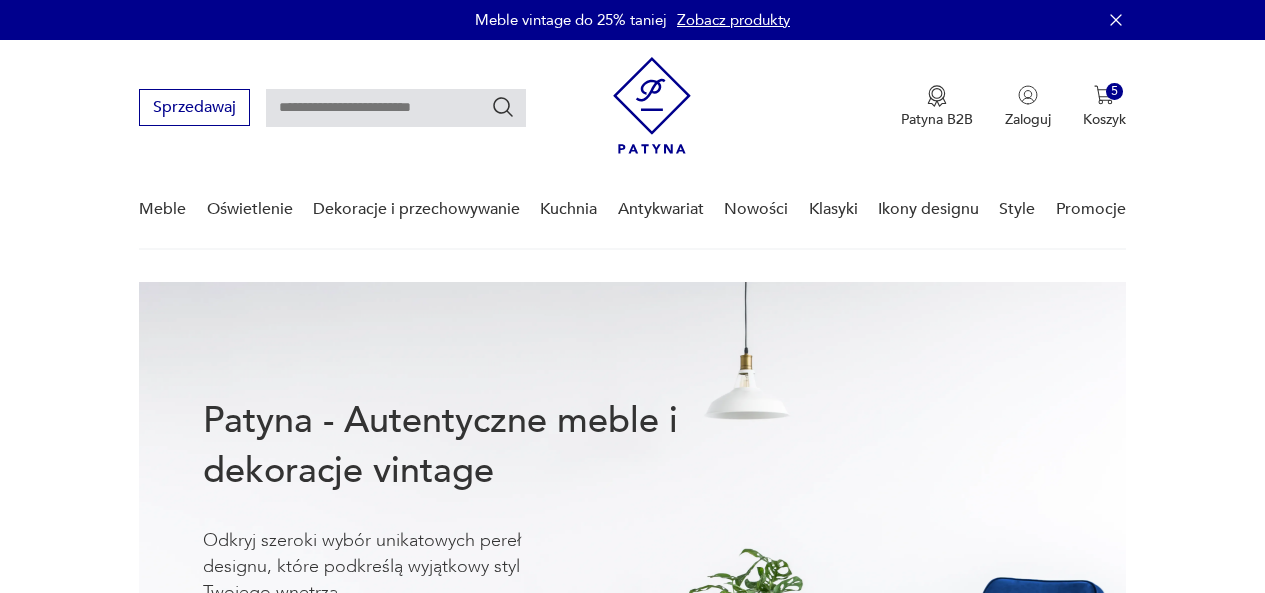 scroll, scrollTop: 0, scrollLeft: 0, axis: both 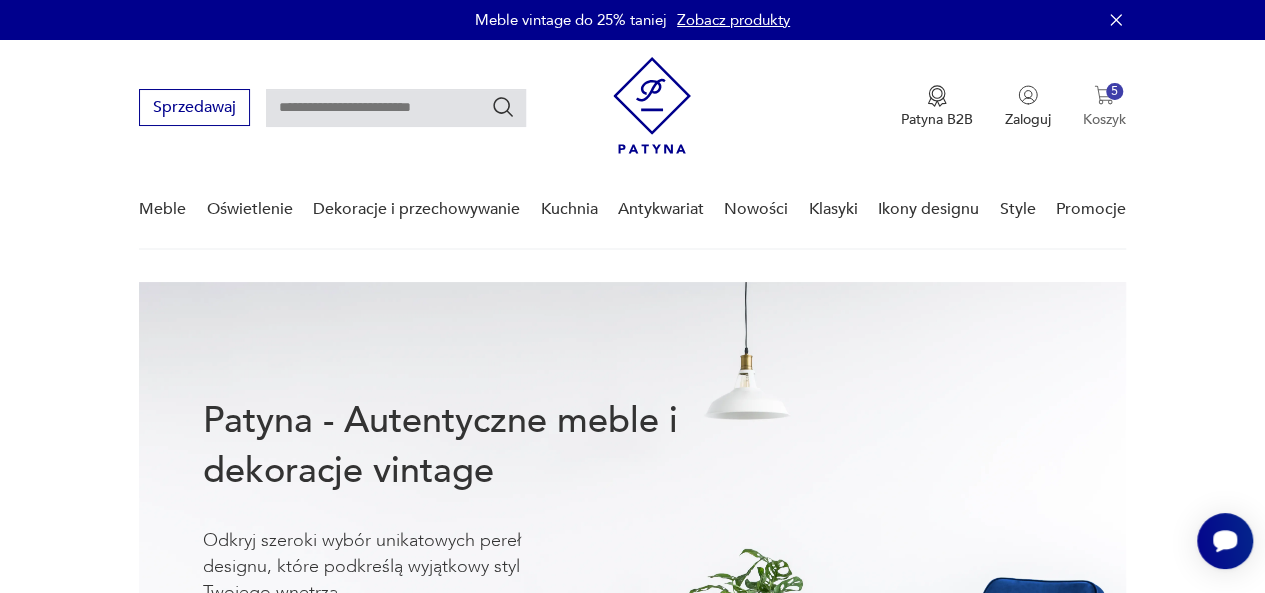 click at bounding box center (1104, 95) 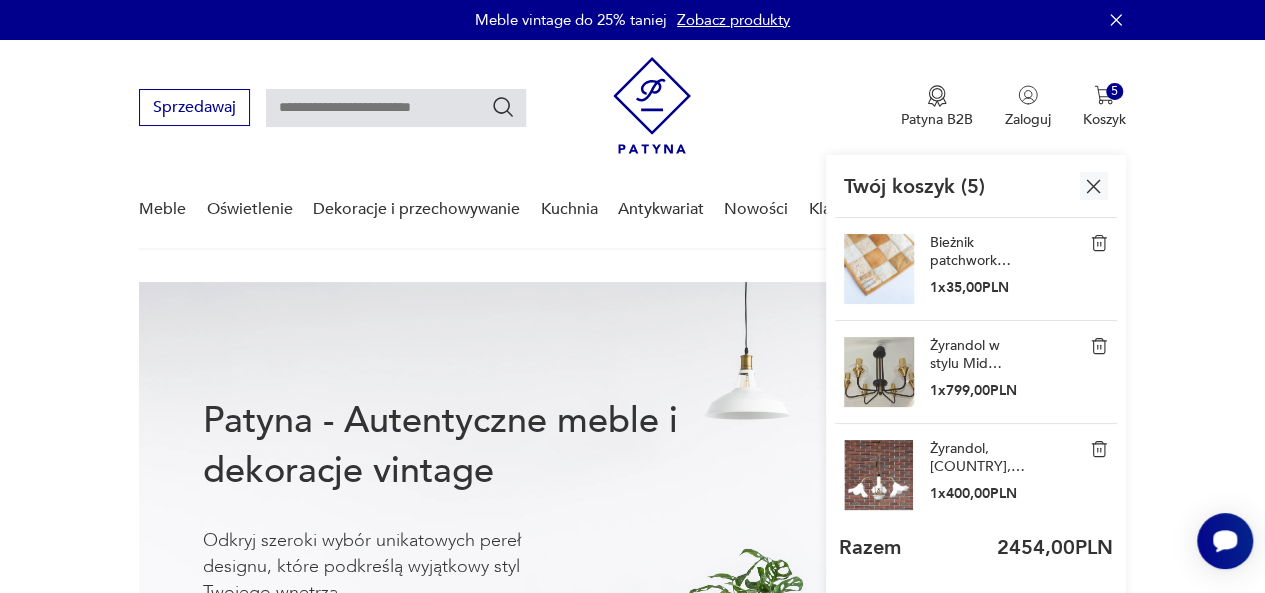 click at bounding box center (879, 475) 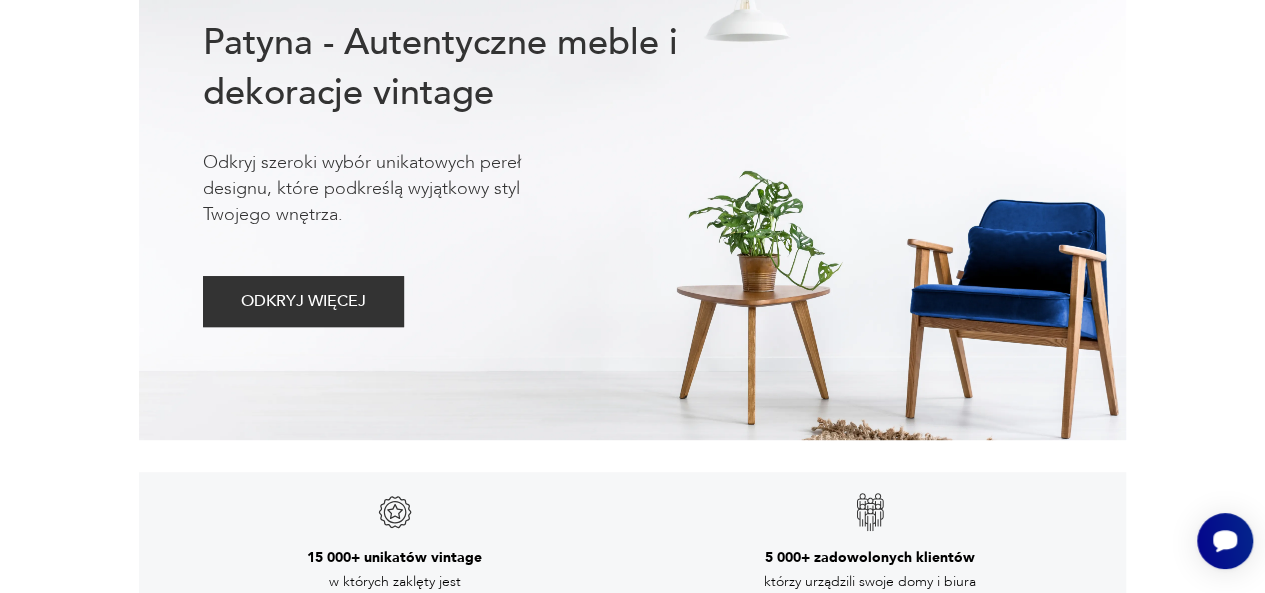 scroll, scrollTop: 37, scrollLeft: 0, axis: vertical 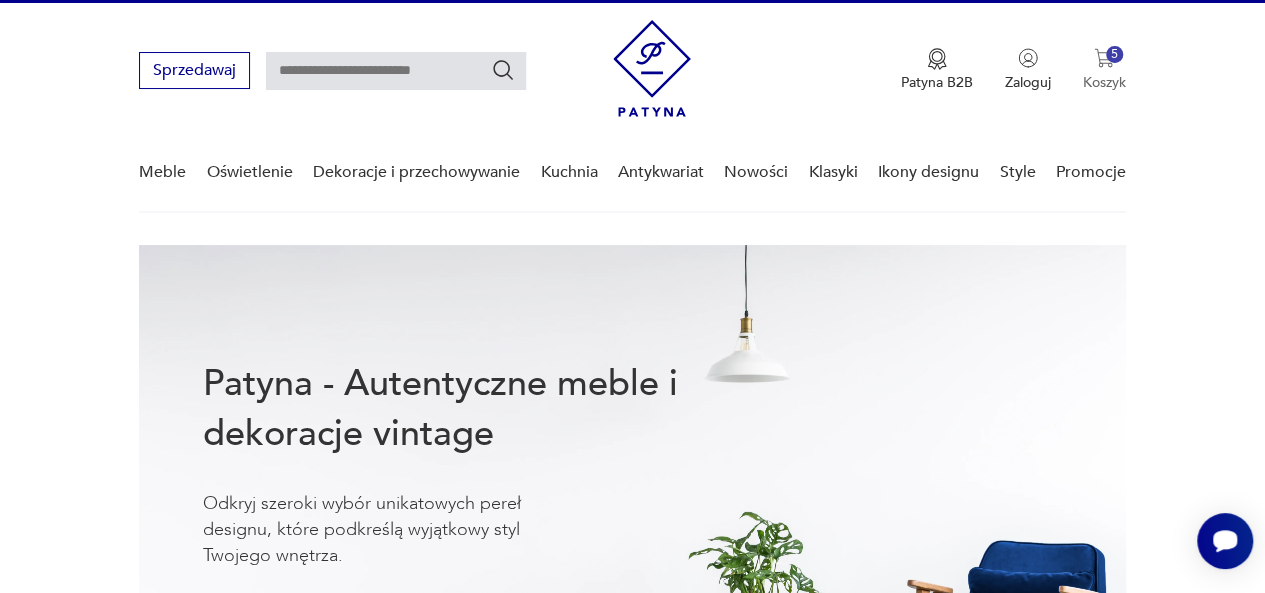 click on "Koszyk" at bounding box center [1104, 82] 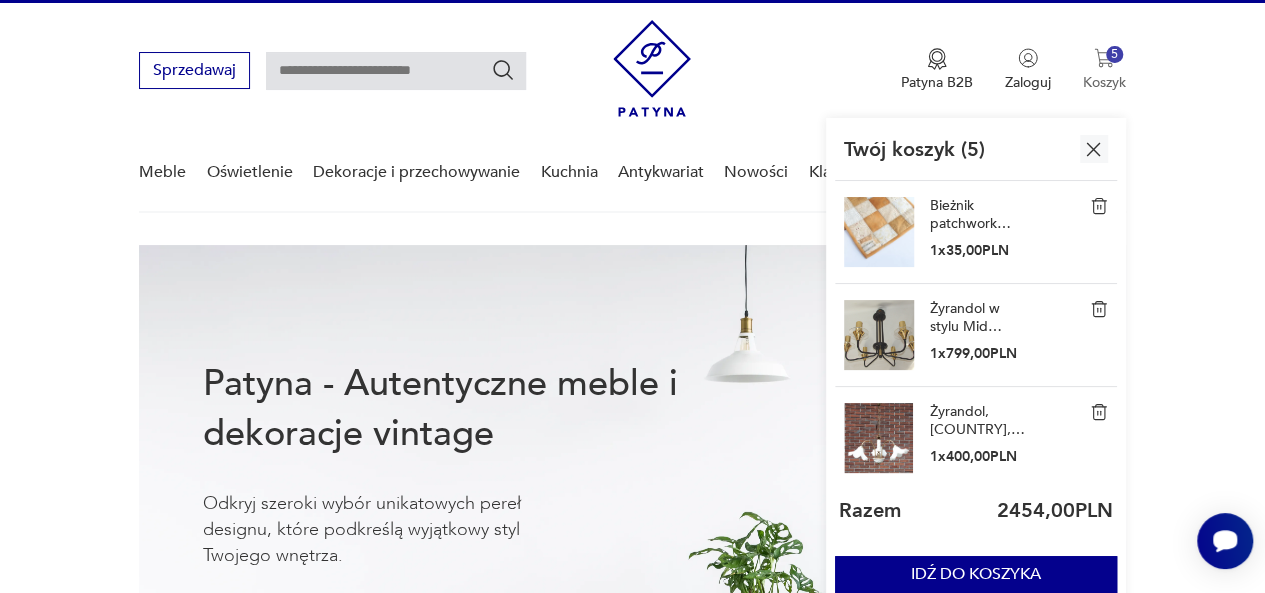 click on "Koszyk" at bounding box center [1104, 82] 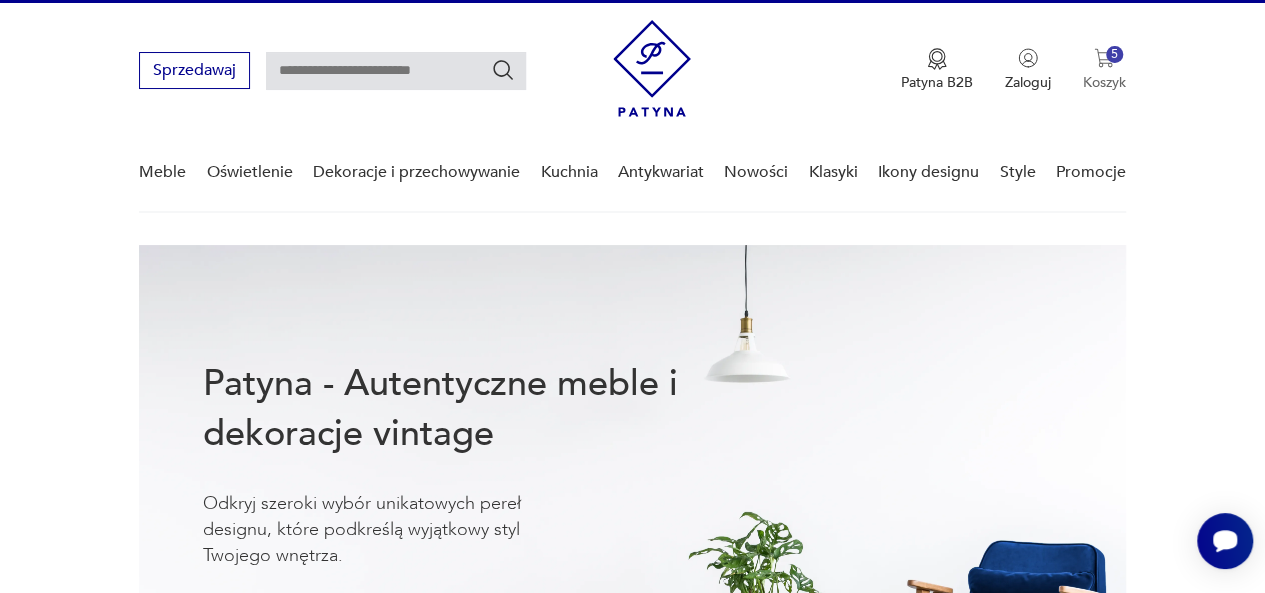 click on "Koszyk" at bounding box center (1104, 82) 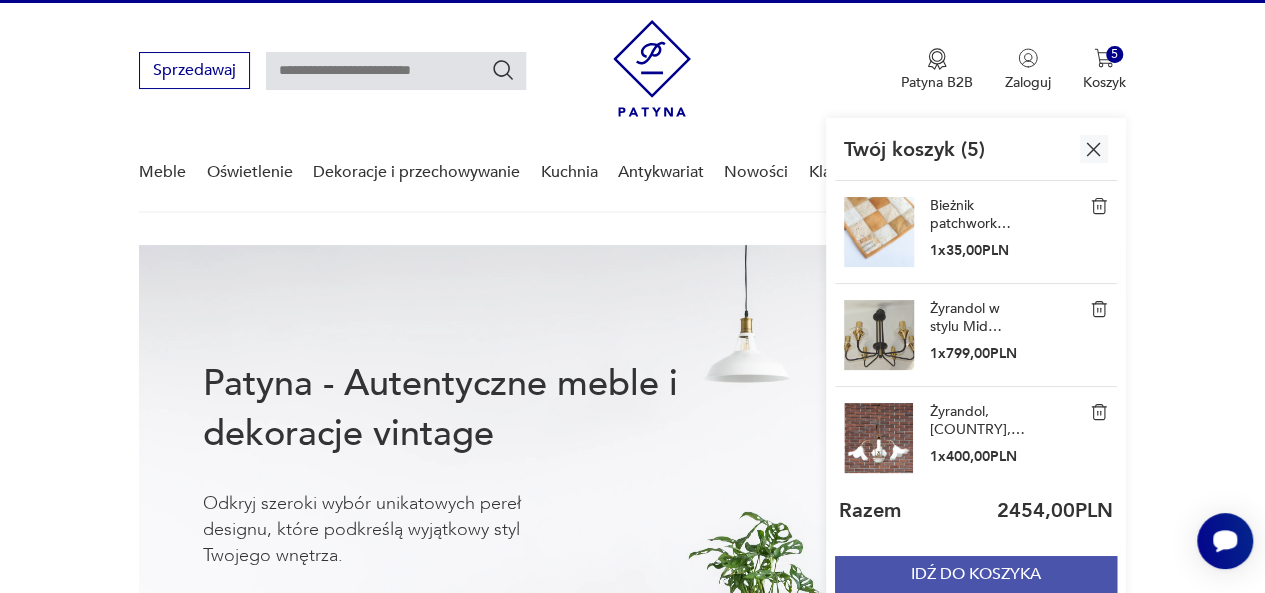 click on "IDŹ DO KOSZYKA" at bounding box center [976, 574] 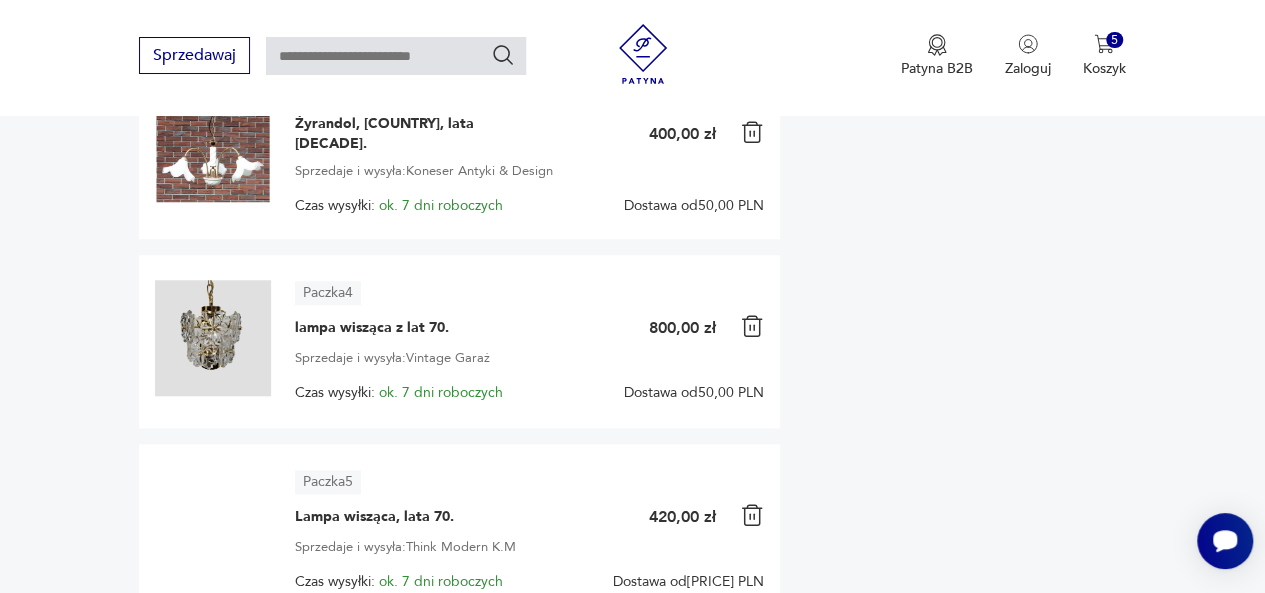 scroll, scrollTop: 729, scrollLeft: 0, axis: vertical 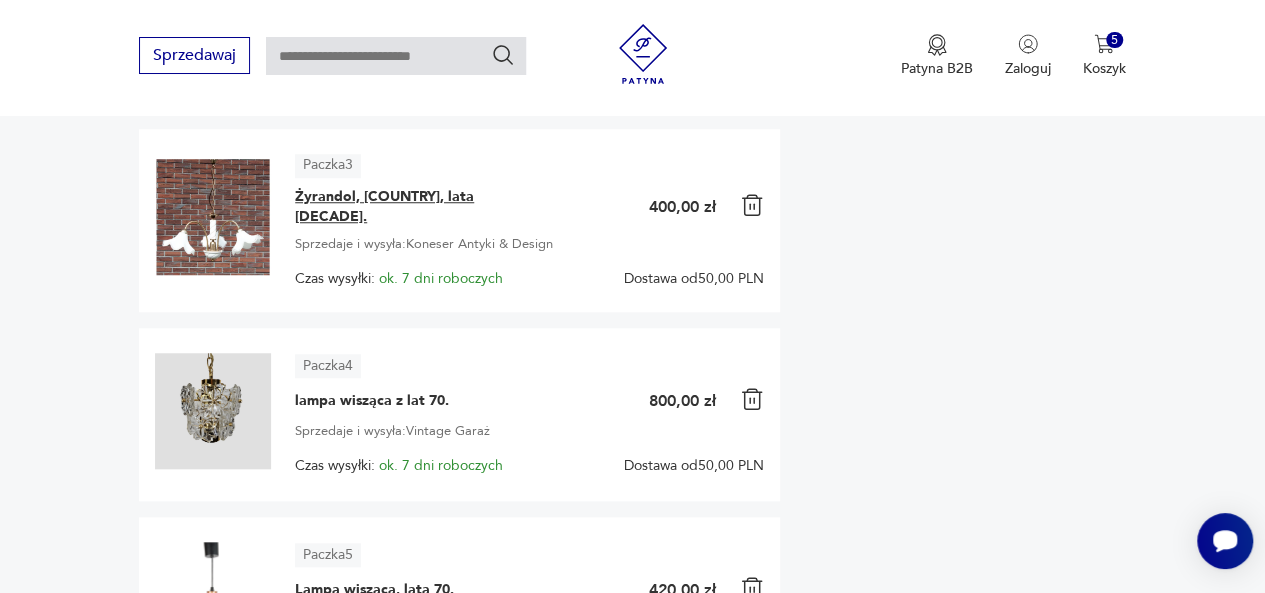 click on "Żyrandol, [COUNTRY], lata 60." at bounding box center [420, 207] 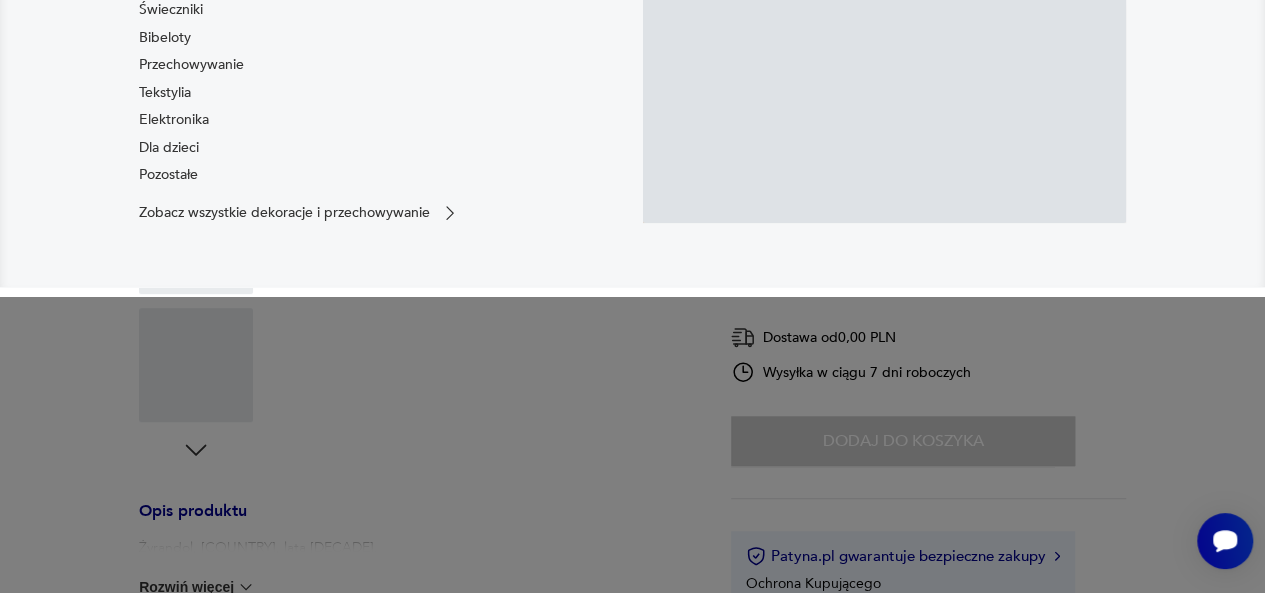 scroll, scrollTop: 0, scrollLeft: 0, axis: both 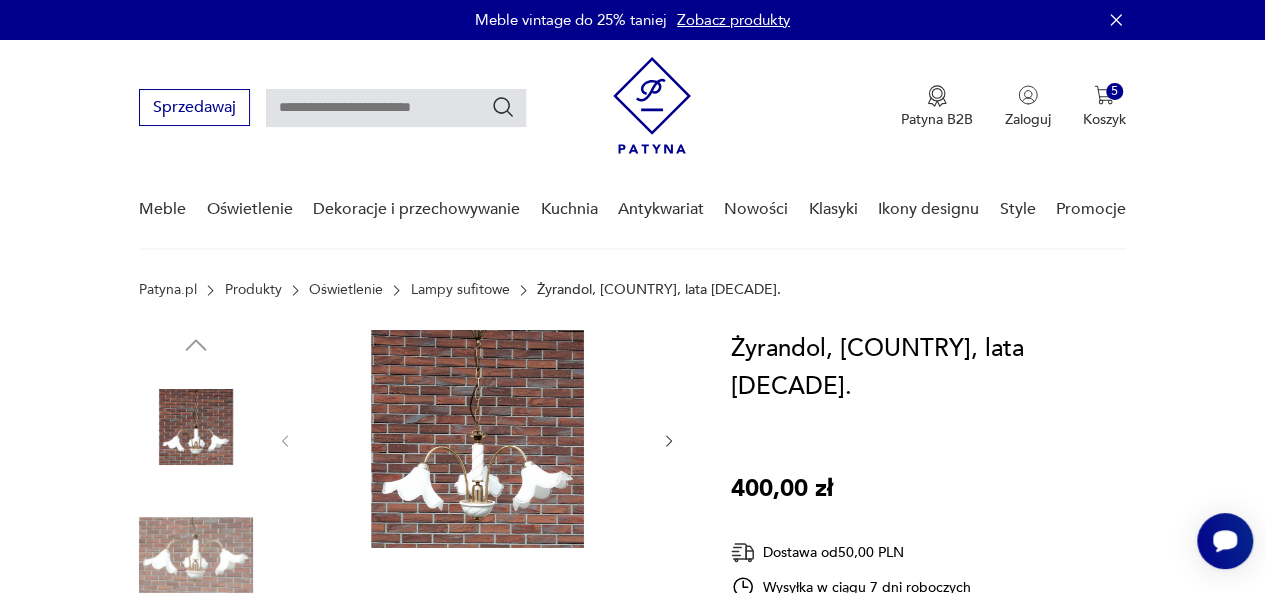 click at bounding box center (477, 439) 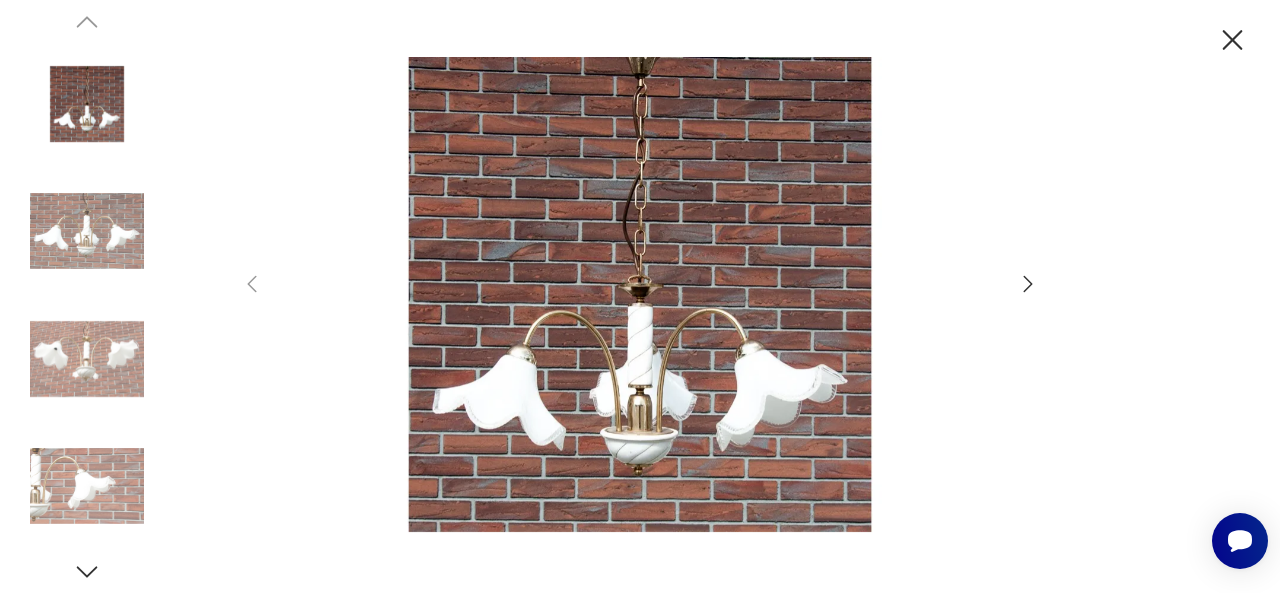 click 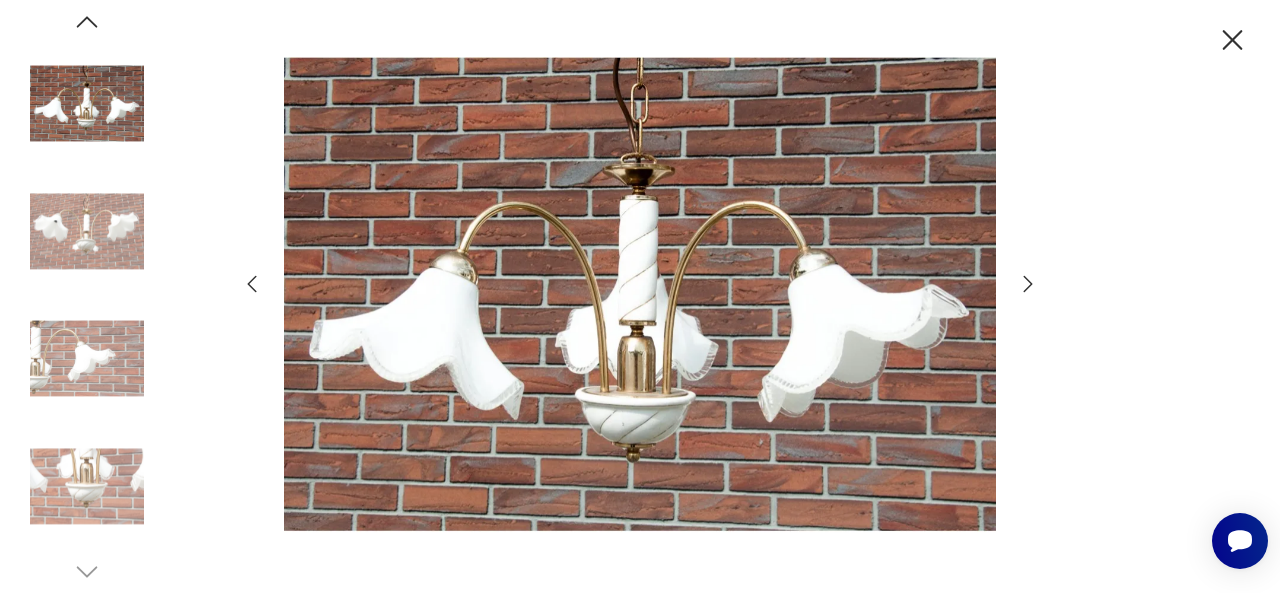click 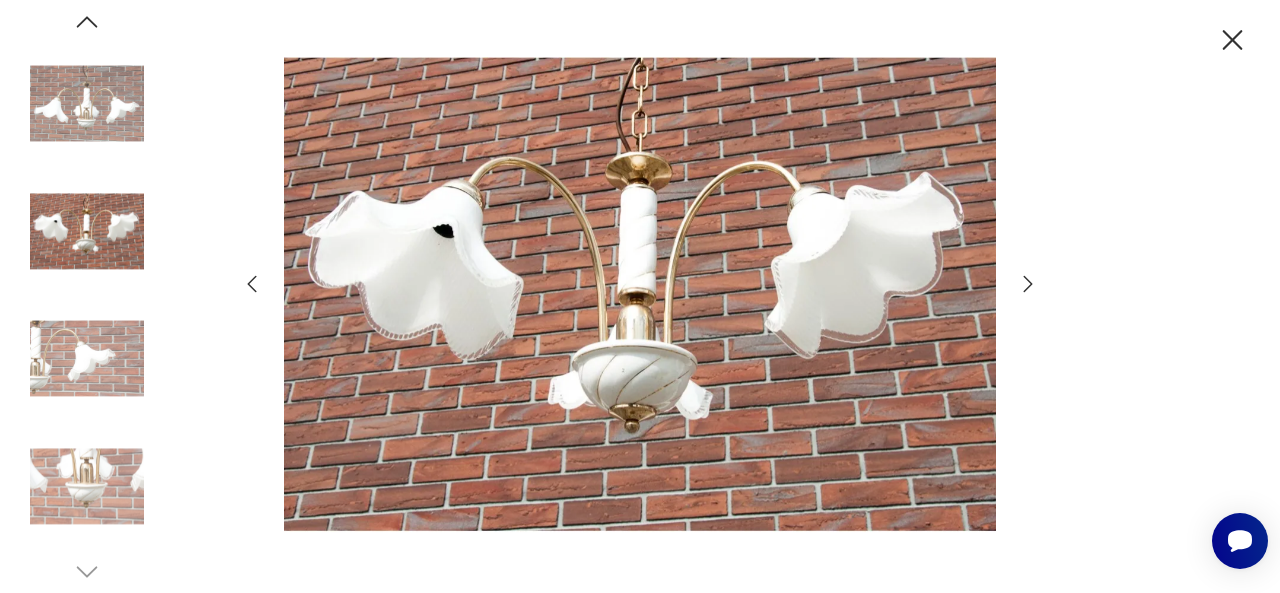 click 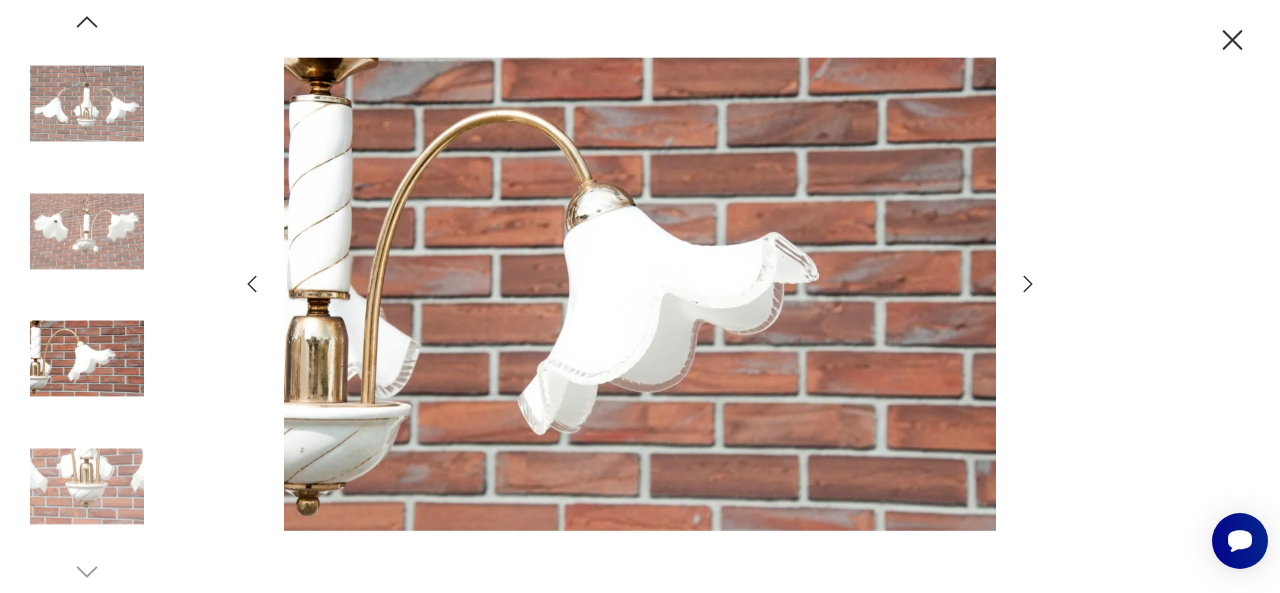 click 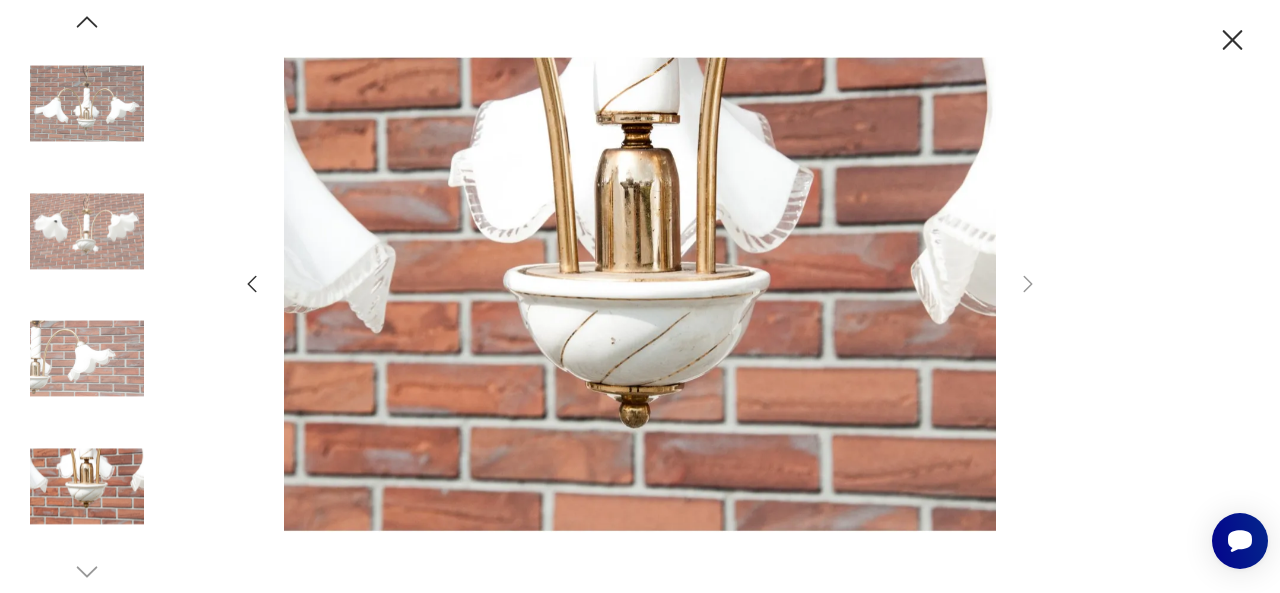 click at bounding box center (87, 231) 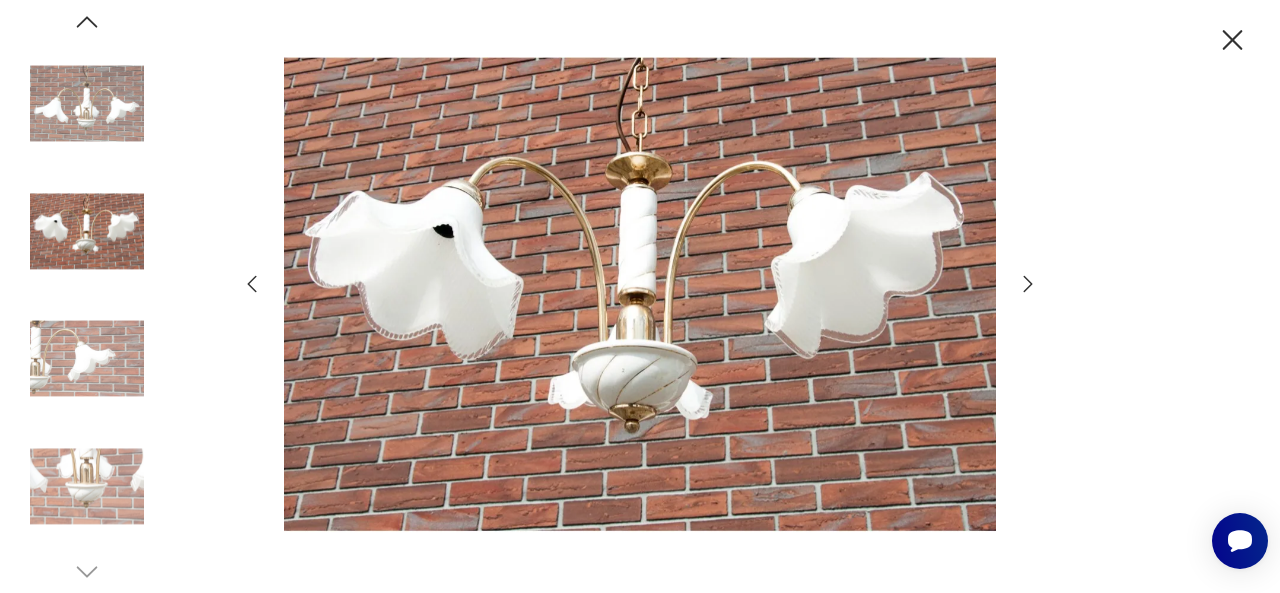 click 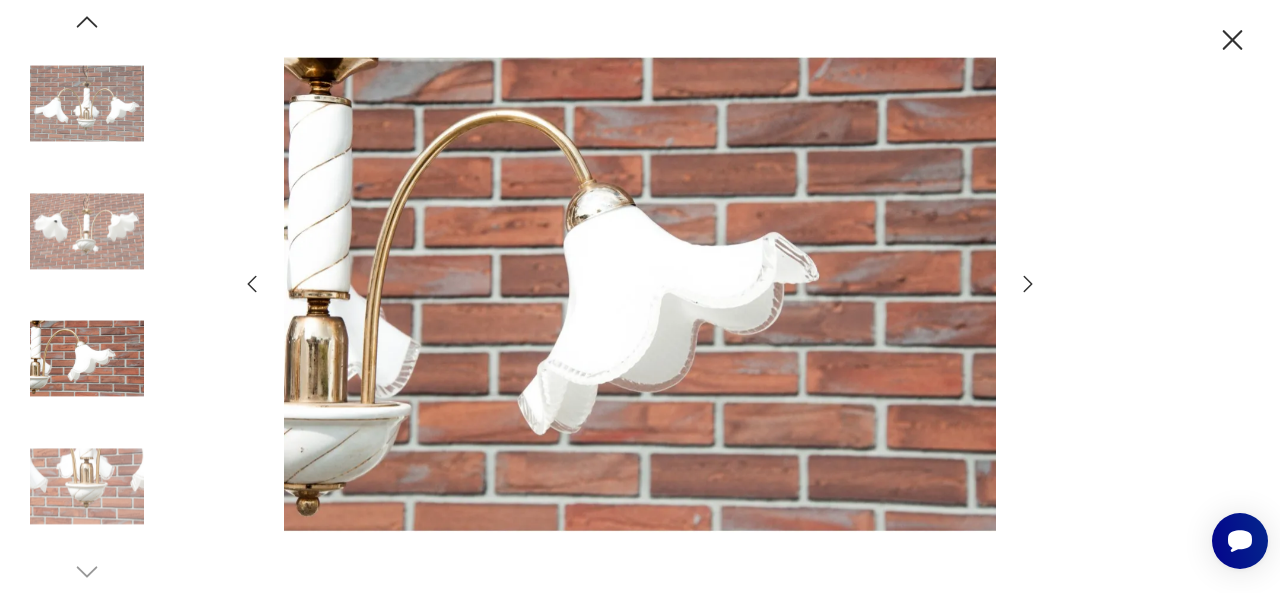 click 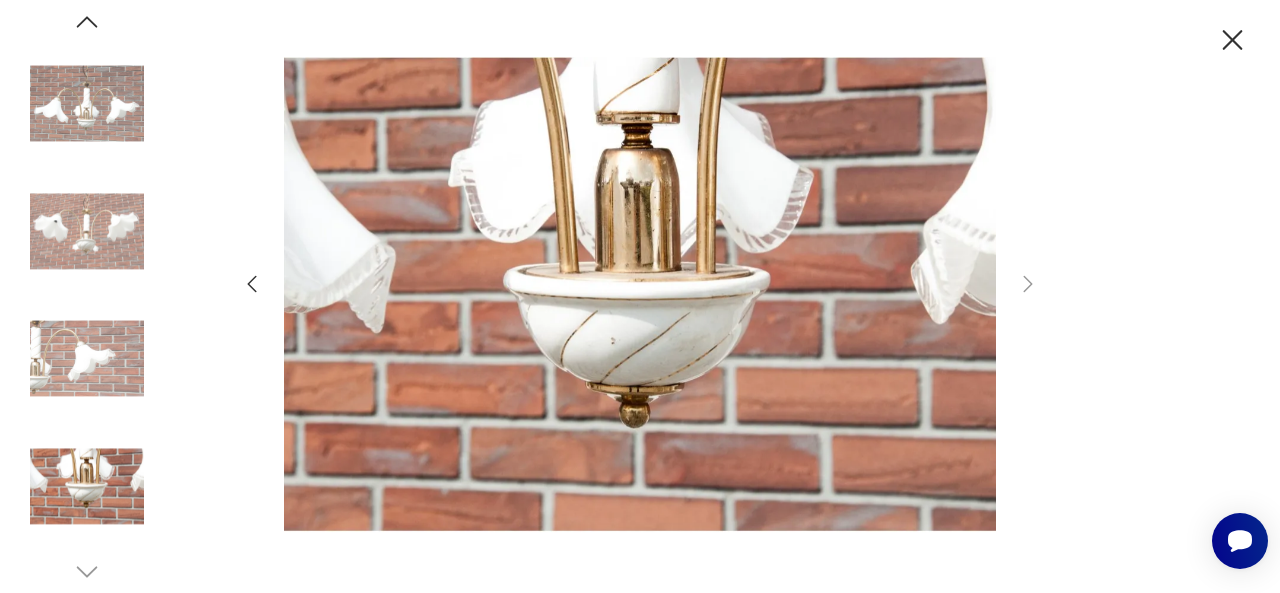 click 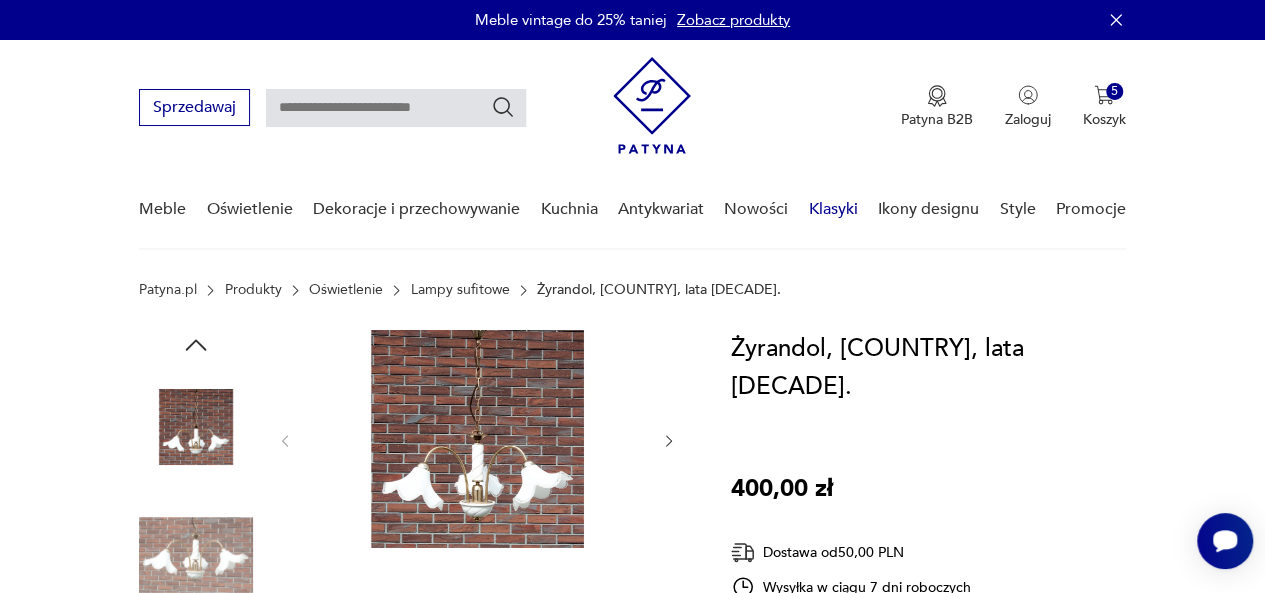 click on "Klasyki" at bounding box center [833, 209] 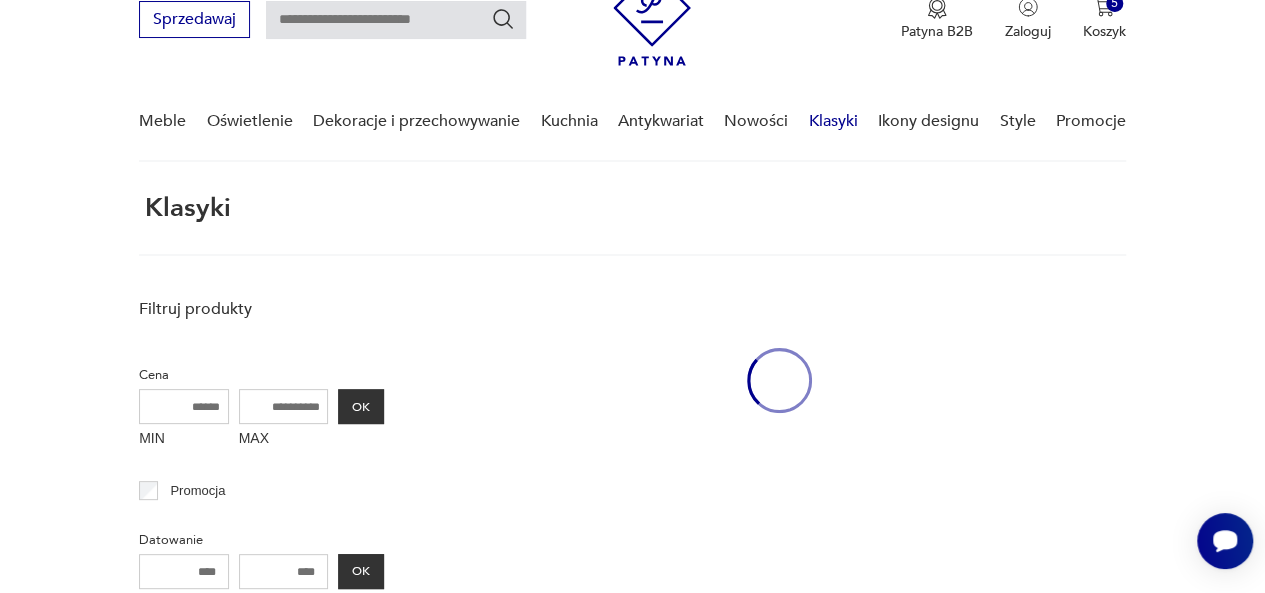 scroll, scrollTop: 90, scrollLeft: 0, axis: vertical 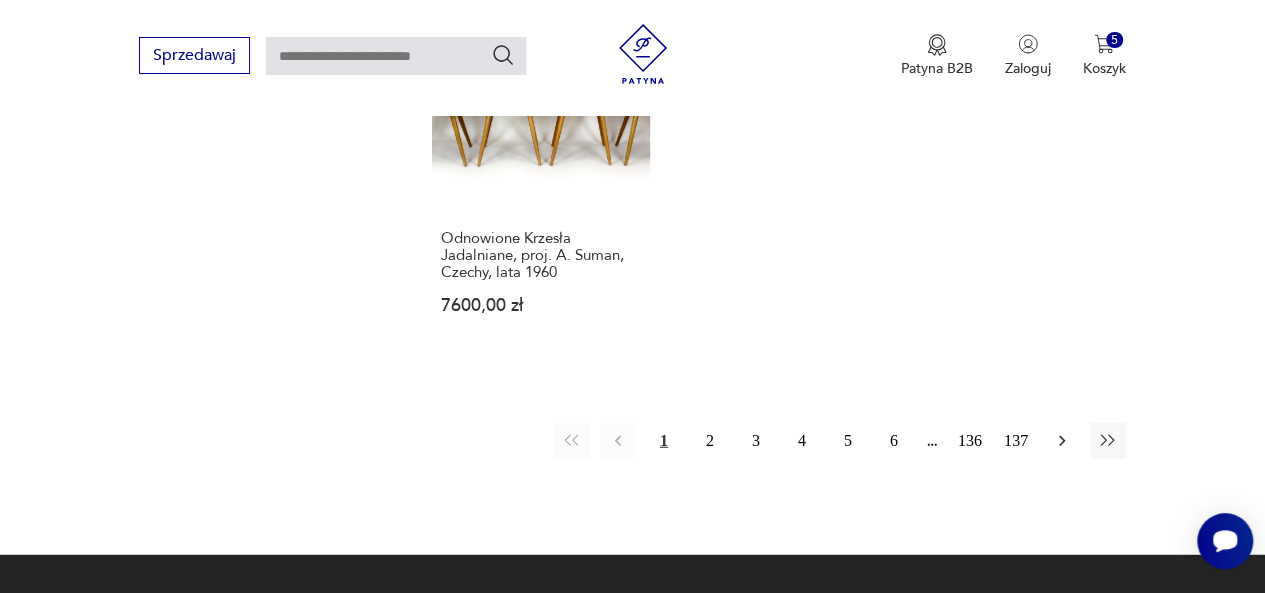 click 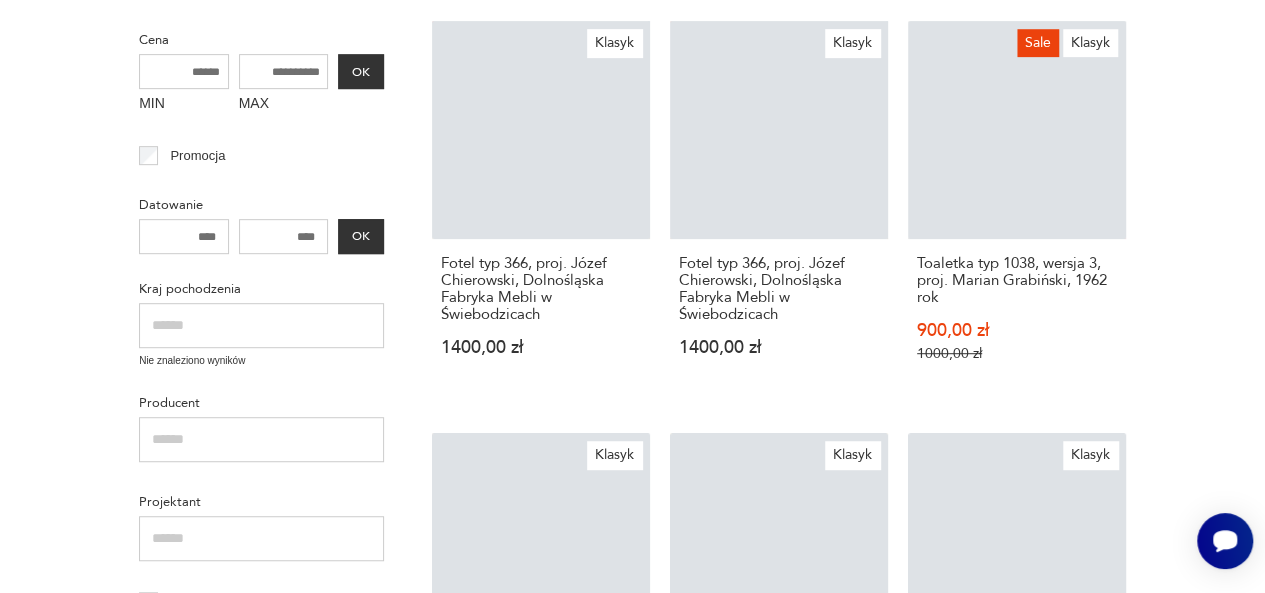 scroll, scrollTop: 76, scrollLeft: 0, axis: vertical 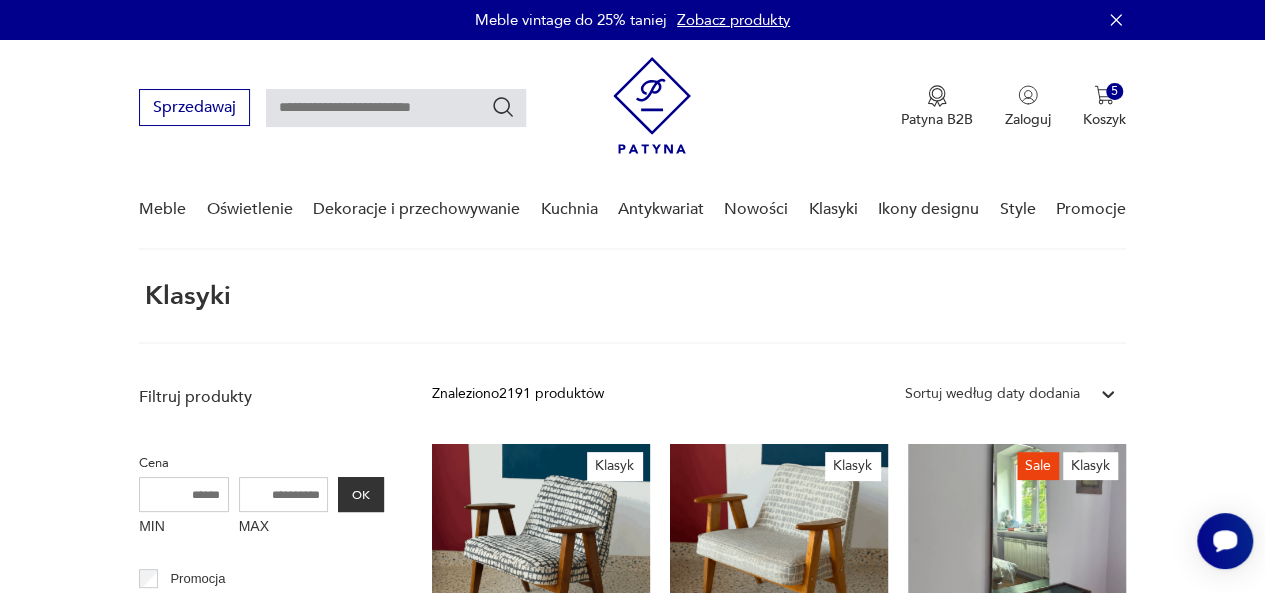 click at bounding box center (396, 108) 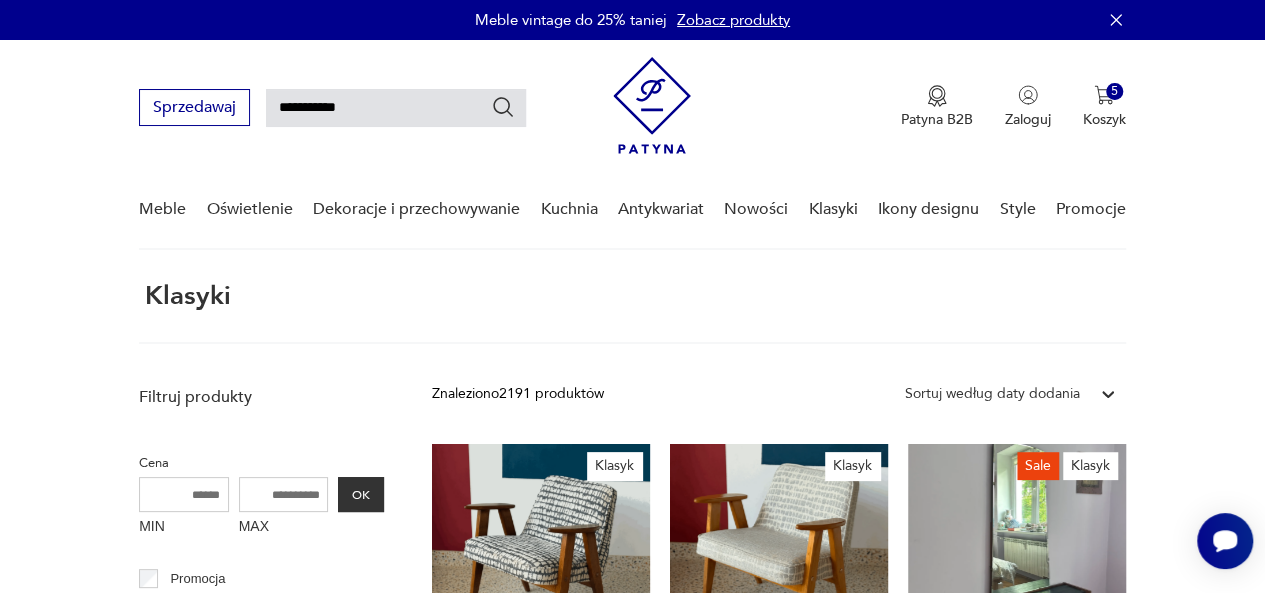 type on "**********" 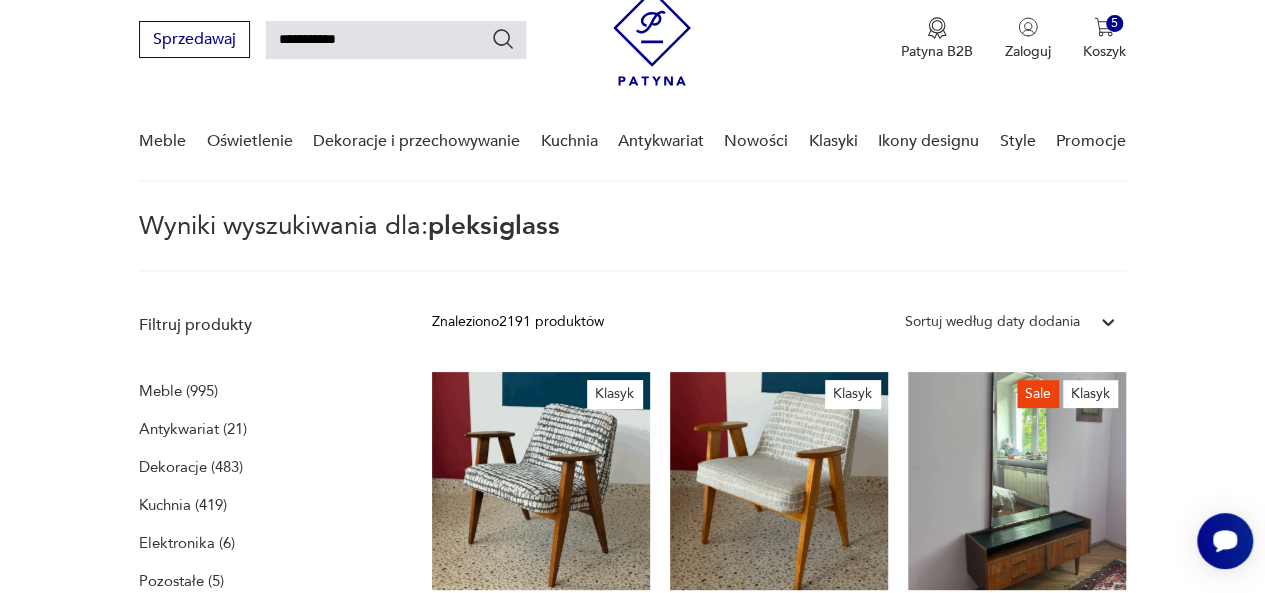 scroll, scrollTop: 72, scrollLeft: 0, axis: vertical 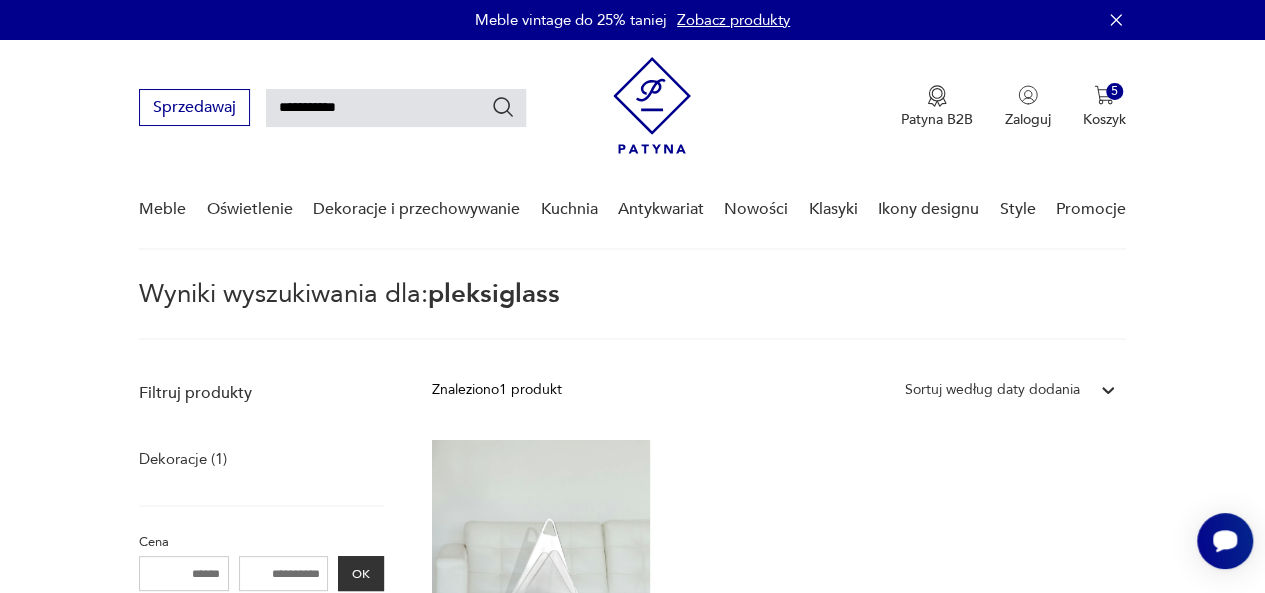 click on "**********" at bounding box center [396, 108] 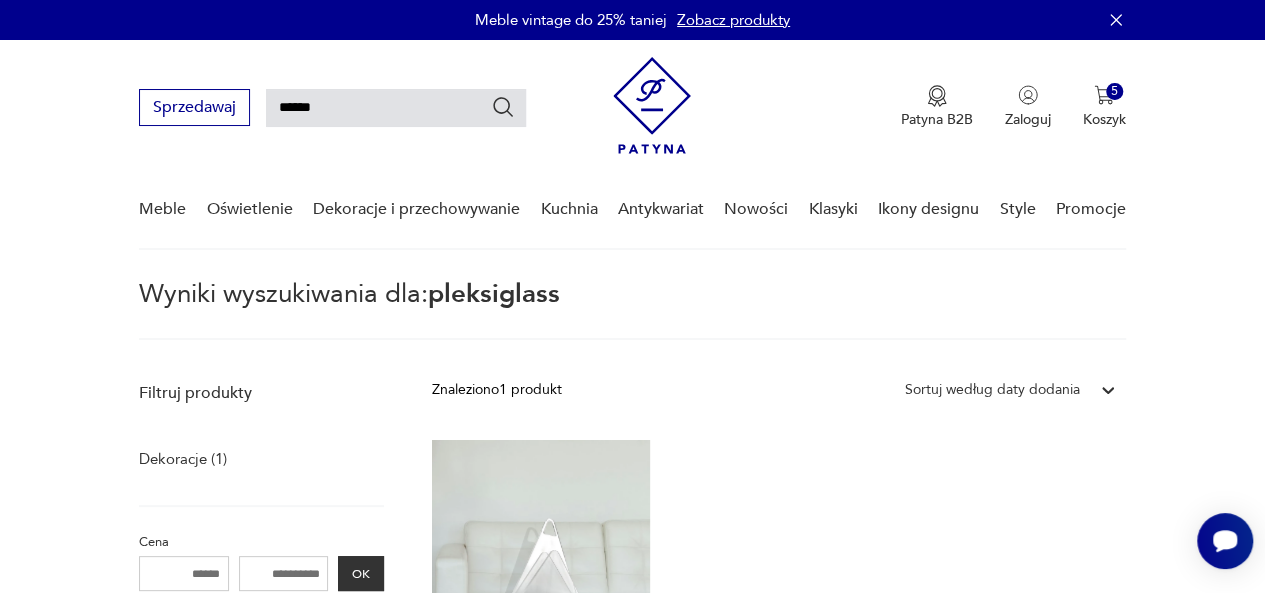 type on "******" 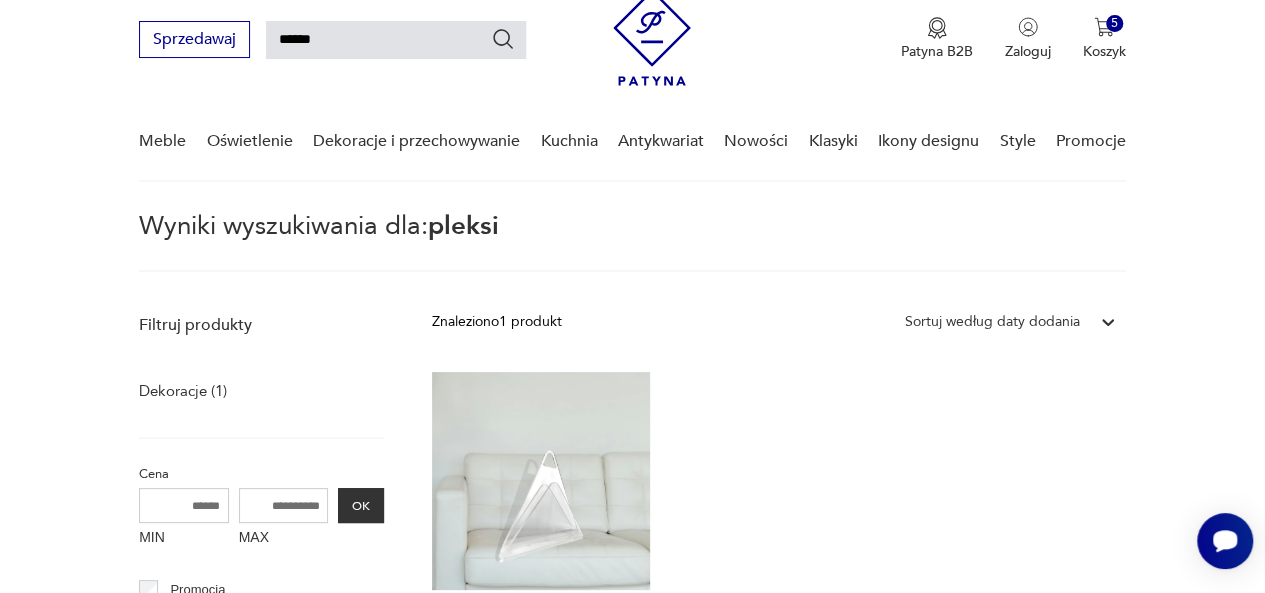 scroll, scrollTop: 72, scrollLeft: 0, axis: vertical 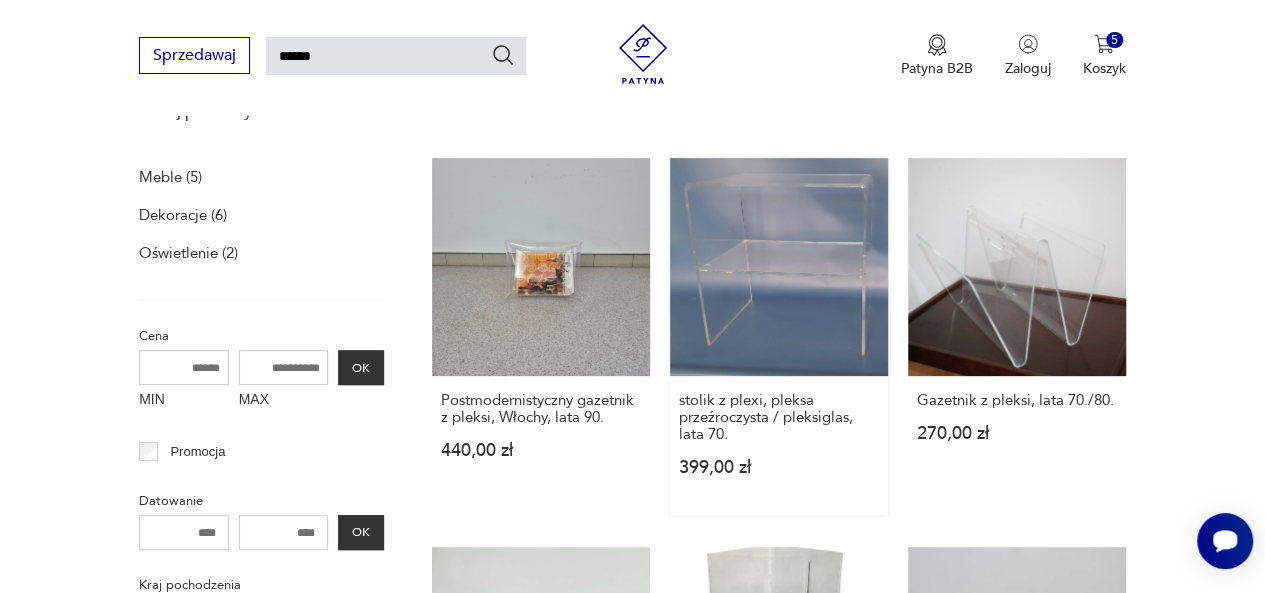 click on "stolik z plexi, pleksa przeźroczysta / pleksiglas, lata 70. 399,00 zł" at bounding box center (779, 336) 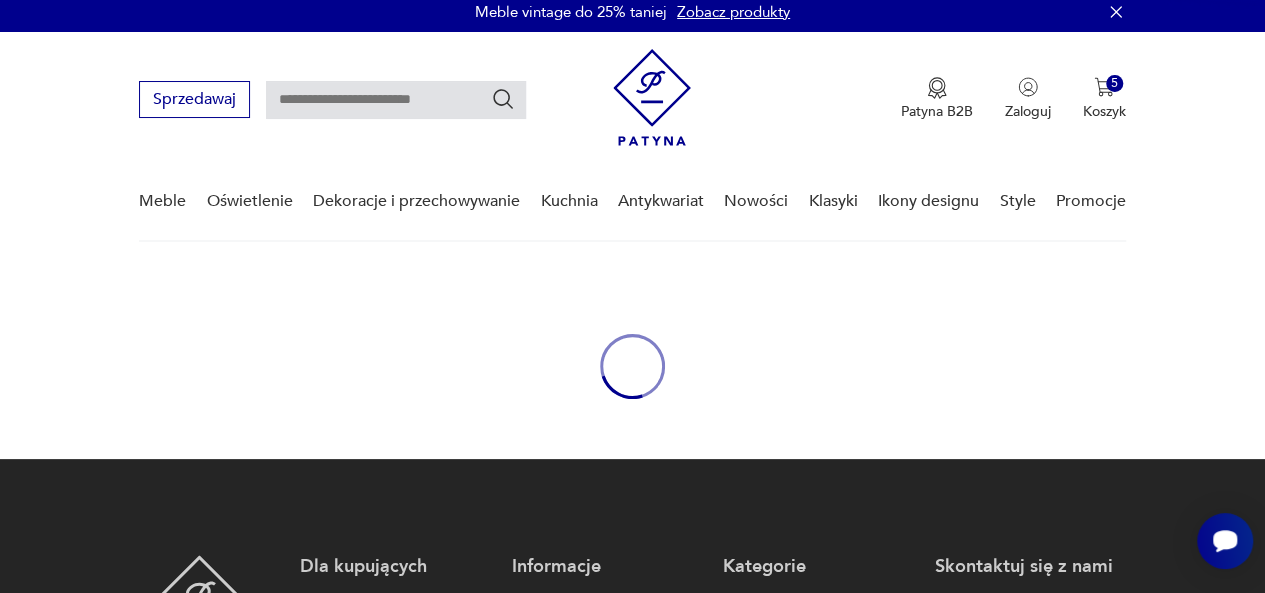 scroll, scrollTop: 0, scrollLeft: 0, axis: both 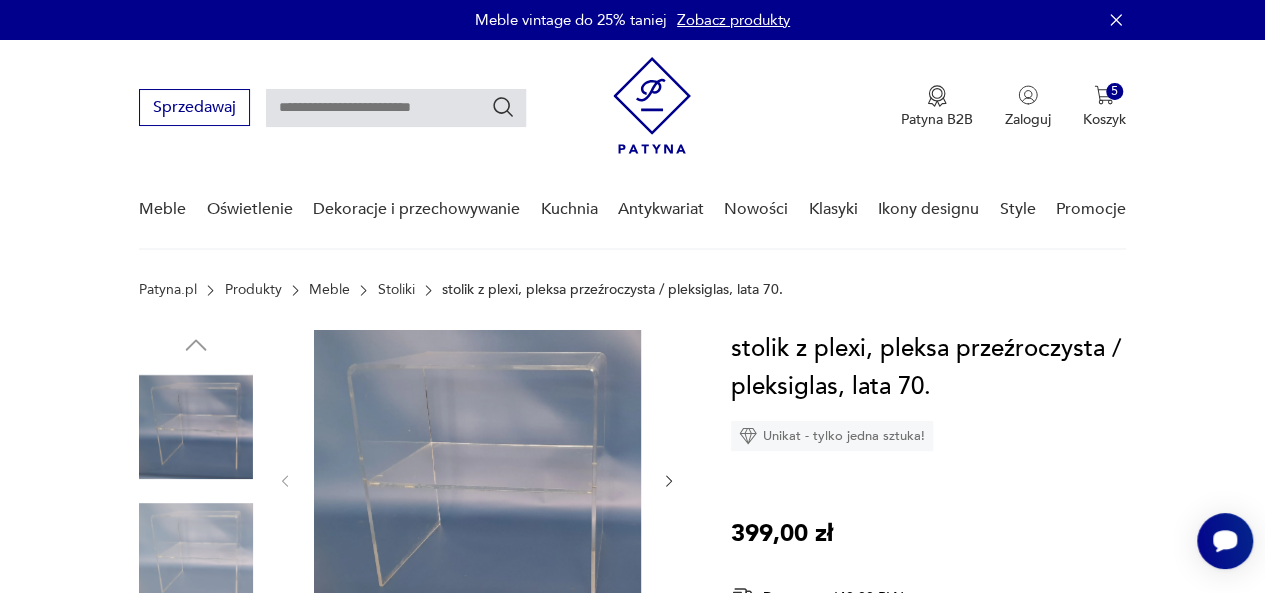 click at bounding box center (396, 108) 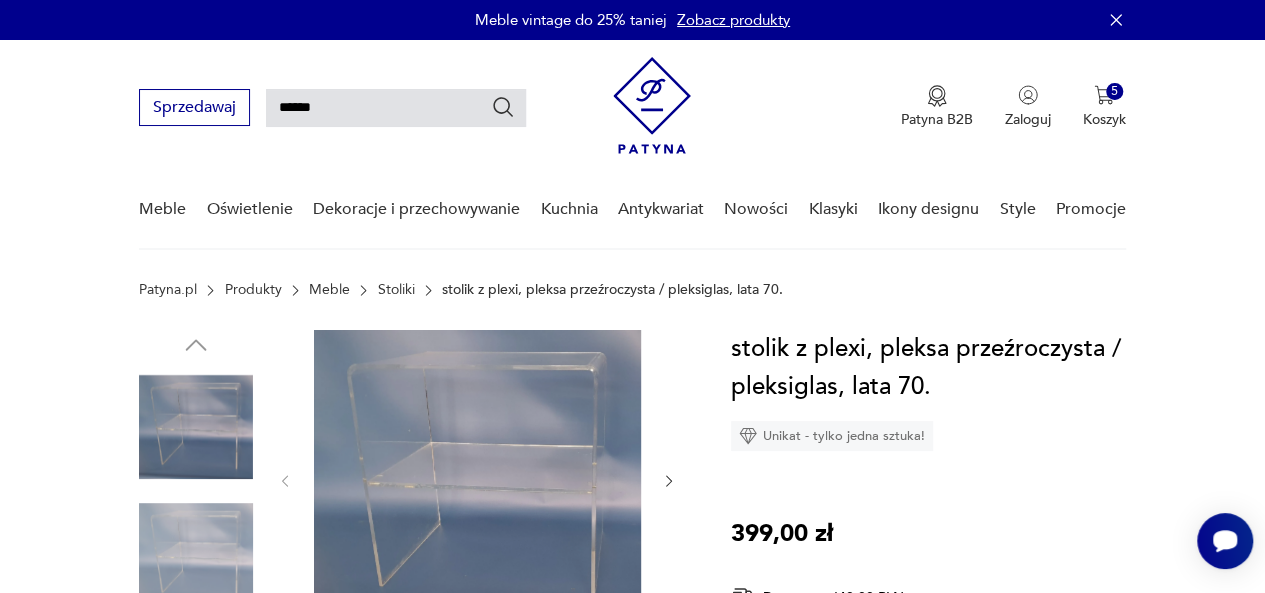 type on "*****" 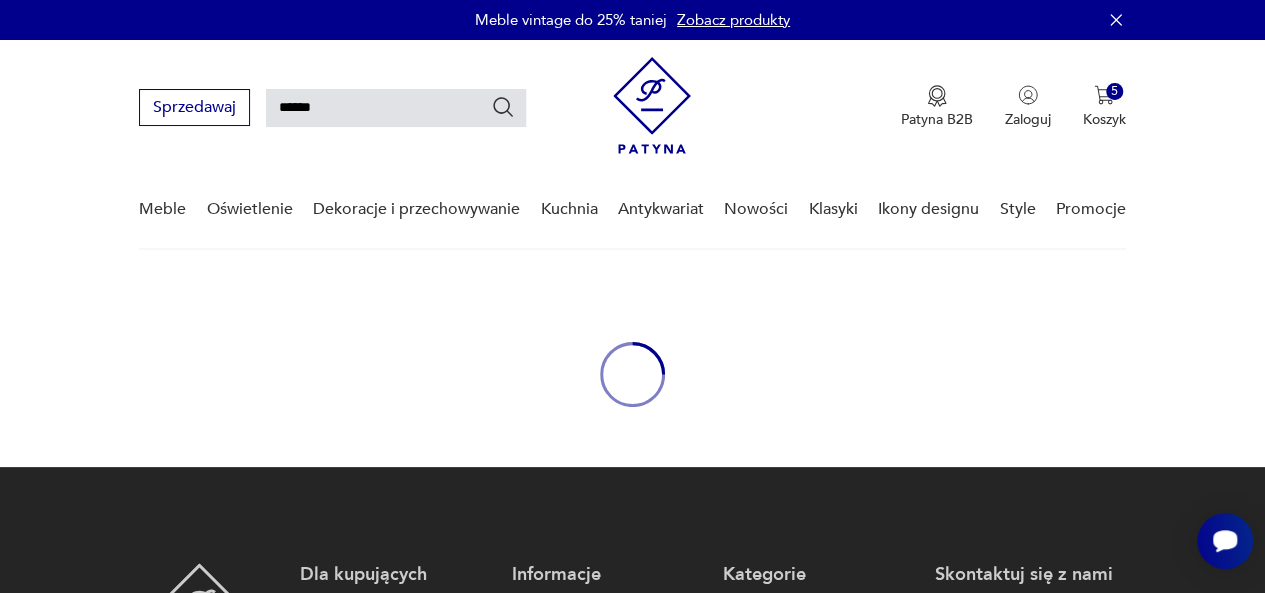 type on "*****" 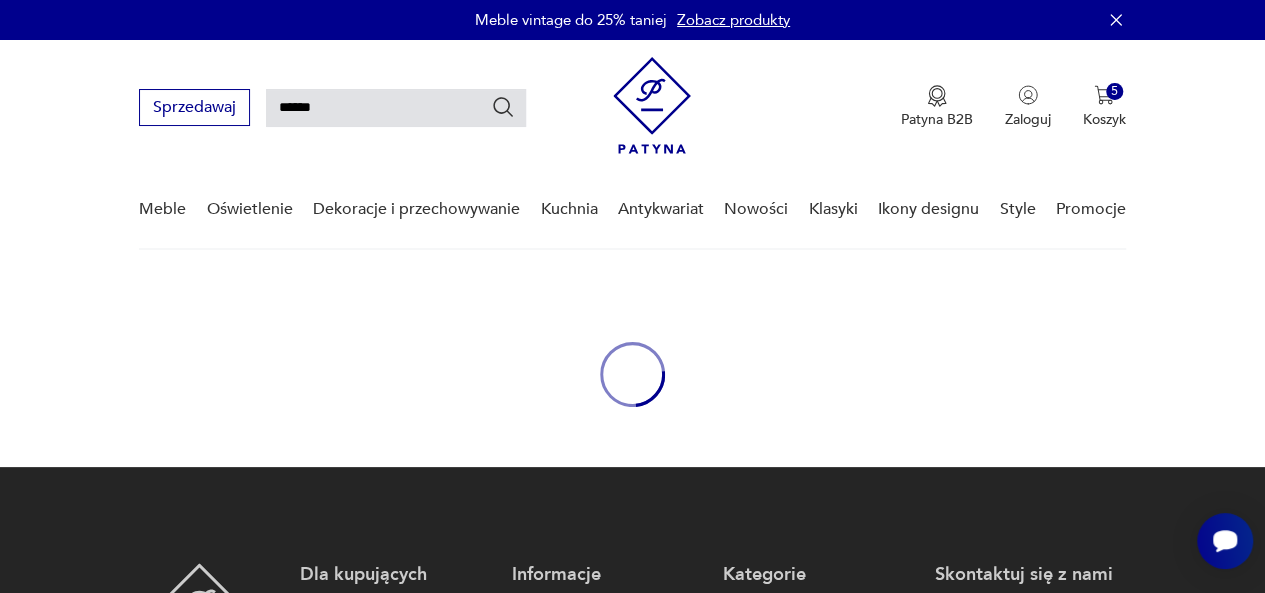 type on "*****" 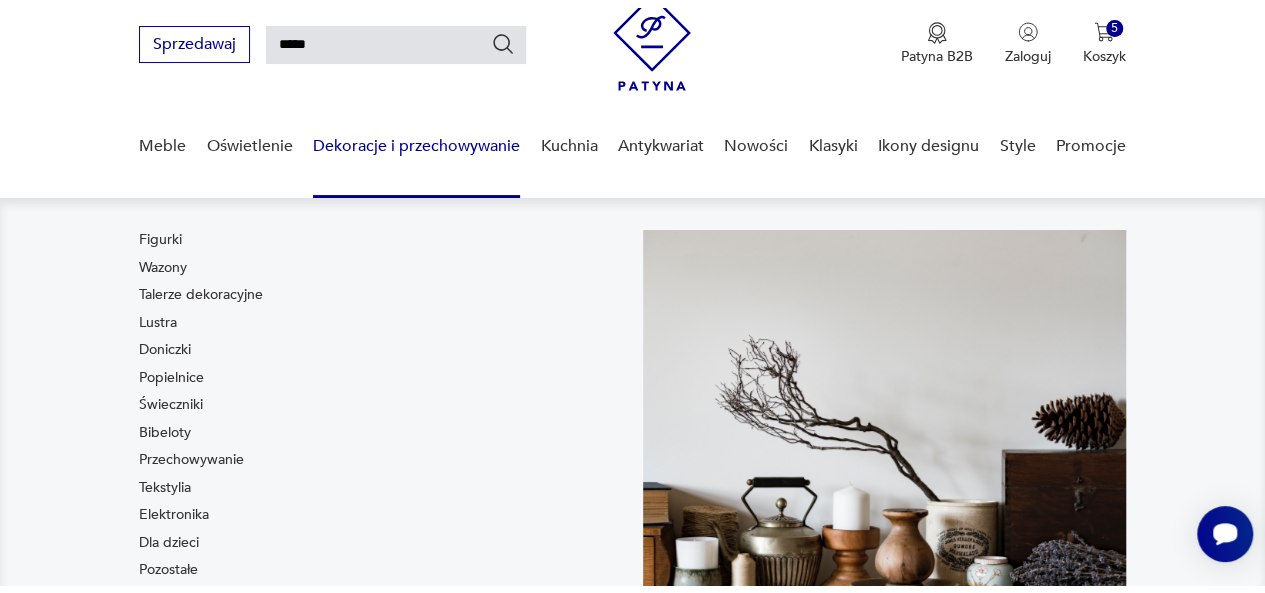 scroll, scrollTop: 72, scrollLeft: 0, axis: vertical 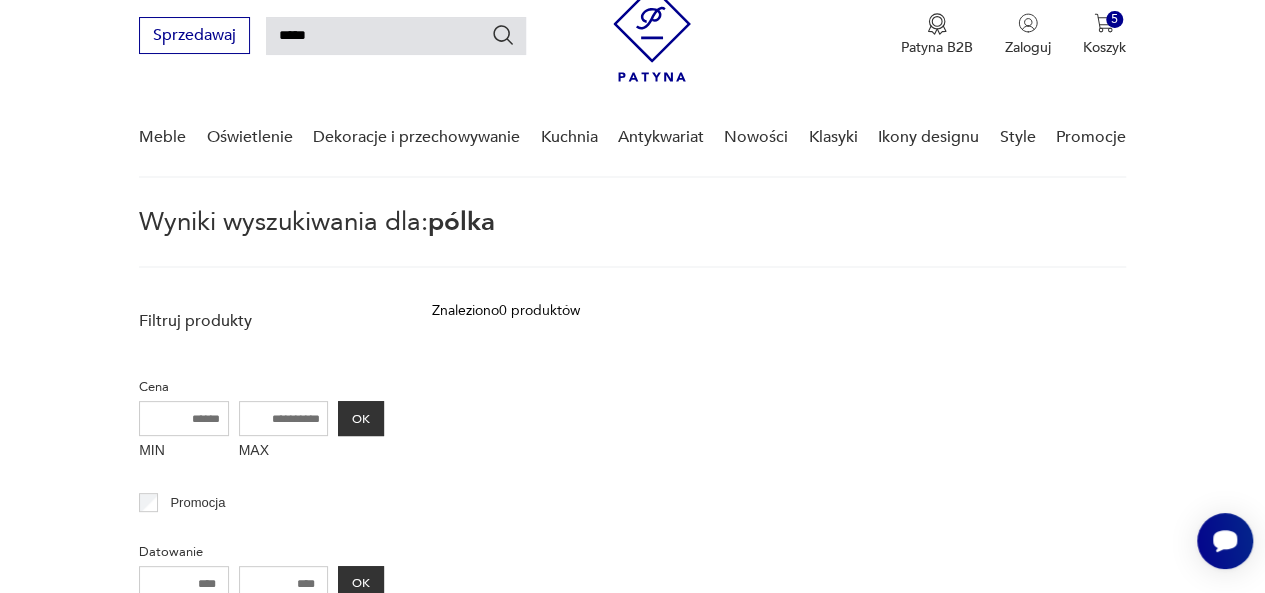 click on "*****" at bounding box center (396, 36) 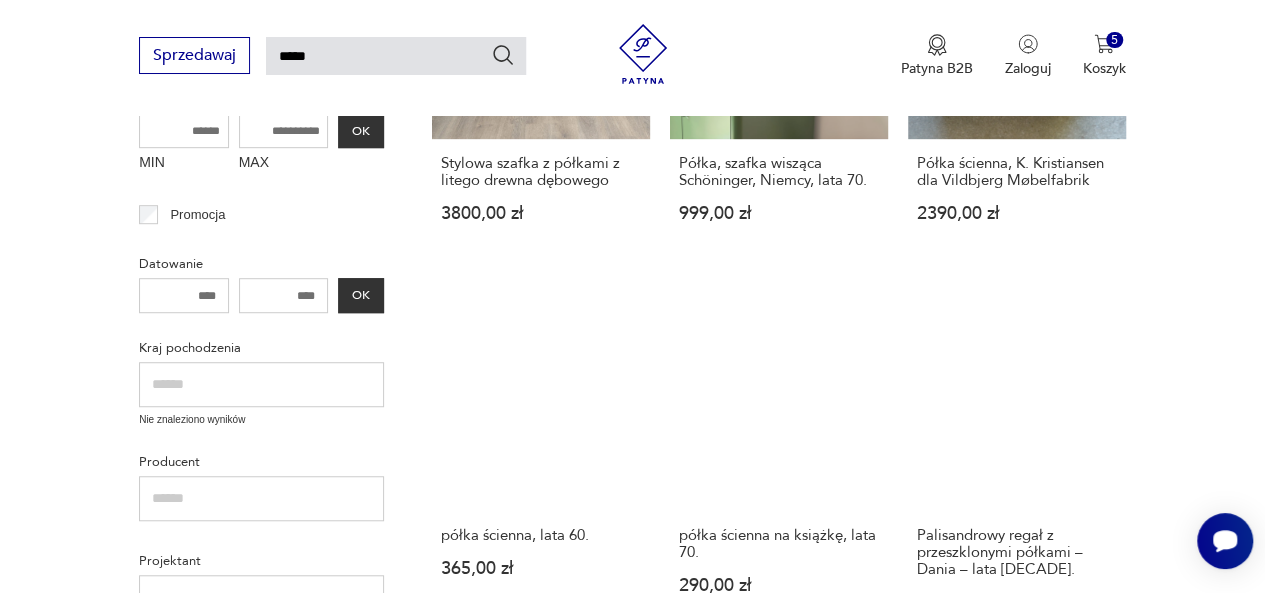 scroll, scrollTop: 531, scrollLeft: 0, axis: vertical 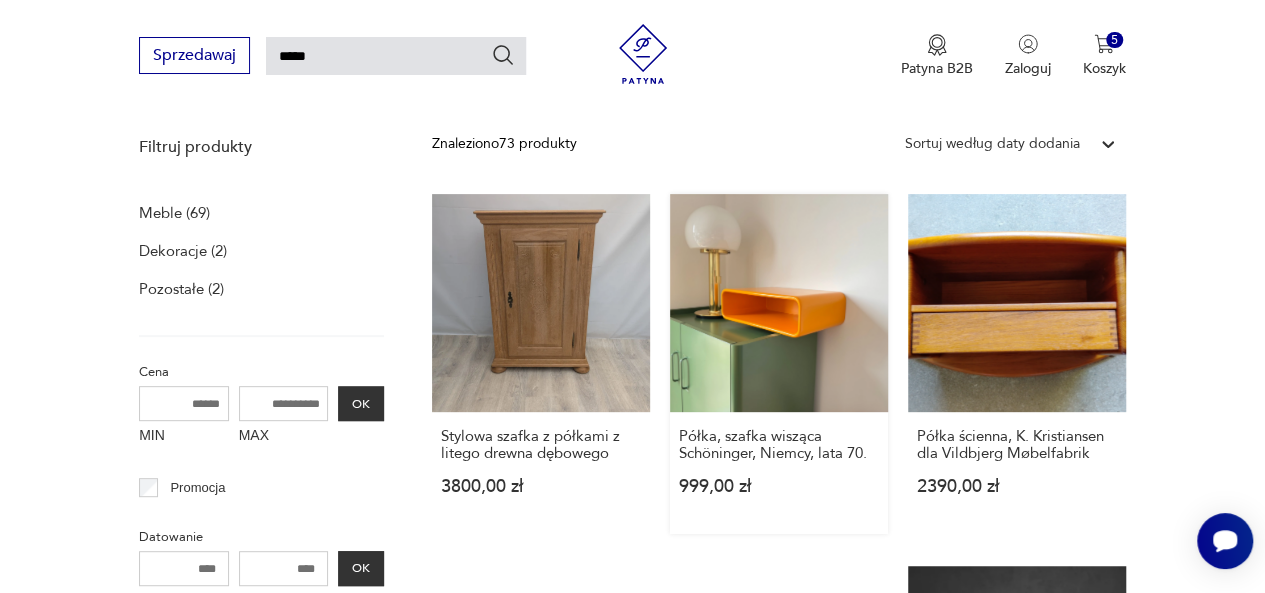 click on "Półka, szafka wisząca Schöninger, Niemcy, lata 70. 999,00 zł" at bounding box center [779, 364] 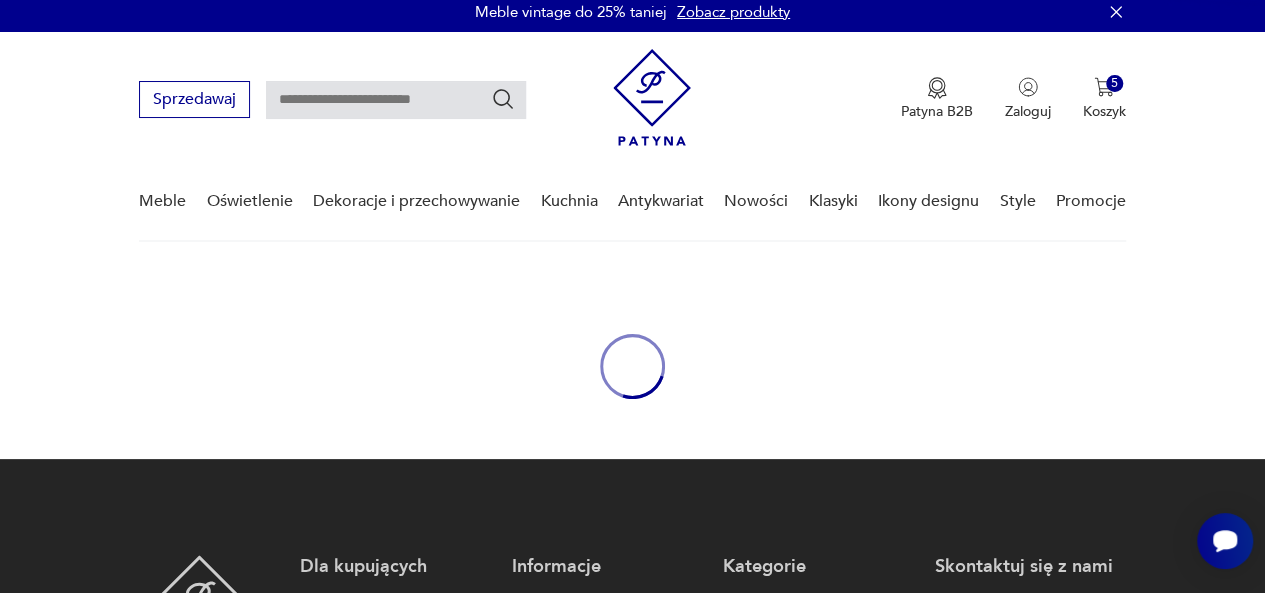 scroll, scrollTop: 0, scrollLeft: 0, axis: both 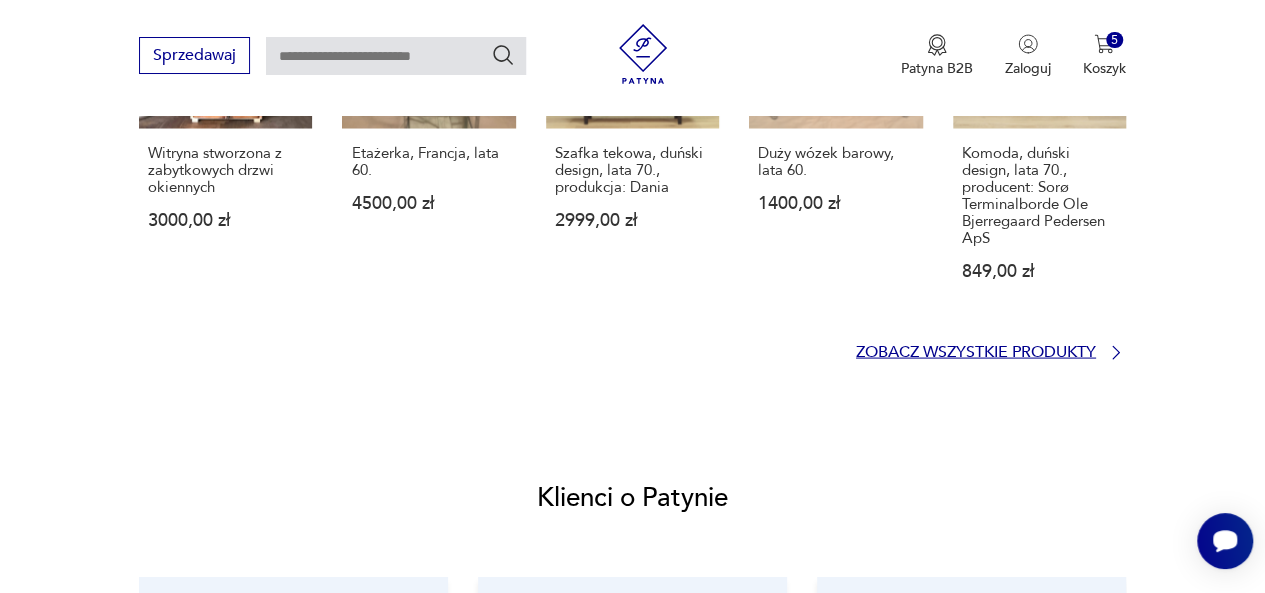 click on "Zobacz wszystkie produkty" at bounding box center (976, 351) 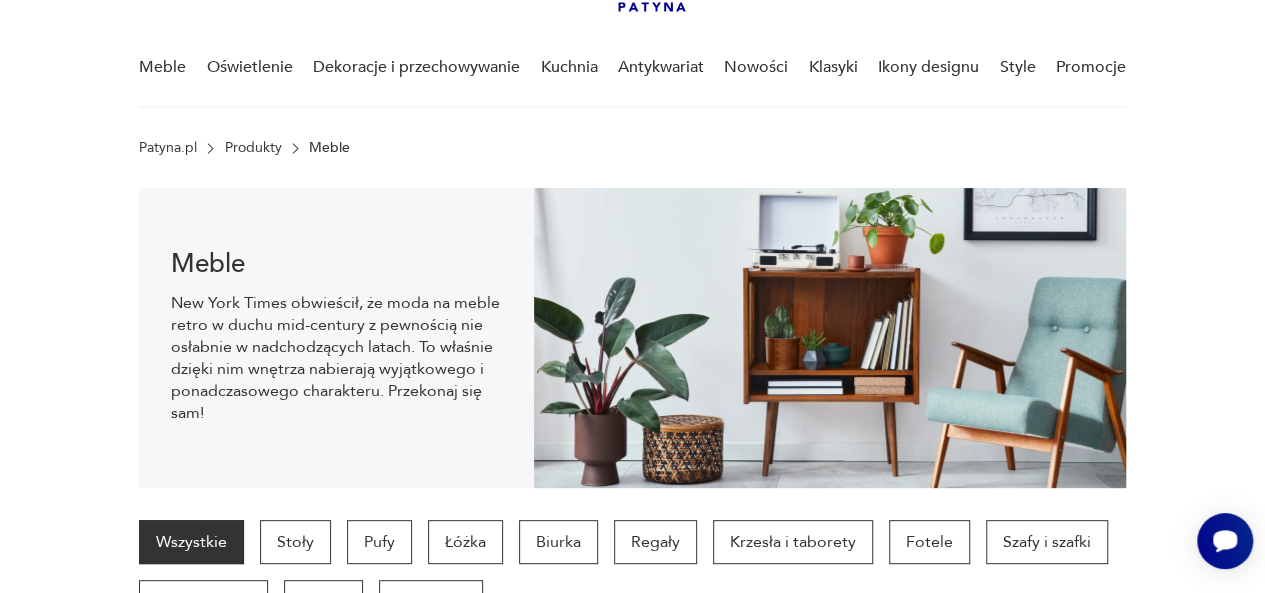 scroll, scrollTop: 139, scrollLeft: 0, axis: vertical 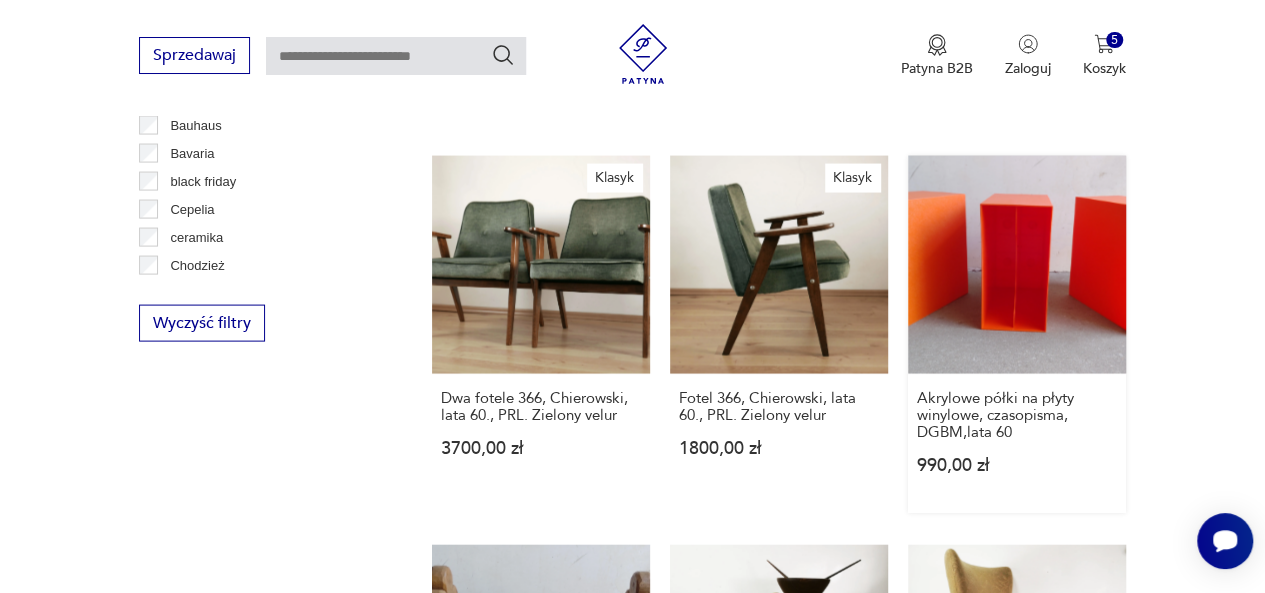 click on "Akrylowe półki na płyty winylowe, czasopisma, DGBM,lata 60 990,00 zł" at bounding box center (1017, 334) 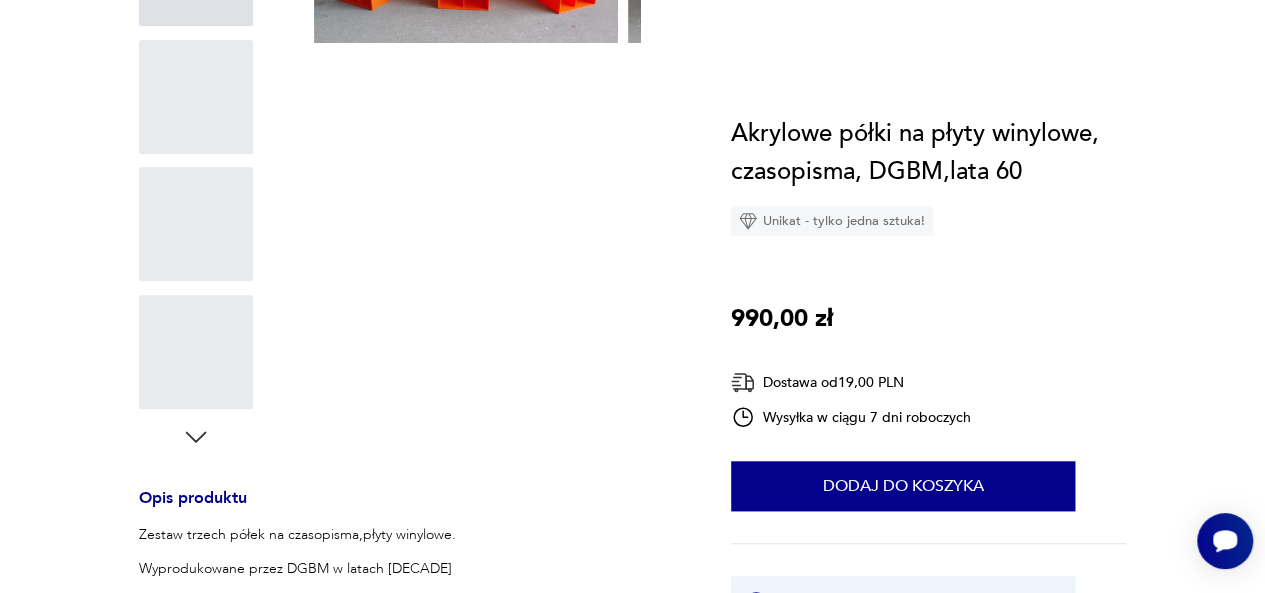 scroll, scrollTop: 0, scrollLeft: 0, axis: both 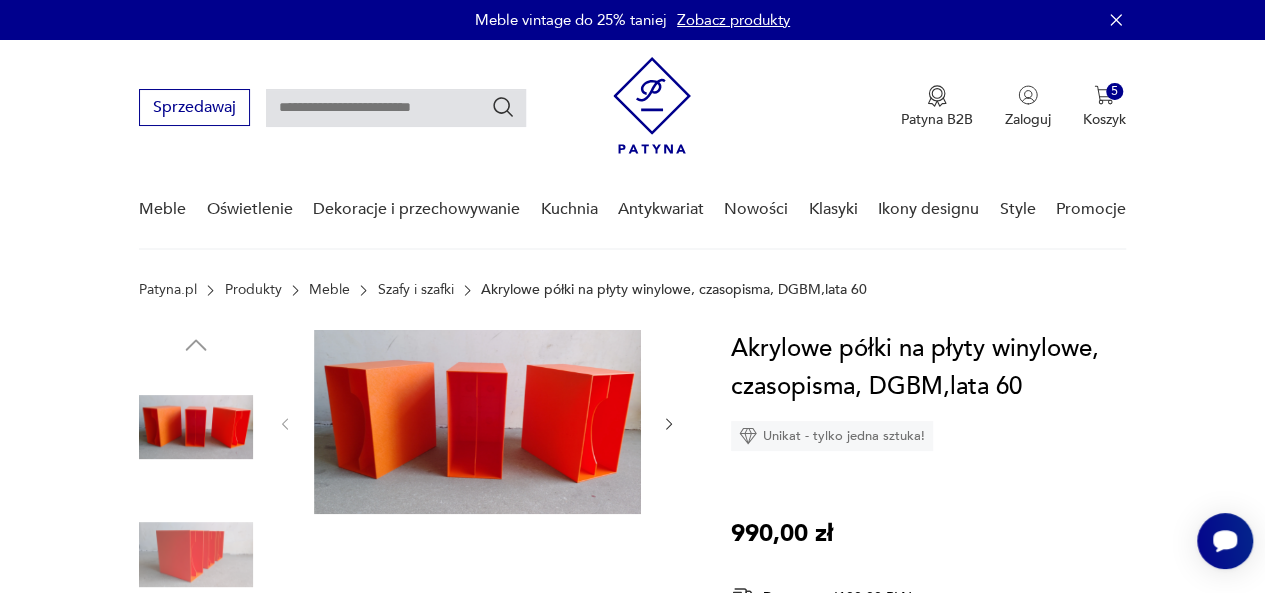 click at bounding box center [477, 422] 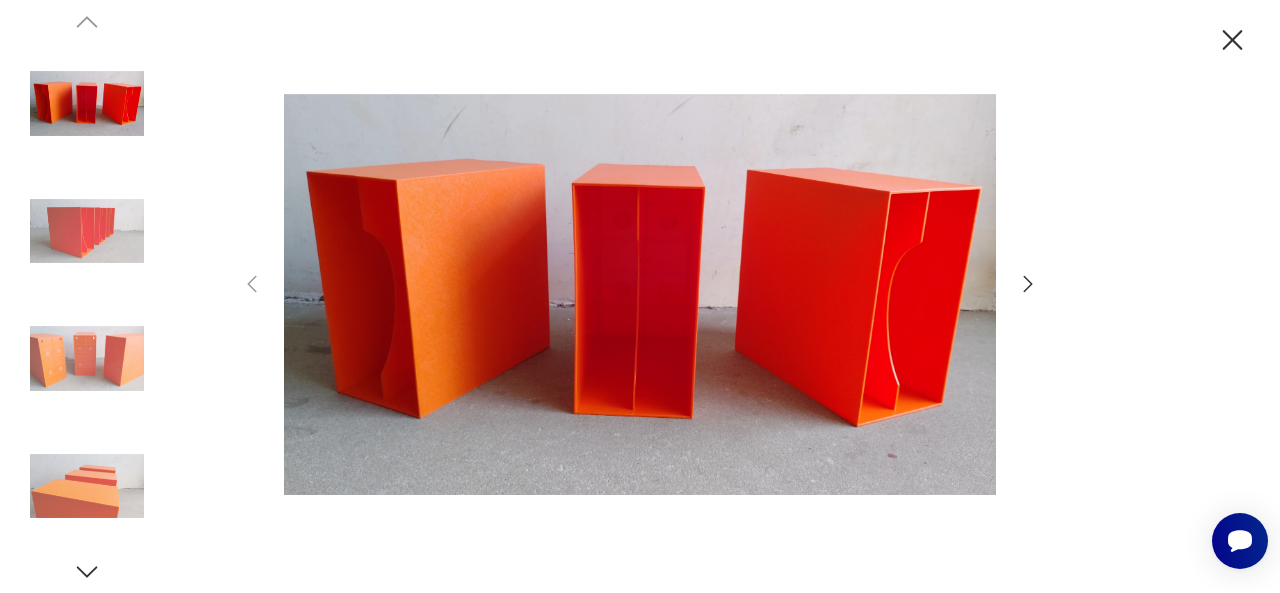click 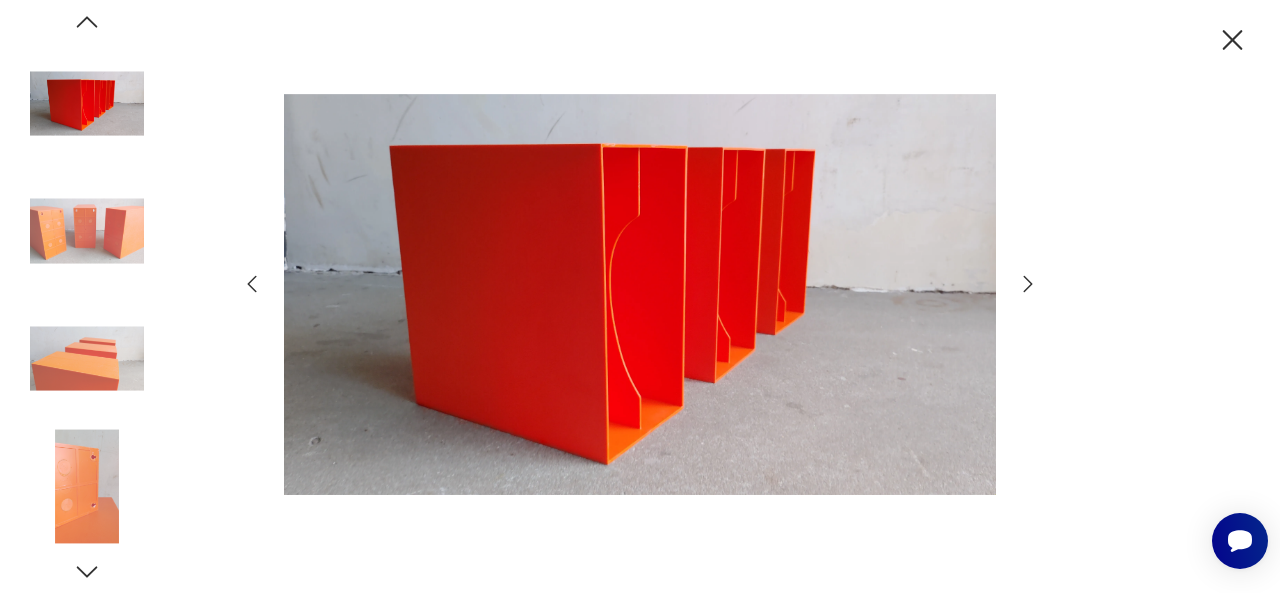 click 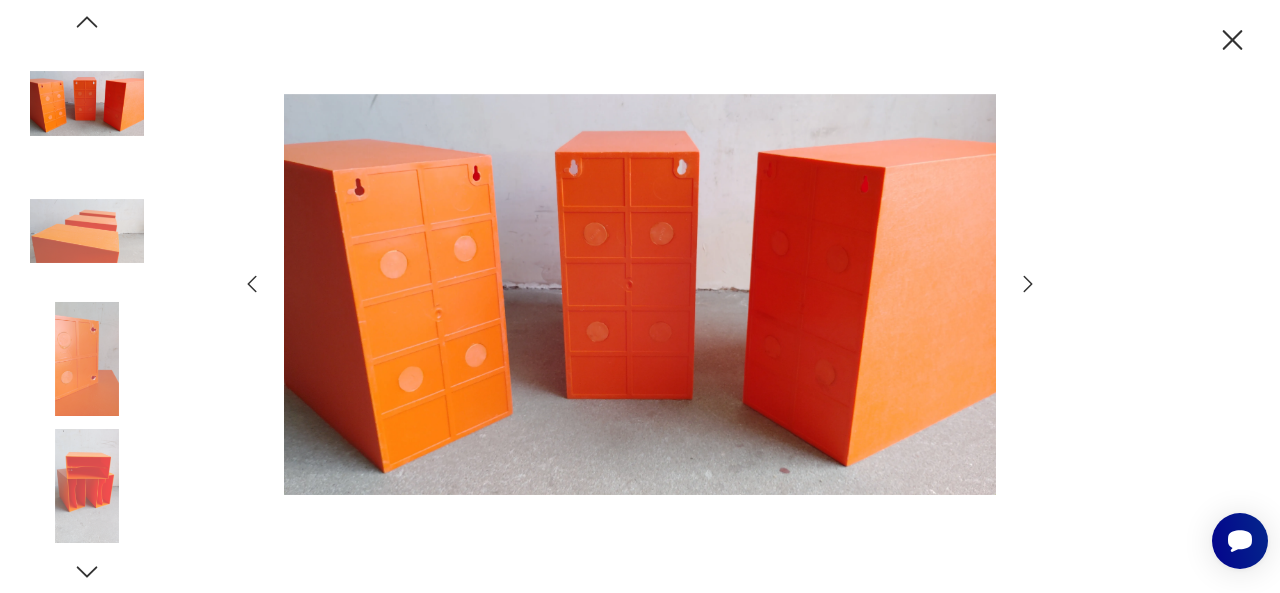 click 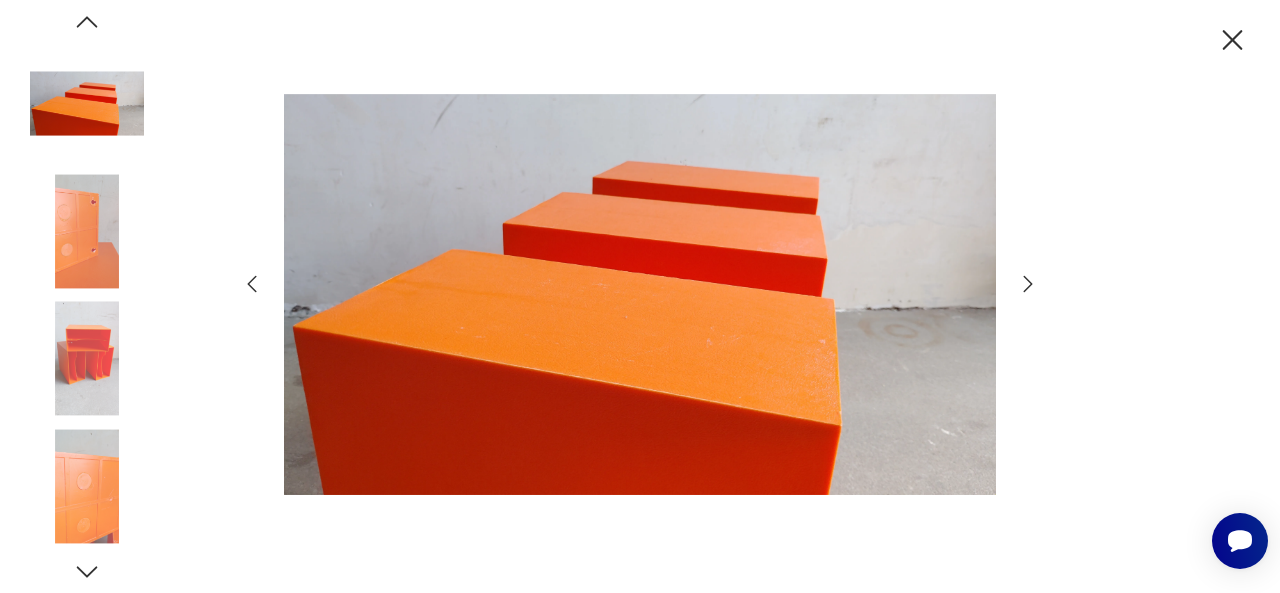 click 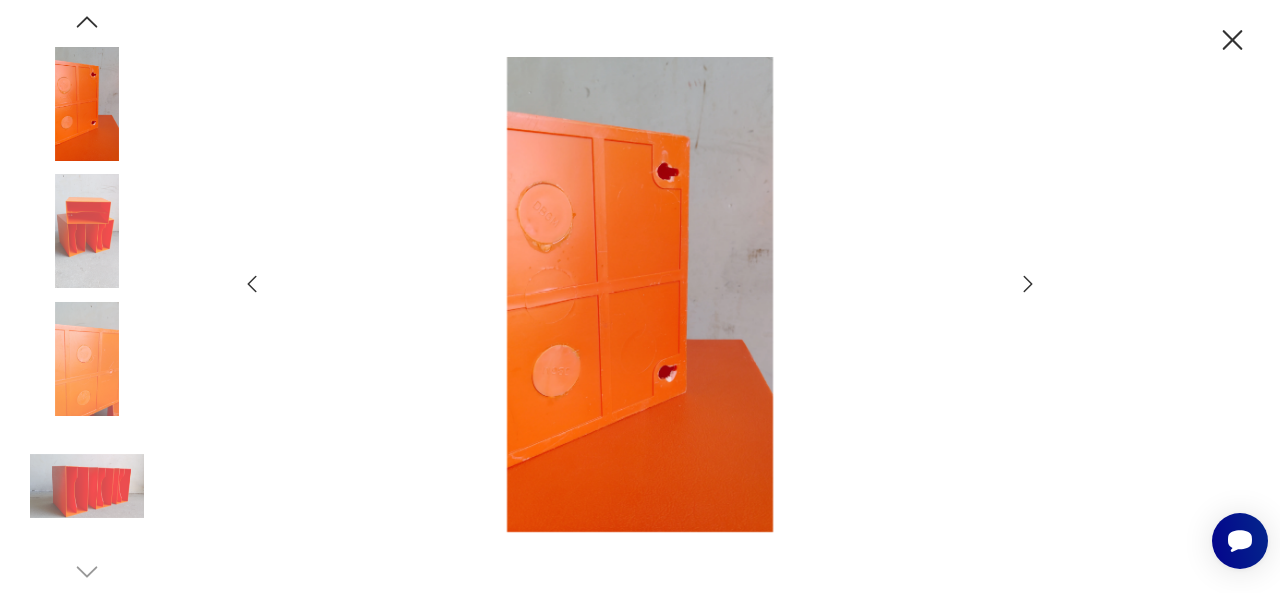 click 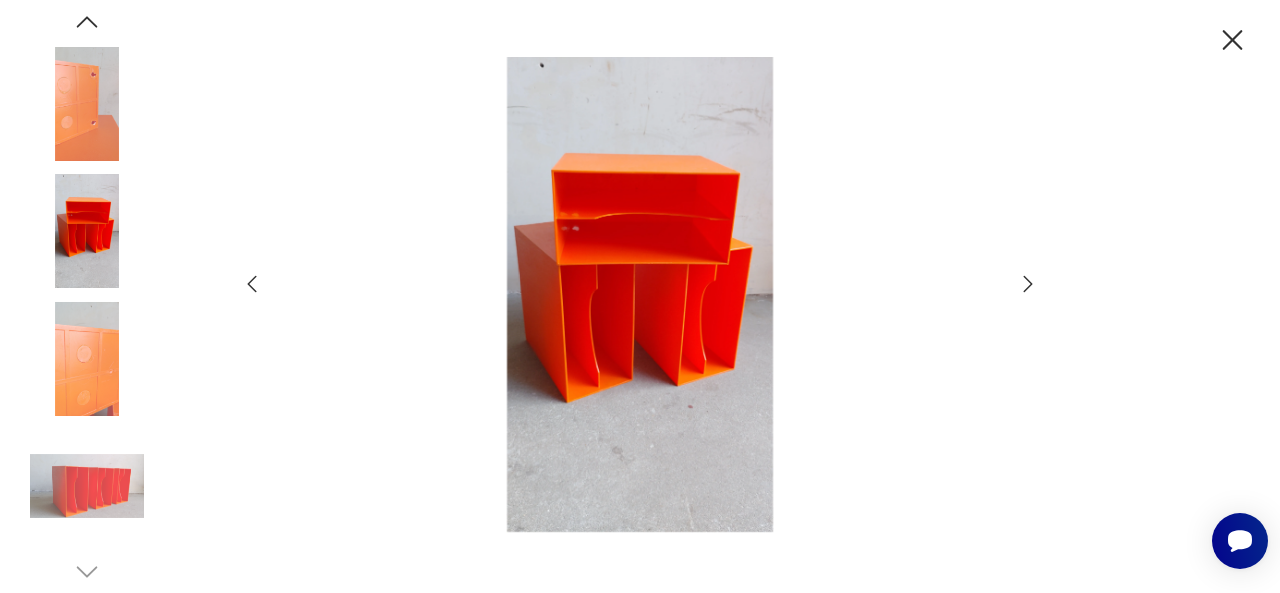 click 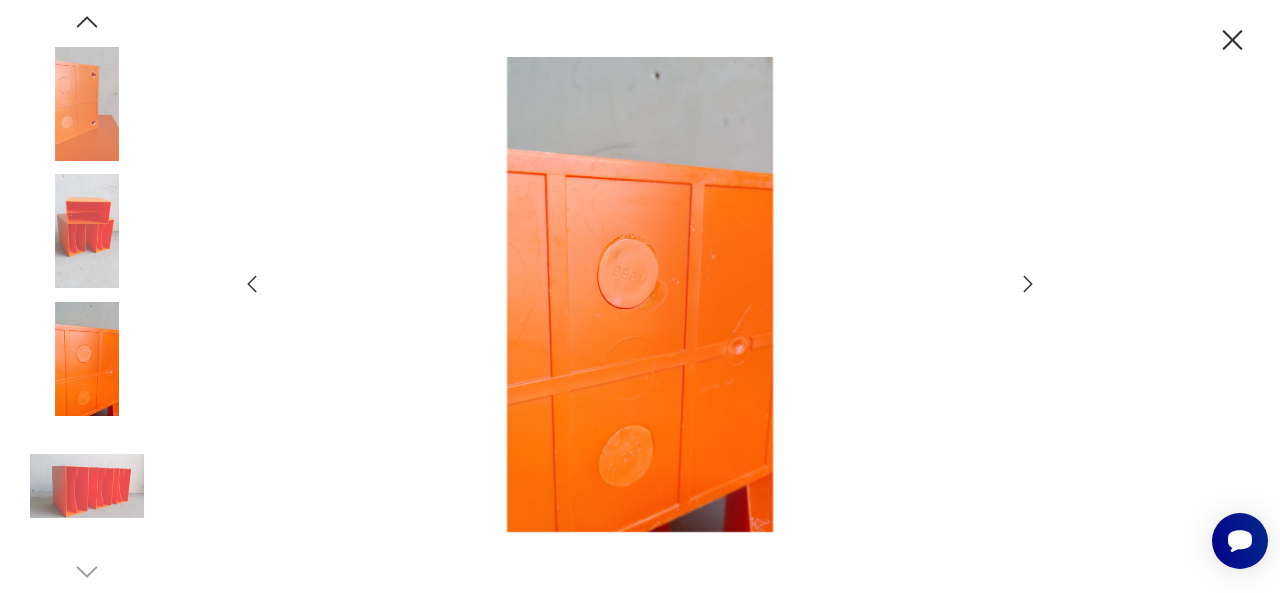 click 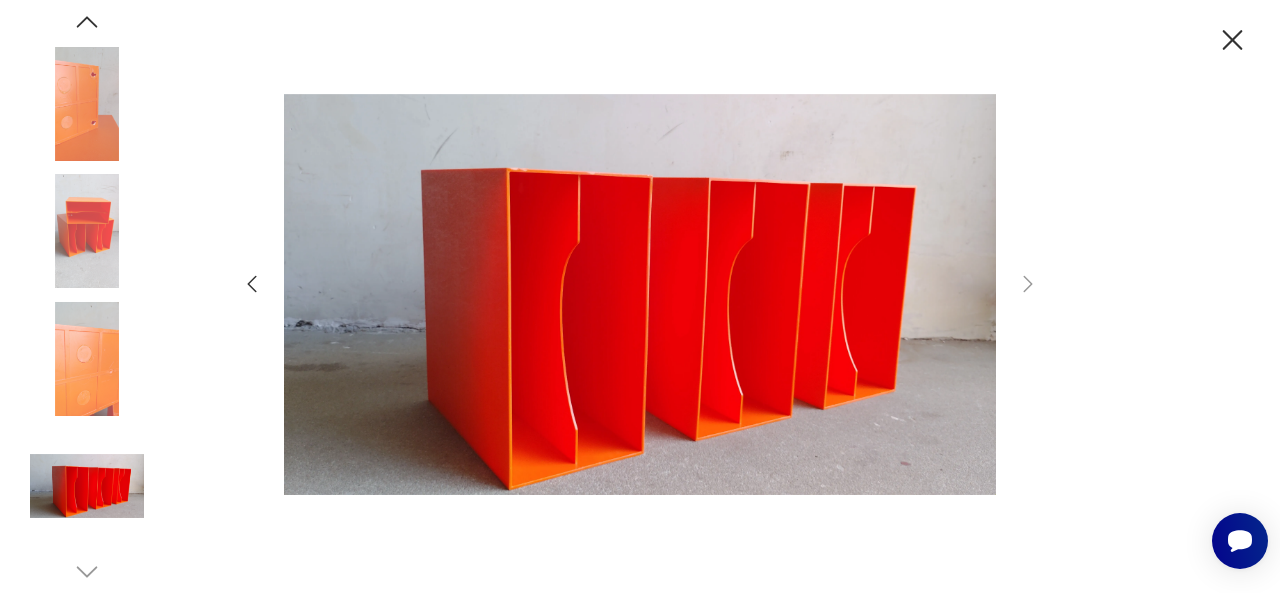click 